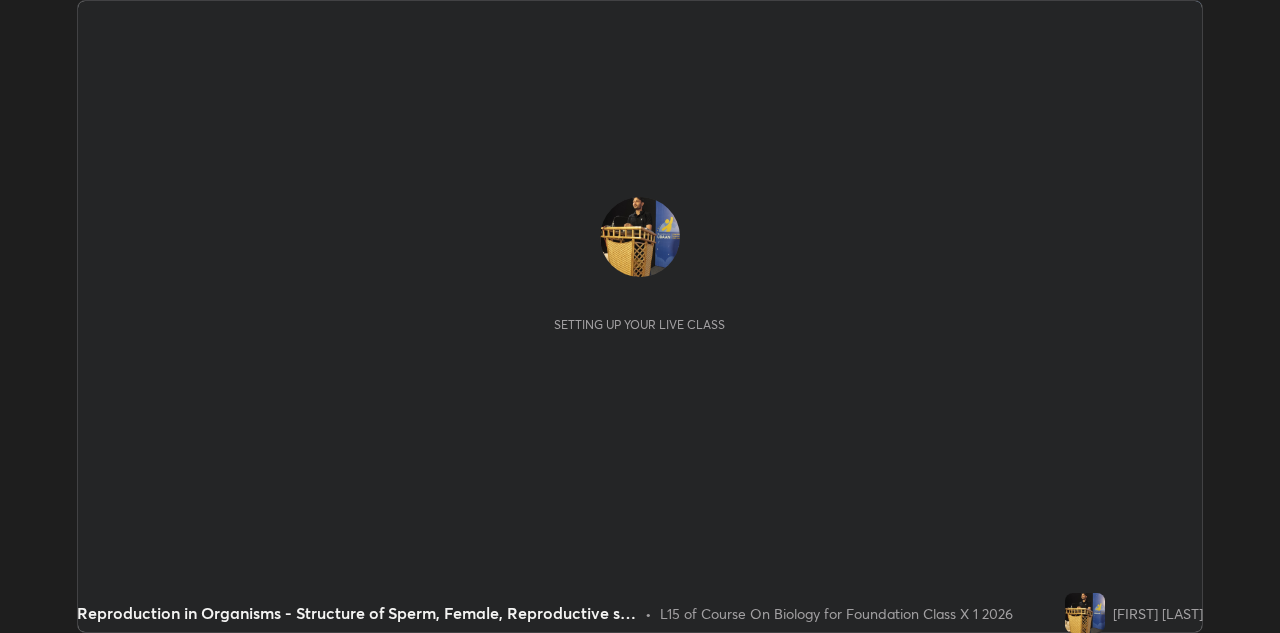 scroll, scrollTop: 0, scrollLeft: 0, axis: both 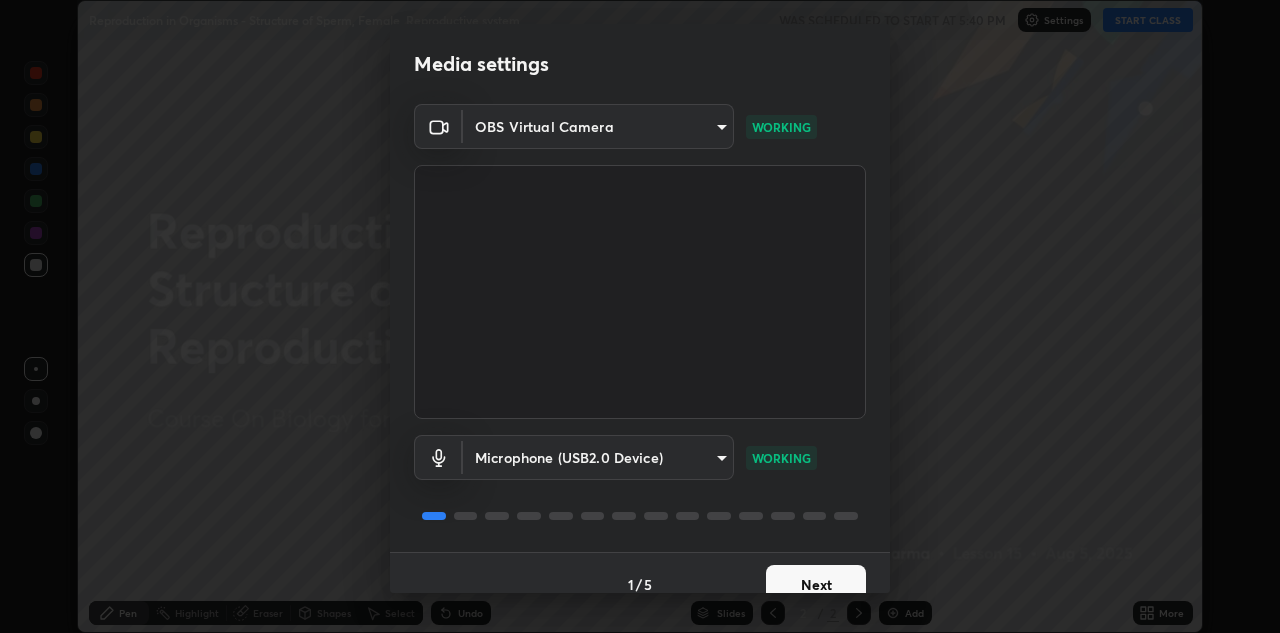 click on "Next" at bounding box center [816, 585] 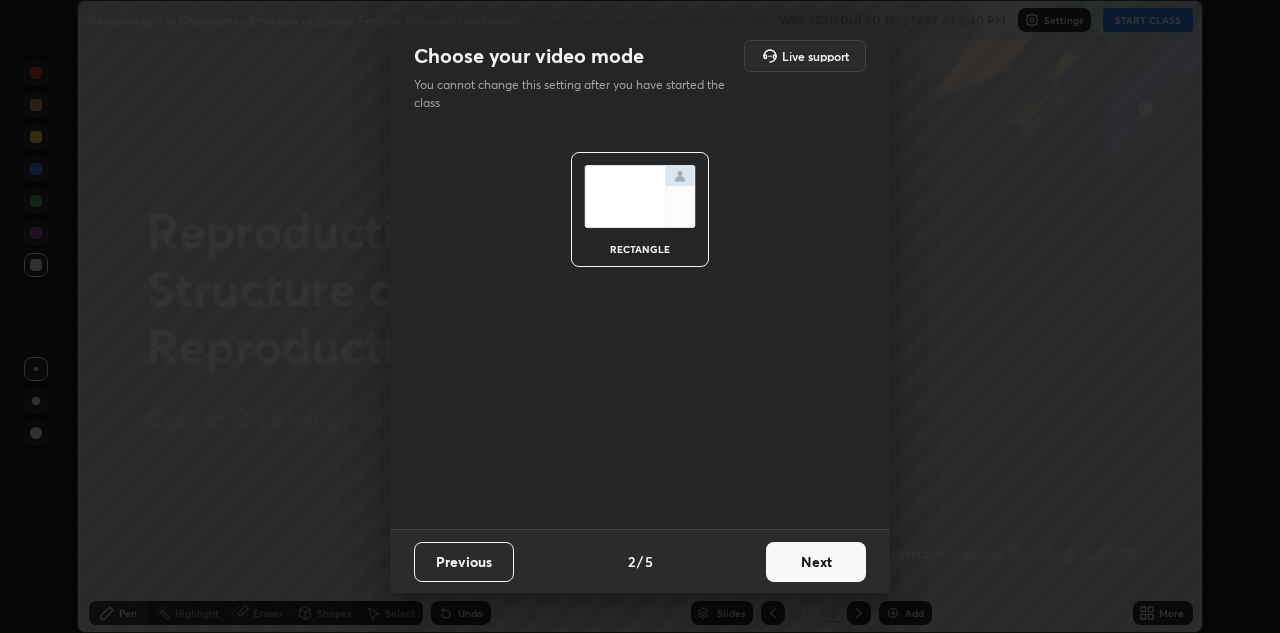 click on "Next" at bounding box center [816, 562] 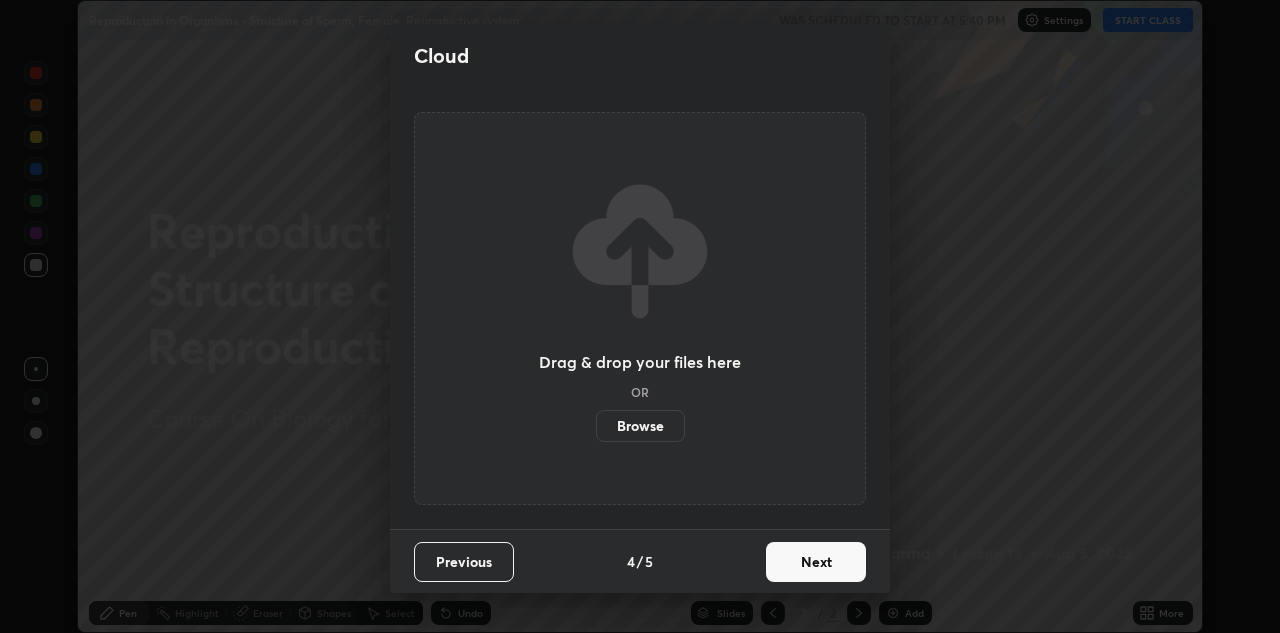 click on "Next" at bounding box center (816, 562) 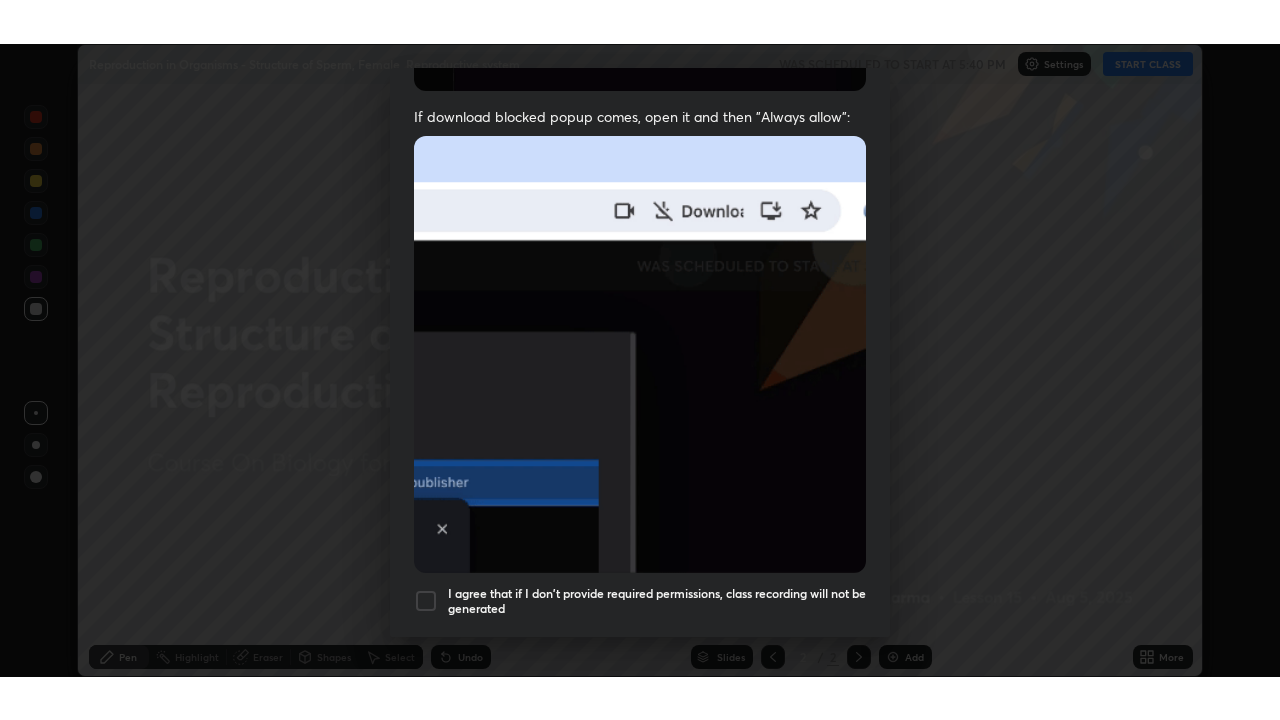 scroll, scrollTop: 426, scrollLeft: 0, axis: vertical 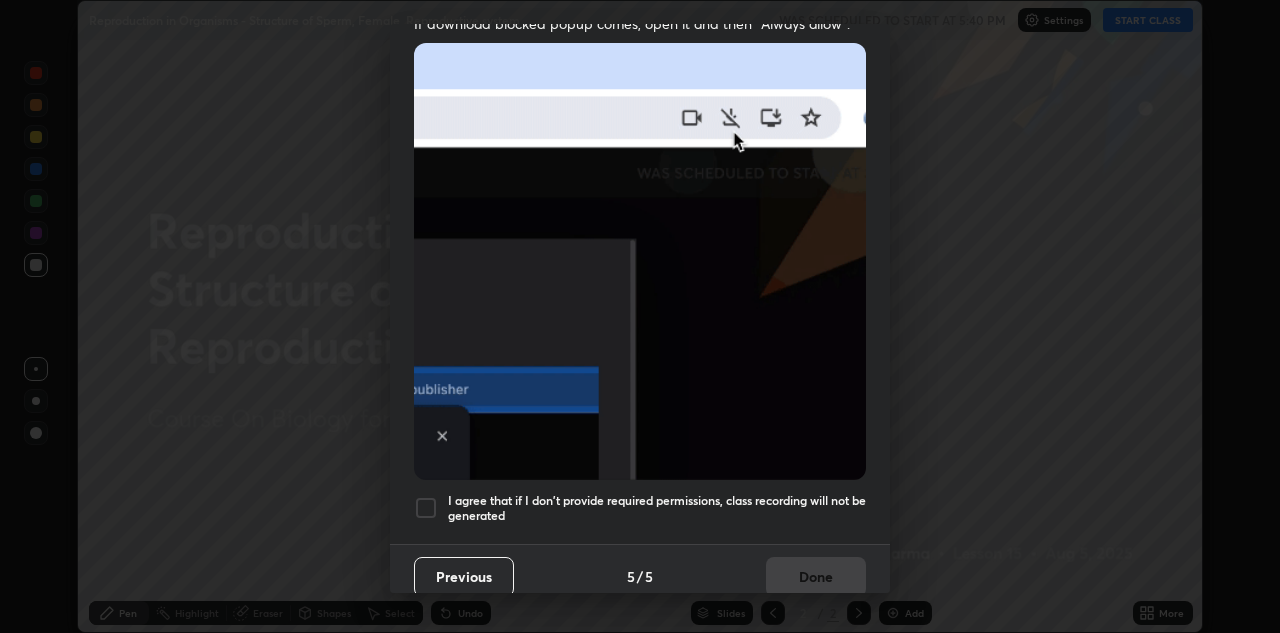 click at bounding box center (426, 508) 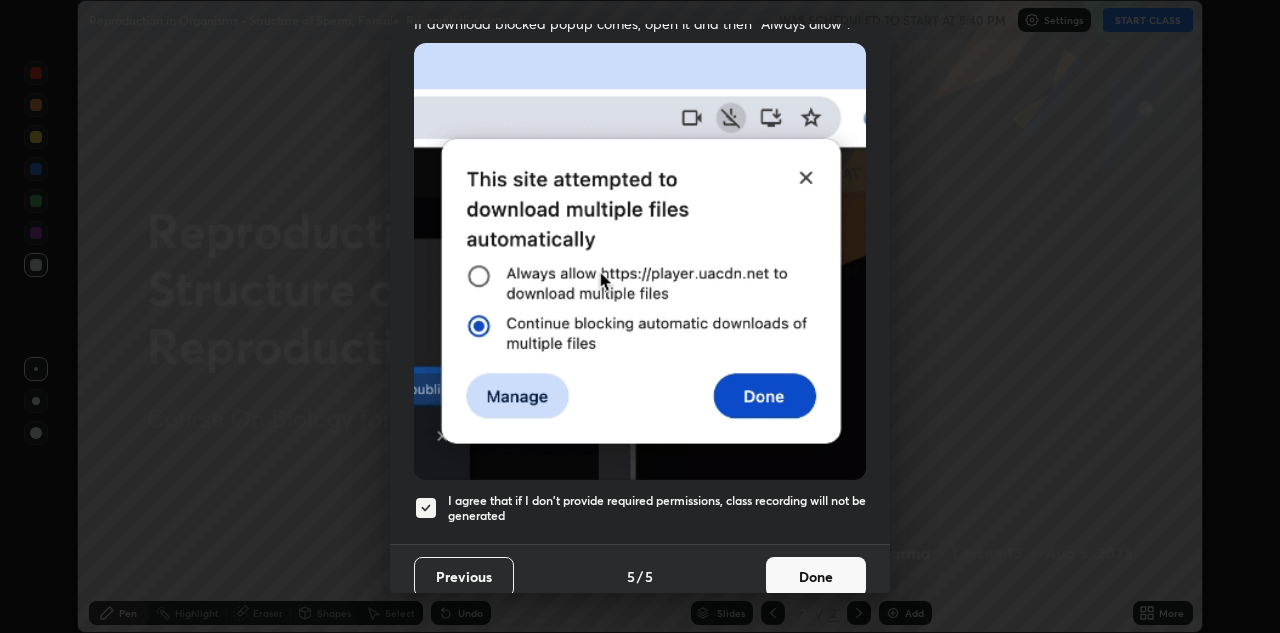 click on "Done" at bounding box center (816, 577) 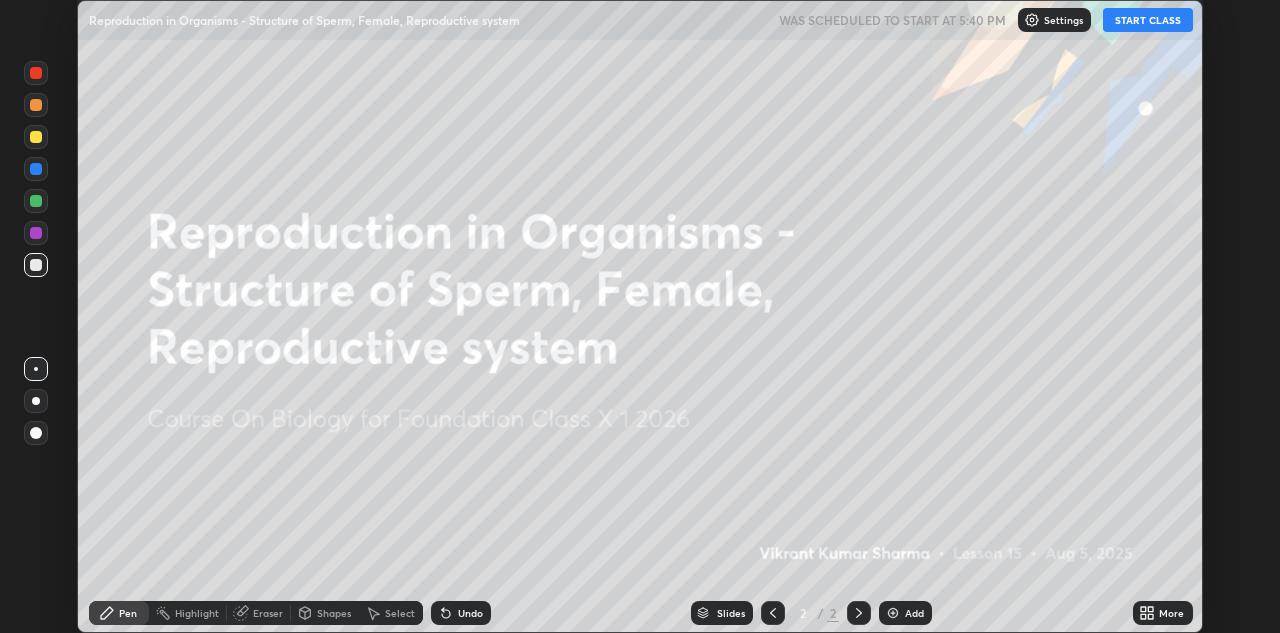 click on "START CLASS" at bounding box center (1148, 20) 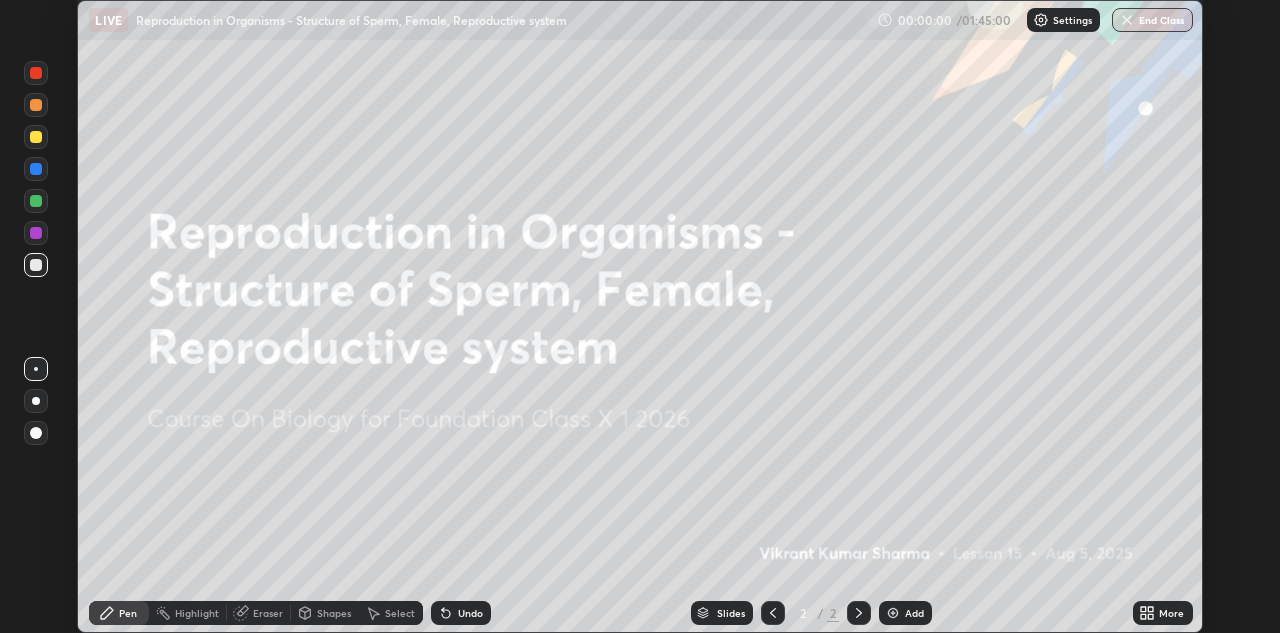 click on "More" at bounding box center (1163, 613) 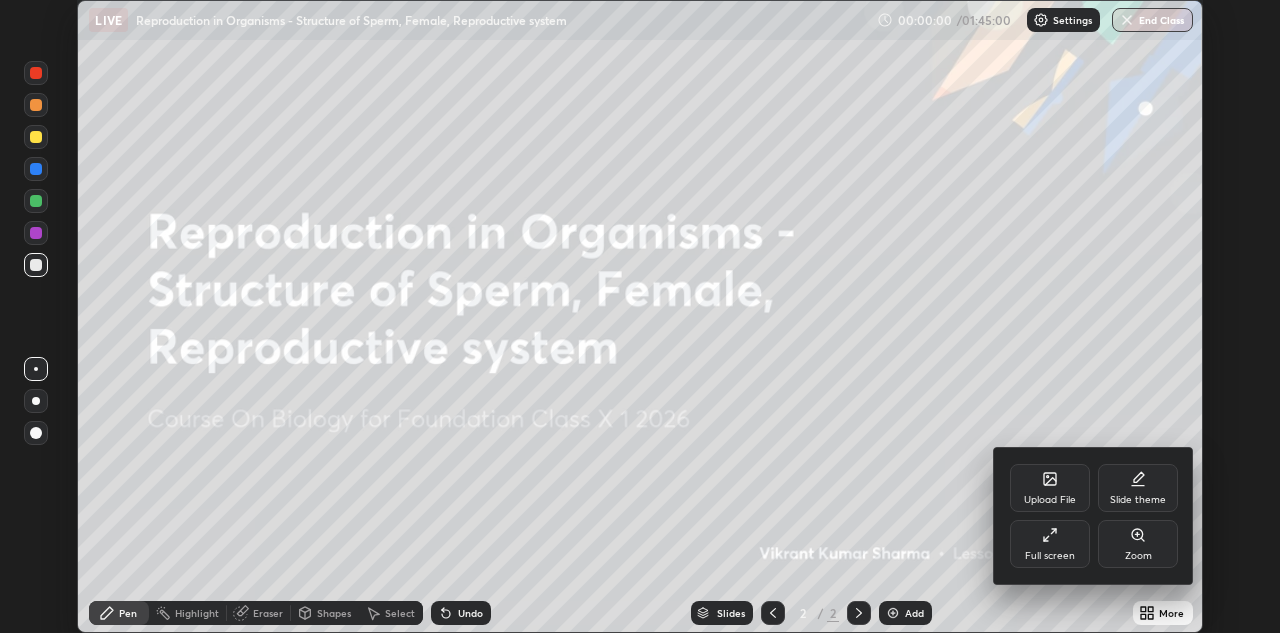 click on "Full screen" at bounding box center (1050, 544) 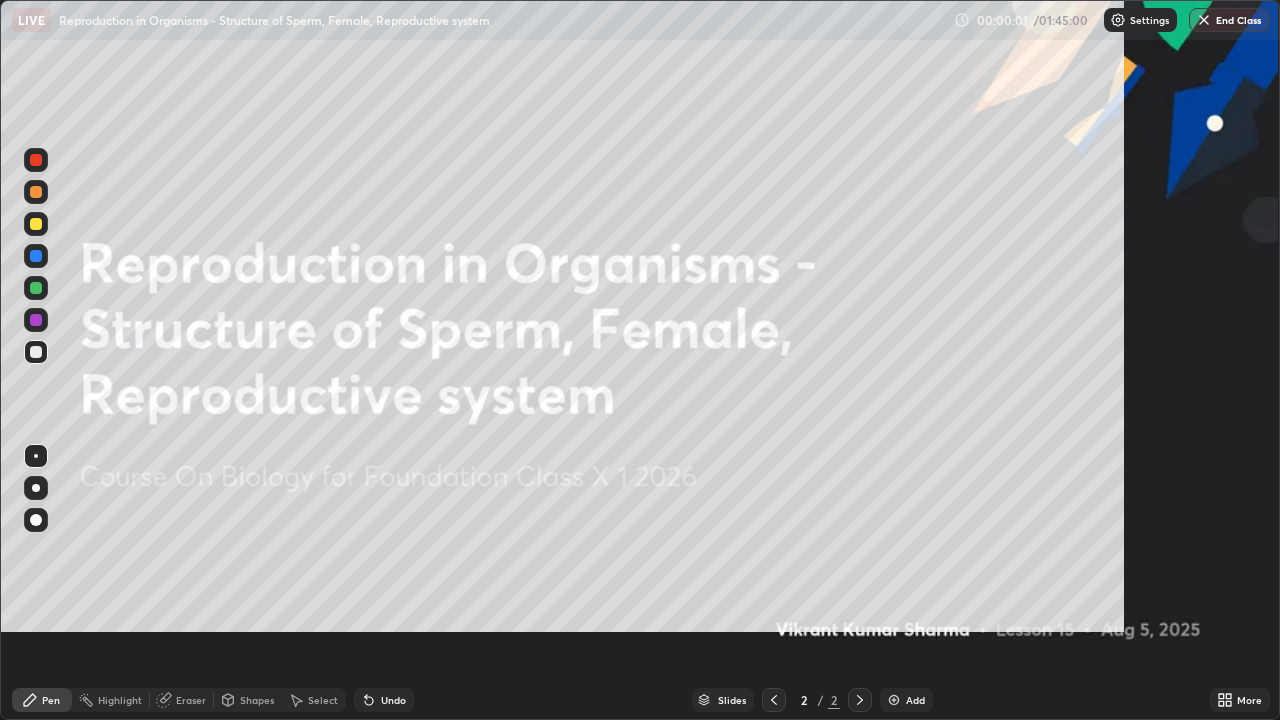 scroll, scrollTop: 99280, scrollLeft: 98720, axis: both 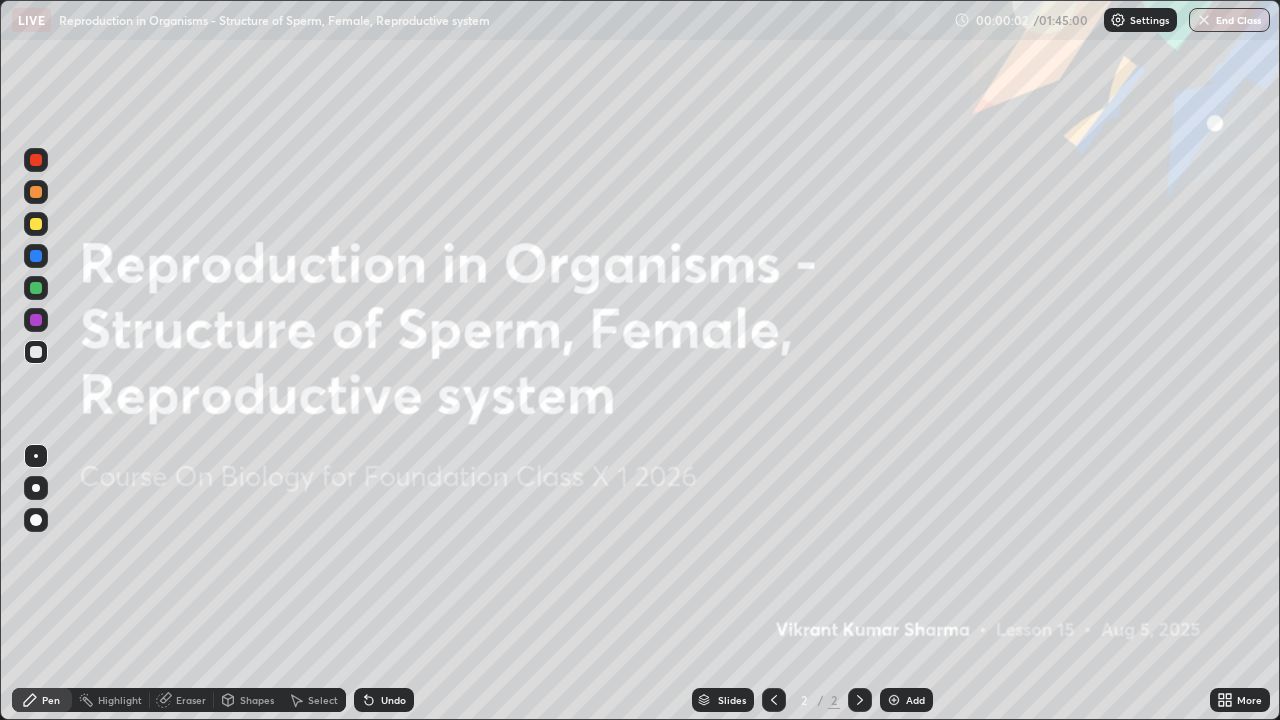 click on "Add" at bounding box center [906, 700] 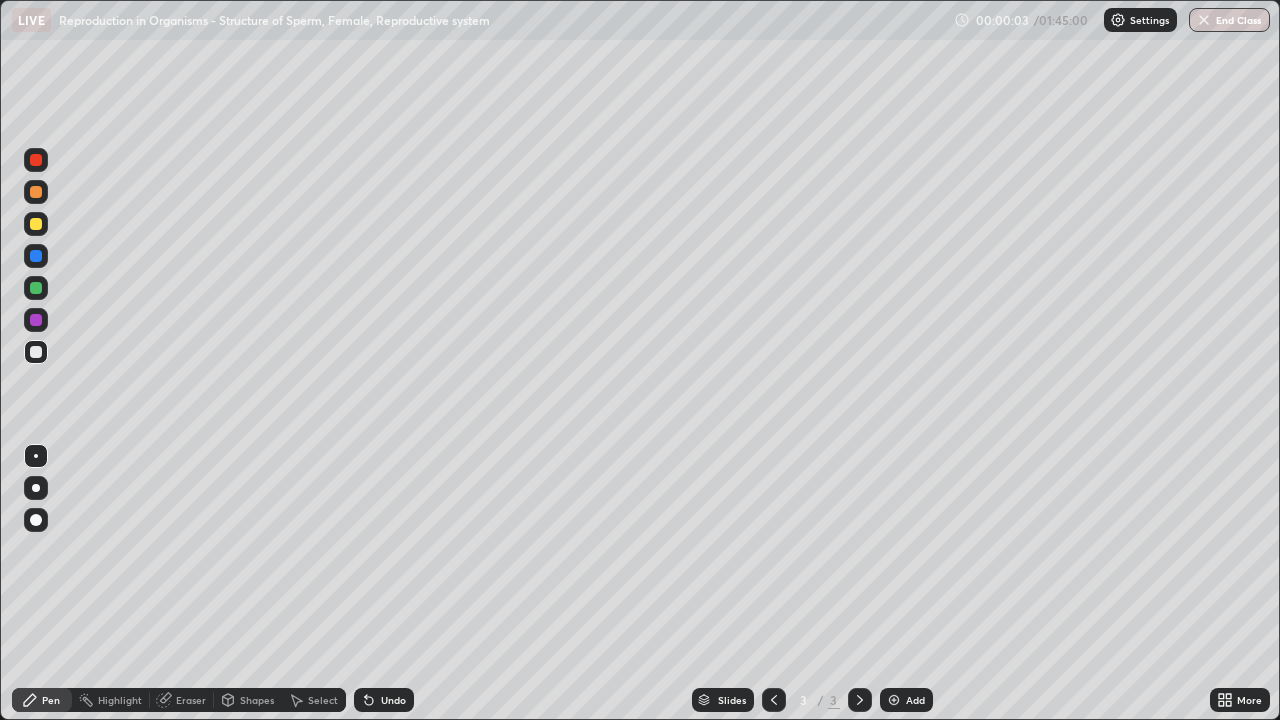 click 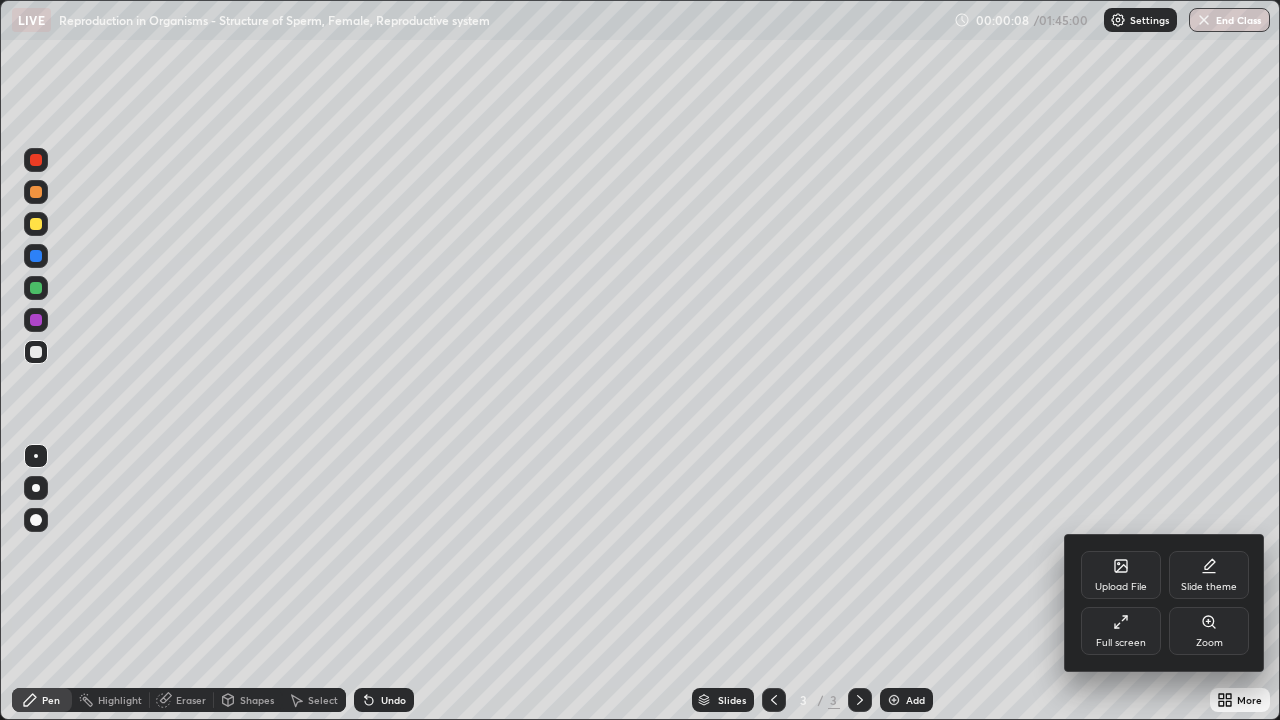 click at bounding box center (640, 360) 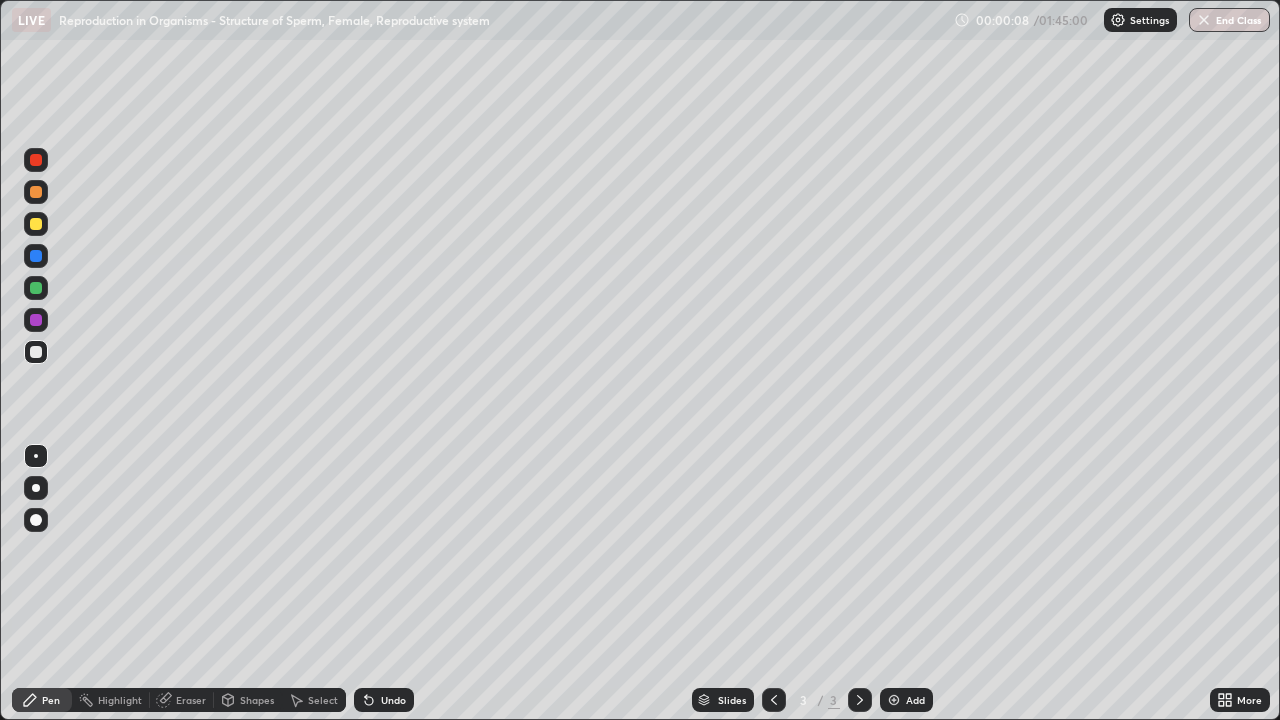 click at bounding box center (36, 488) 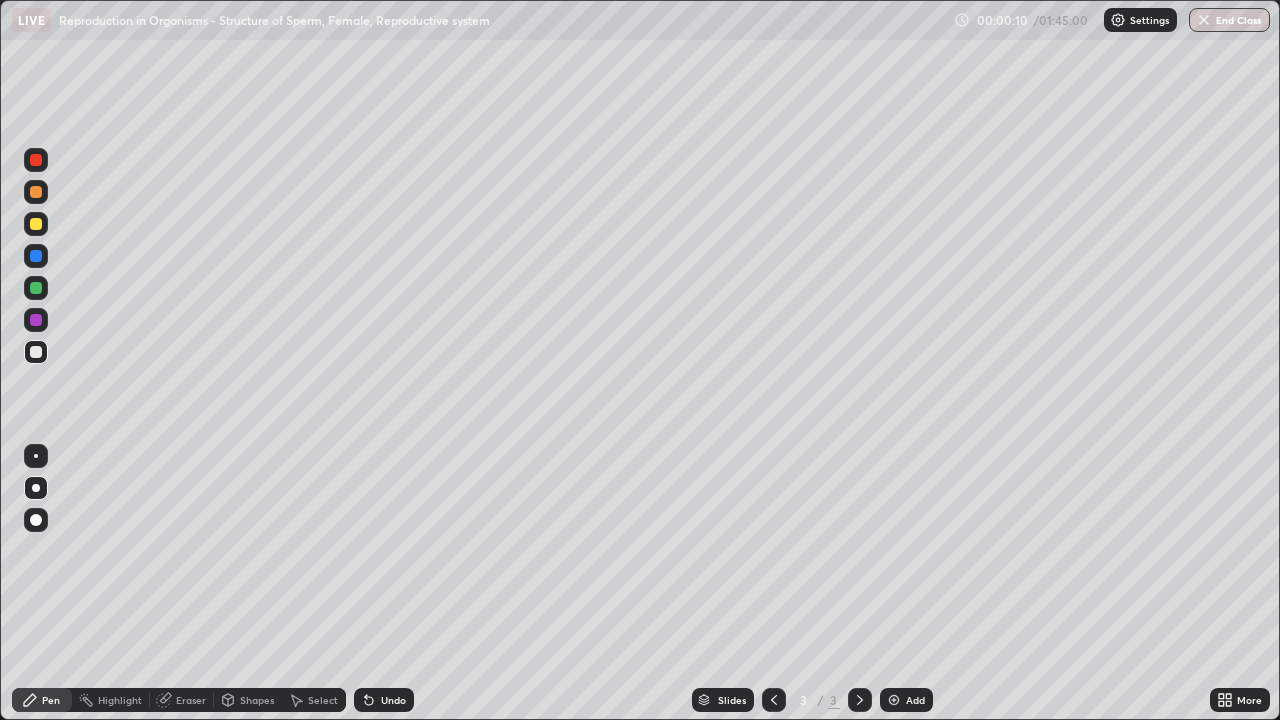 click at bounding box center [36, 256] 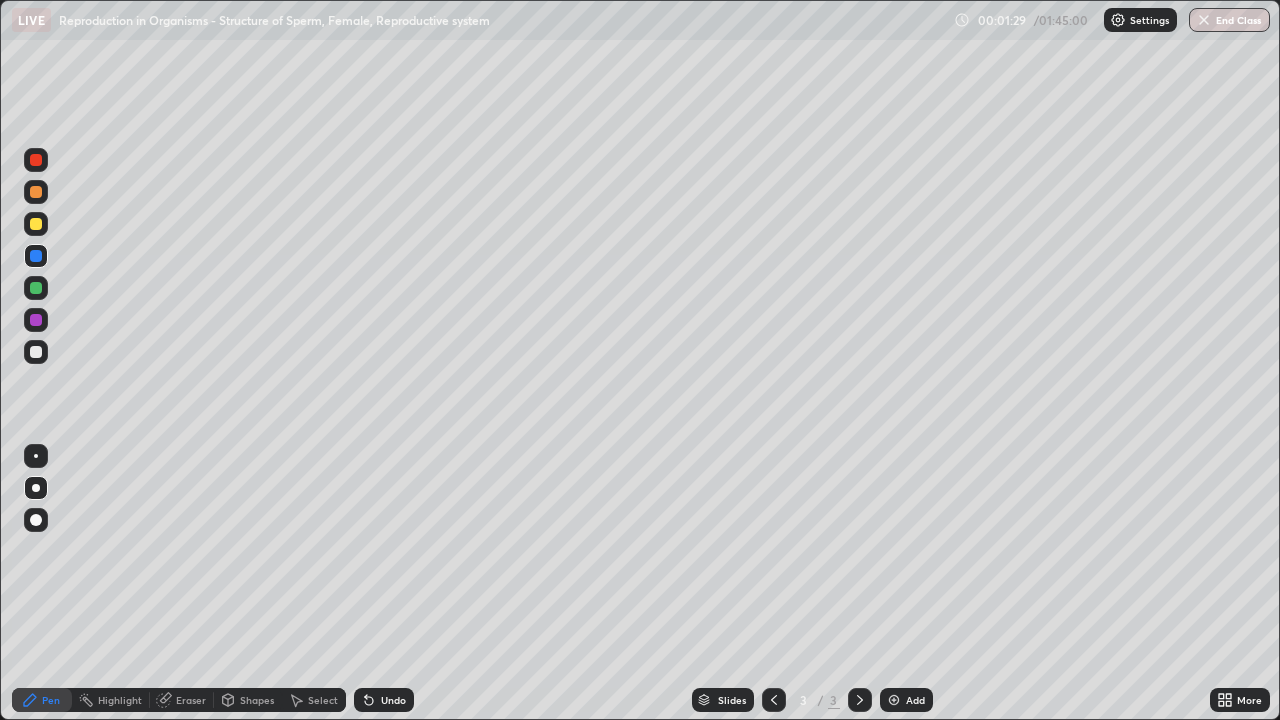 click at bounding box center [36, 456] 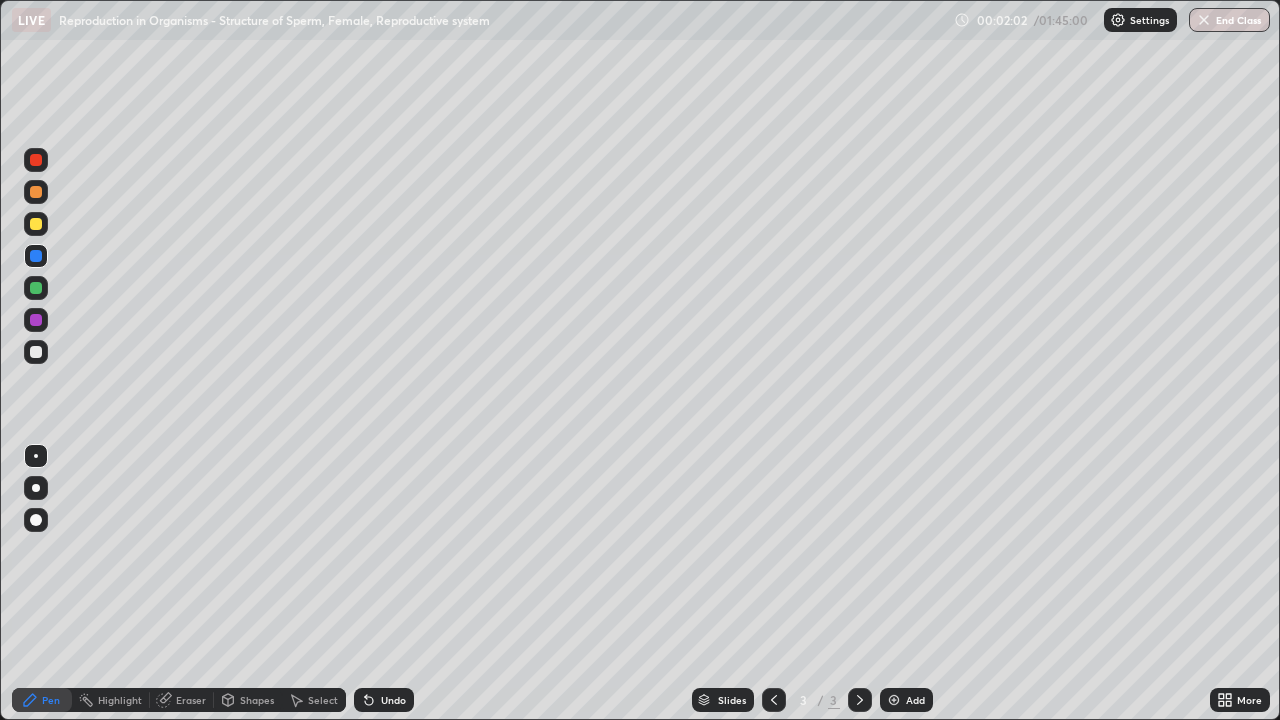 click at bounding box center (36, 352) 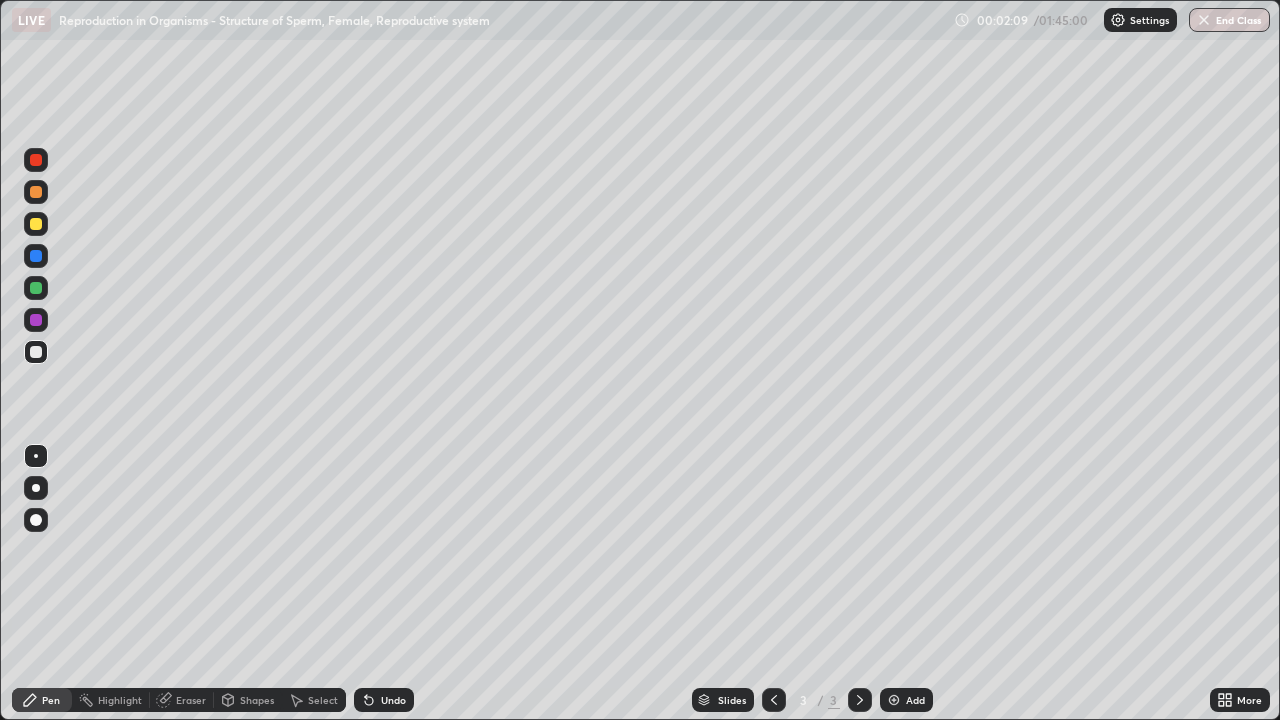 click at bounding box center (36, 288) 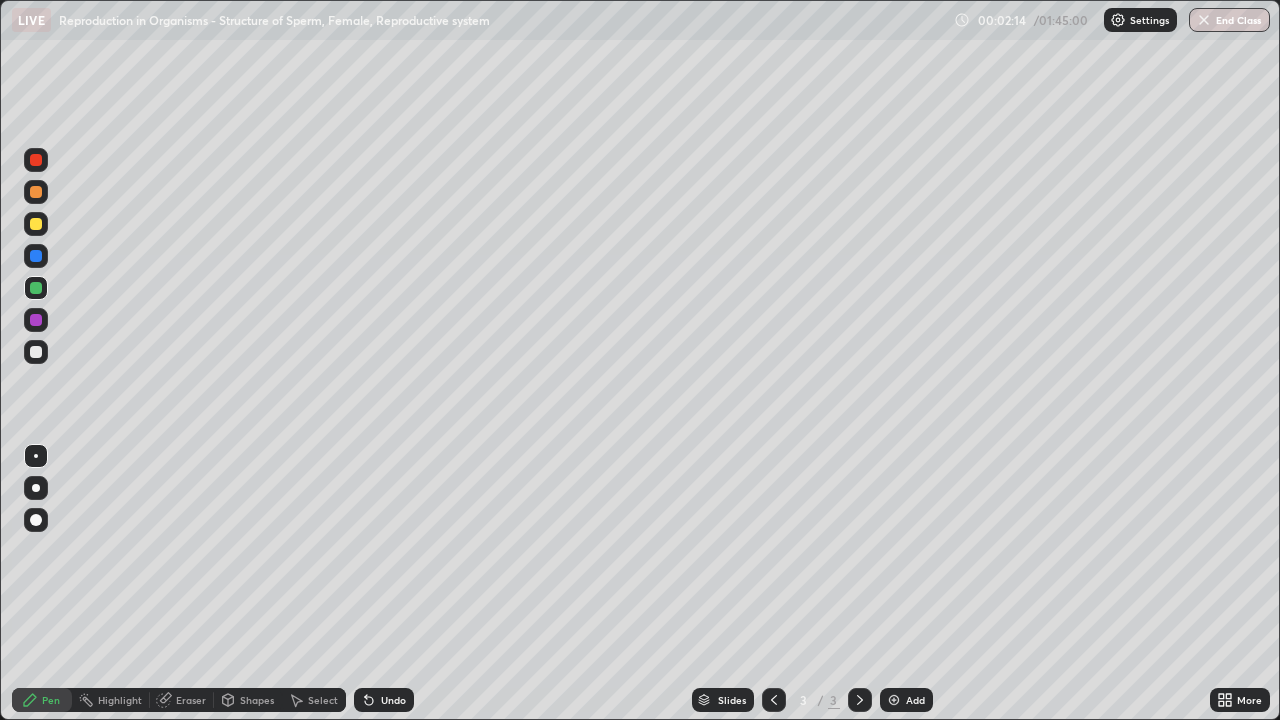 click at bounding box center [36, 352] 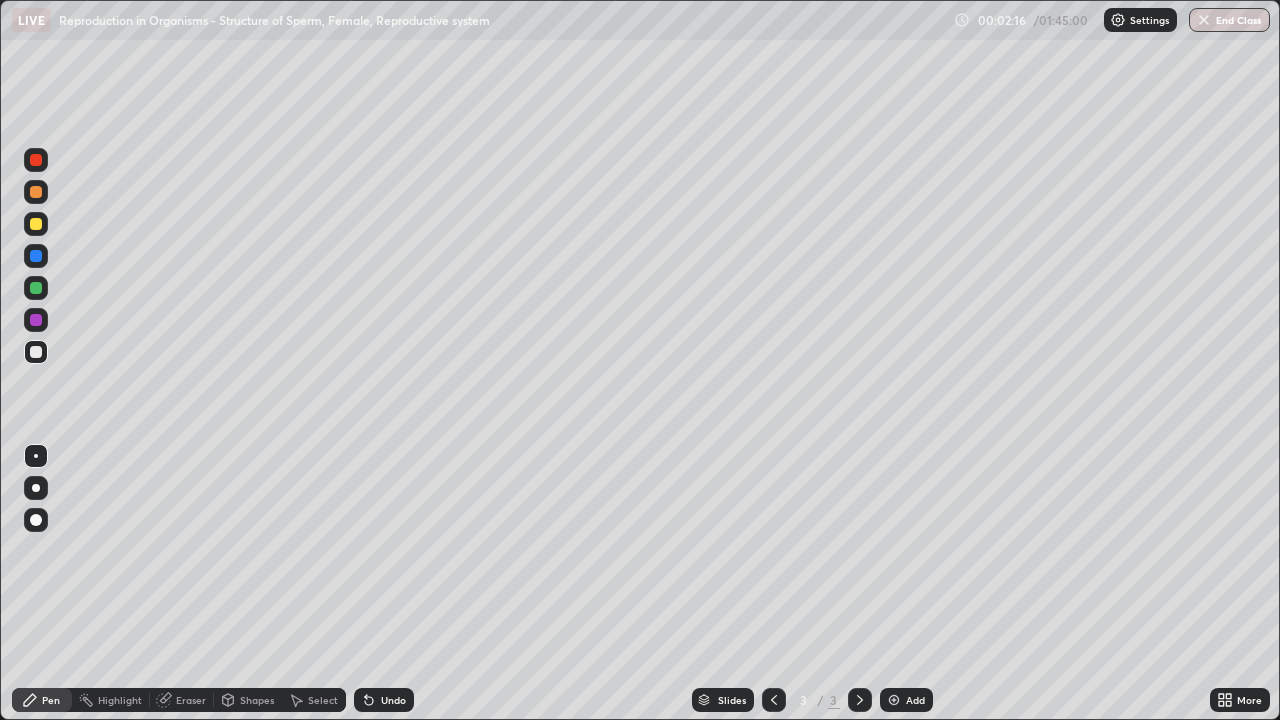 click at bounding box center [36, 320] 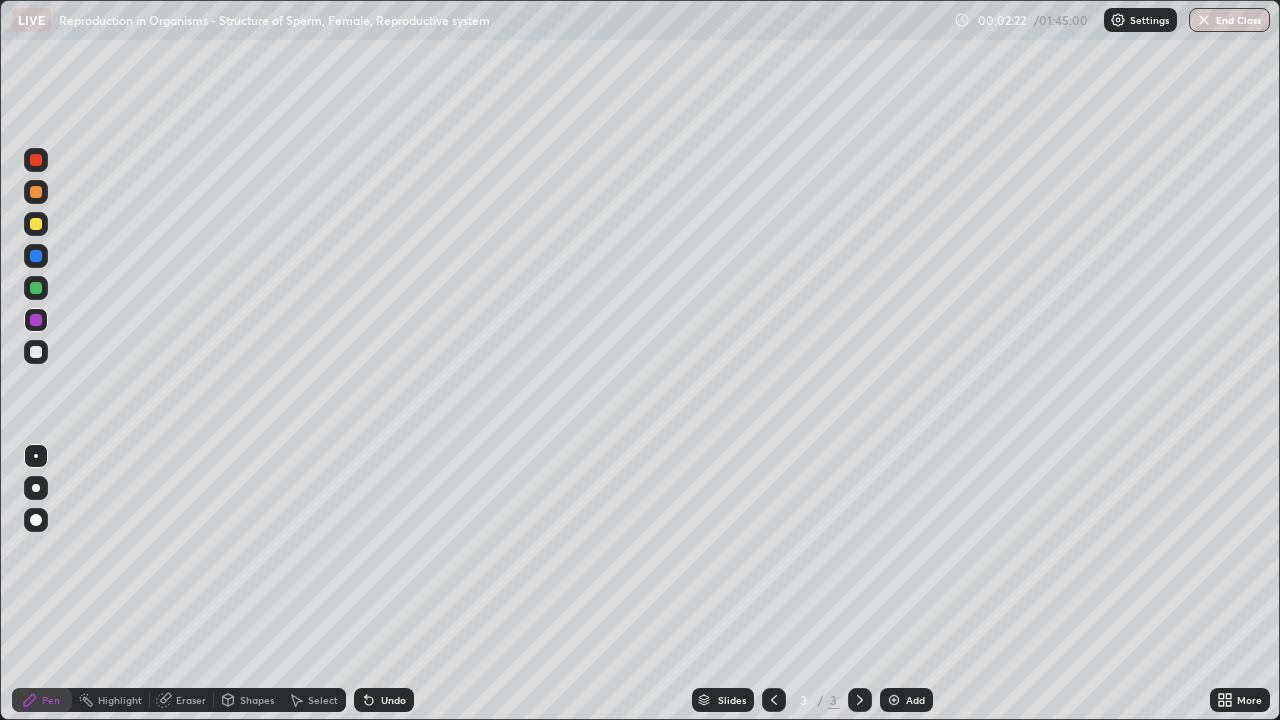 click at bounding box center (36, 224) 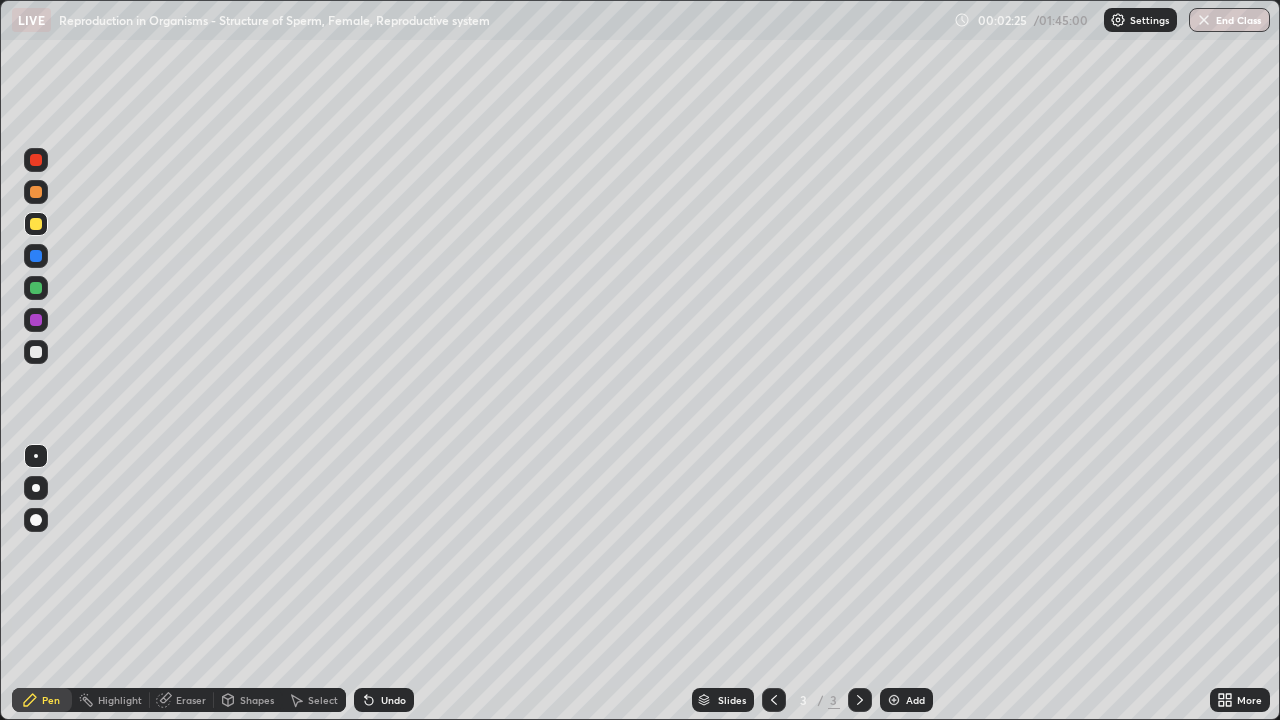 click at bounding box center [36, 520] 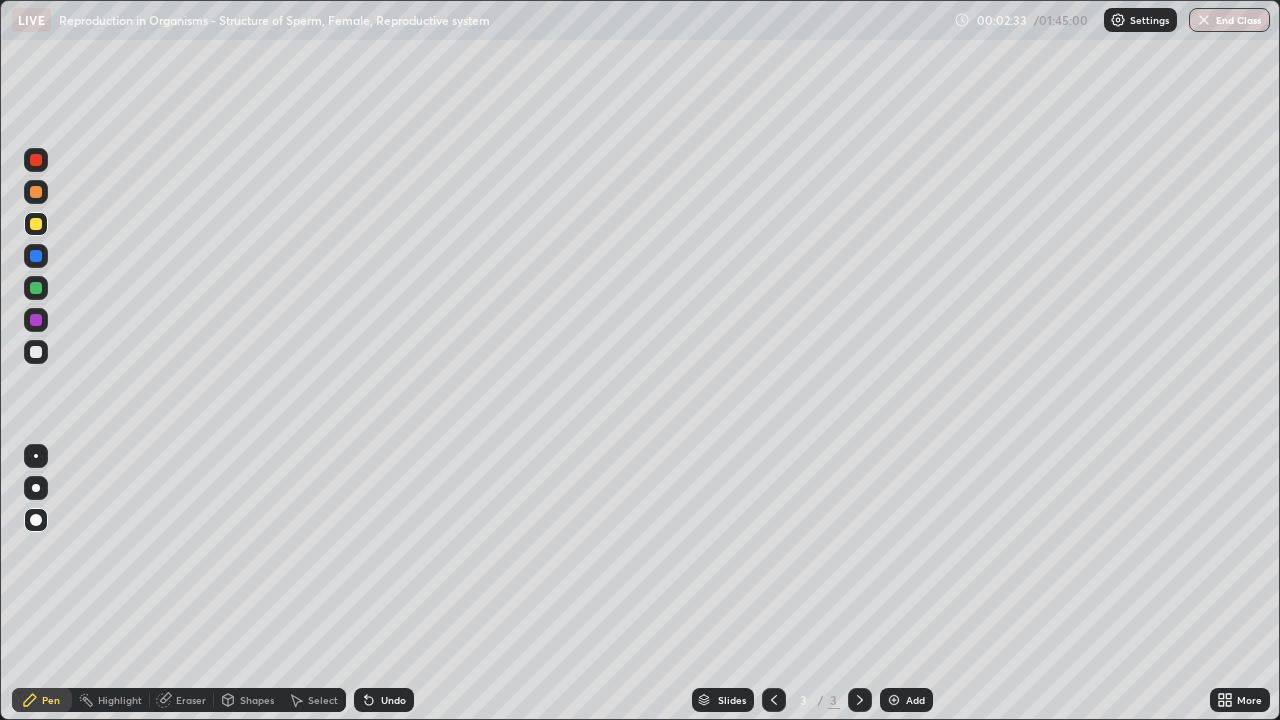 click at bounding box center [36, 256] 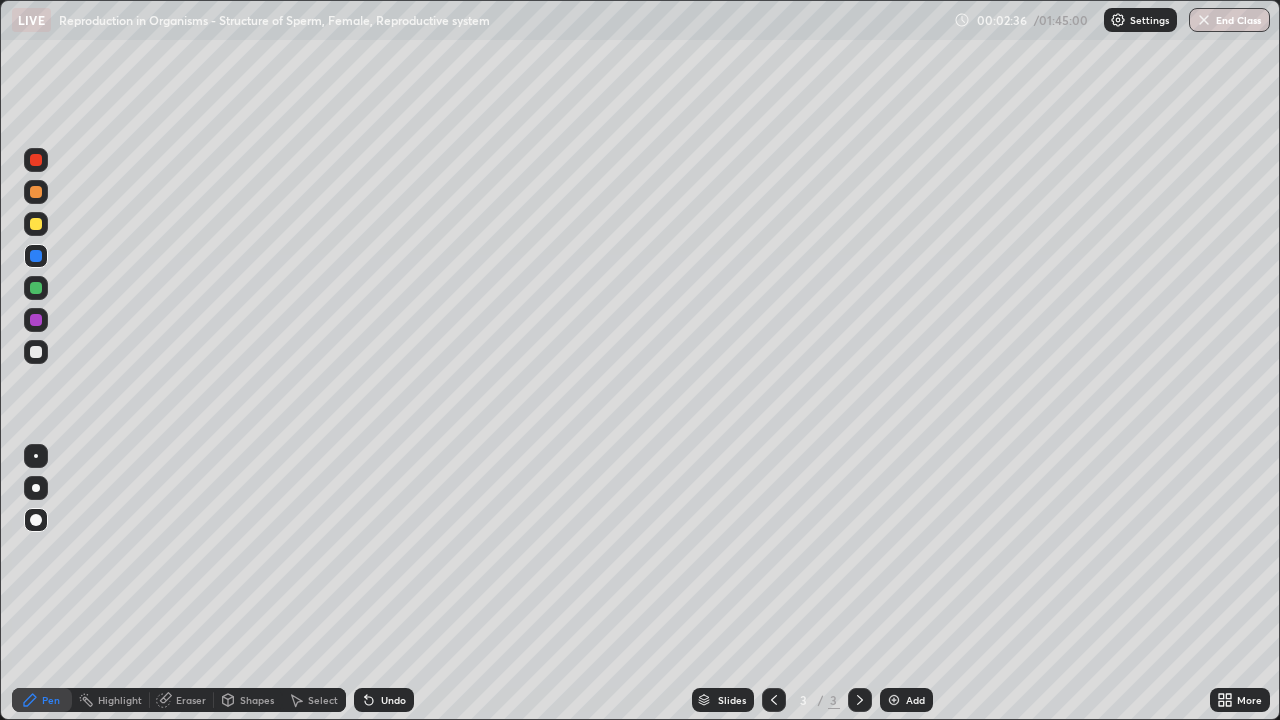 click at bounding box center (36, 352) 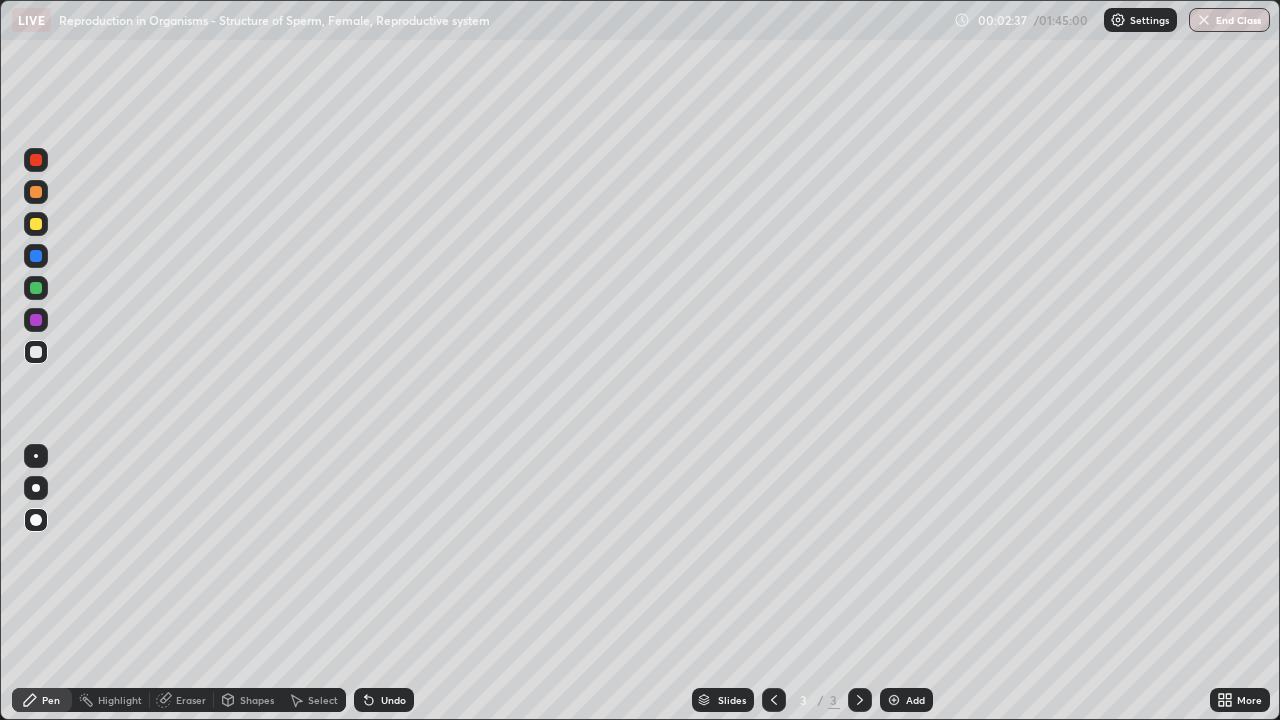 click at bounding box center [36, 456] 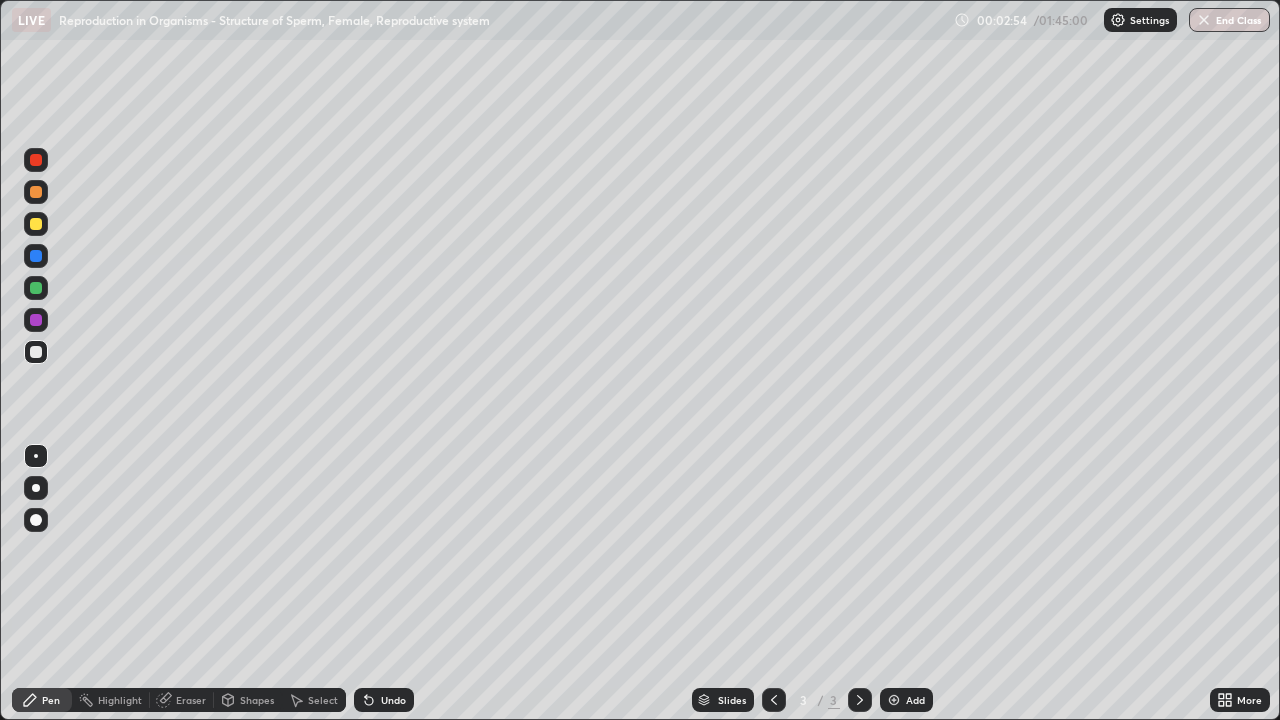 click at bounding box center (36, 352) 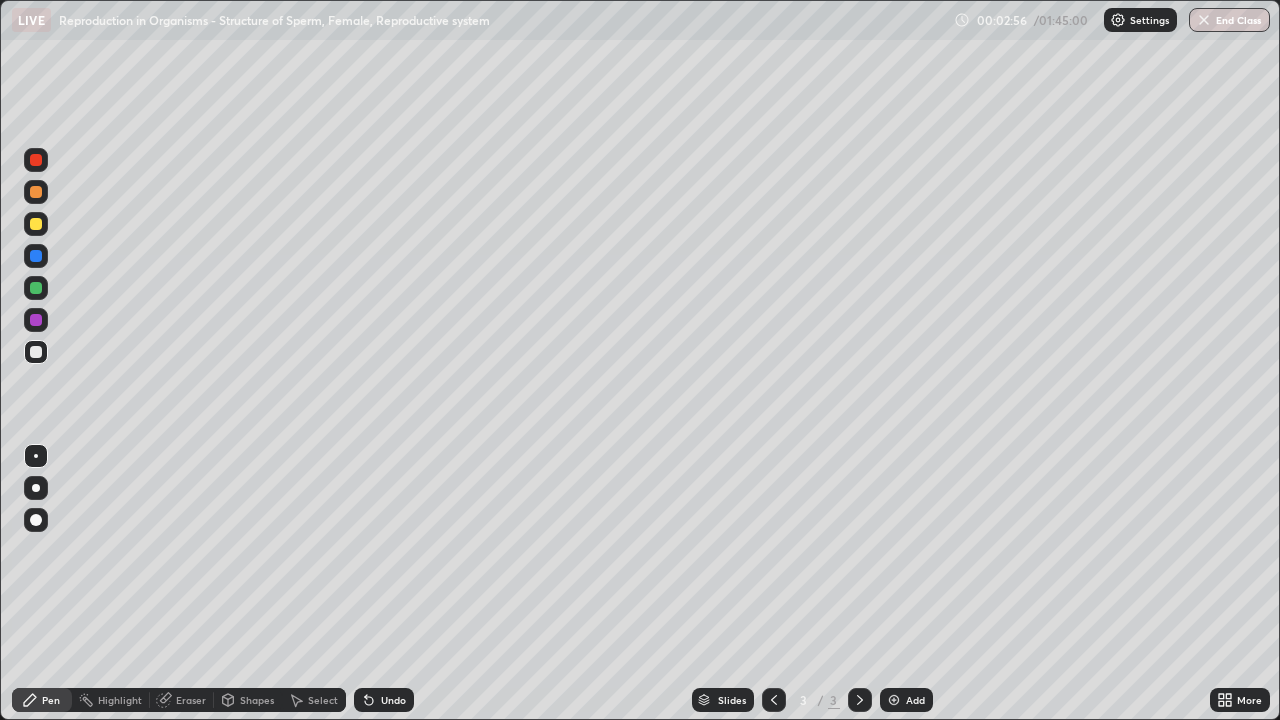 click at bounding box center [36, 192] 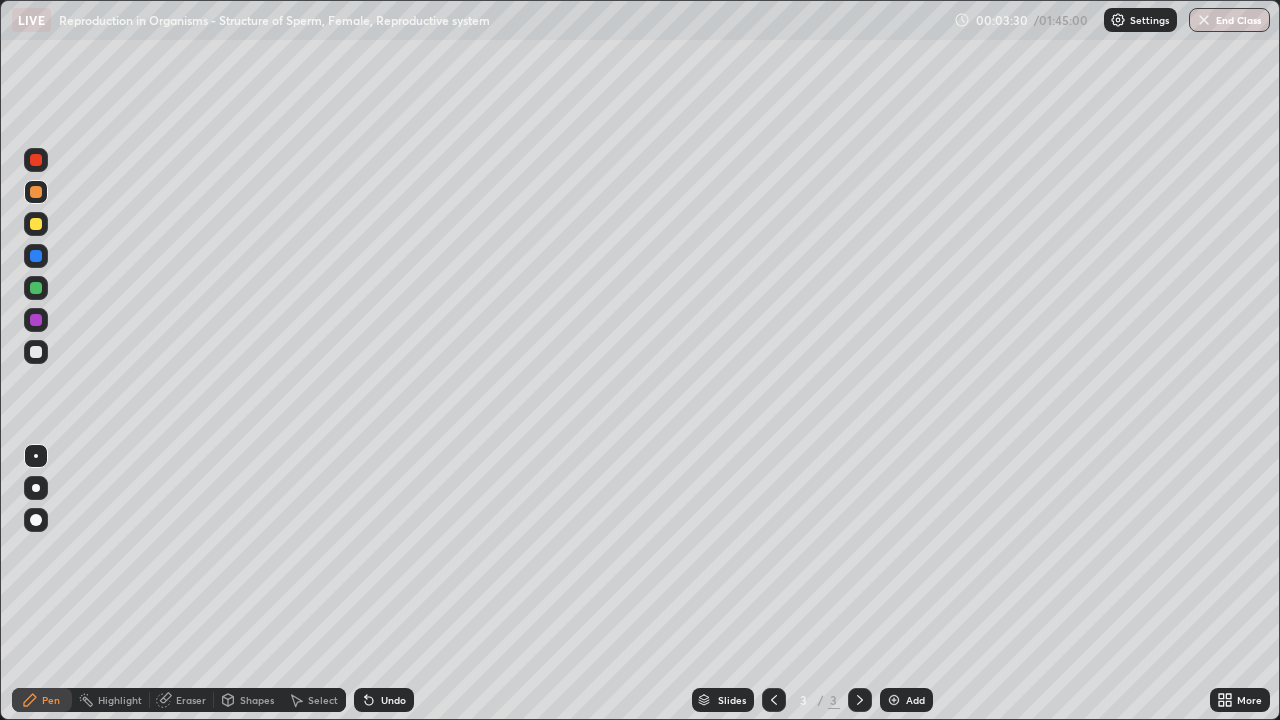 click at bounding box center [36, 352] 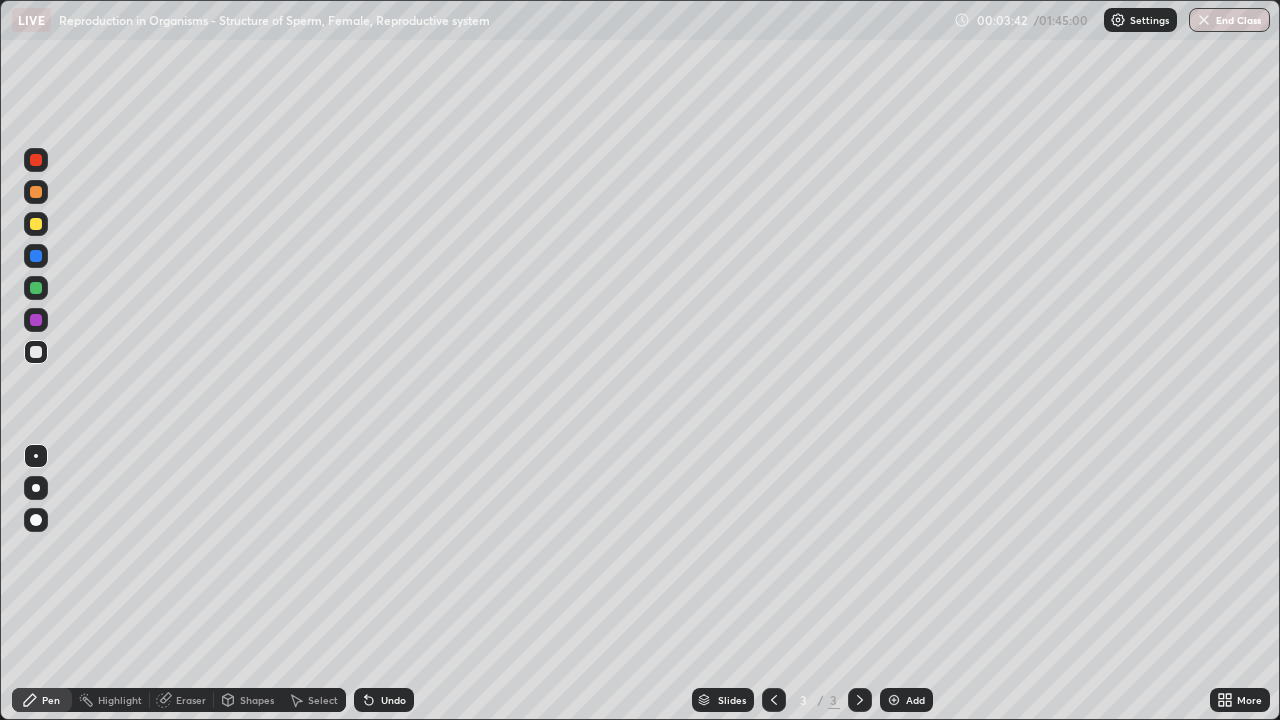 click at bounding box center (36, 320) 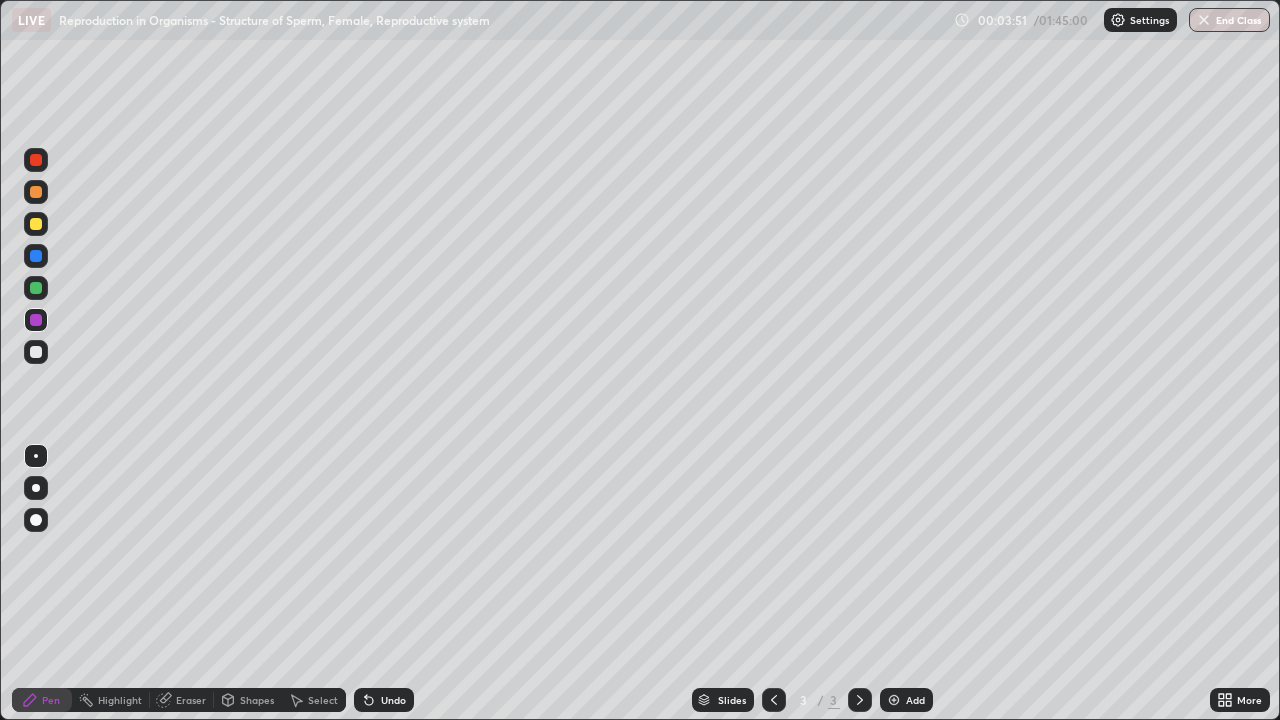 click at bounding box center (36, 352) 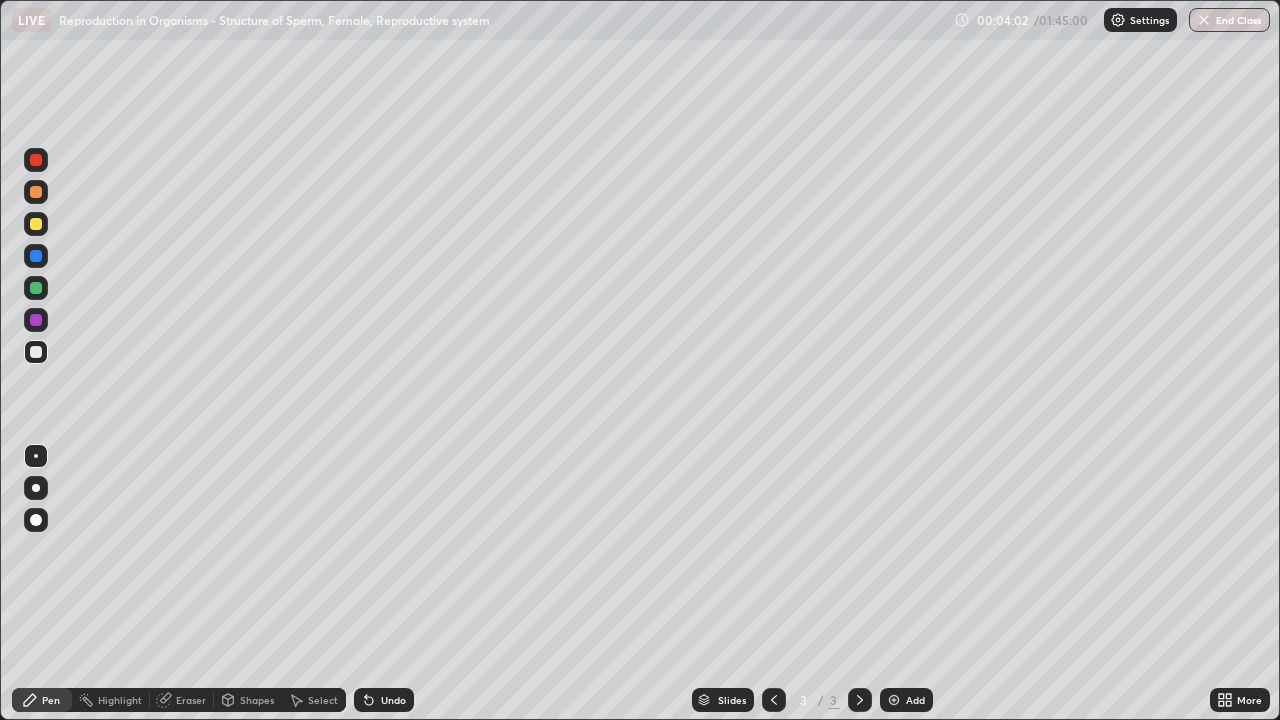 click at bounding box center (36, 224) 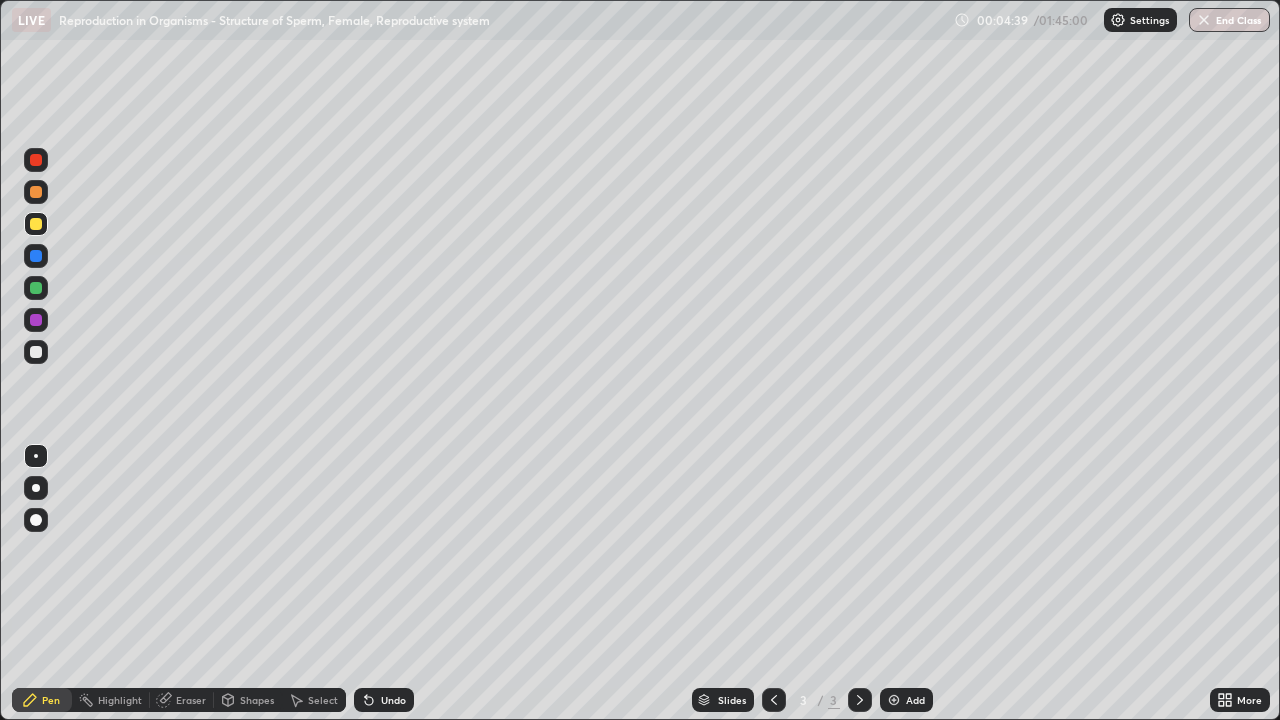 click at bounding box center [36, 352] 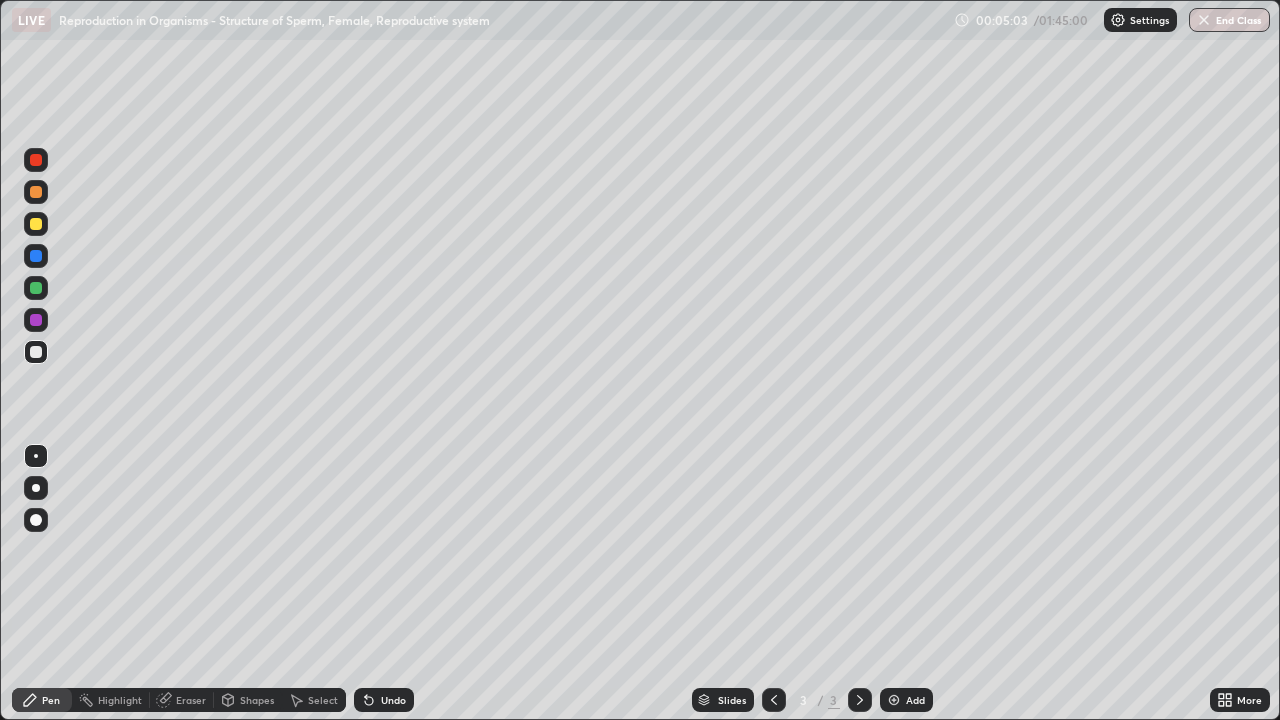 click on "Eraser" at bounding box center (191, 700) 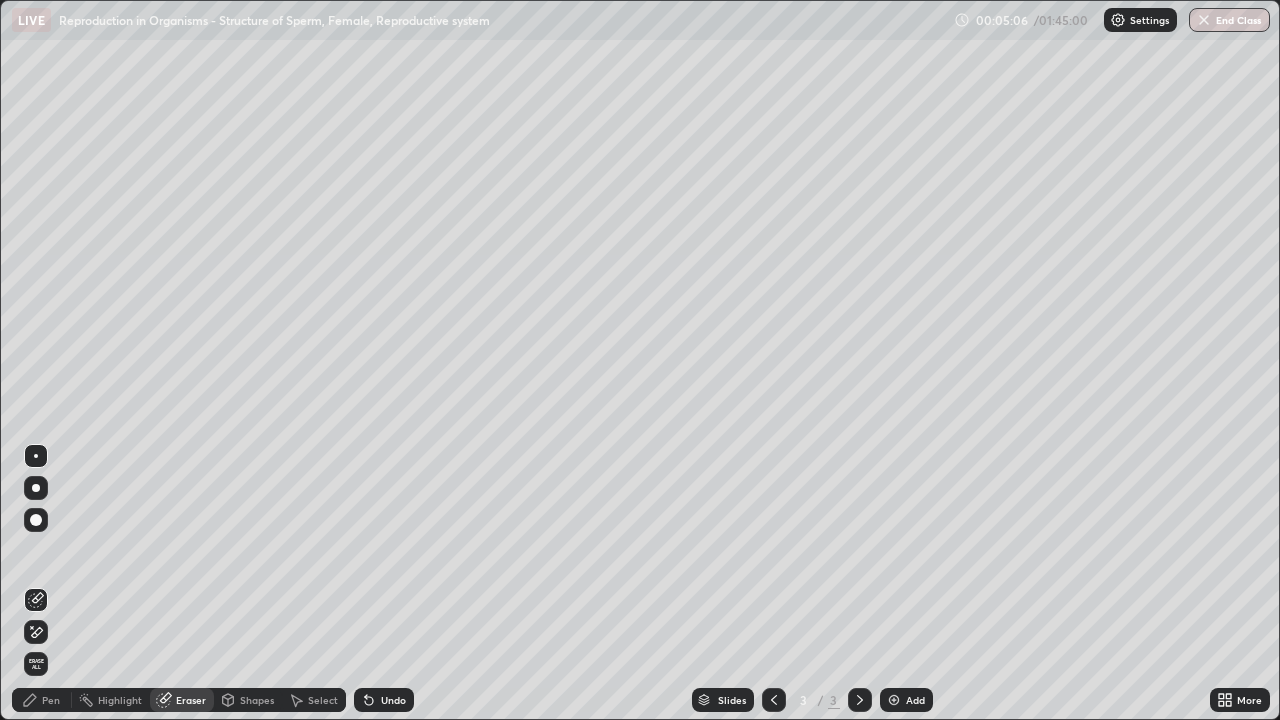 click on "Pen" at bounding box center (51, 700) 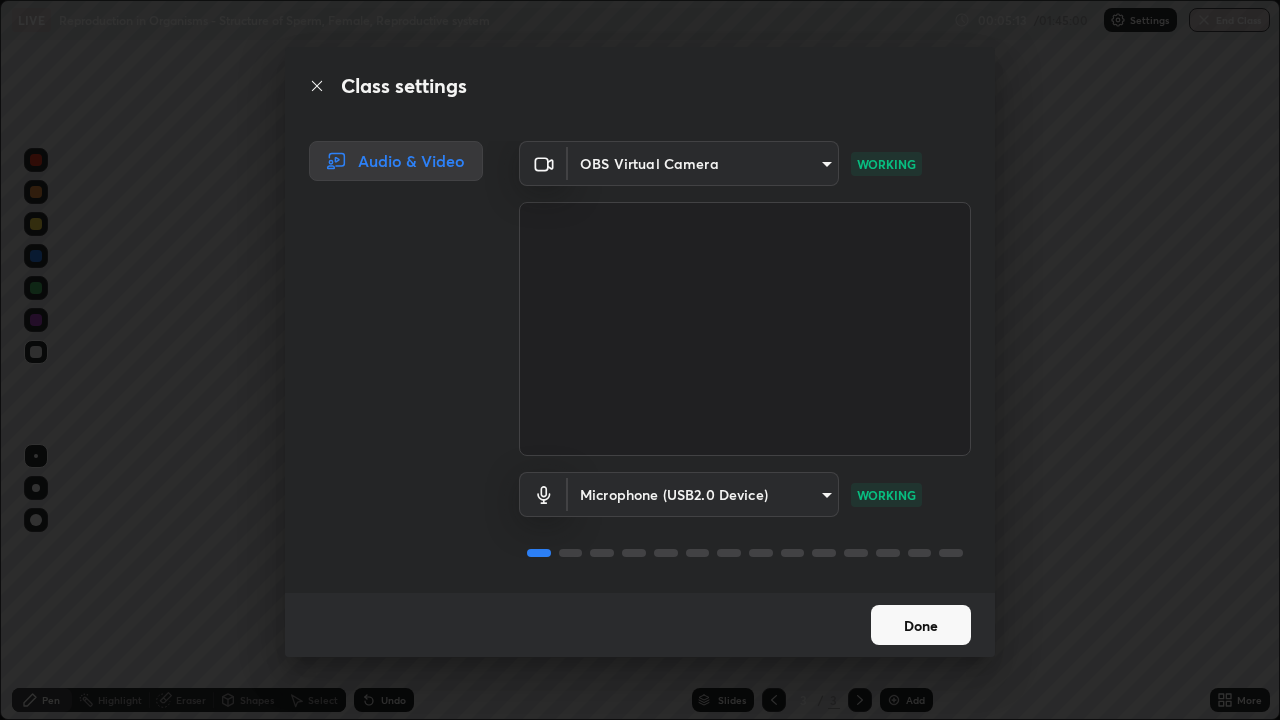 click on "Done" at bounding box center (921, 625) 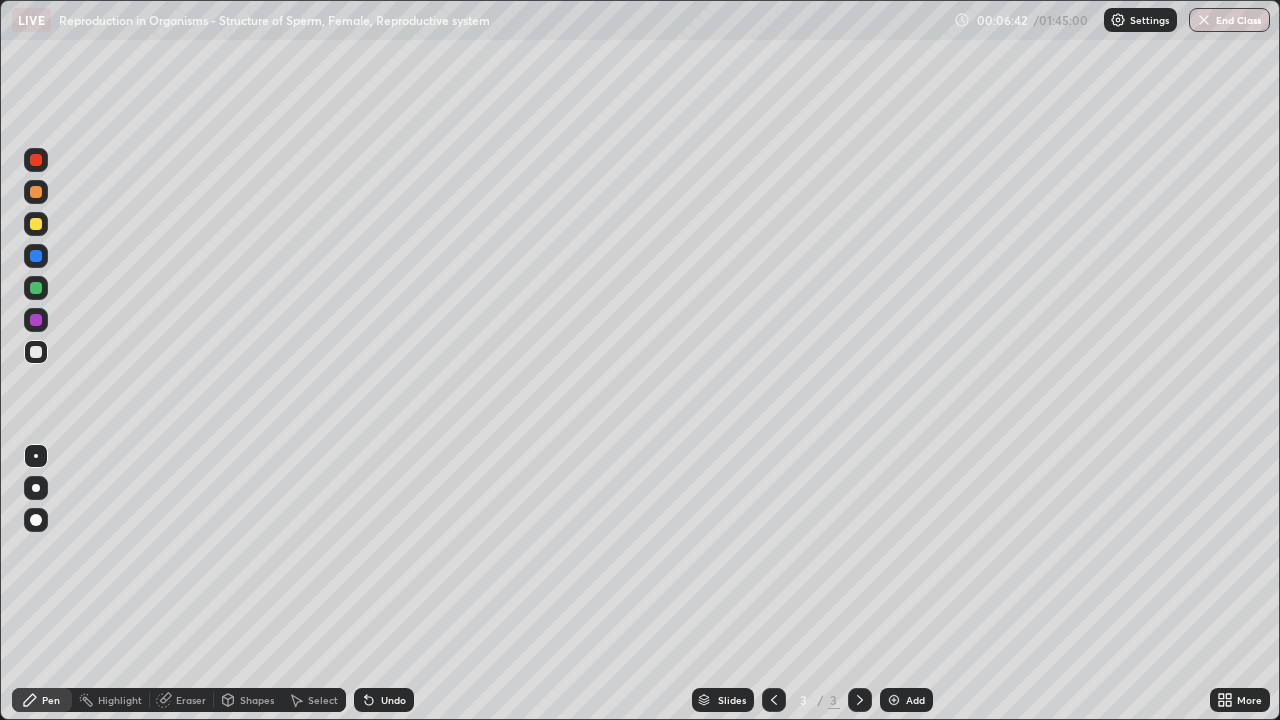click at bounding box center (894, 700) 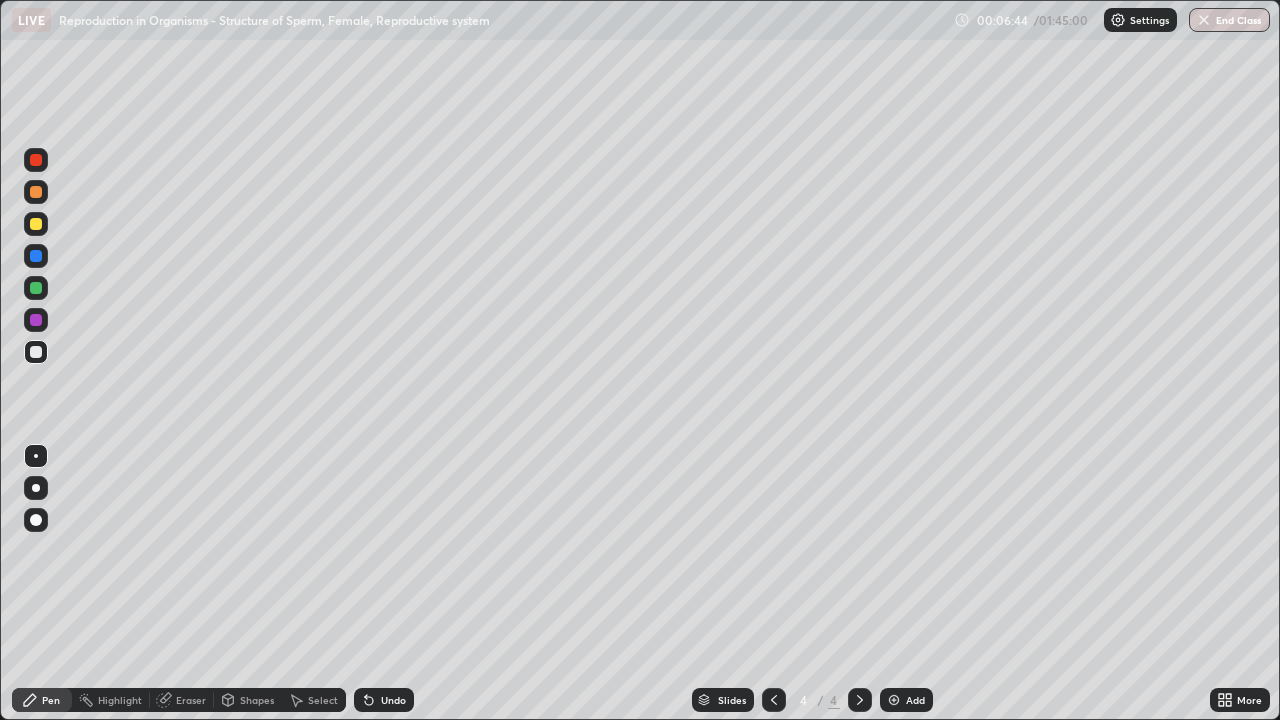 click at bounding box center [36, 320] 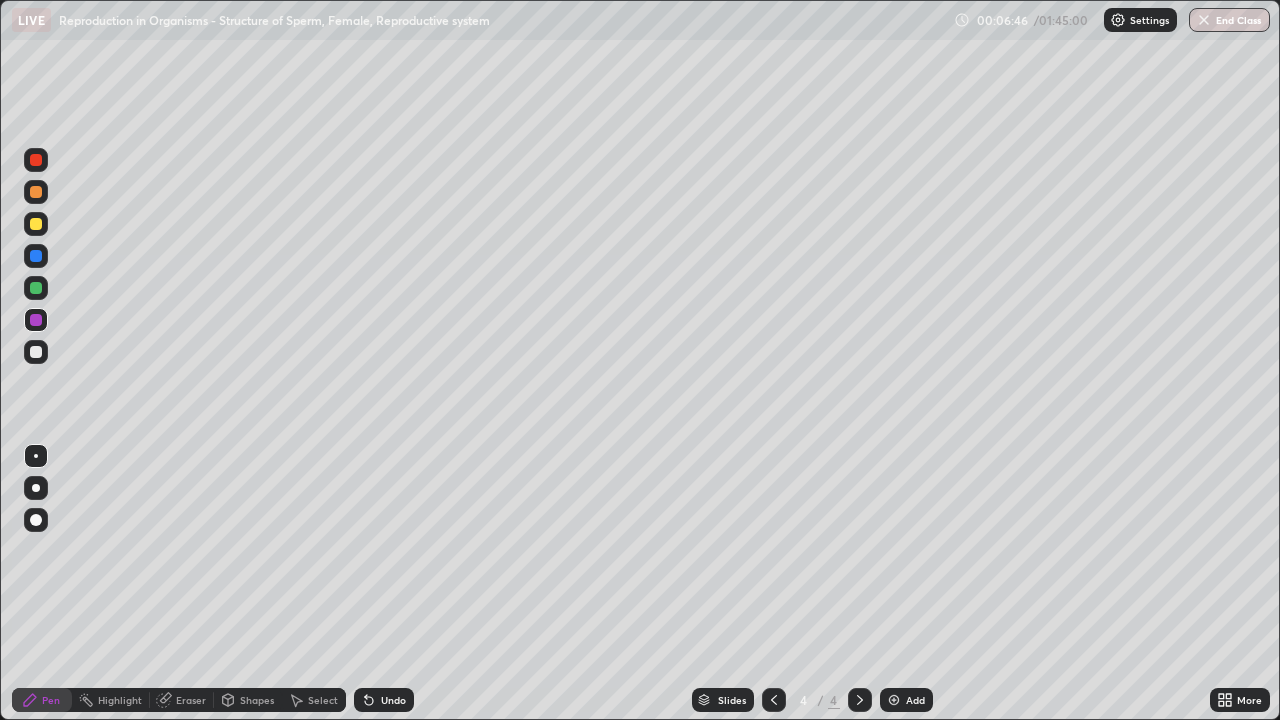click at bounding box center [36, 488] 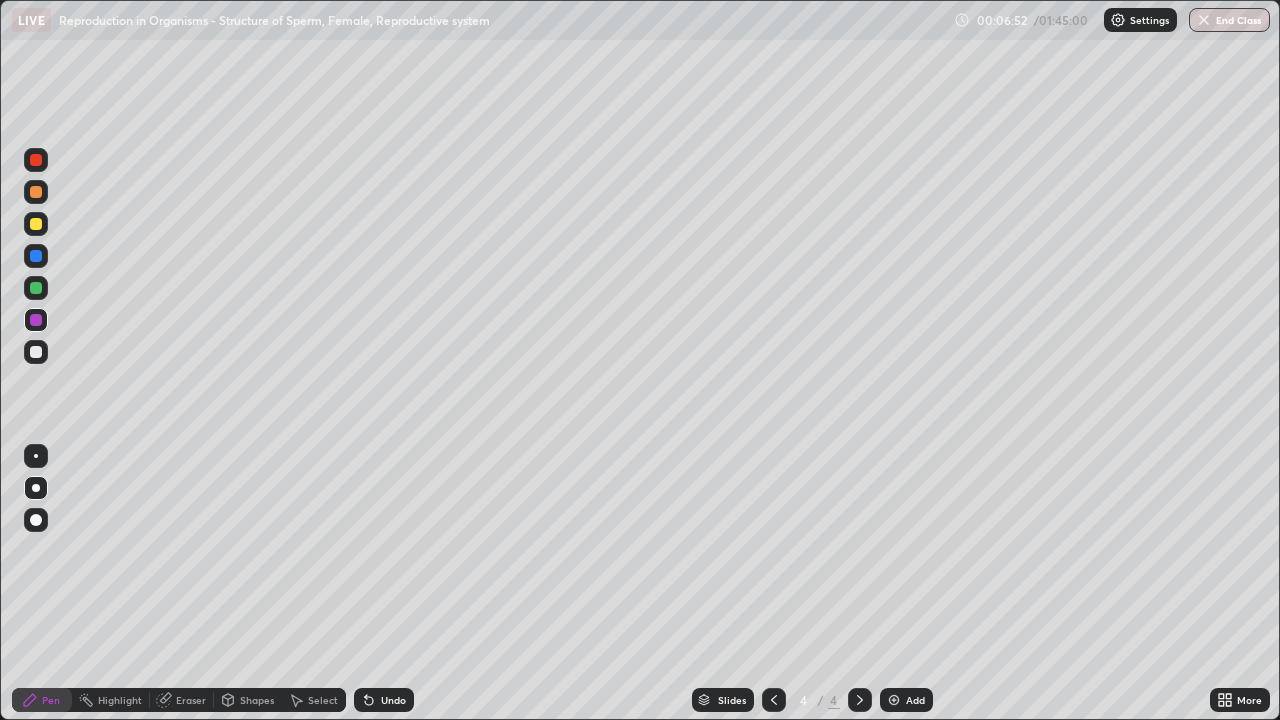 click at bounding box center [36, 352] 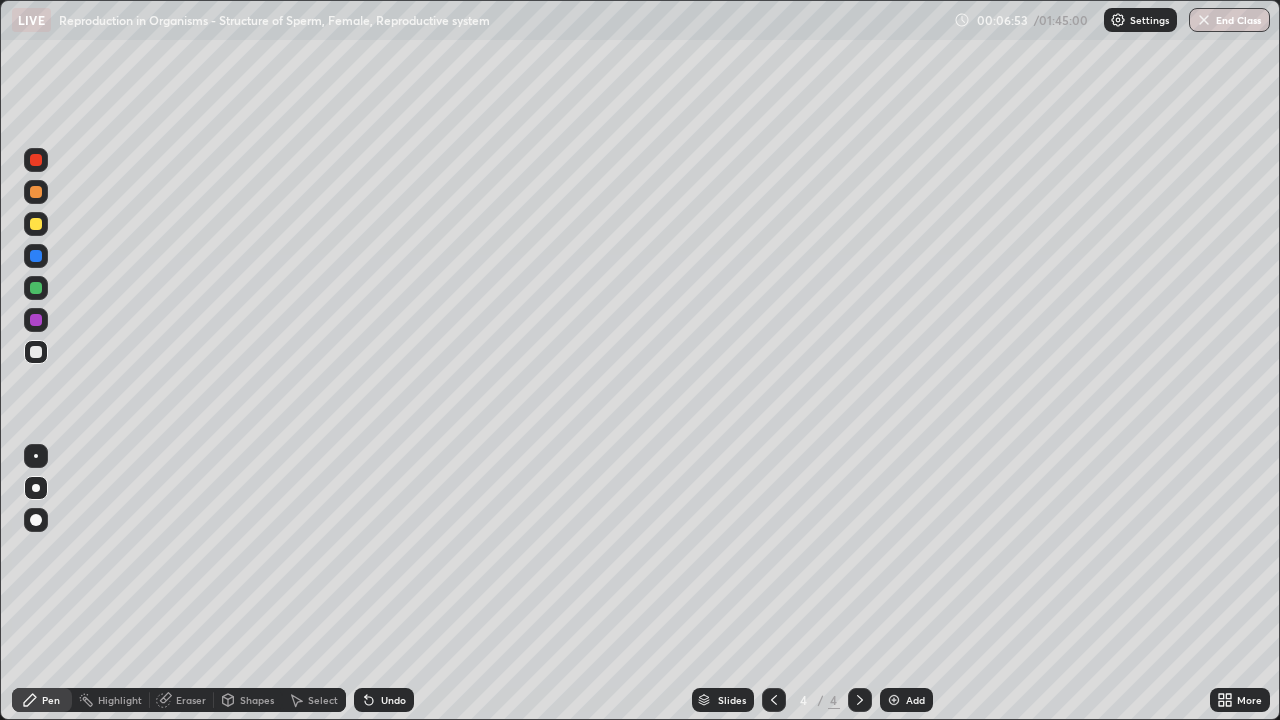 click at bounding box center (36, 456) 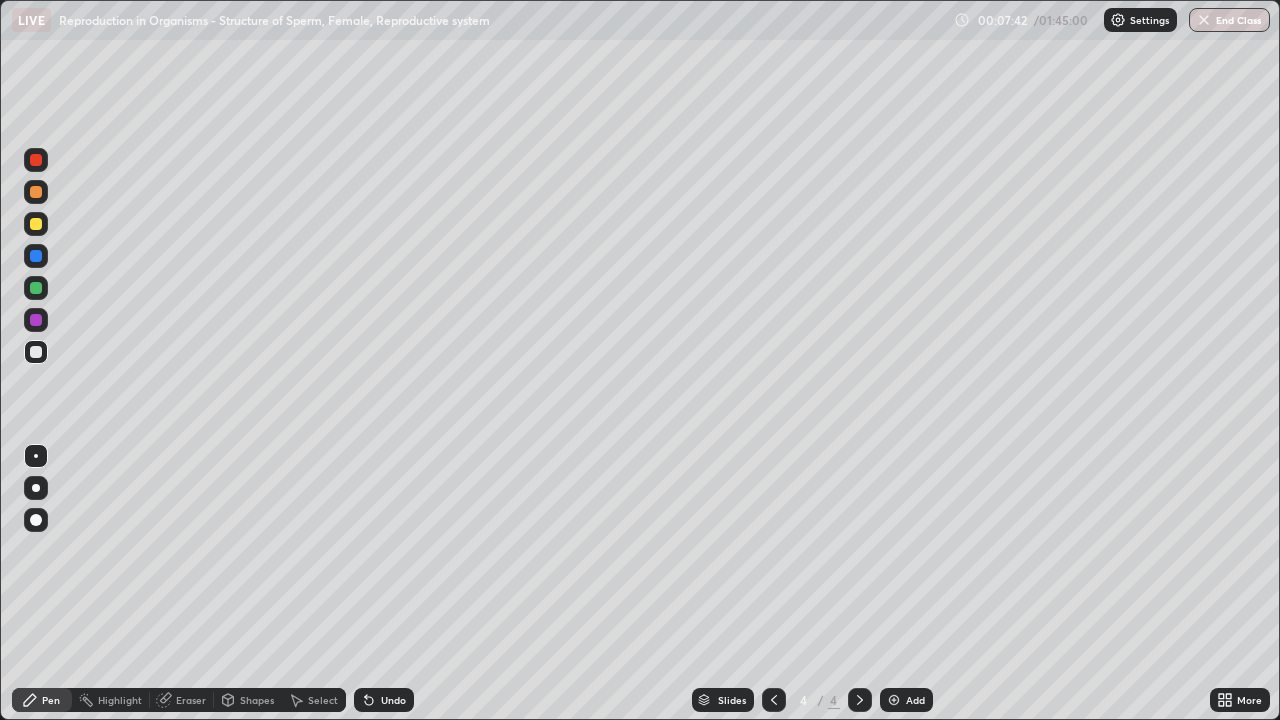 click at bounding box center [774, 700] 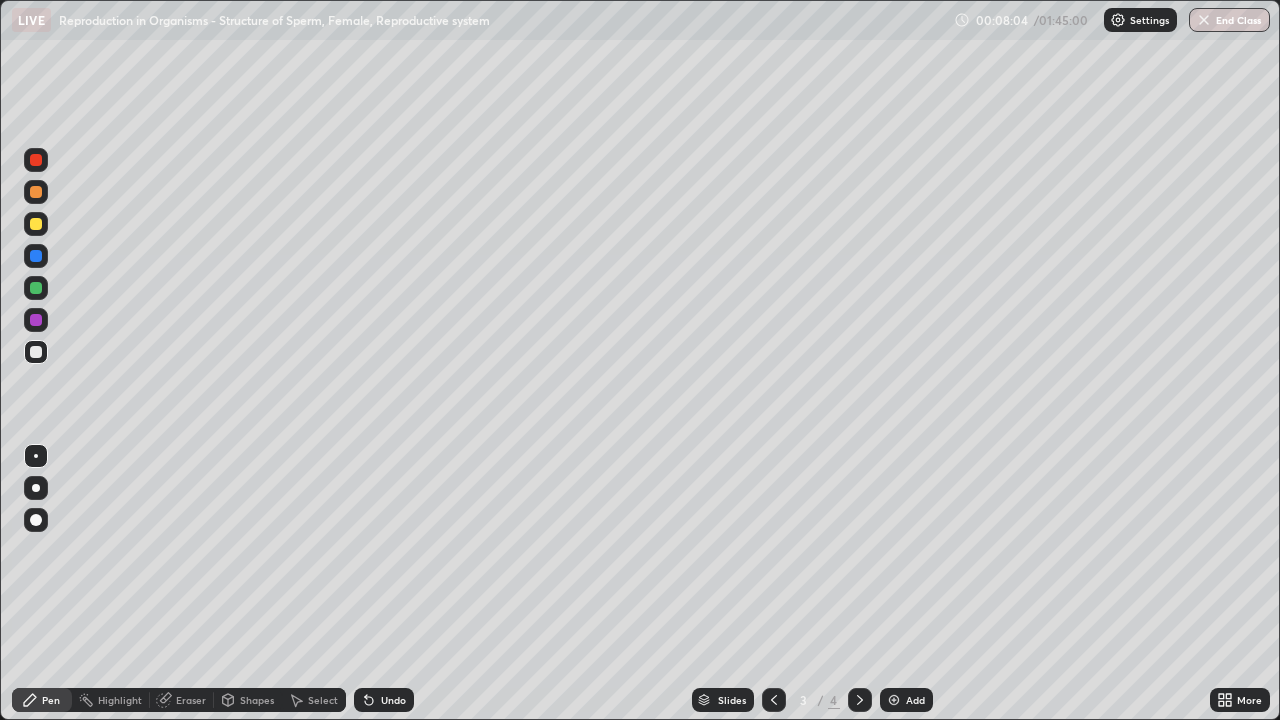 click at bounding box center [860, 700] 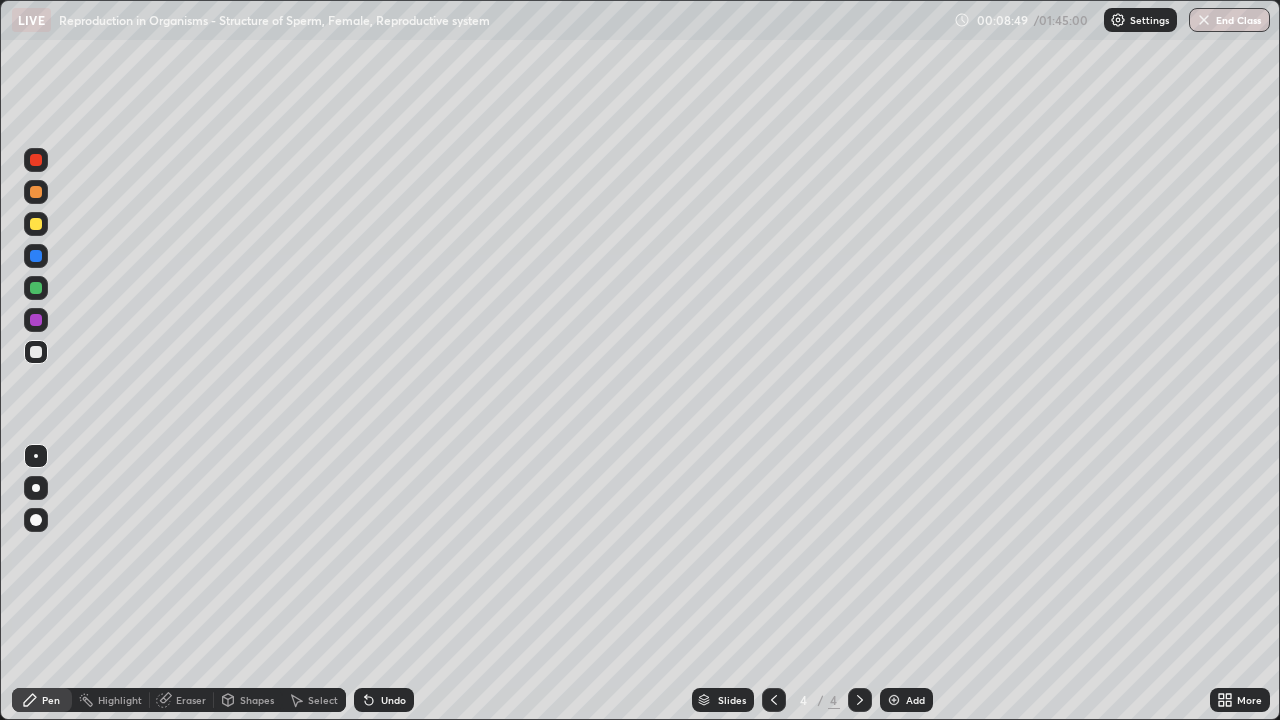 click at bounding box center (36, 320) 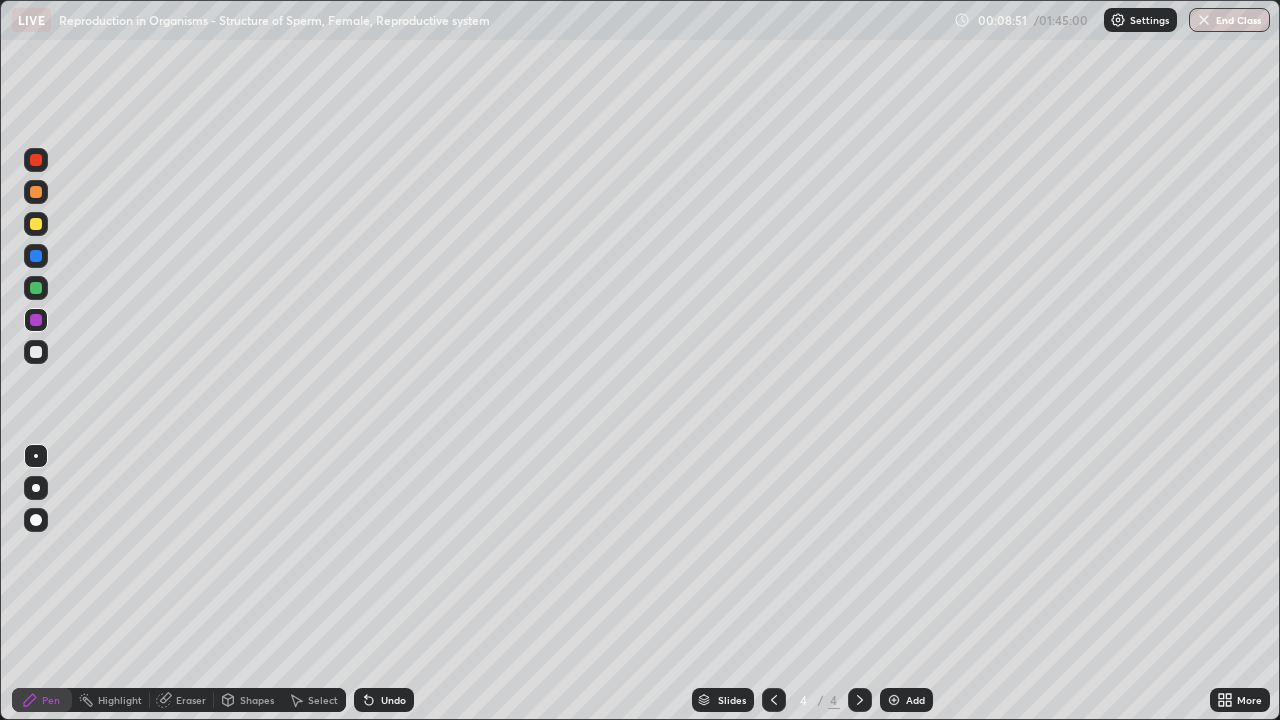 click at bounding box center (36, 488) 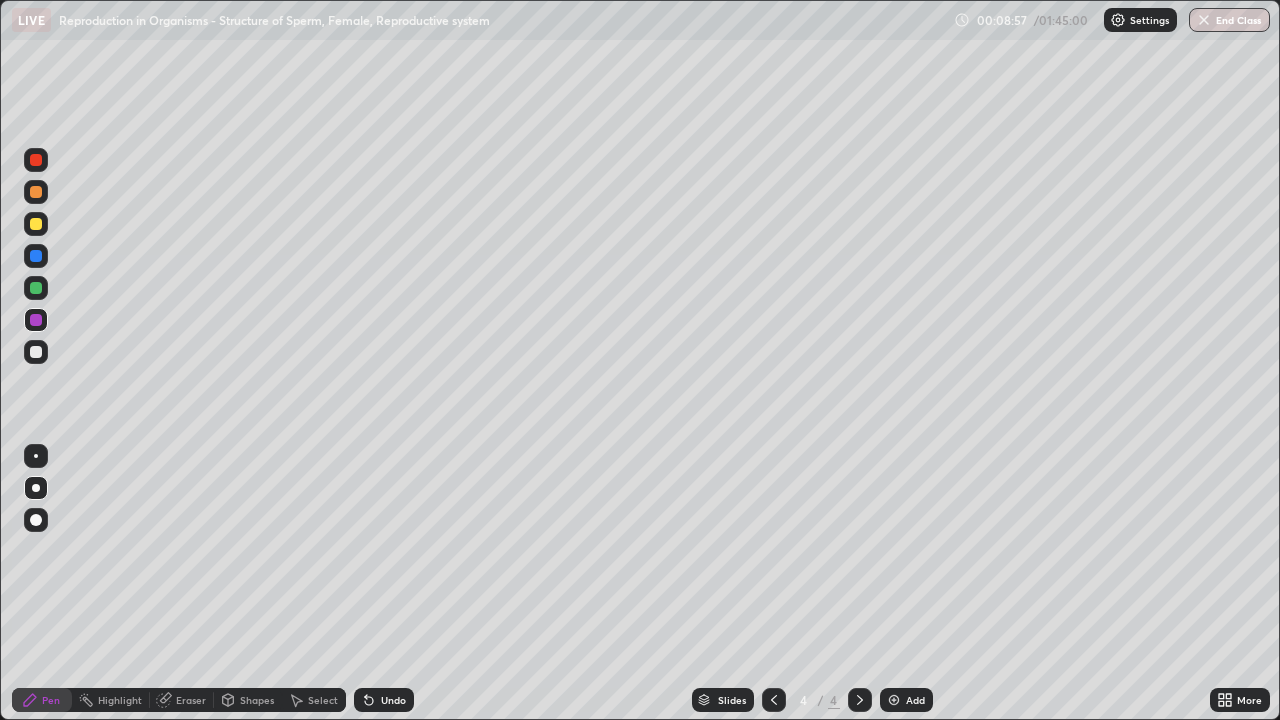 click at bounding box center (36, 352) 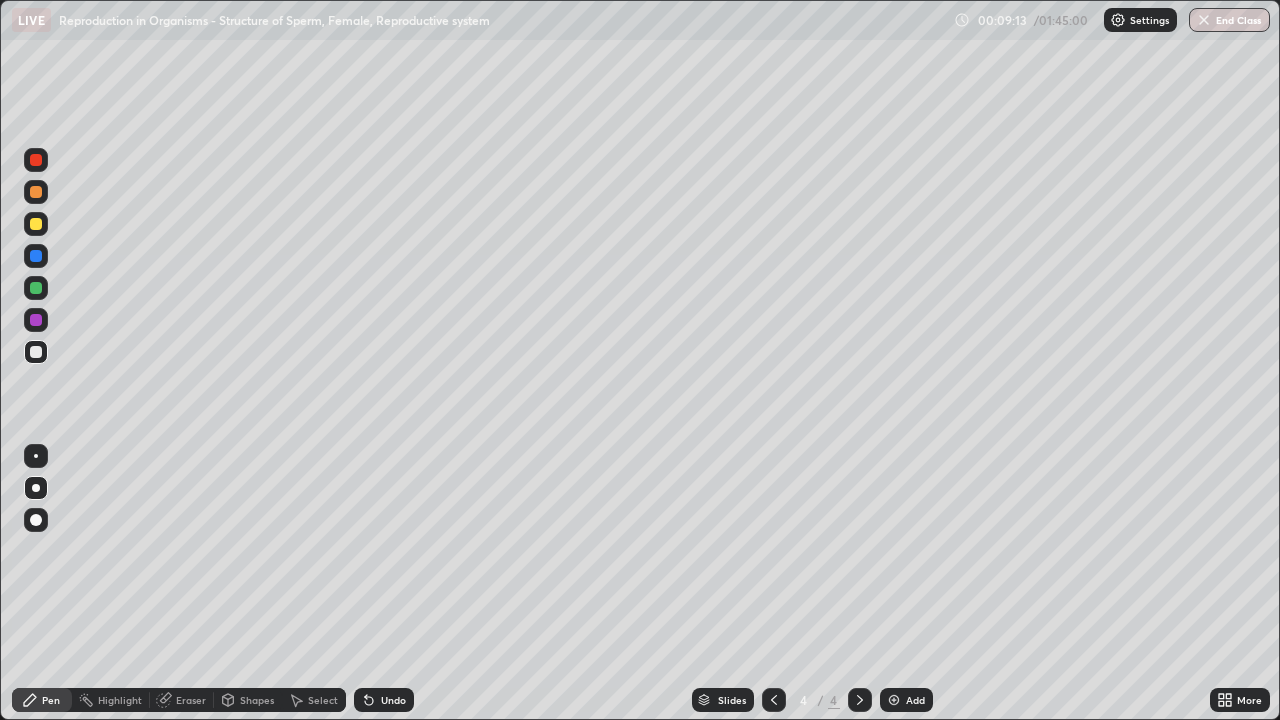 click on "Undo" at bounding box center (384, 700) 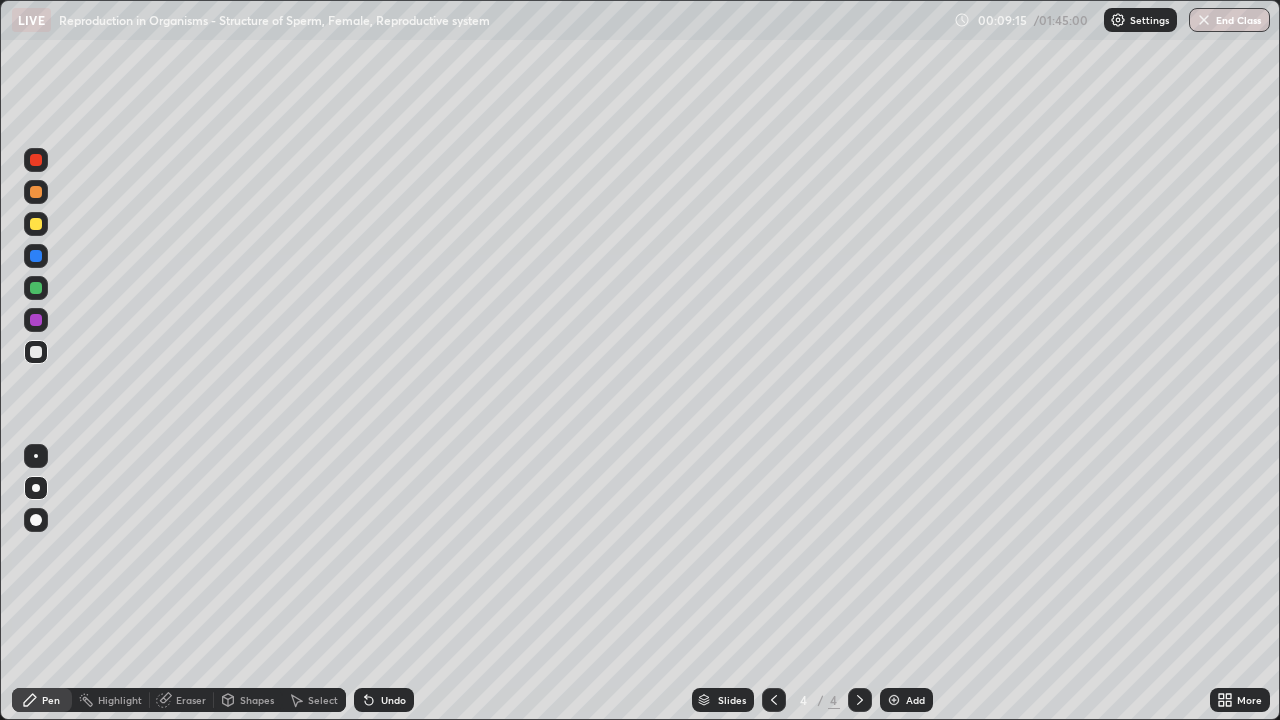 click at bounding box center [36, 456] 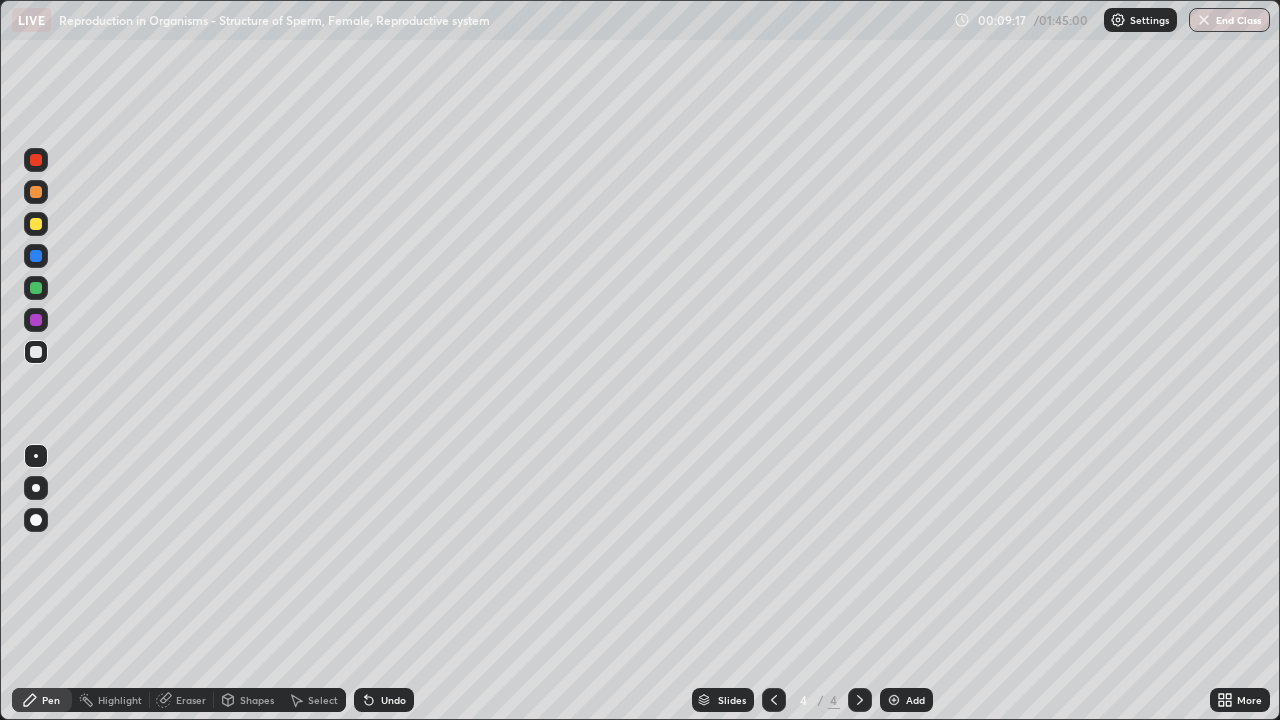click on "Eraser" at bounding box center (191, 700) 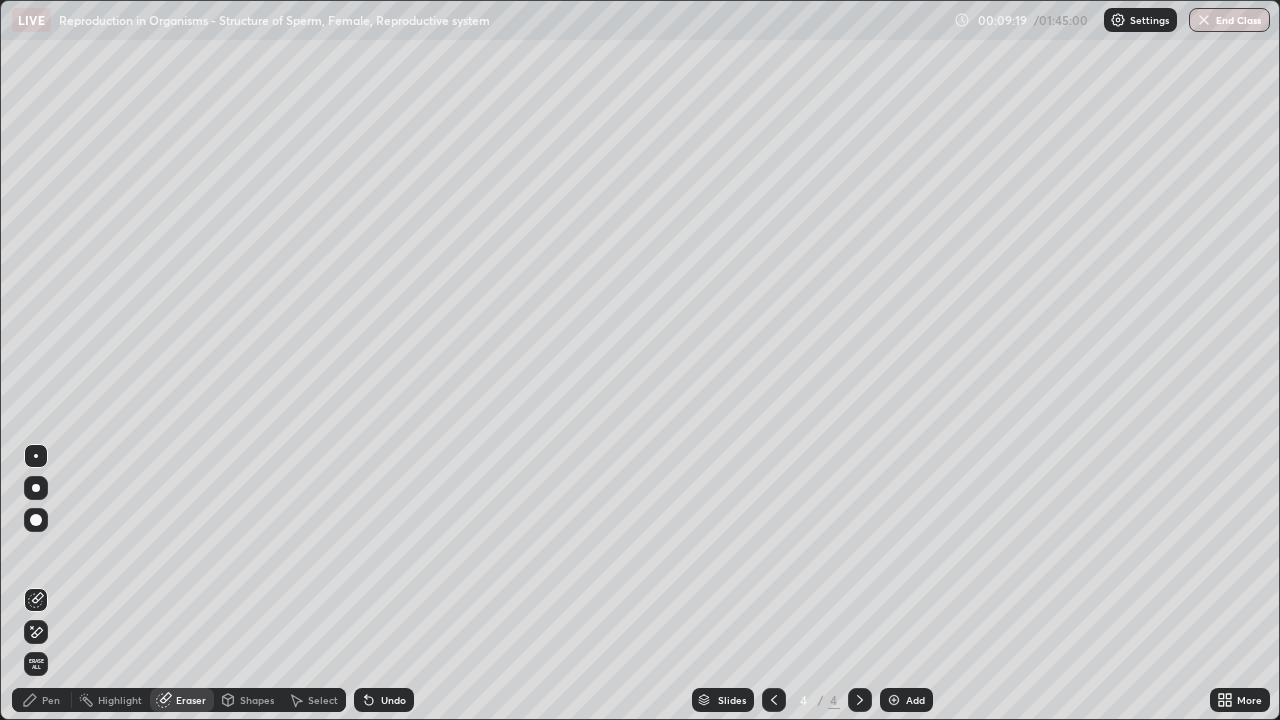 click 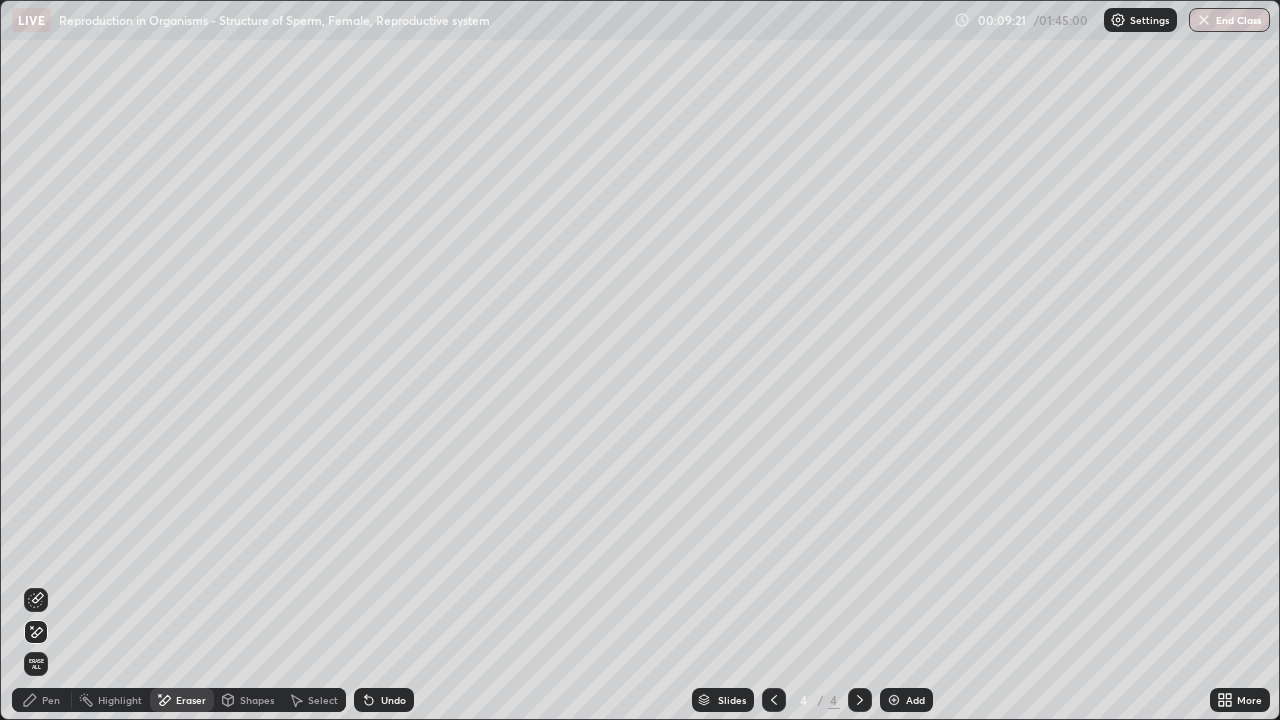 click on "Pen" at bounding box center [51, 700] 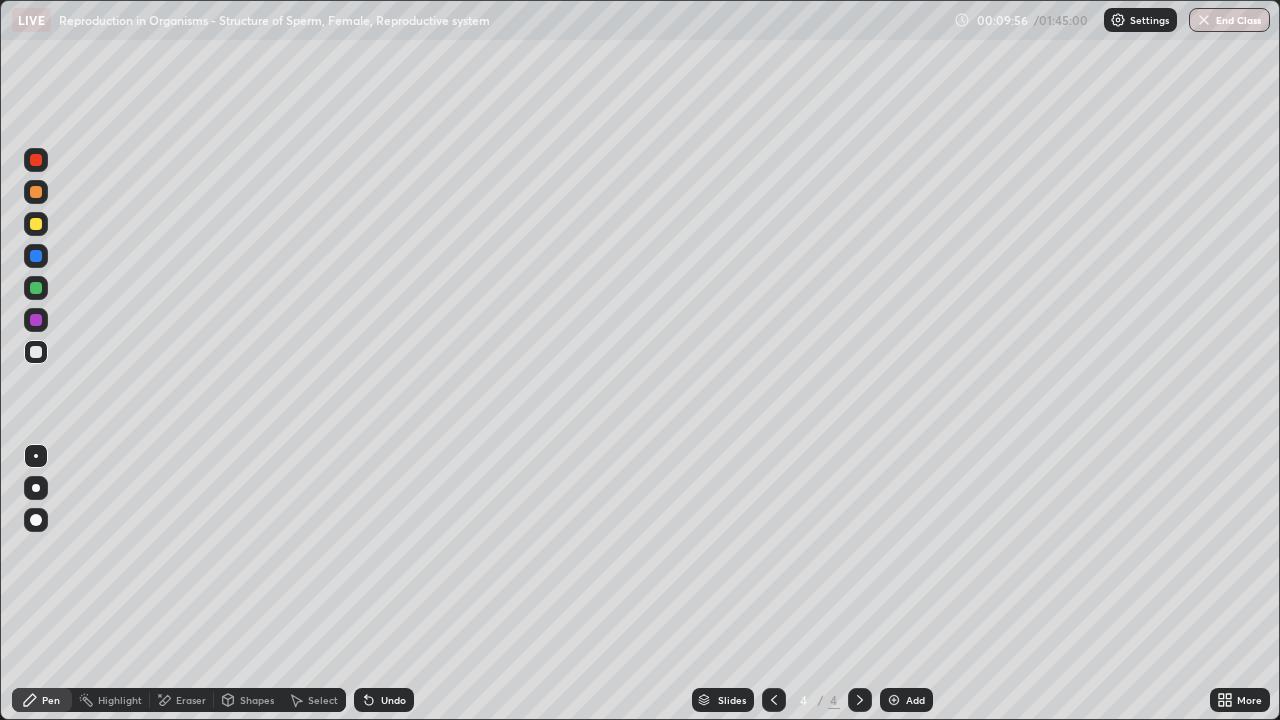 click at bounding box center (36, 320) 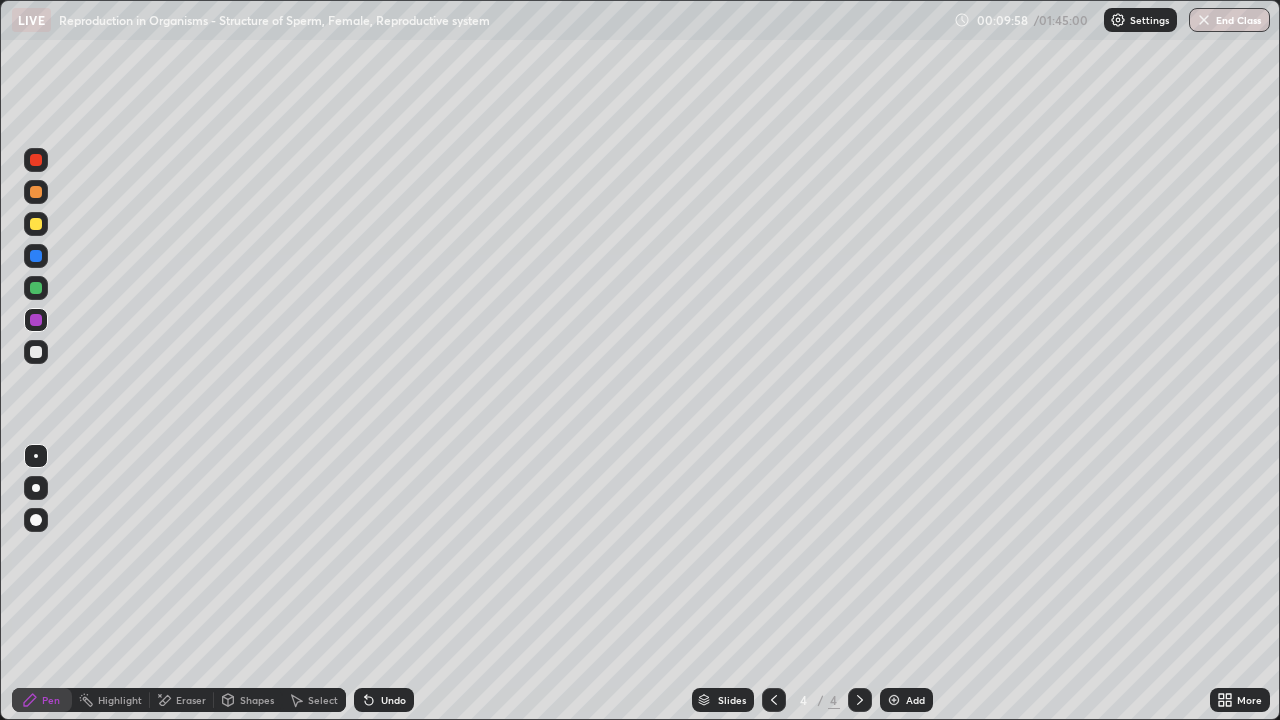 click at bounding box center [36, 488] 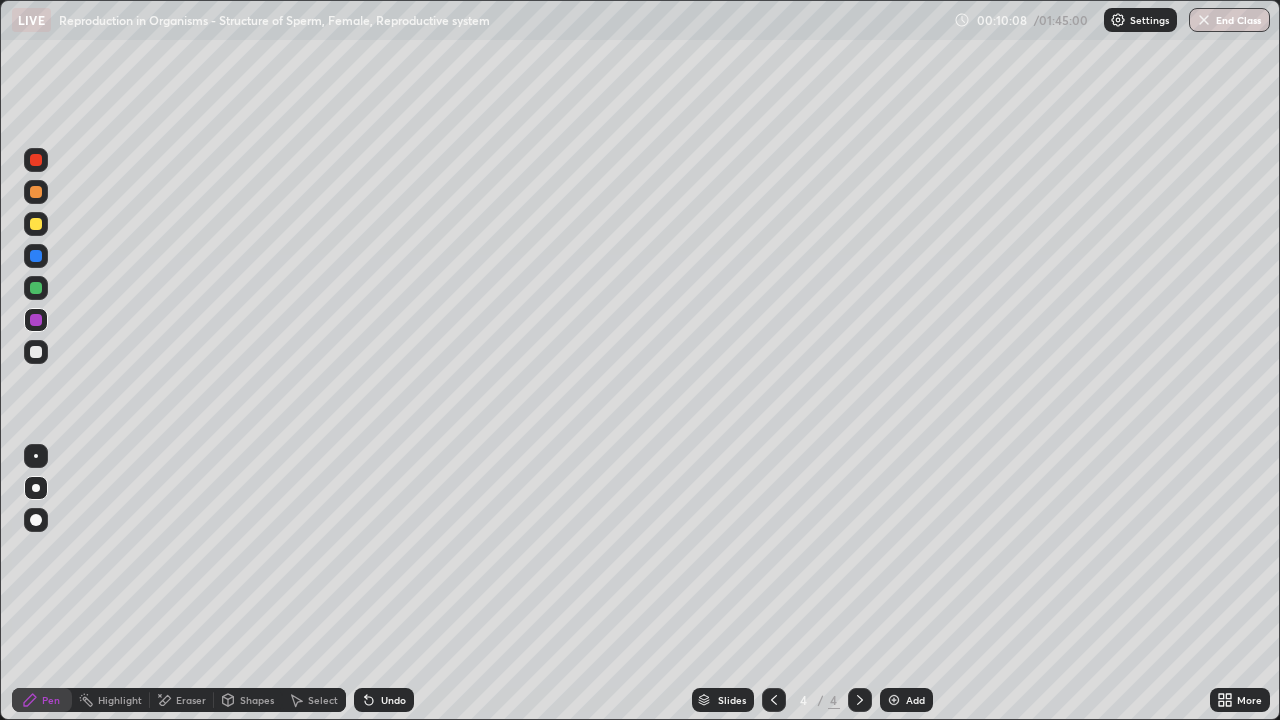 click at bounding box center [36, 456] 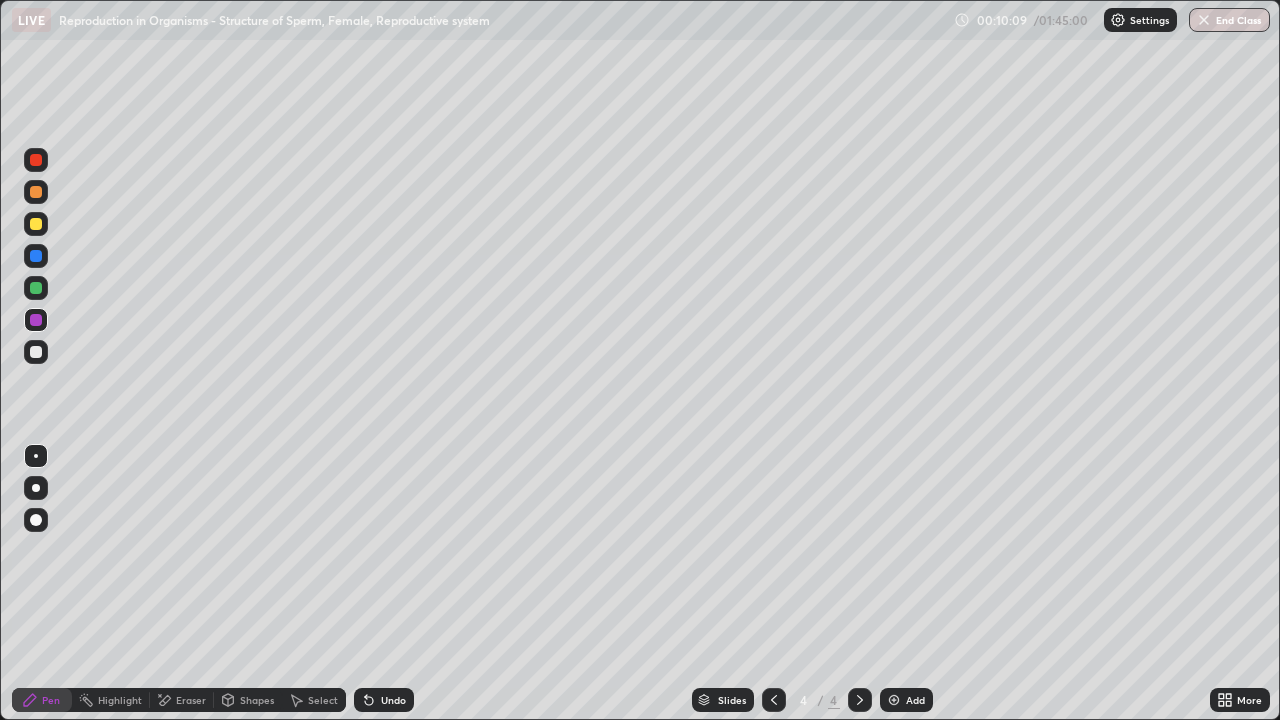 click at bounding box center (36, 352) 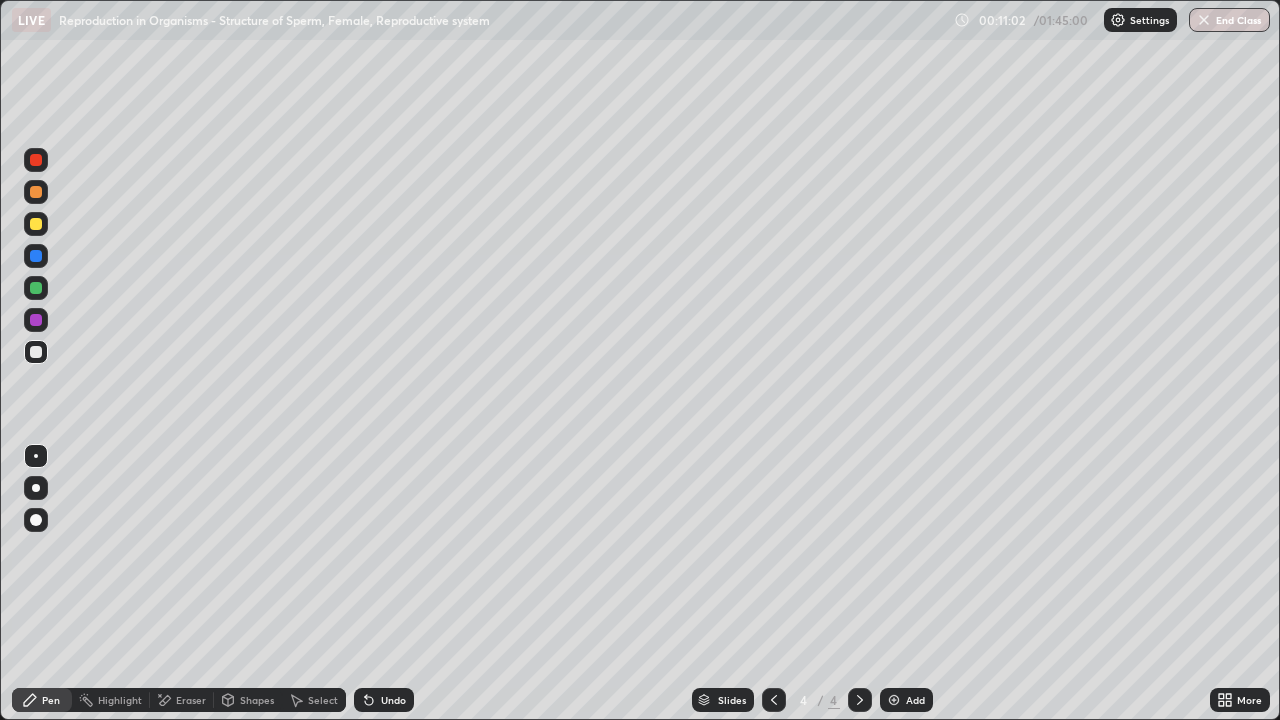 click on "Undo" at bounding box center [384, 700] 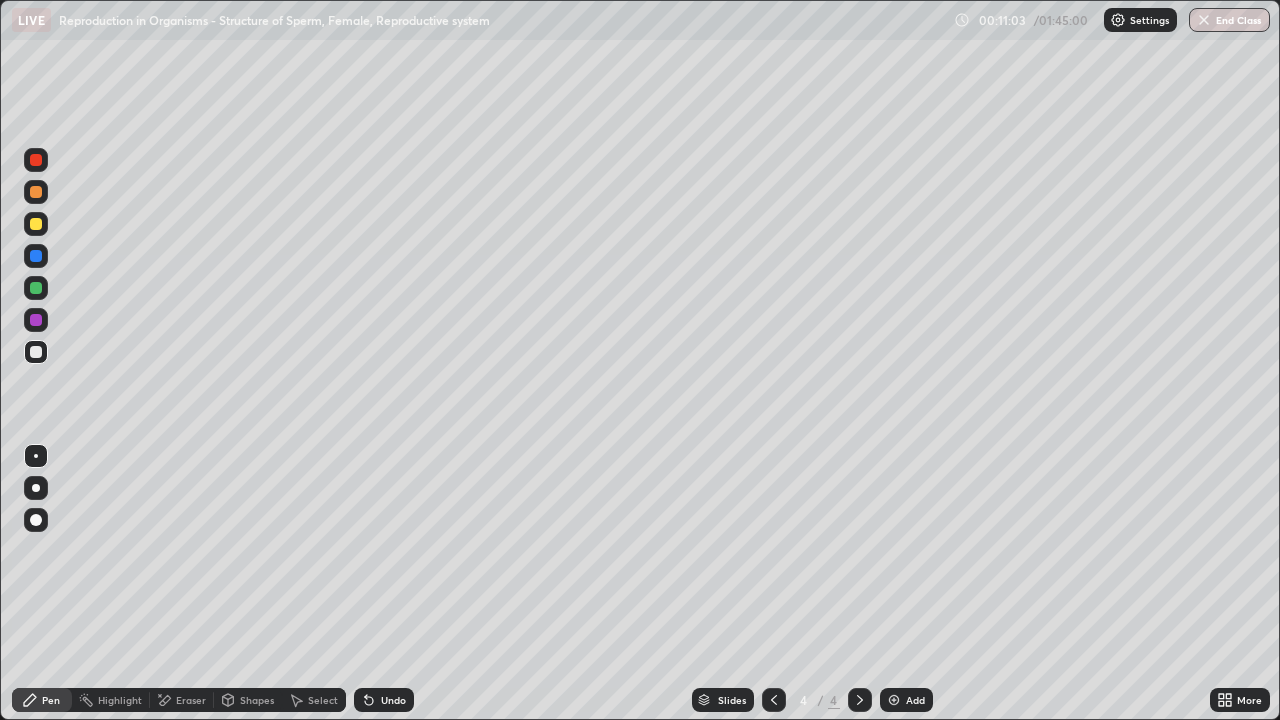 click on "Undo" at bounding box center (393, 700) 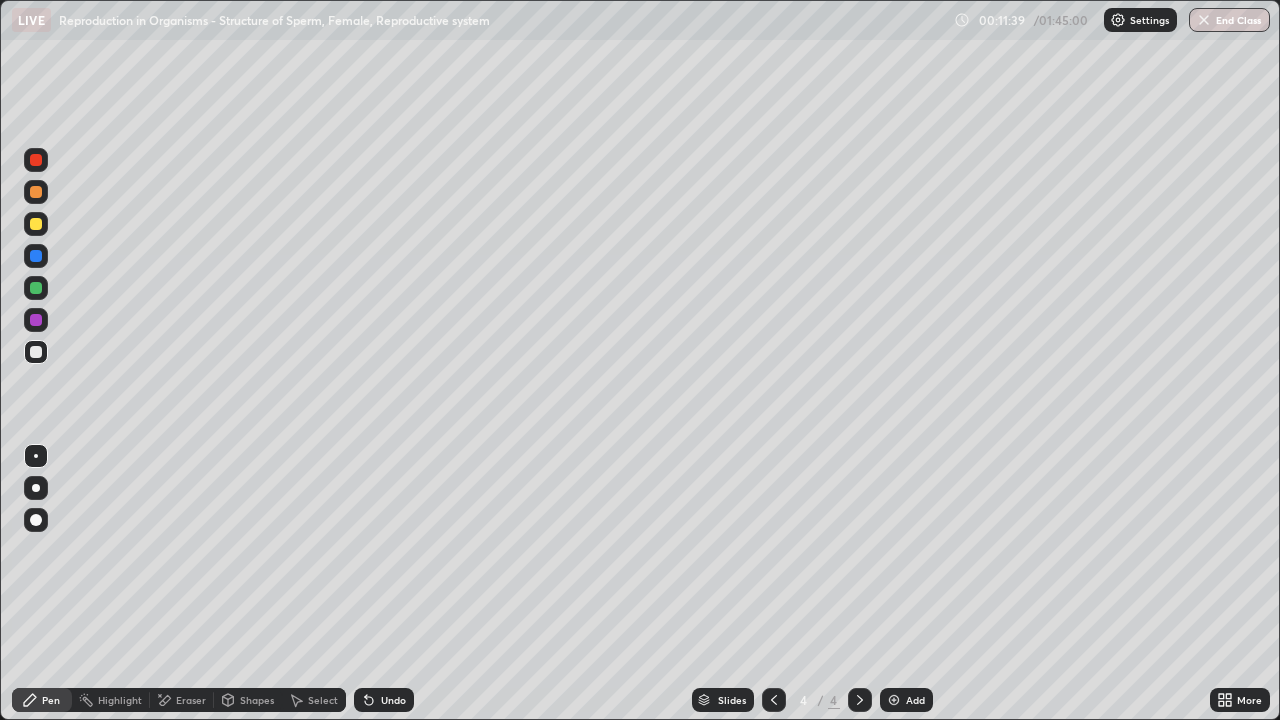 click at bounding box center [36, 320] 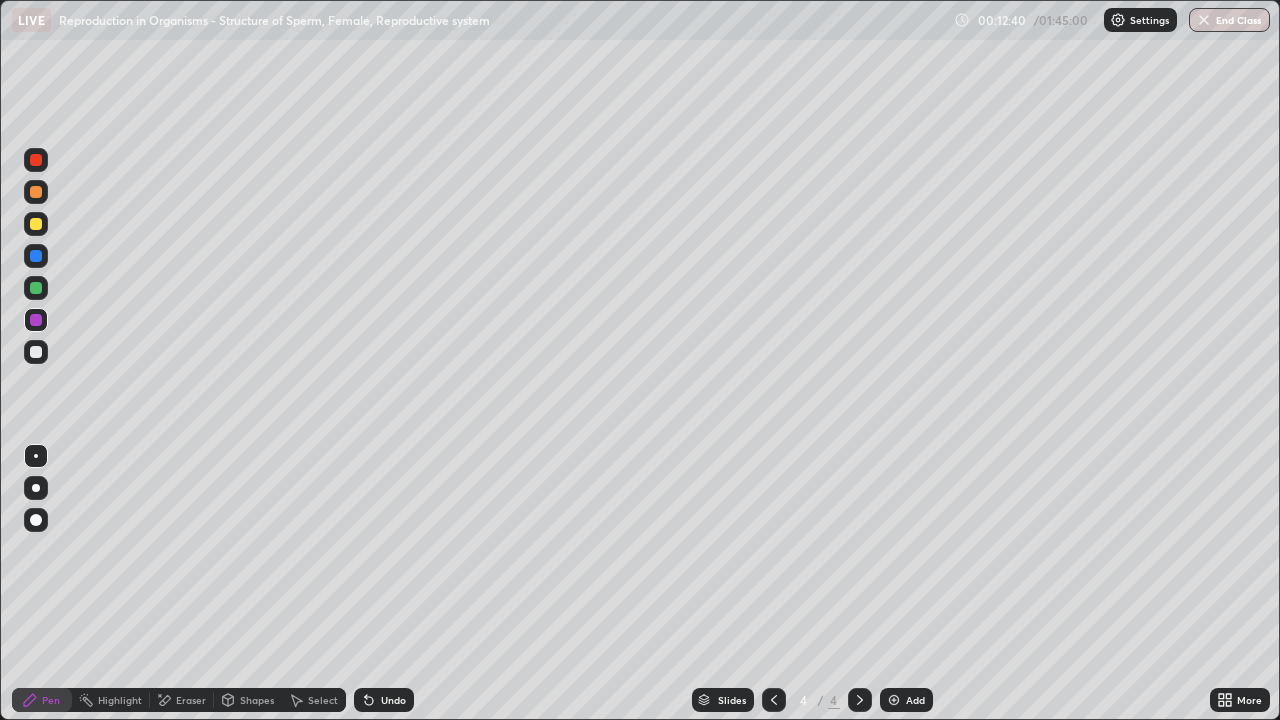 click at bounding box center [894, 700] 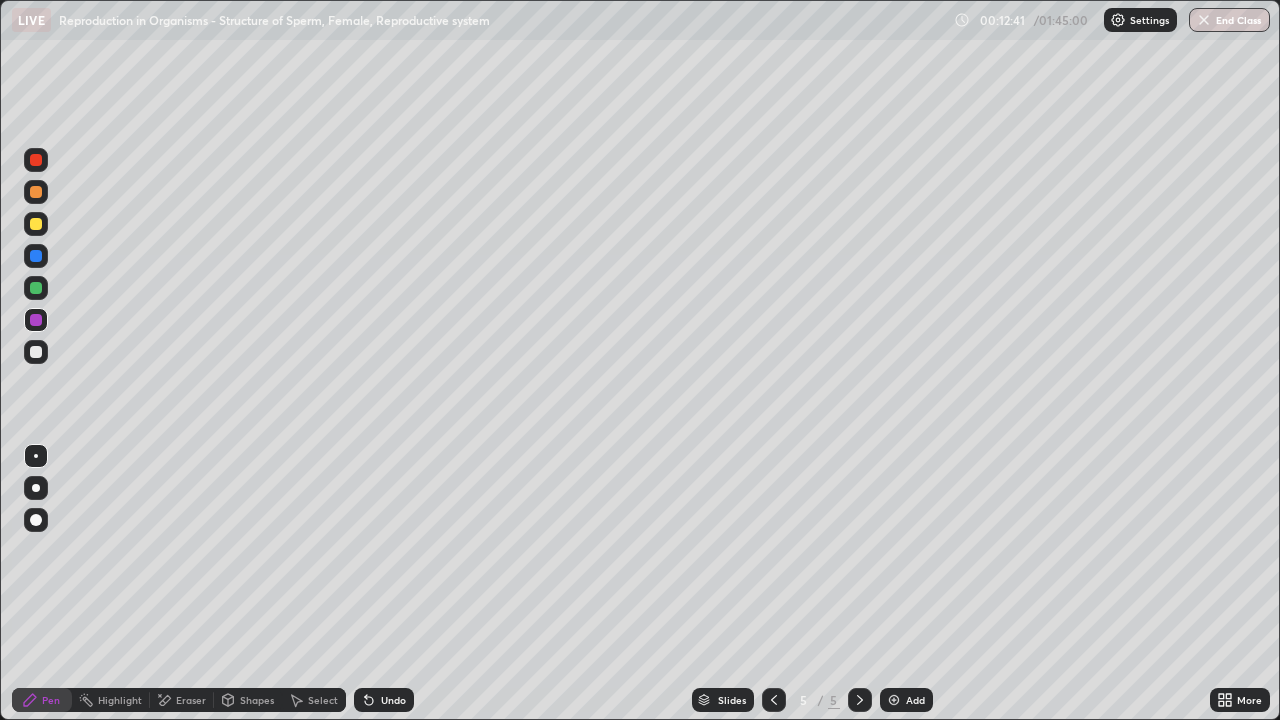 click at bounding box center (36, 320) 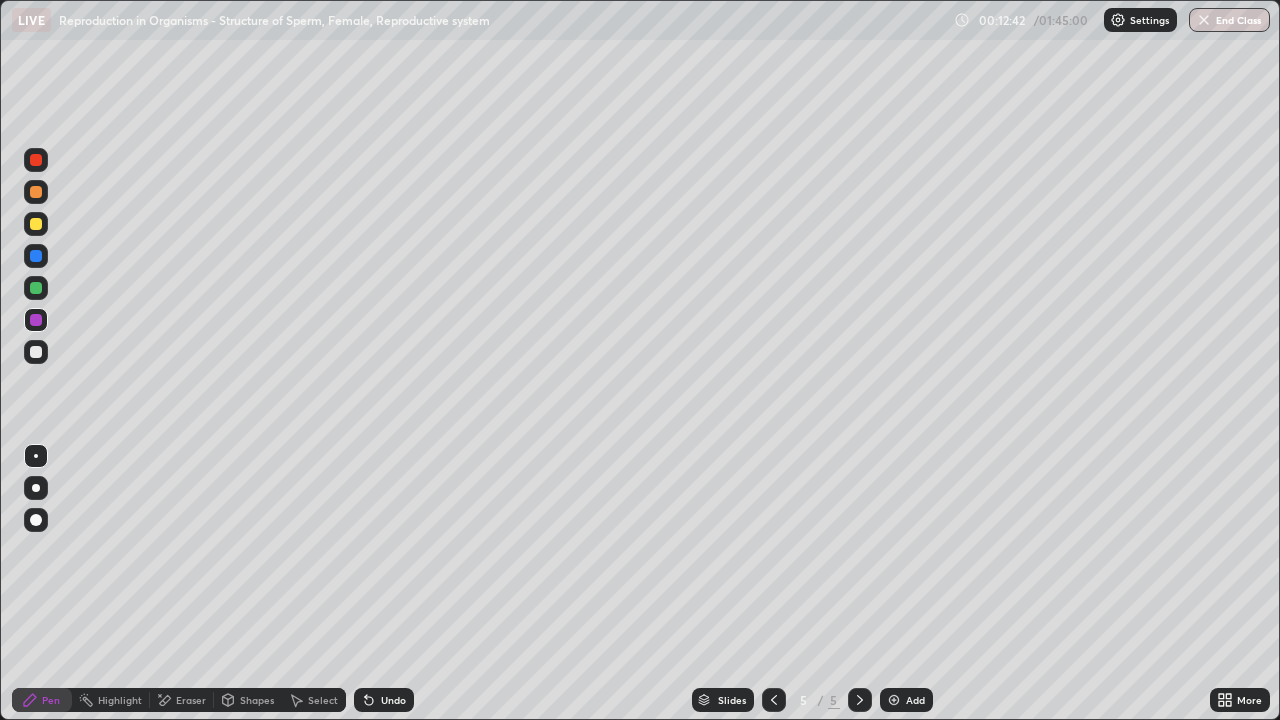 click at bounding box center (36, 488) 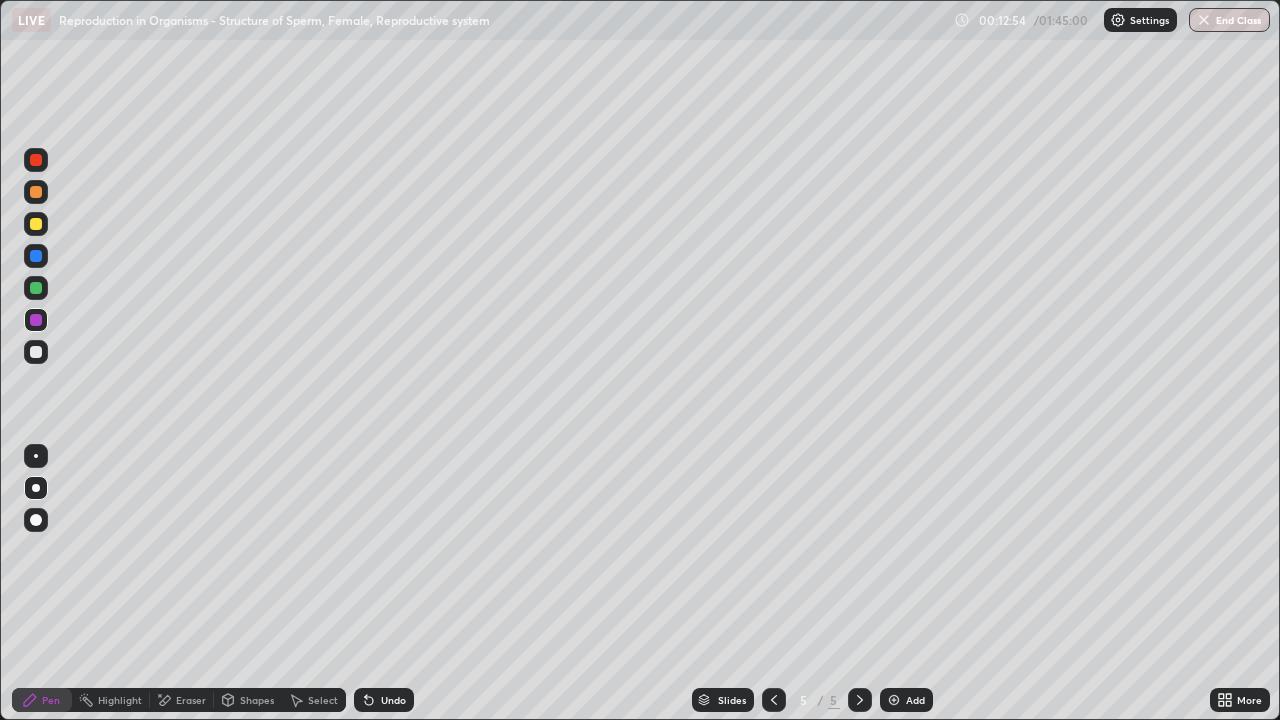 click at bounding box center (36, 352) 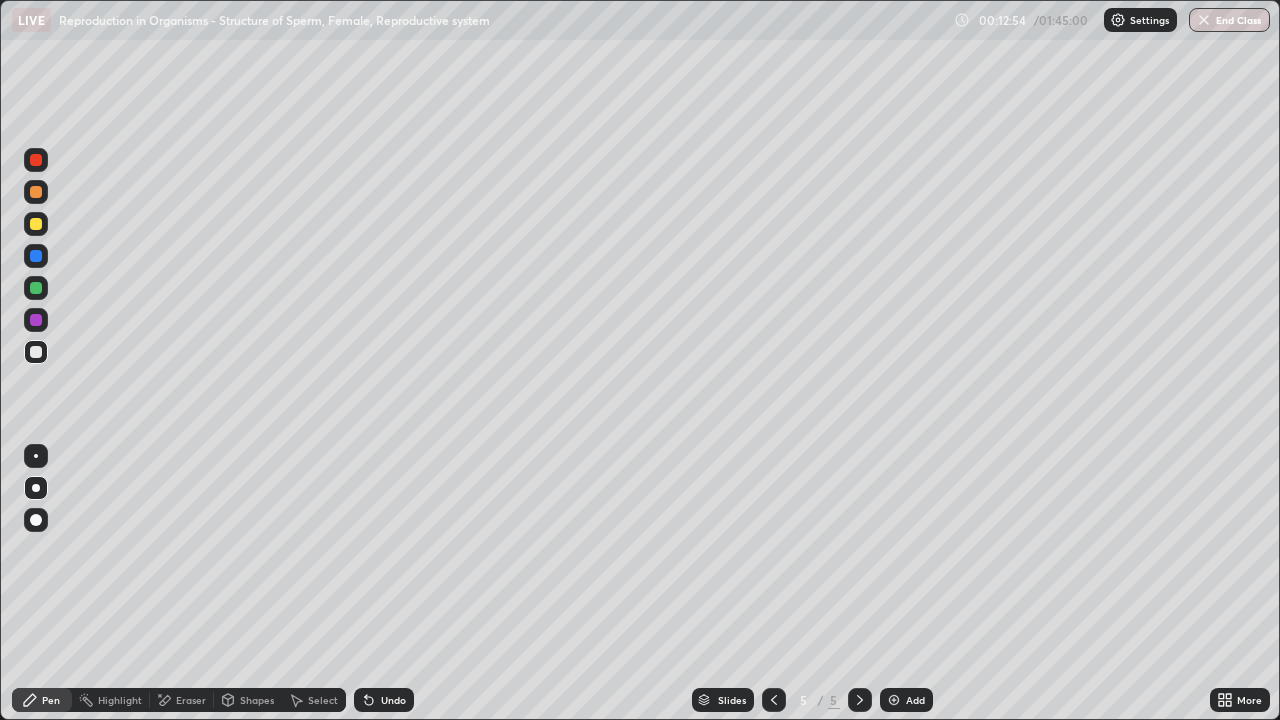 click at bounding box center [36, 456] 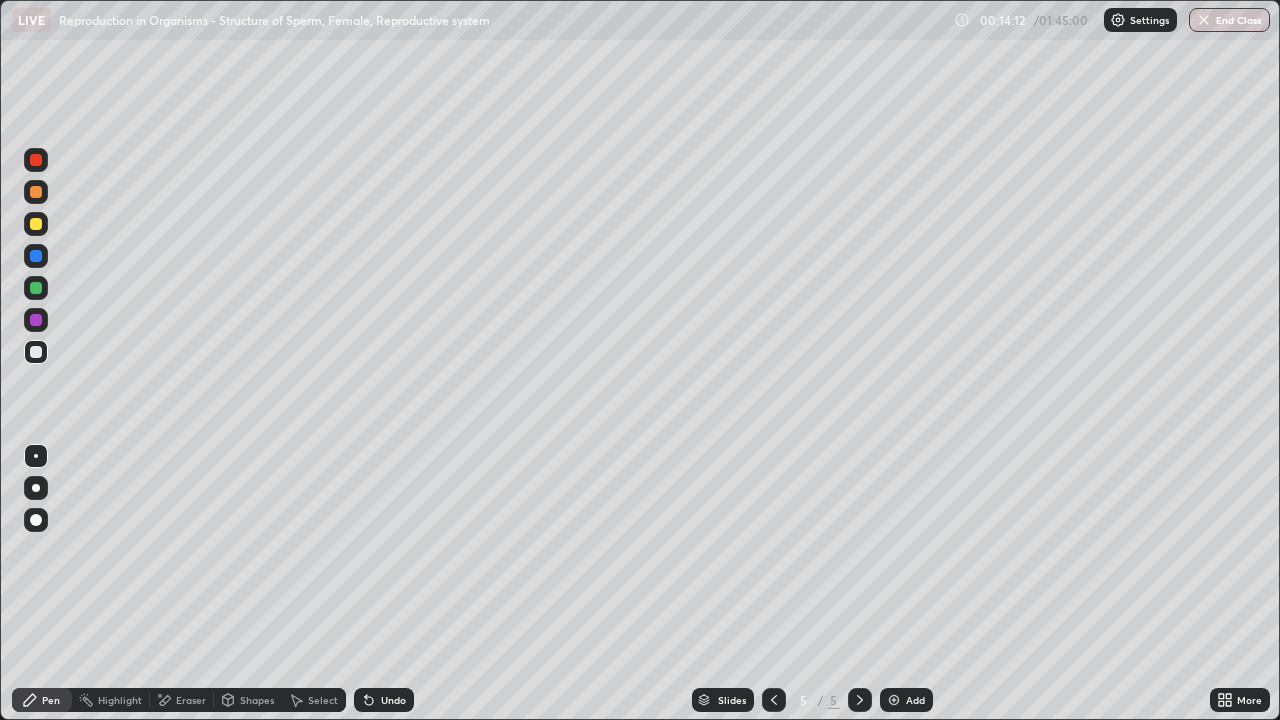 click 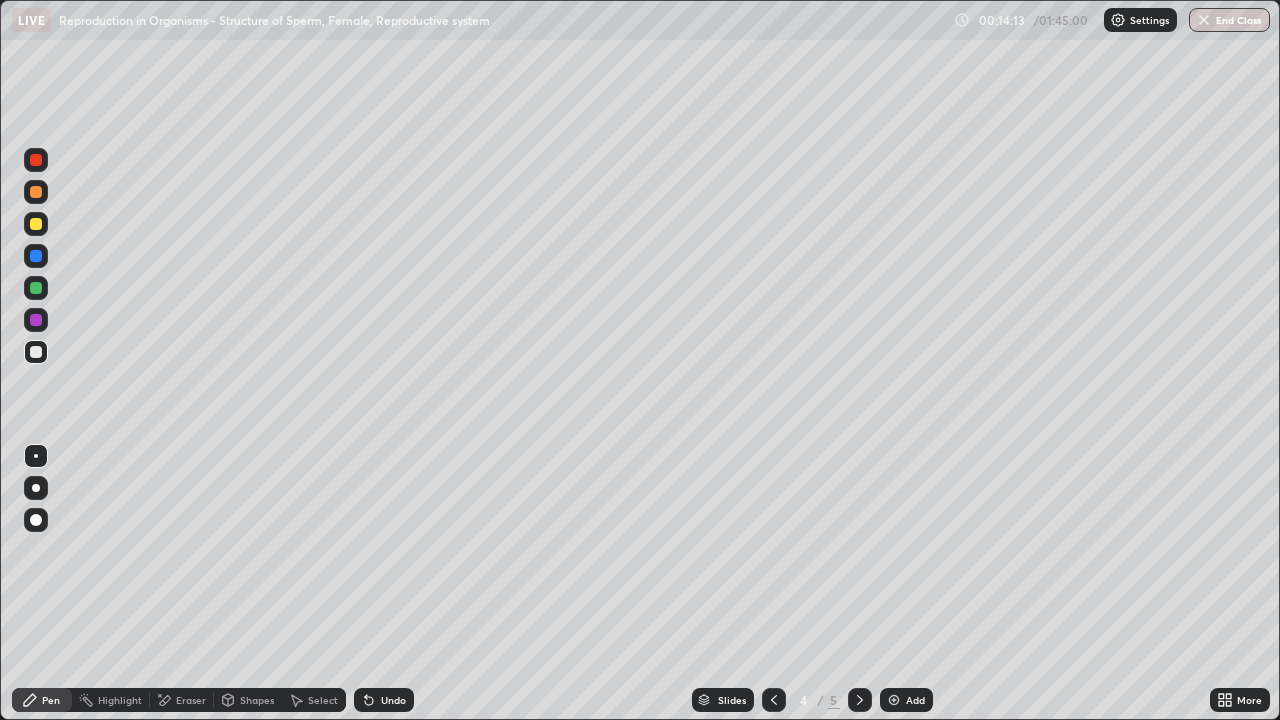 click 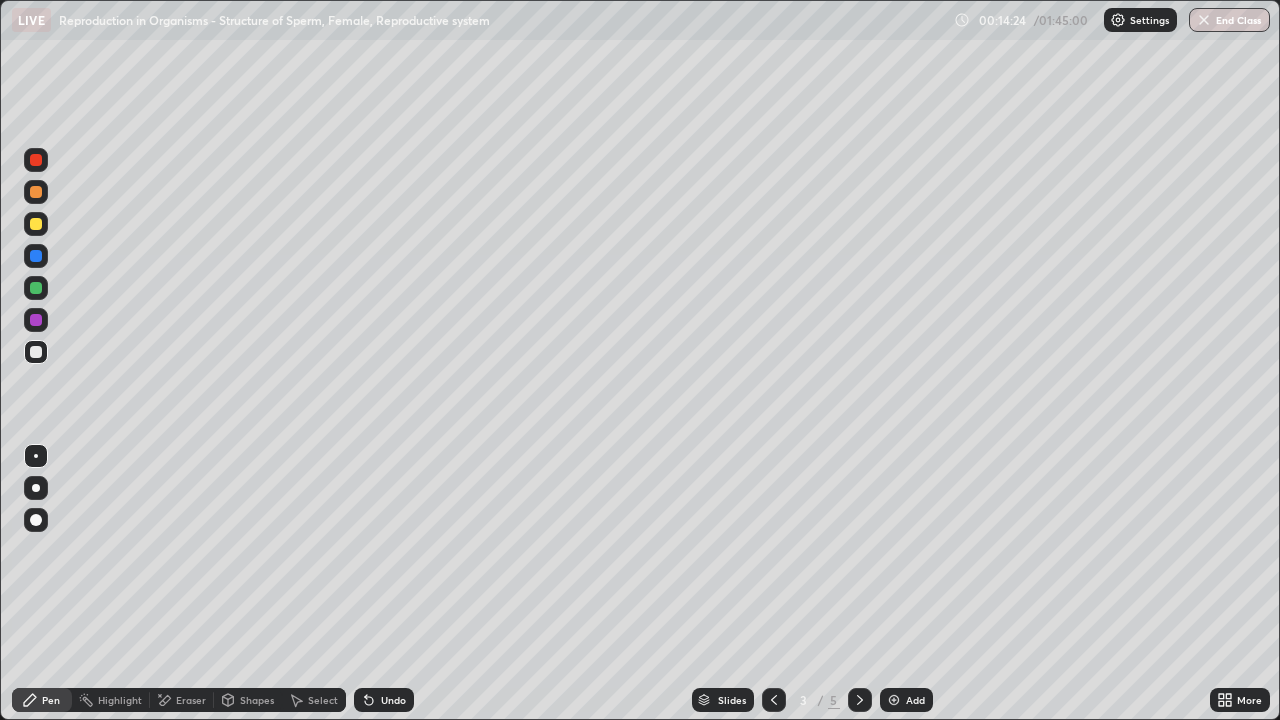click 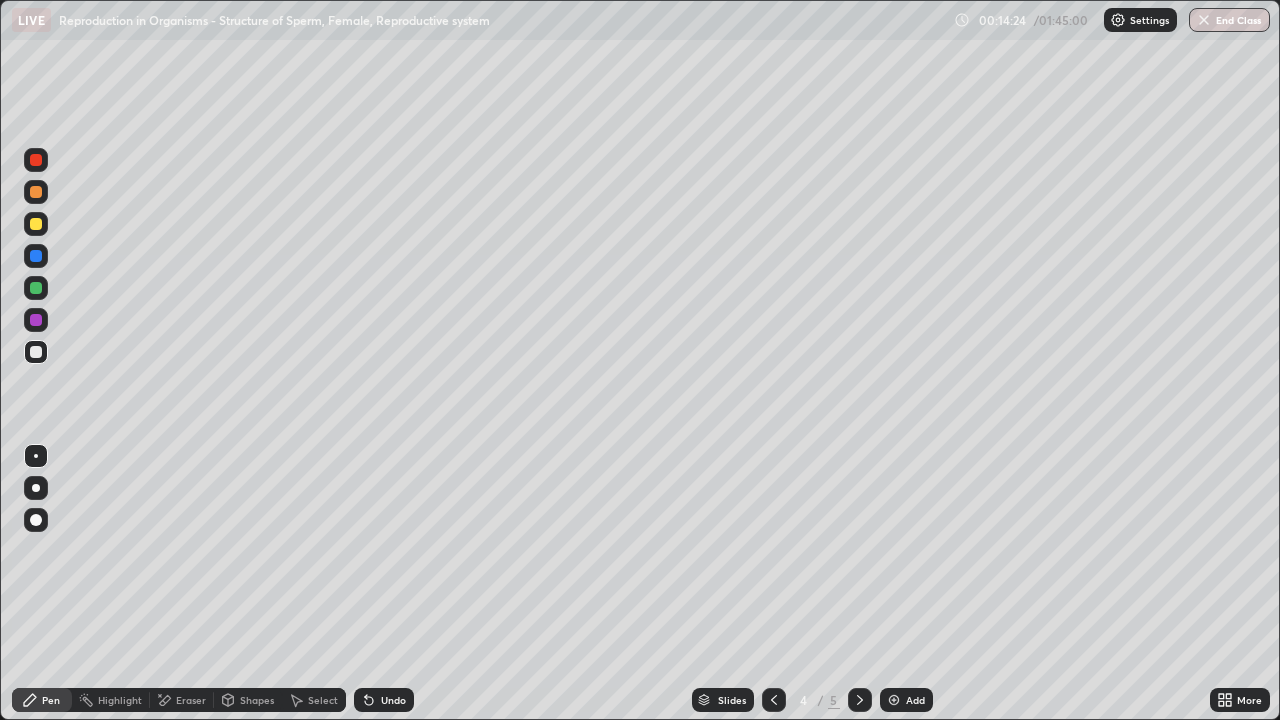 click 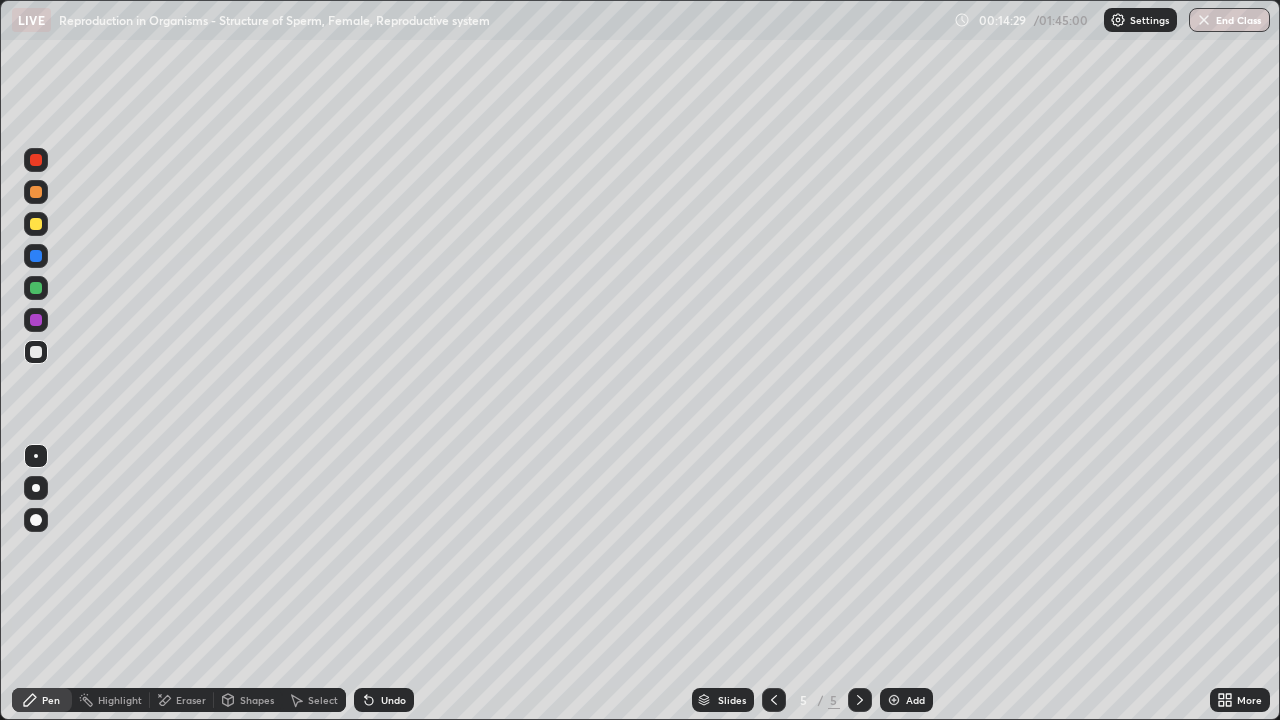 click 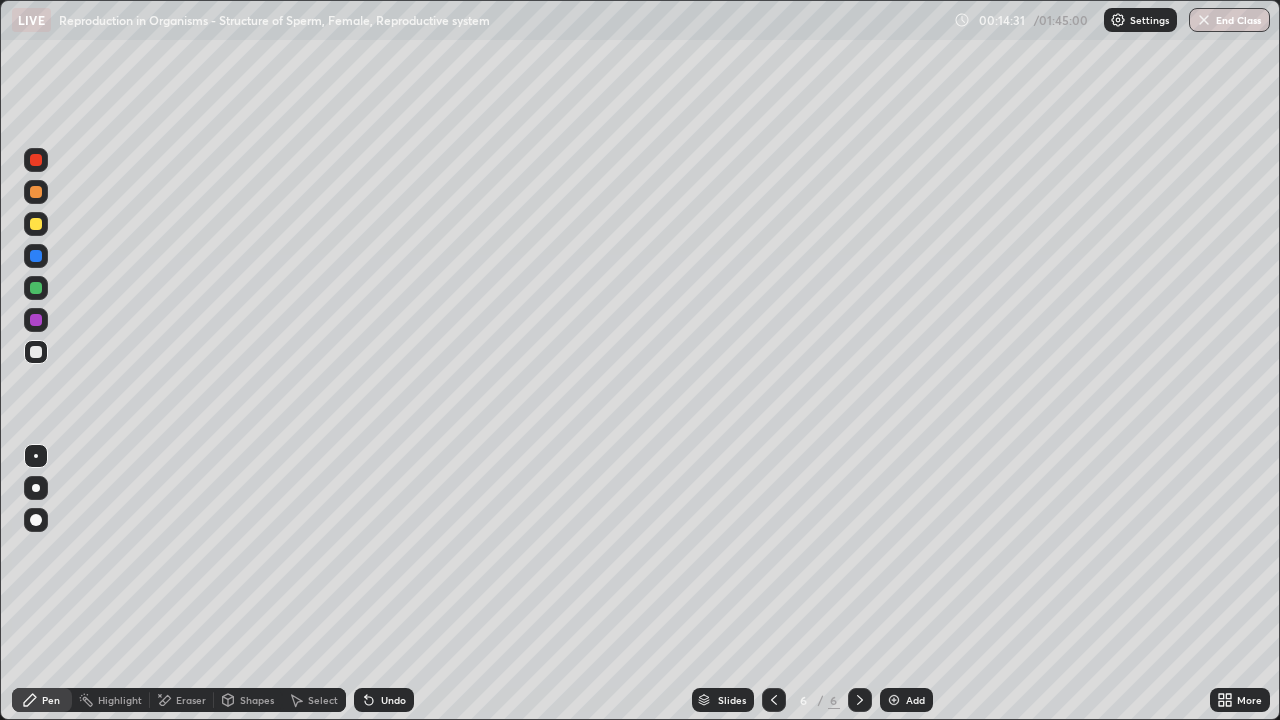 click at bounding box center [36, 320] 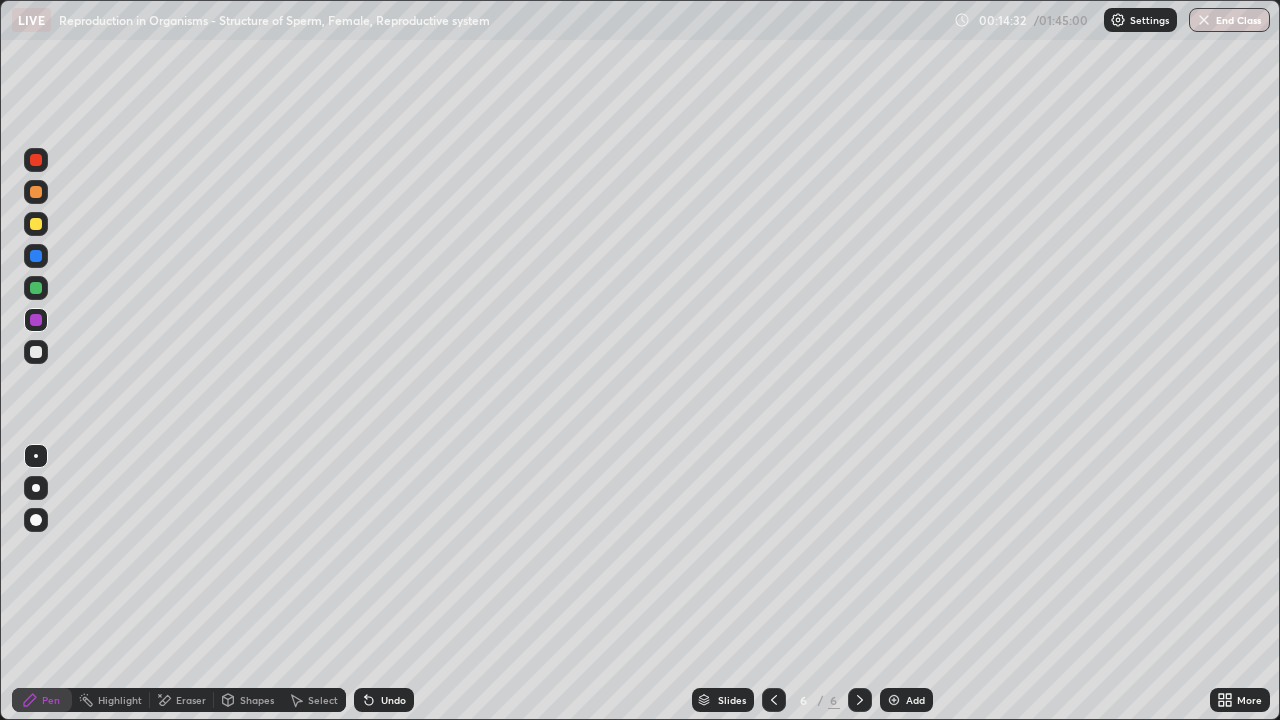 click at bounding box center (36, 488) 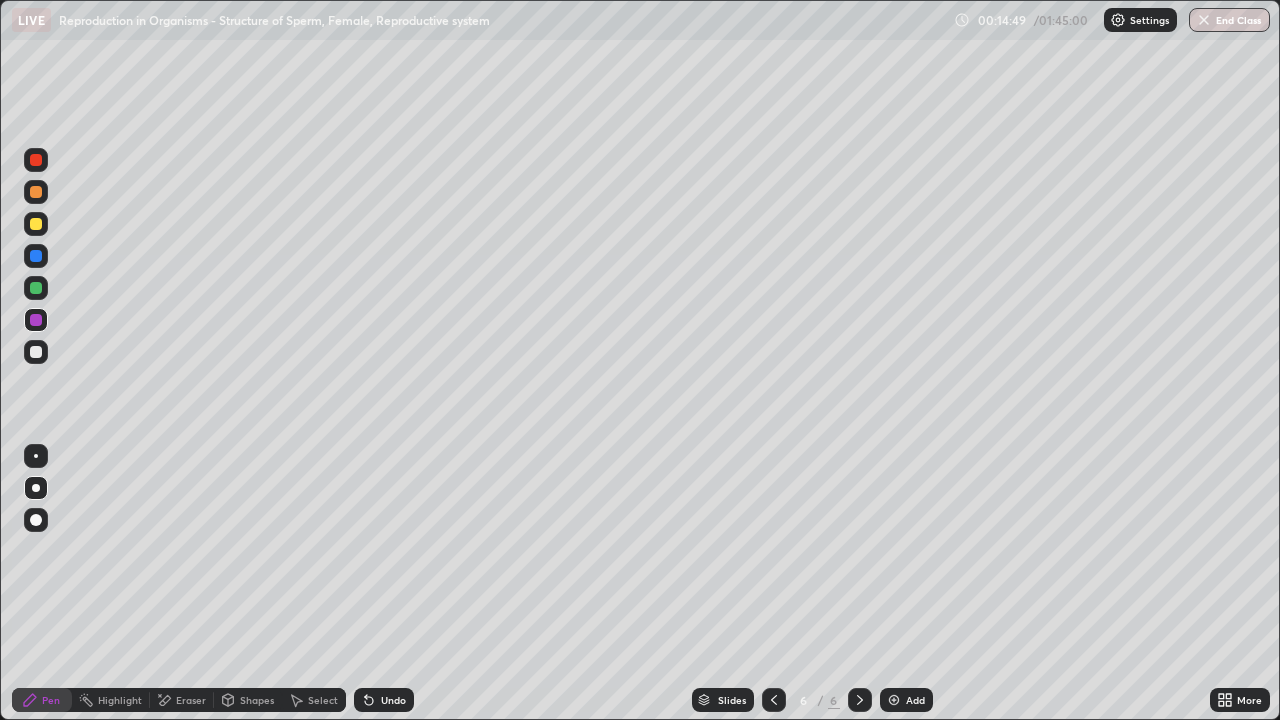 click at bounding box center [36, 352] 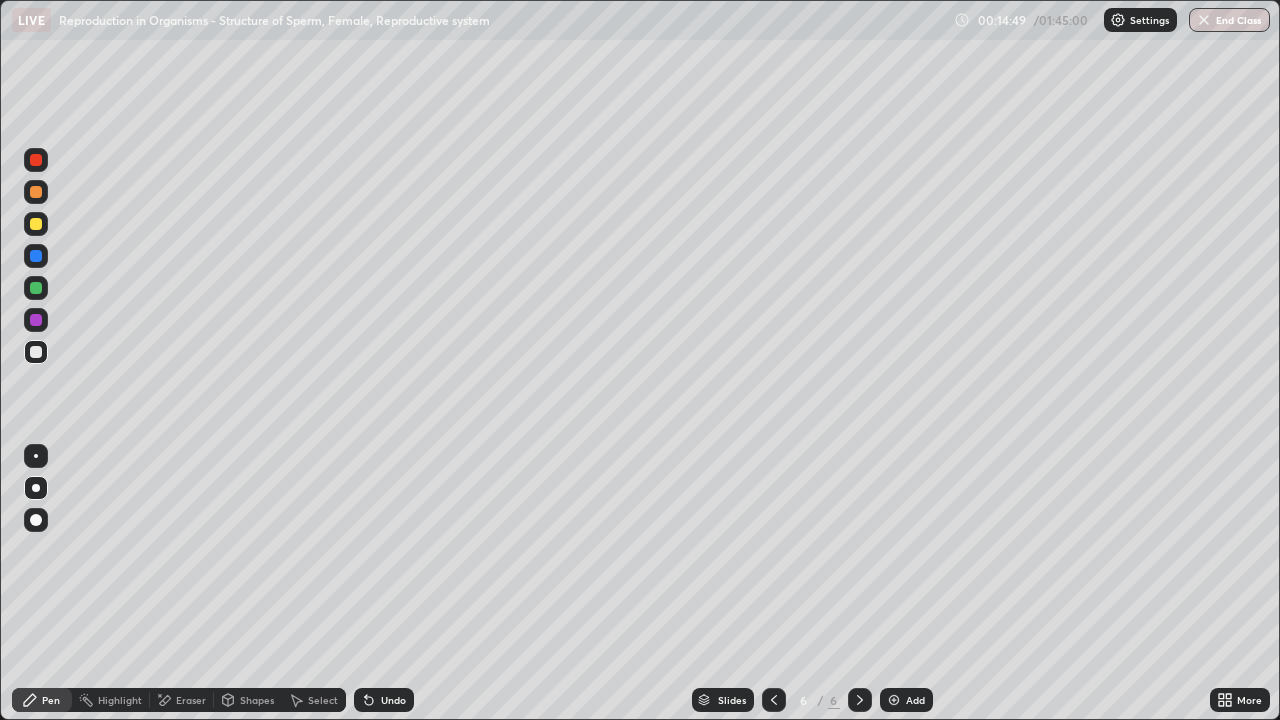 click at bounding box center [36, 456] 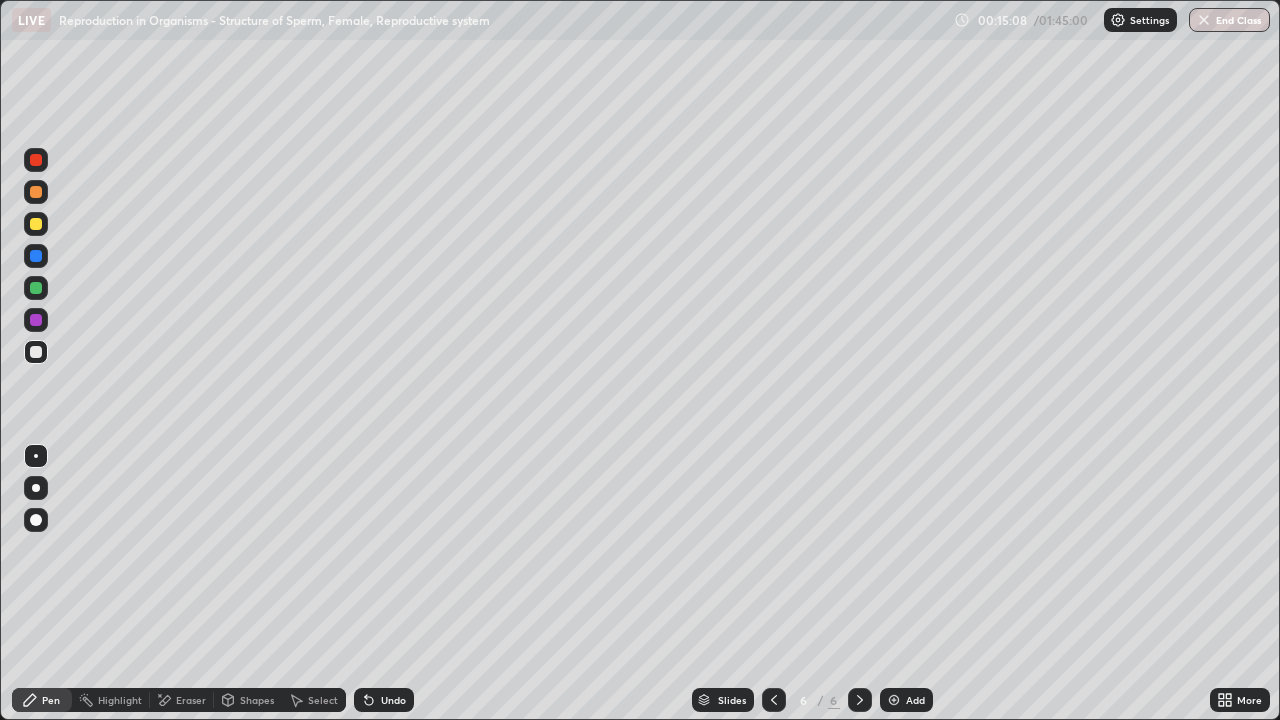 click 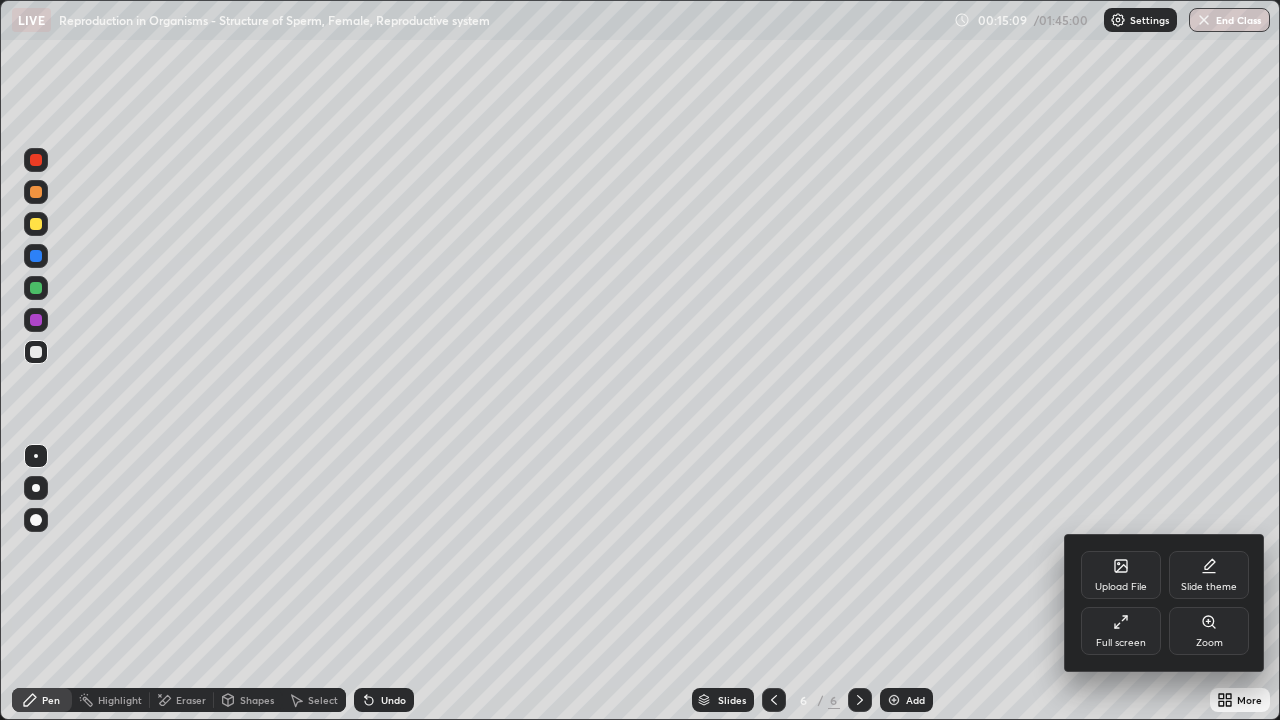 click on "Upload File" at bounding box center [1121, 587] 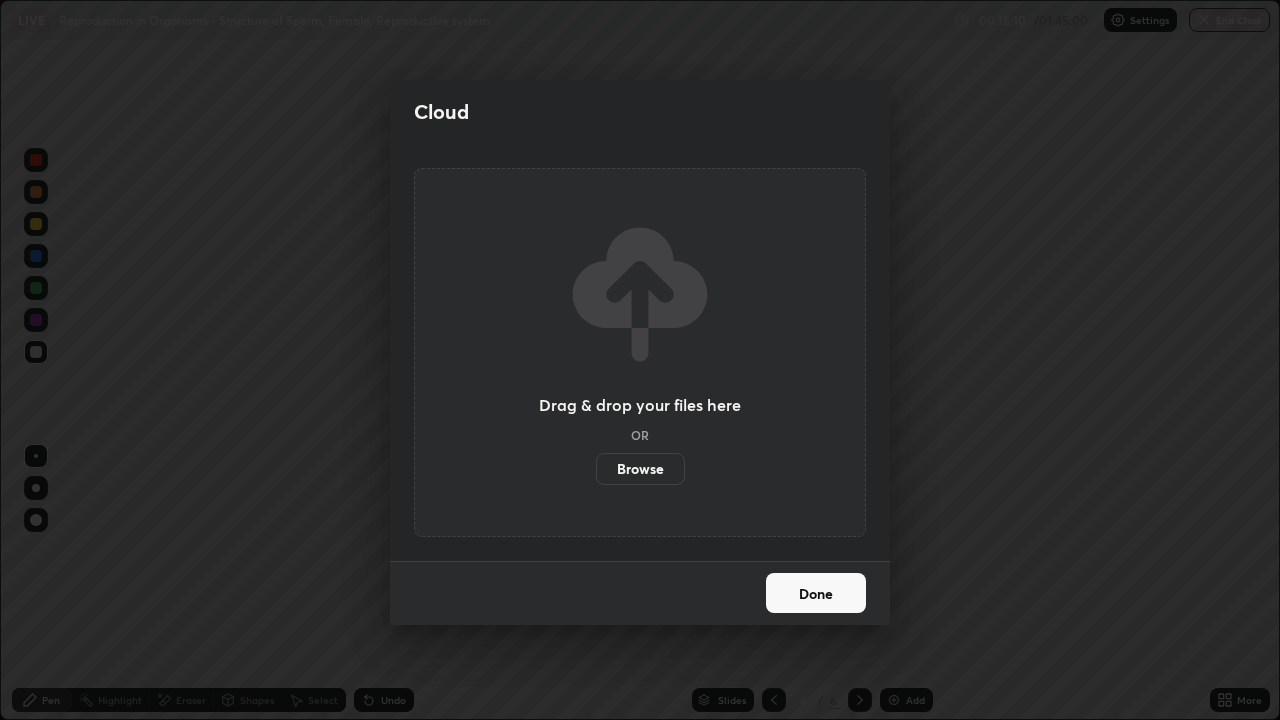 click on "Browse" at bounding box center (640, 469) 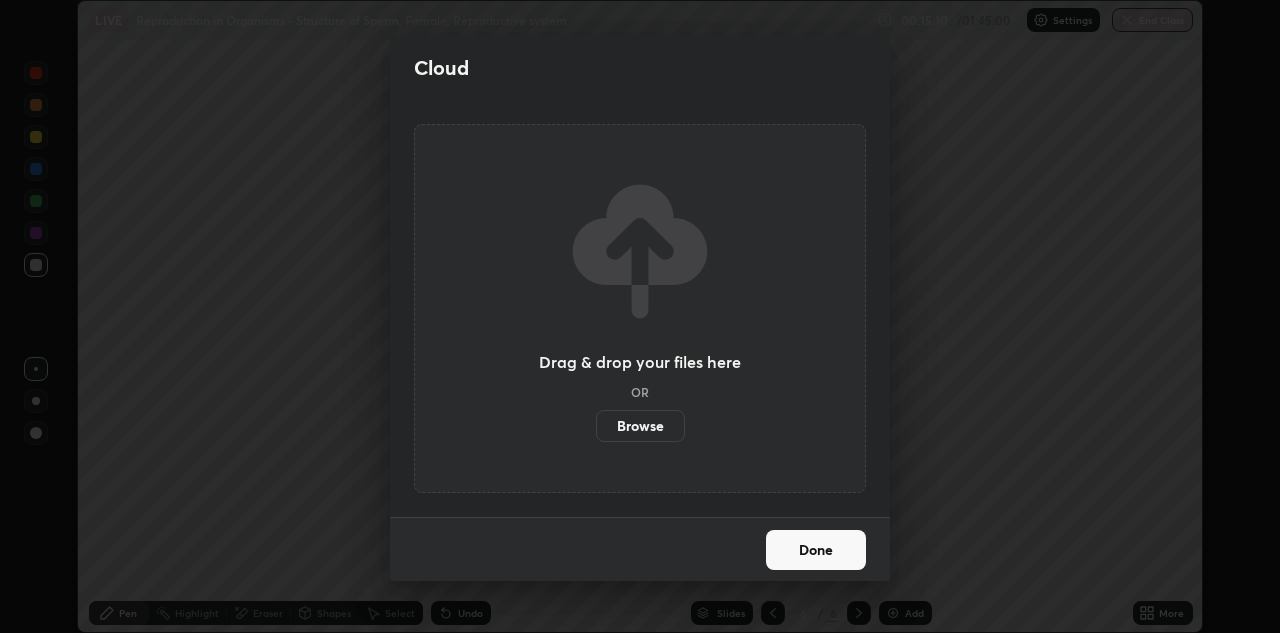 scroll, scrollTop: 633, scrollLeft: 1280, axis: both 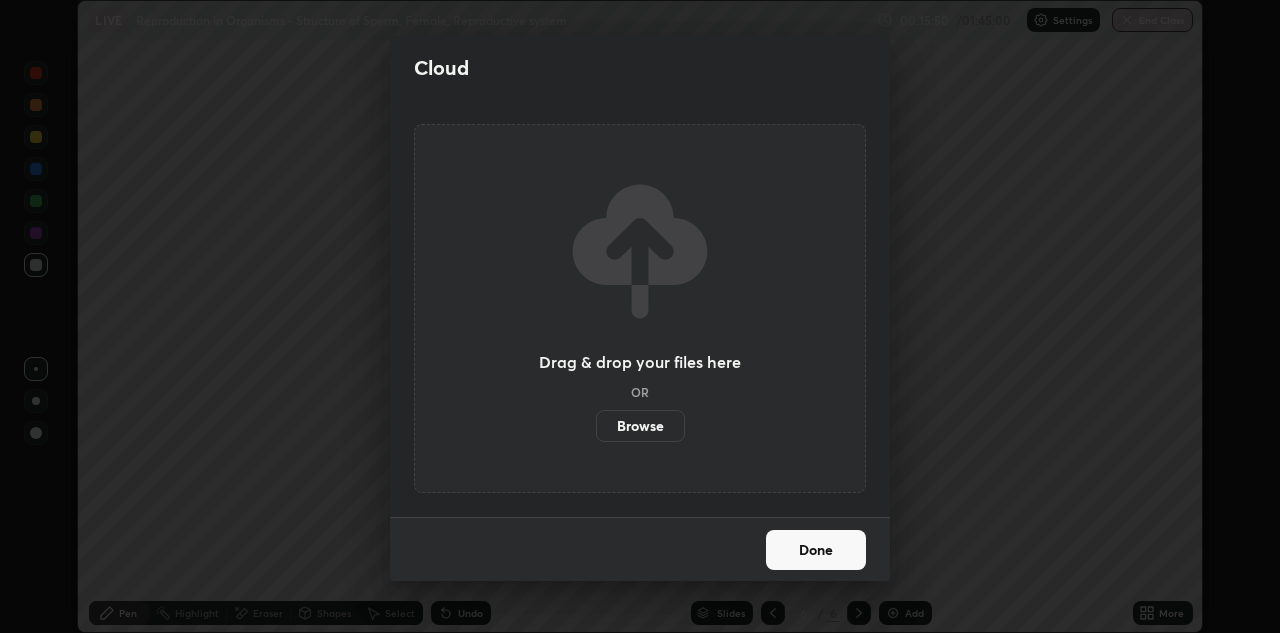 click on "Done" at bounding box center (816, 550) 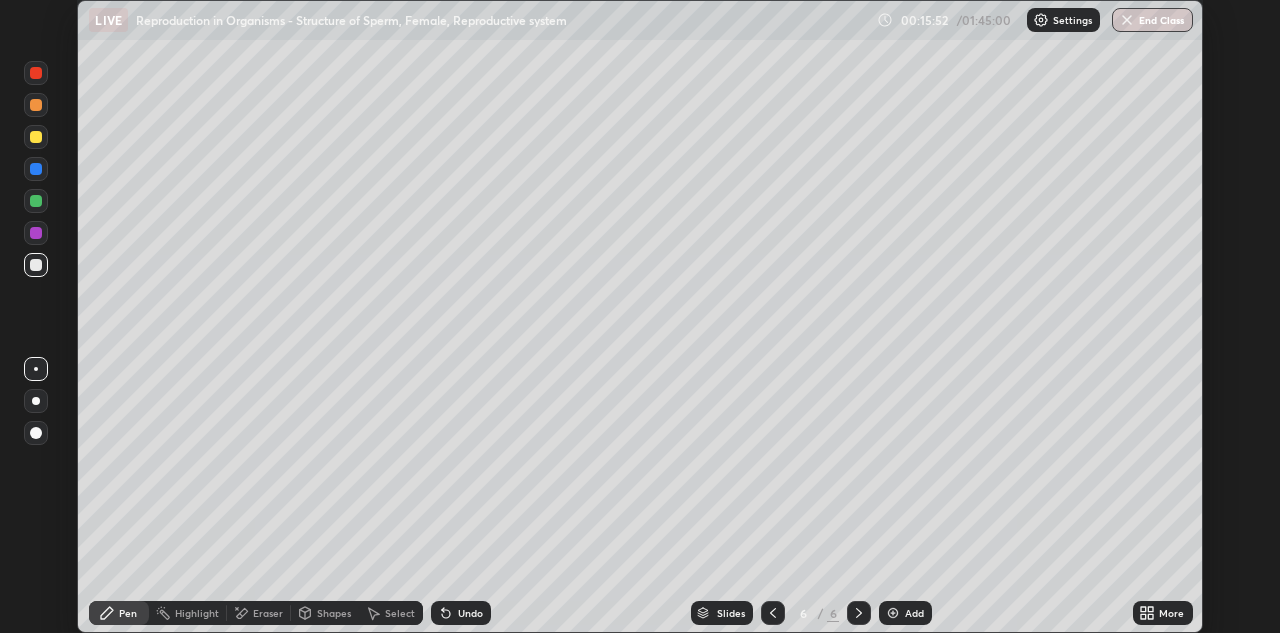 click at bounding box center [36, 137] 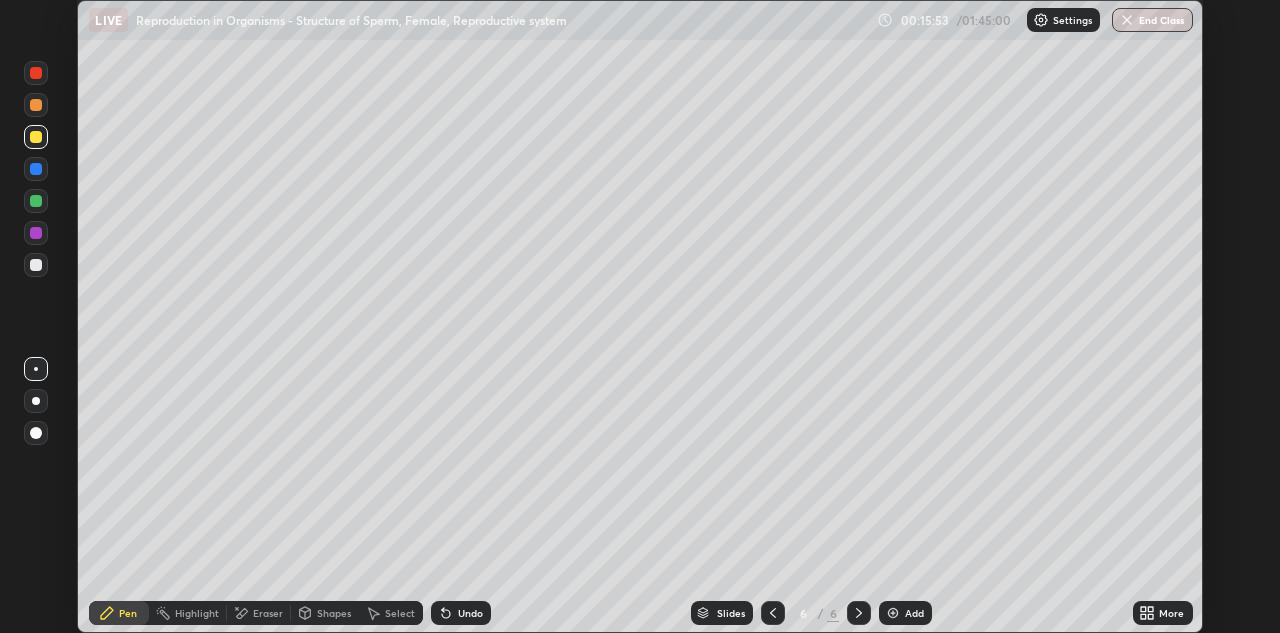 click at bounding box center (36, 105) 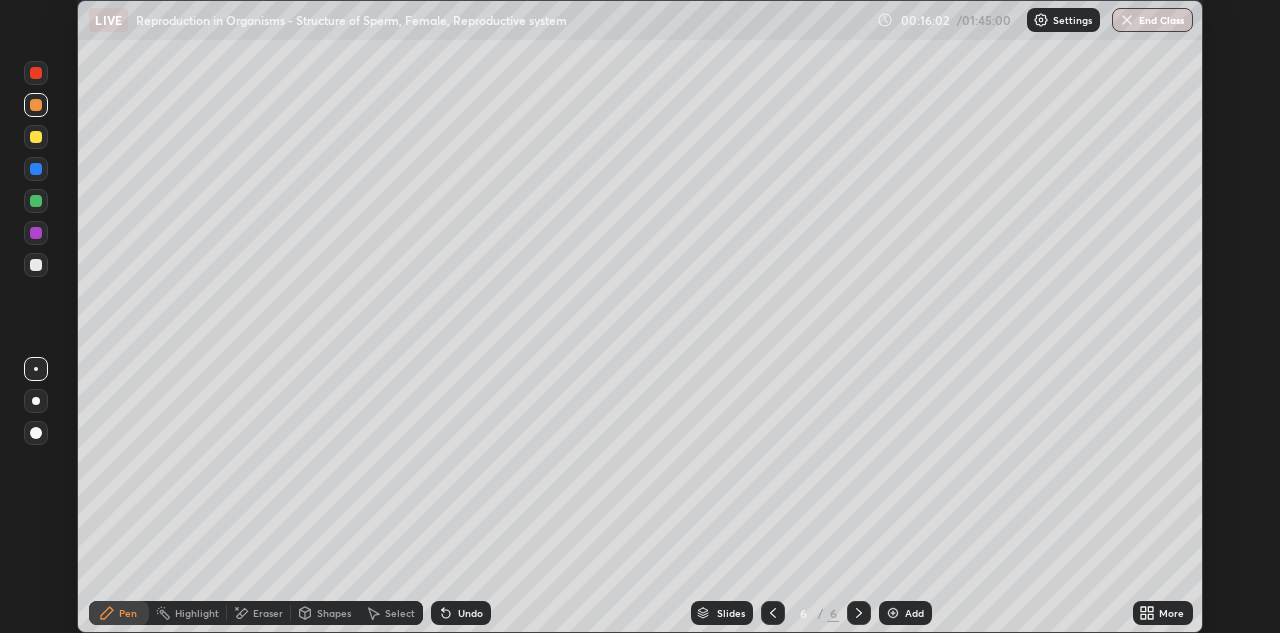 click 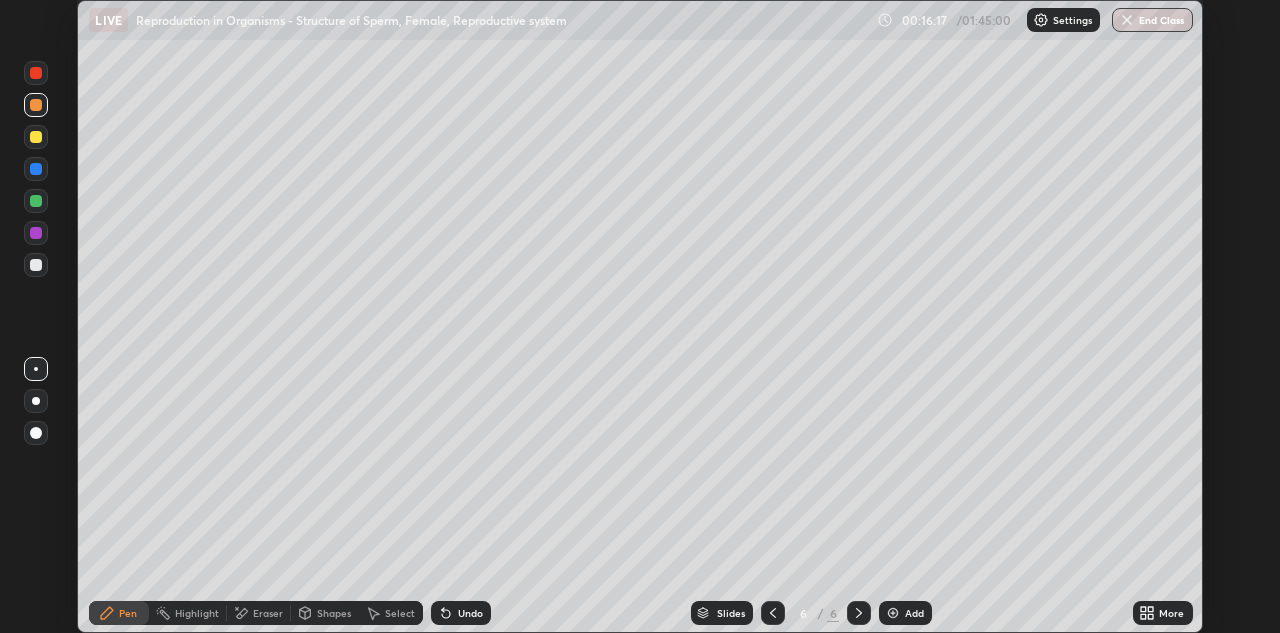 click on "Pen" at bounding box center [128, 613] 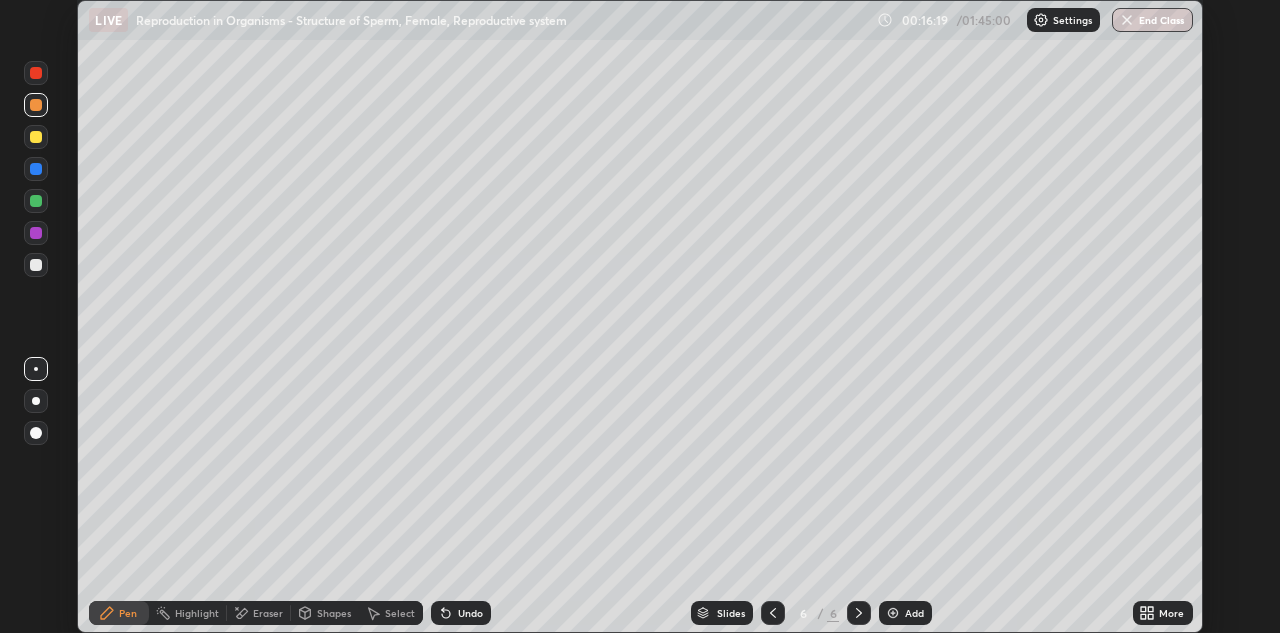 click on "Eraser" at bounding box center (259, 613) 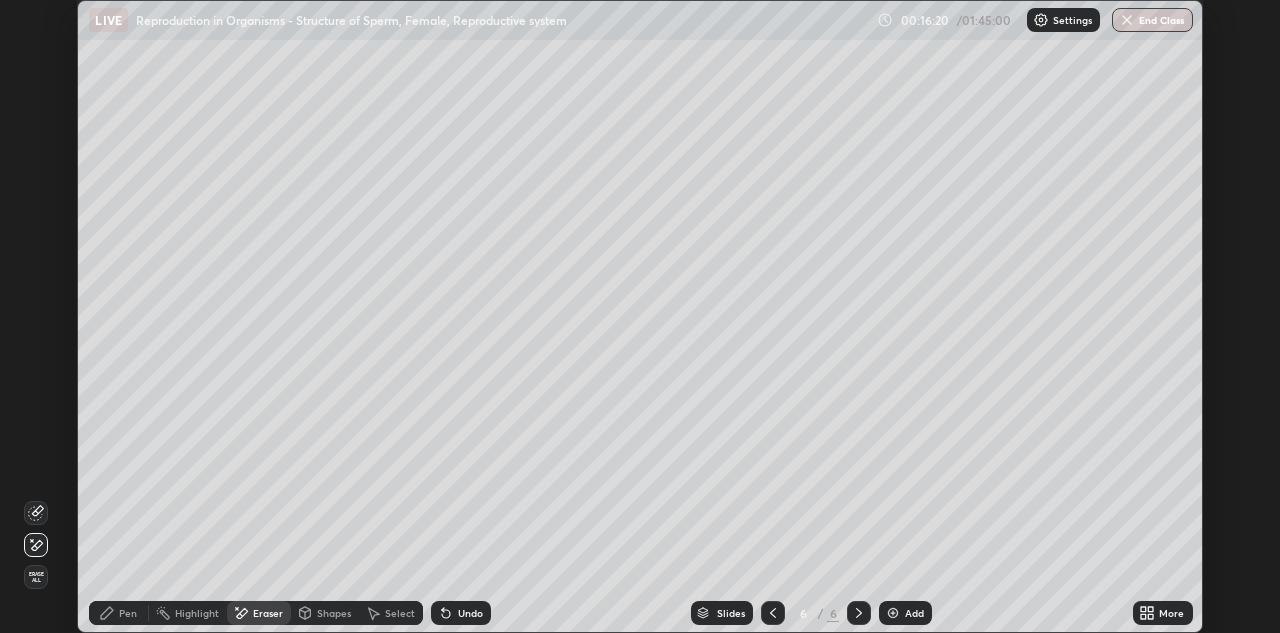 click 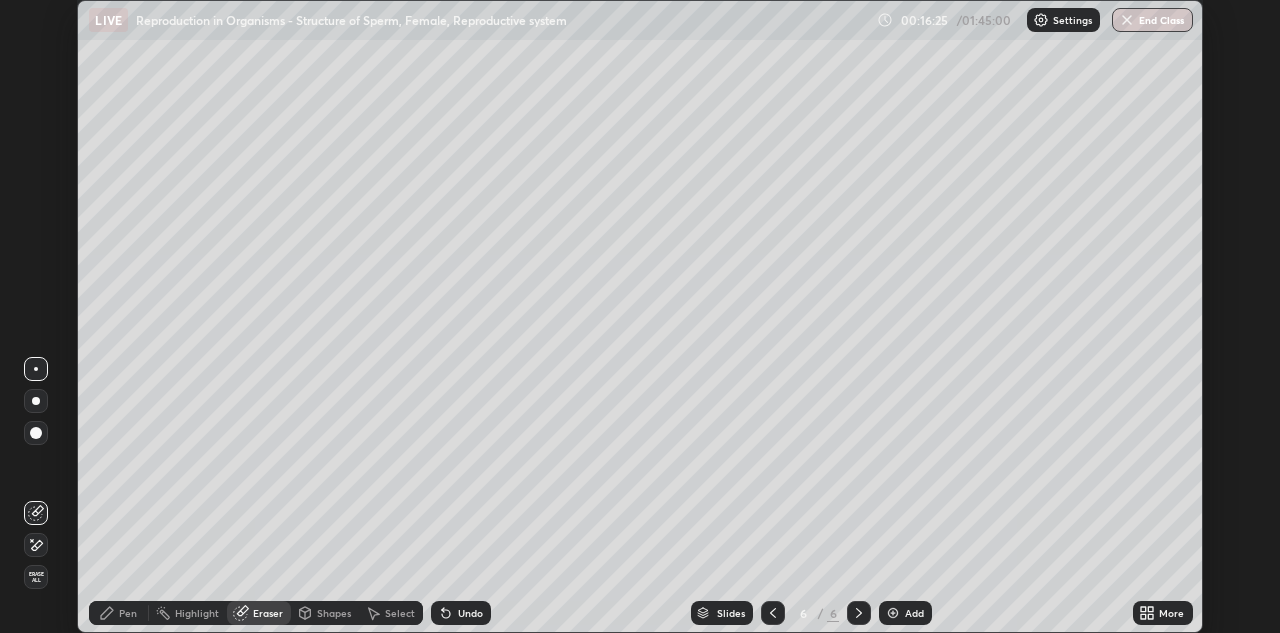 click on "Pen" at bounding box center (128, 613) 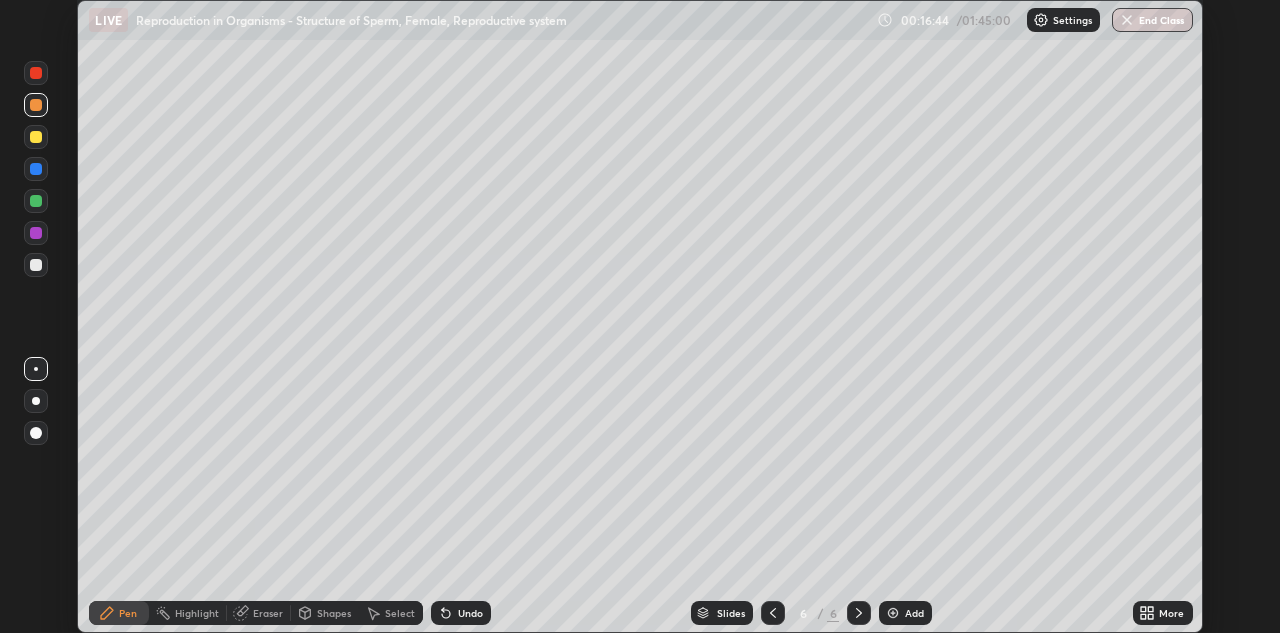 click on "Eraser" at bounding box center [259, 613] 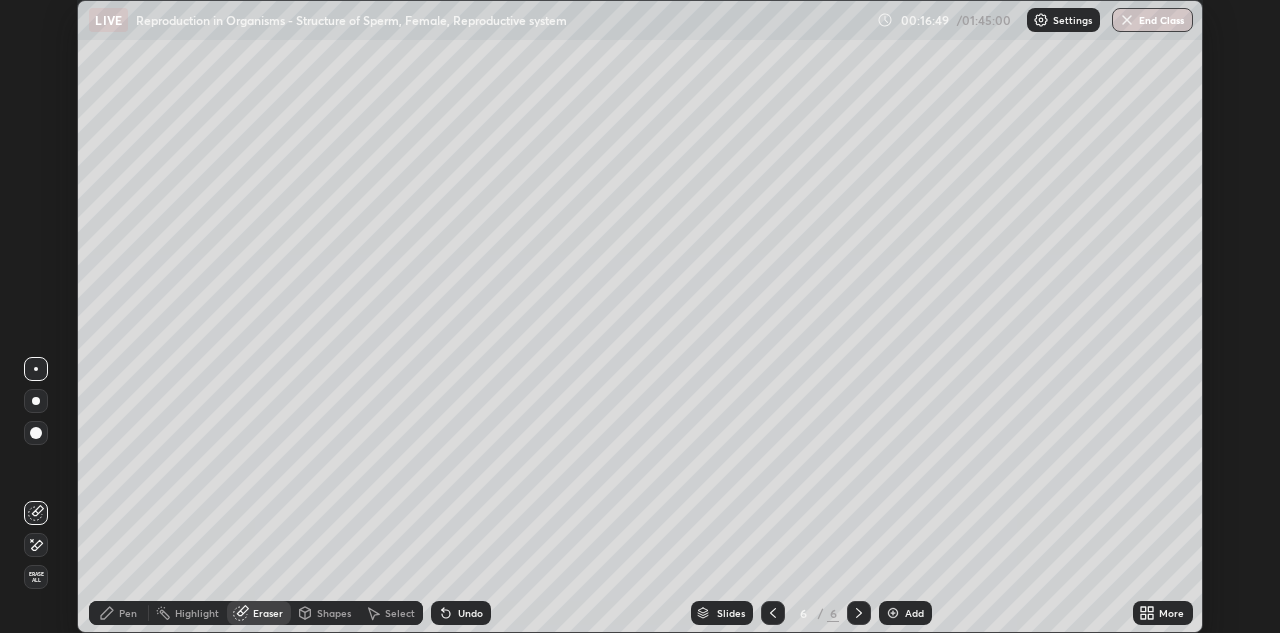 click on "Pen" at bounding box center (119, 613) 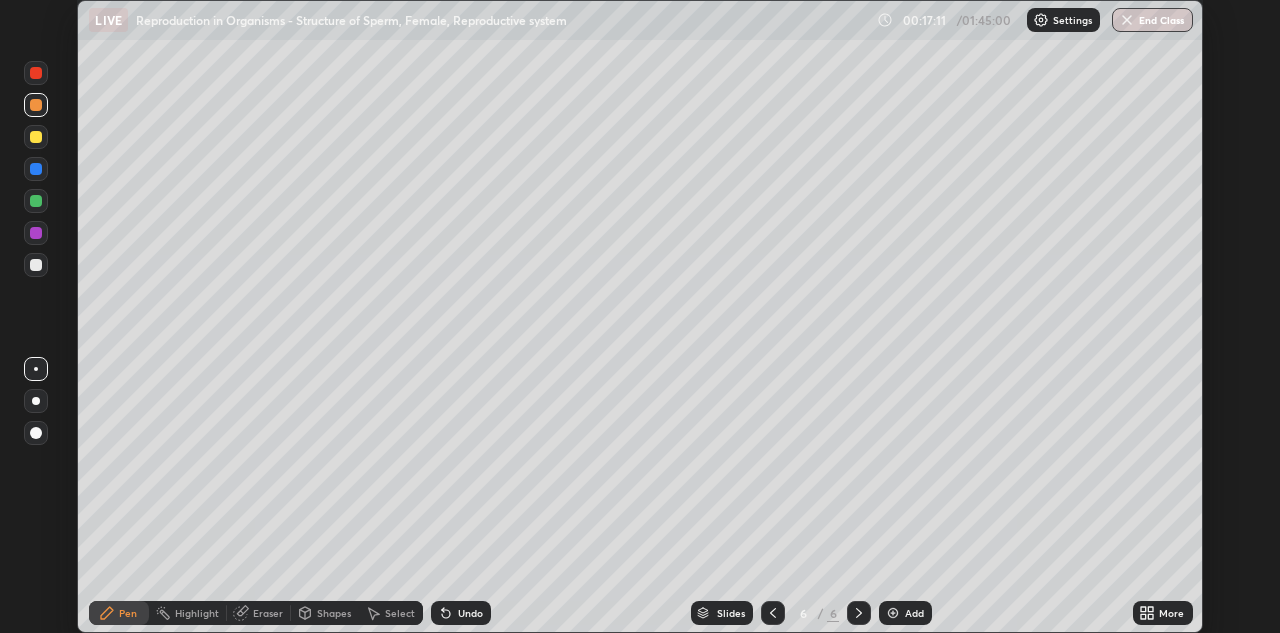 click at bounding box center [36, 137] 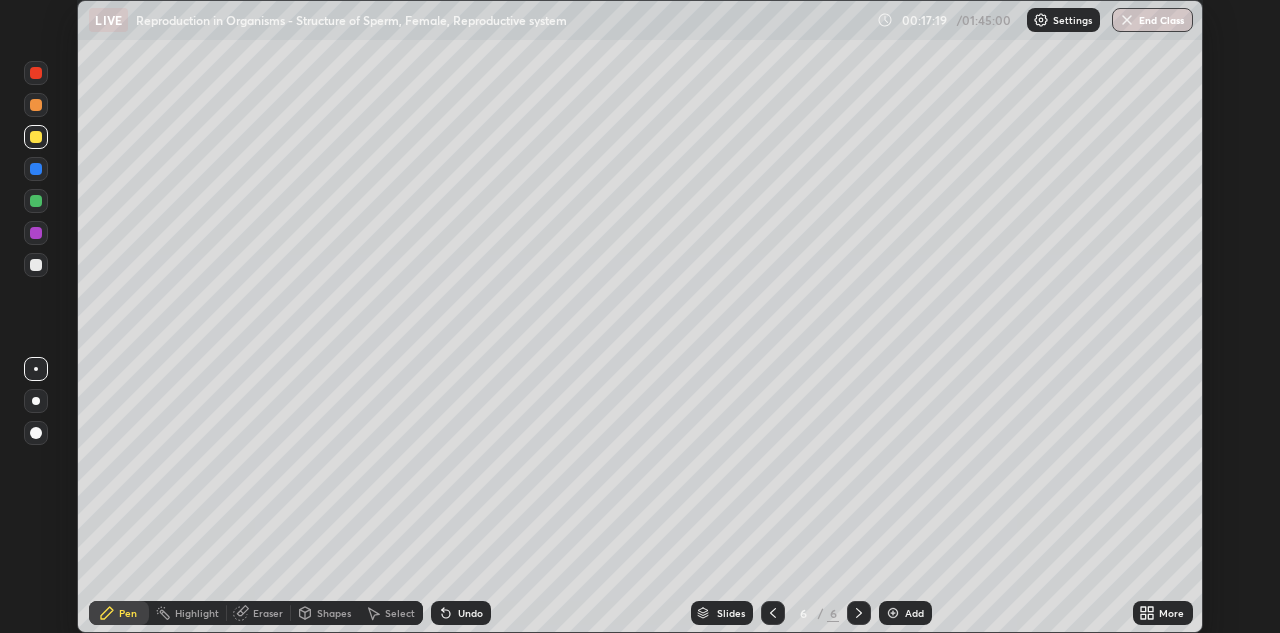 click at bounding box center [36, 105] 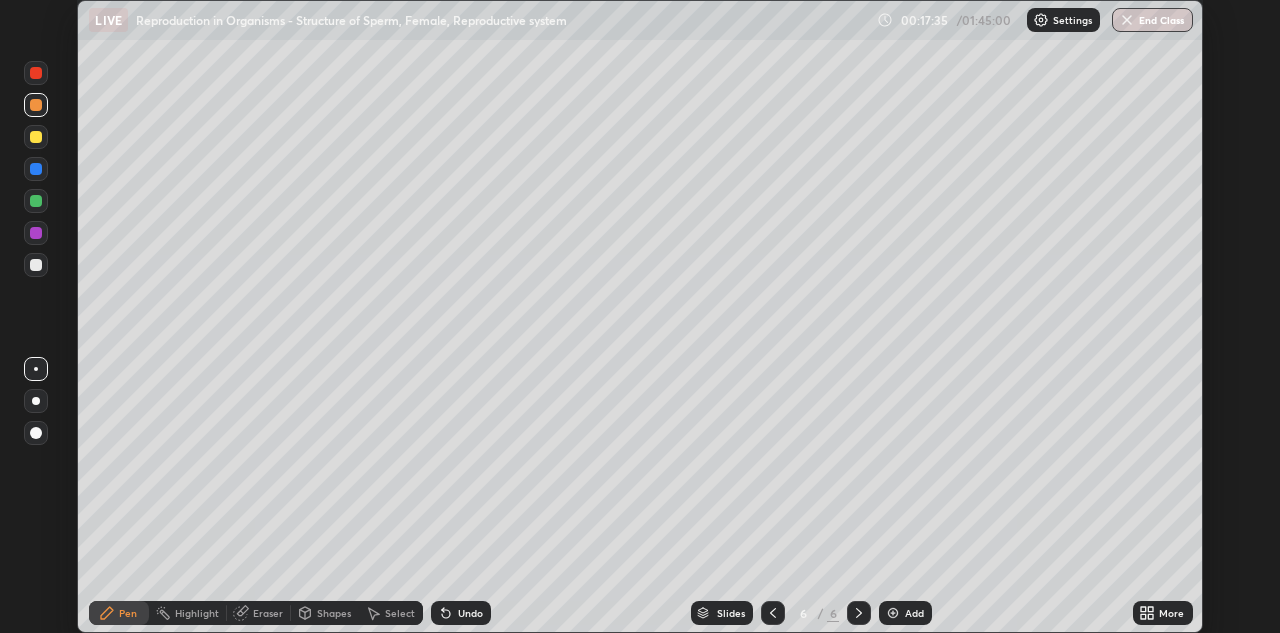 click on "Eraser" at bounding box center [268, 613] 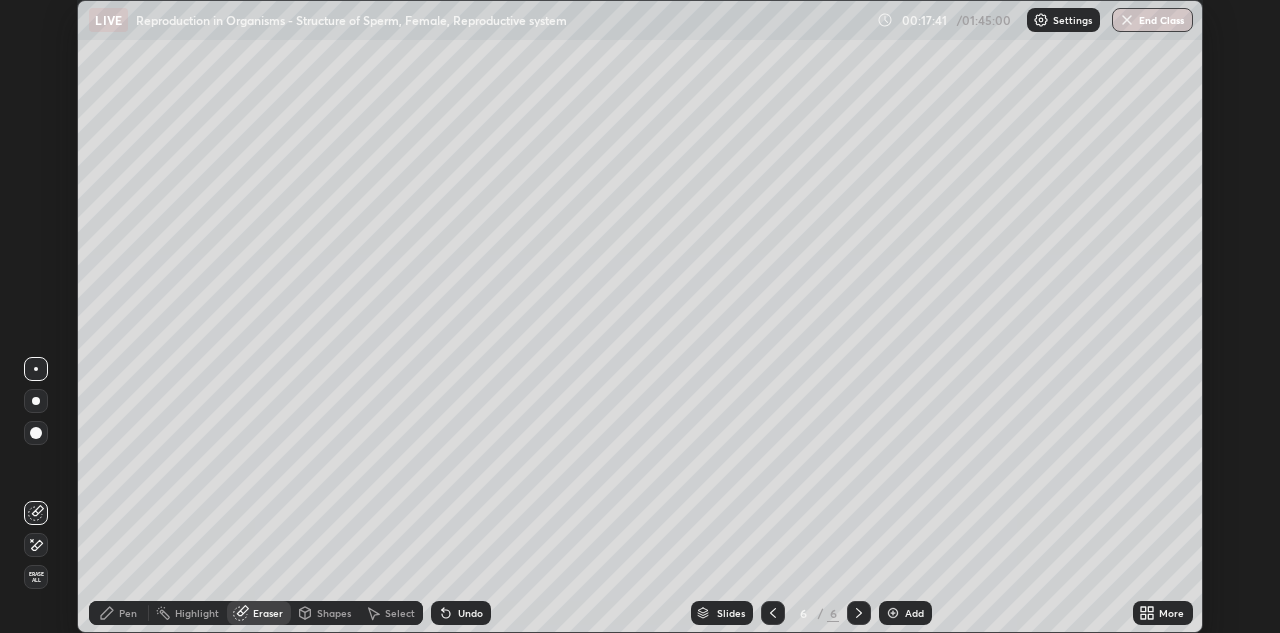 click on "Pen" at bounding box center (119, 613) 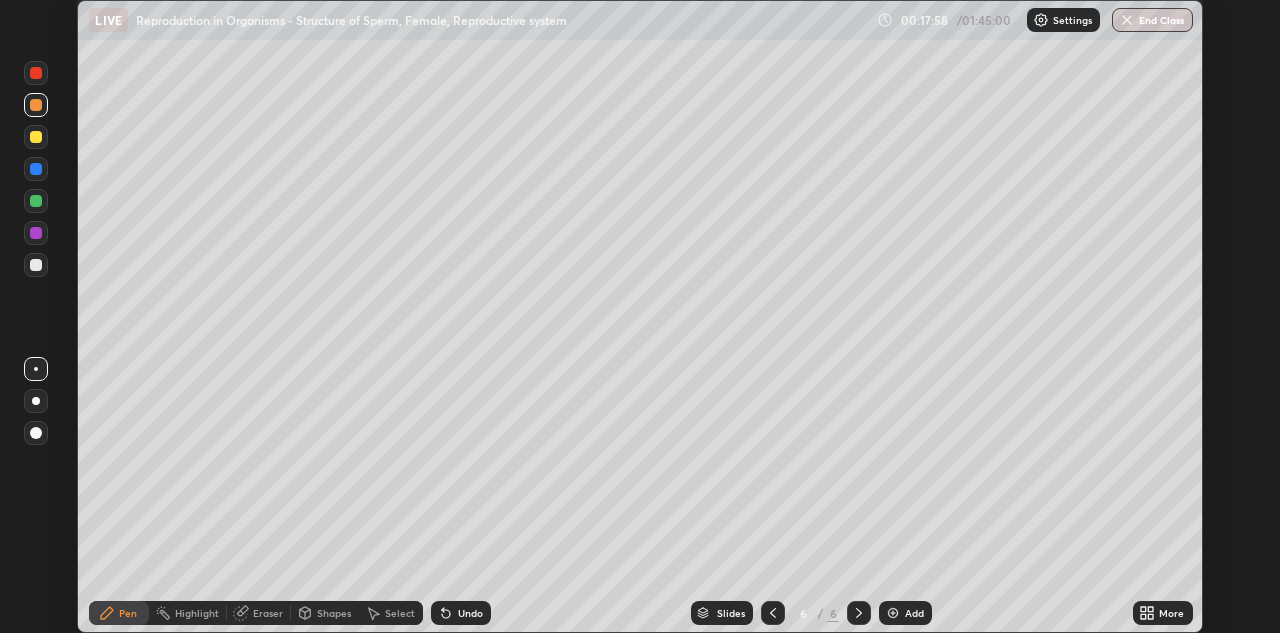 click at bounding box center (36, 137) 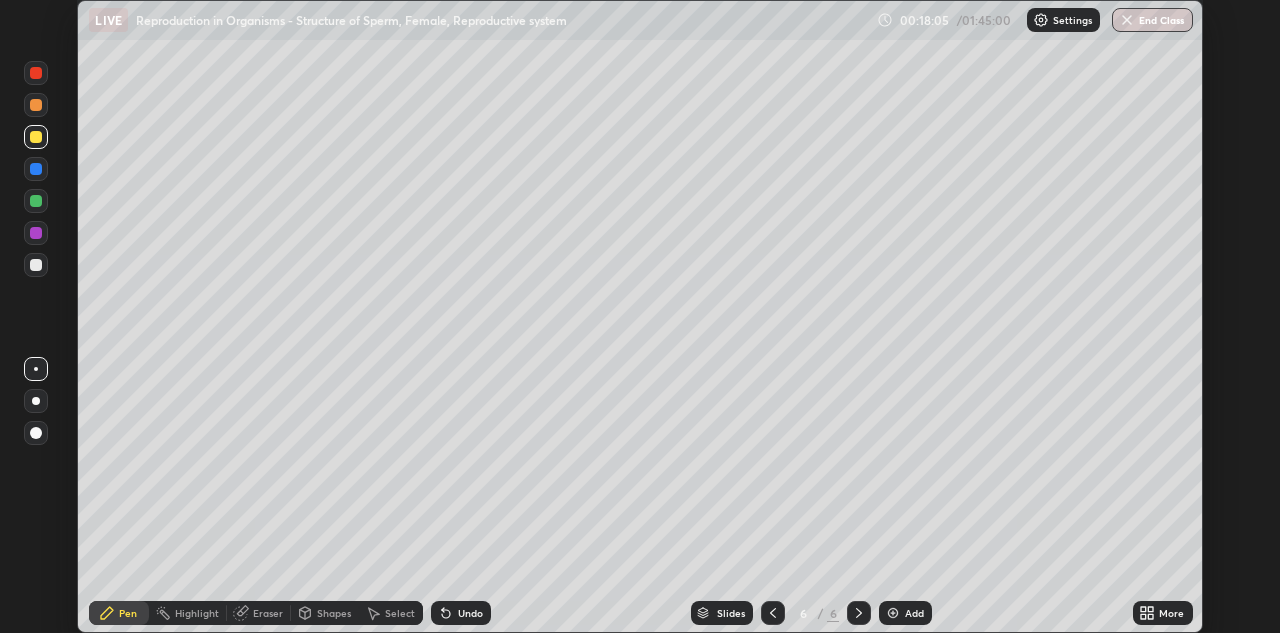 click at bounding box center (36, 105) 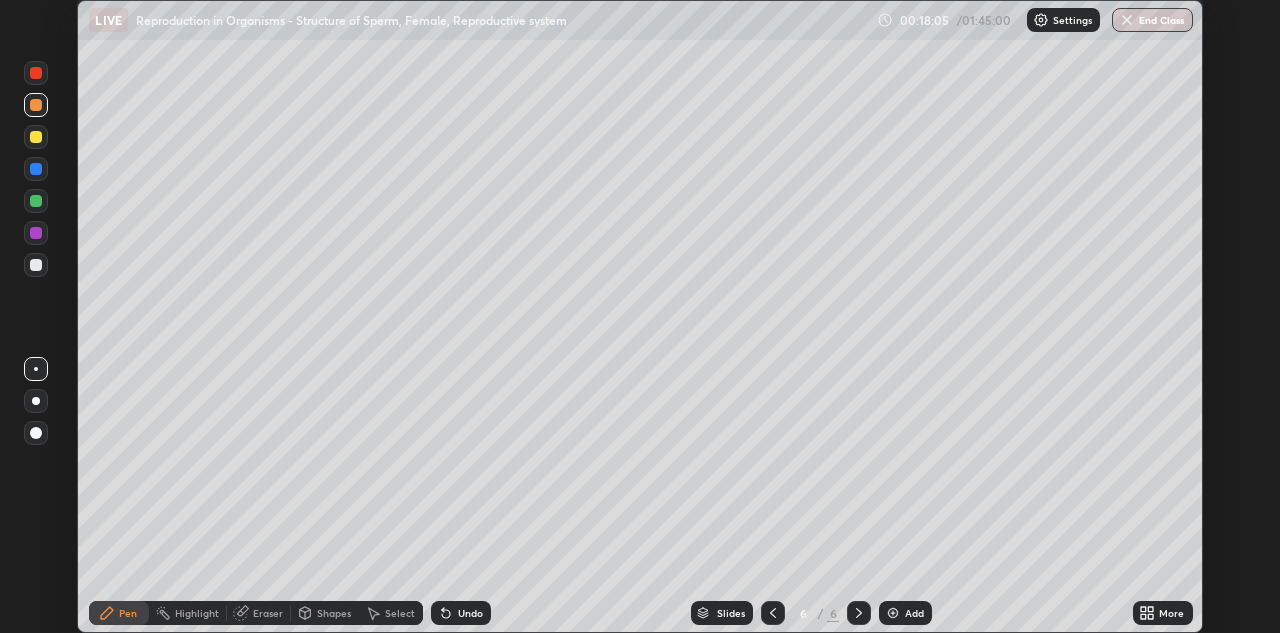click at bounding box center [36, 265] 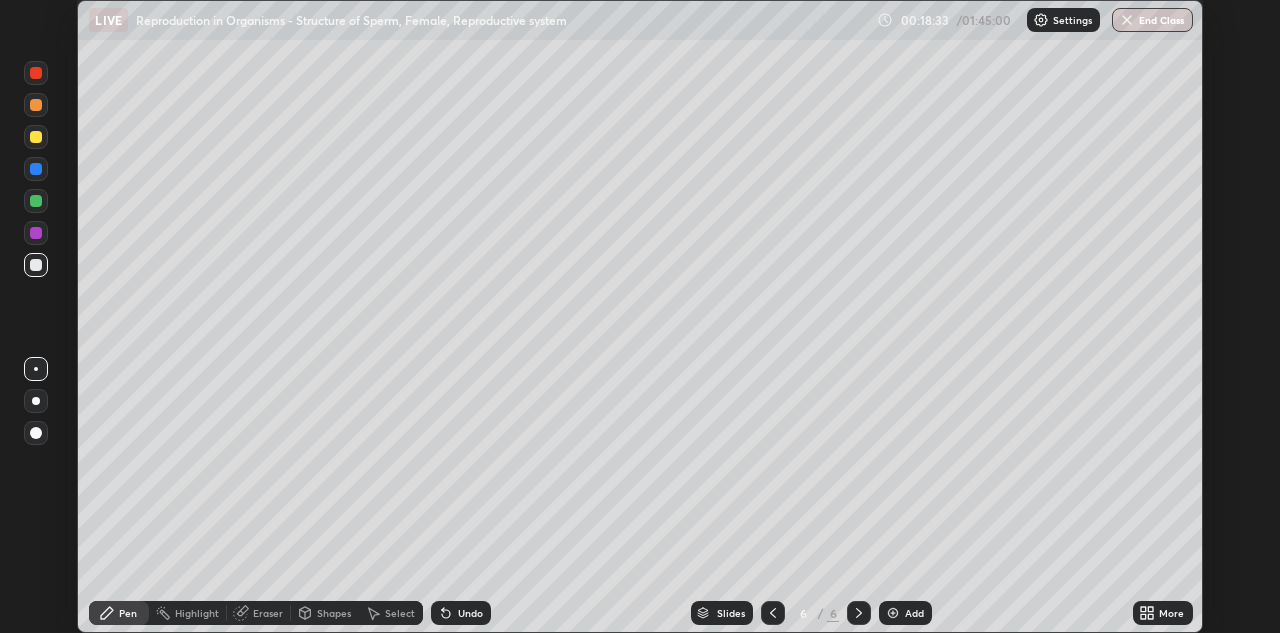 click at bounding box center (36, 105) 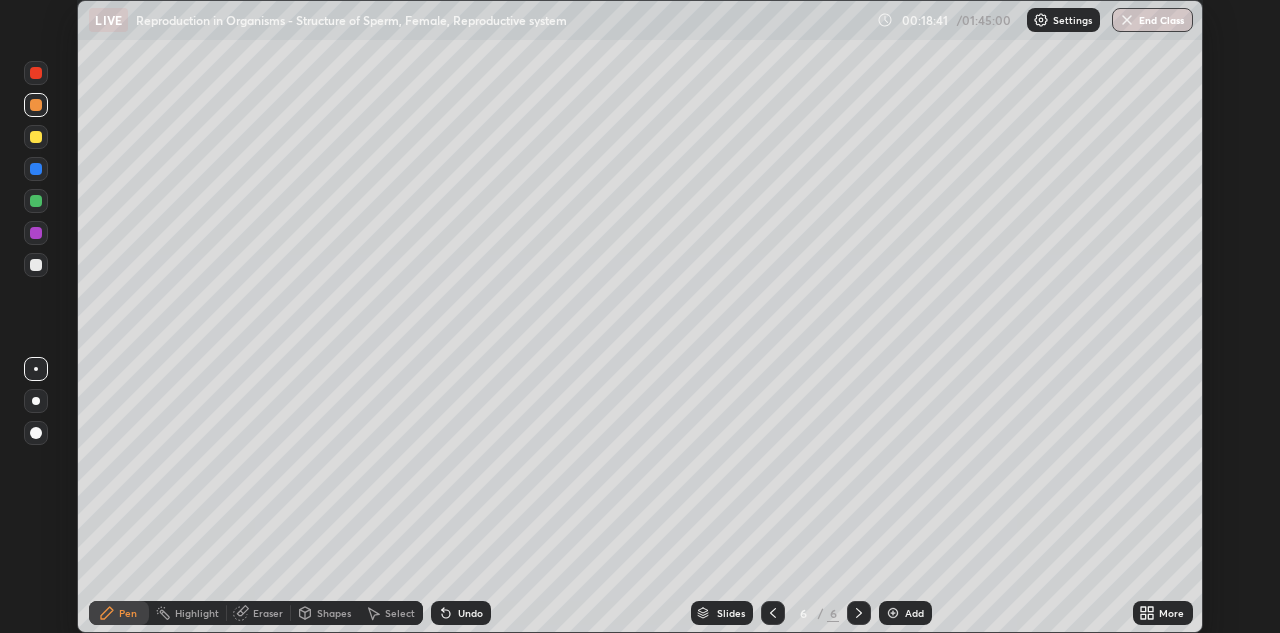 click at bounding box center (36, 265) 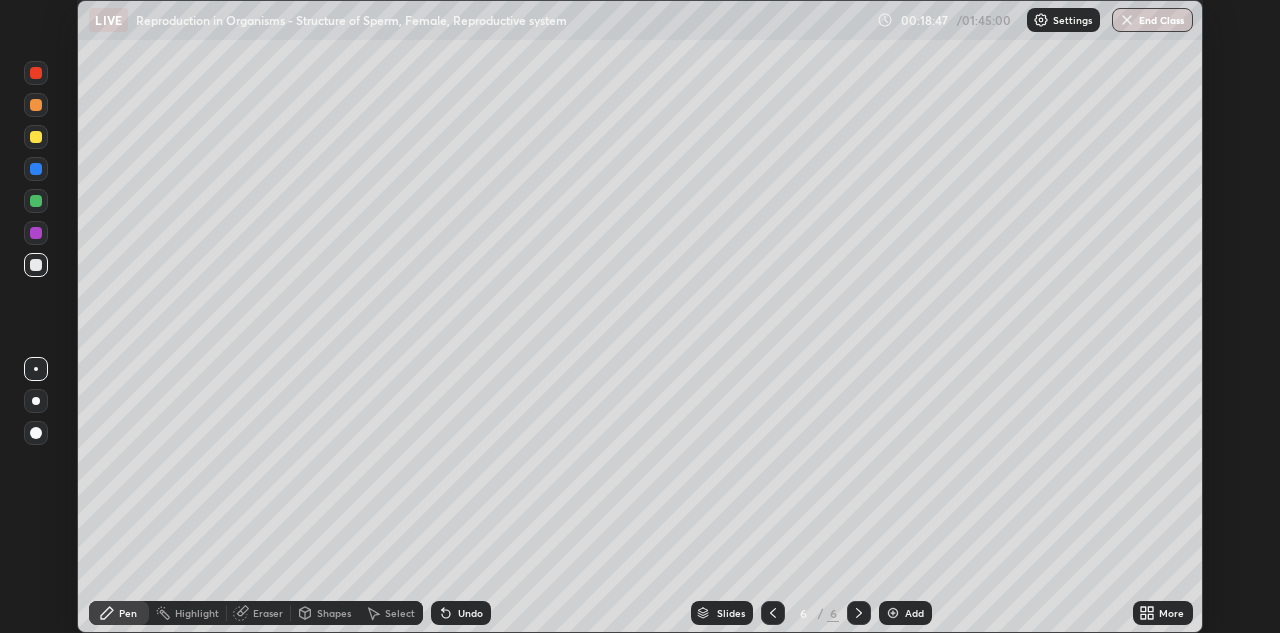 click at bounding box center (36, 137) 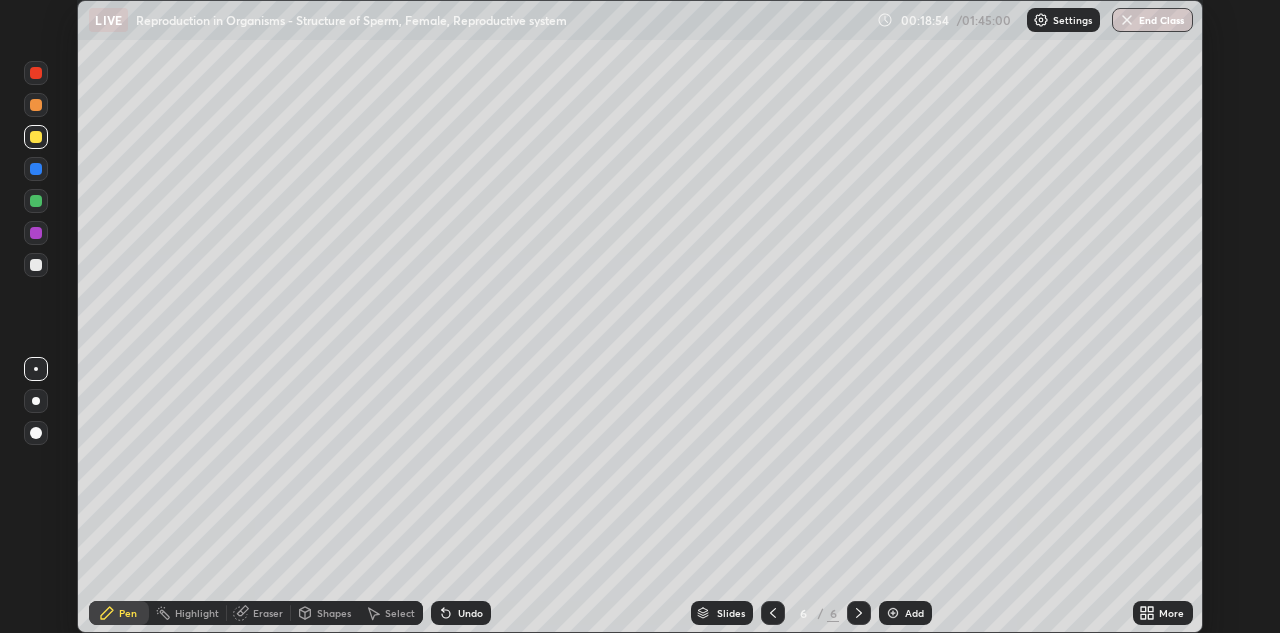 click 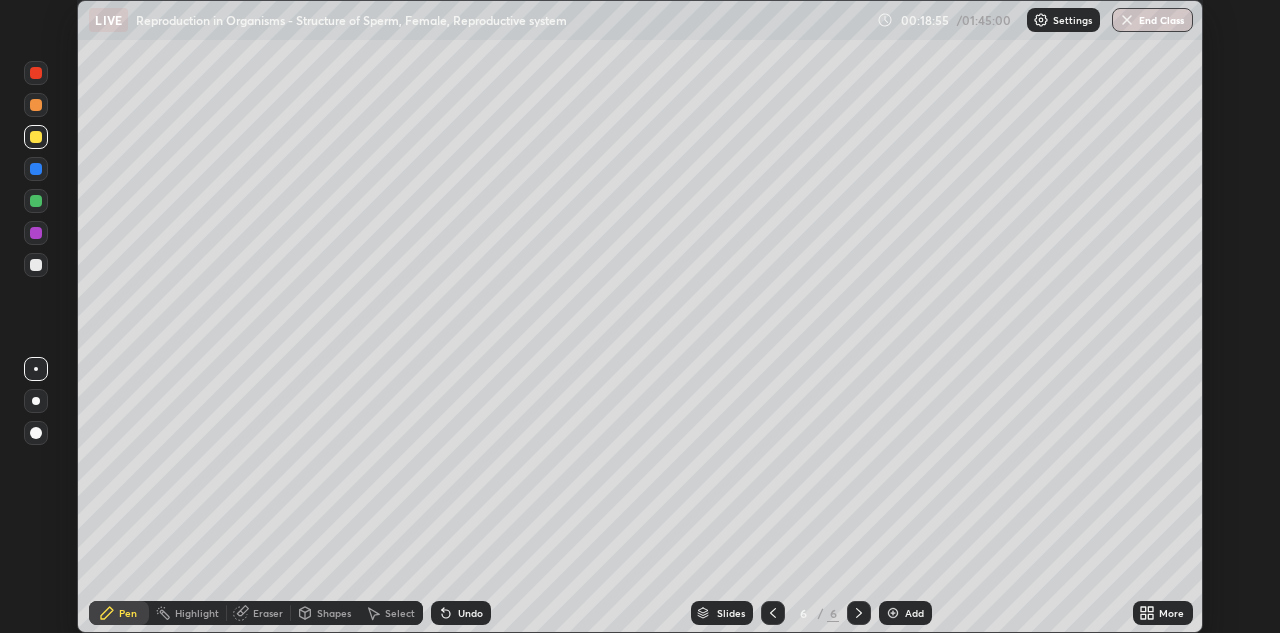 click 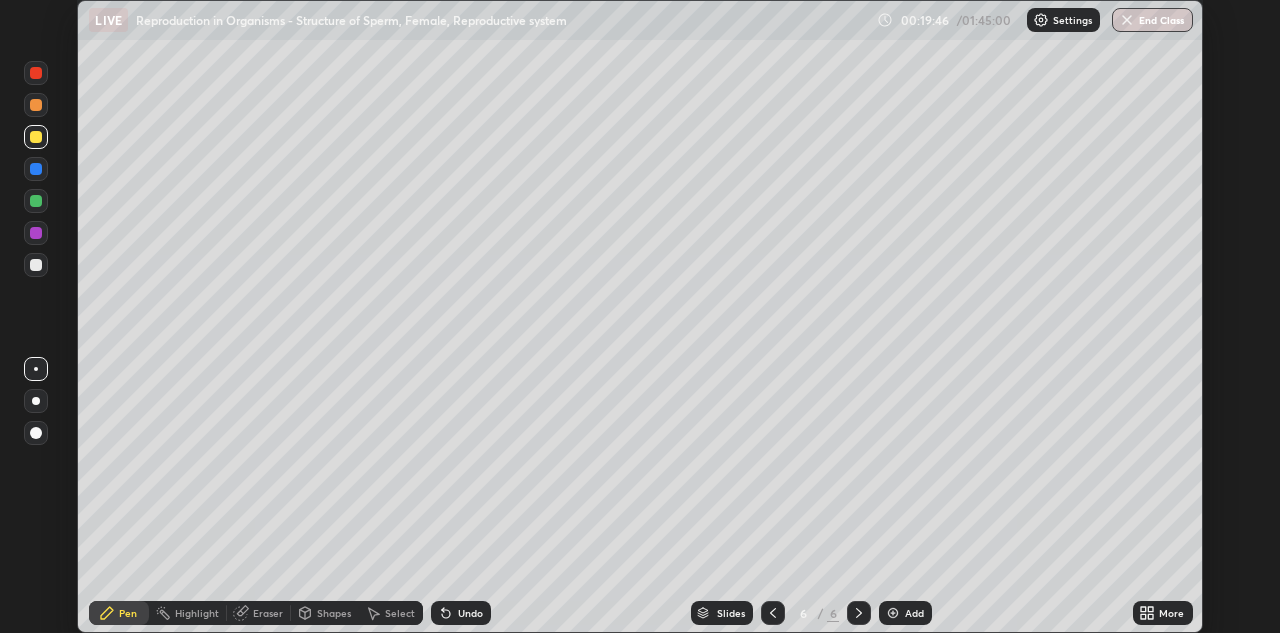 click 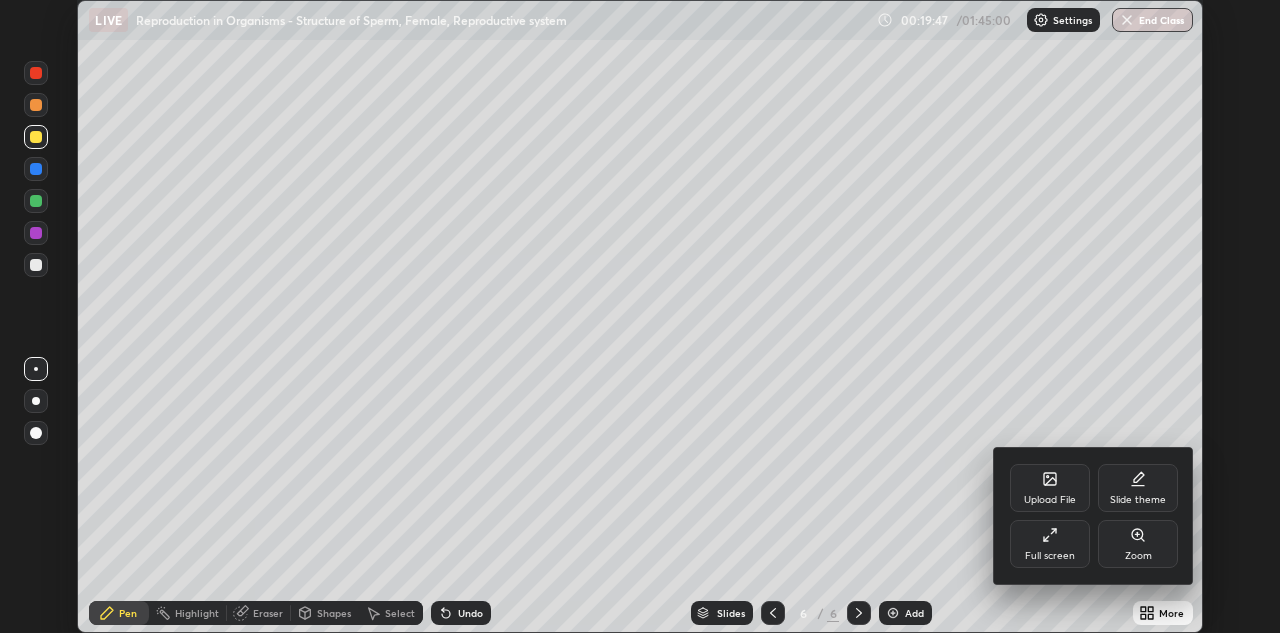 click on "Full screen" at bounding box center [1050, 544] 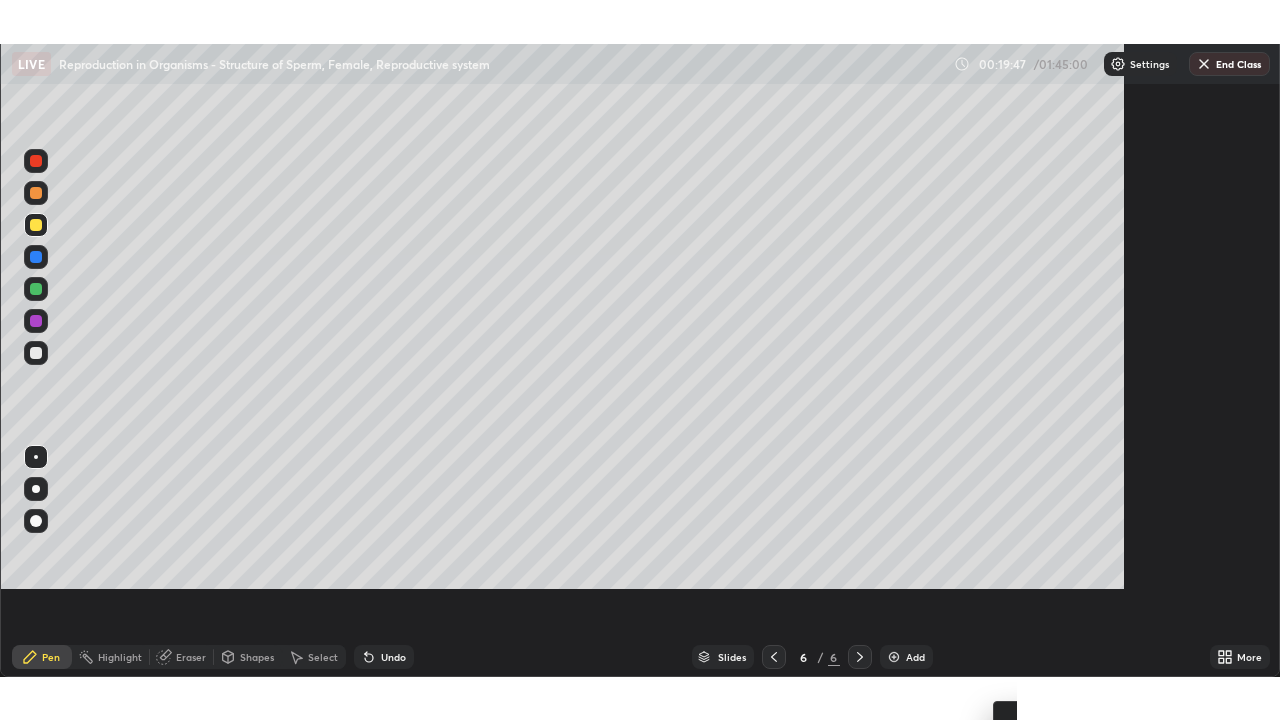 scroll, scrollTop: 99280, scrollLeft: 98720, axis: both 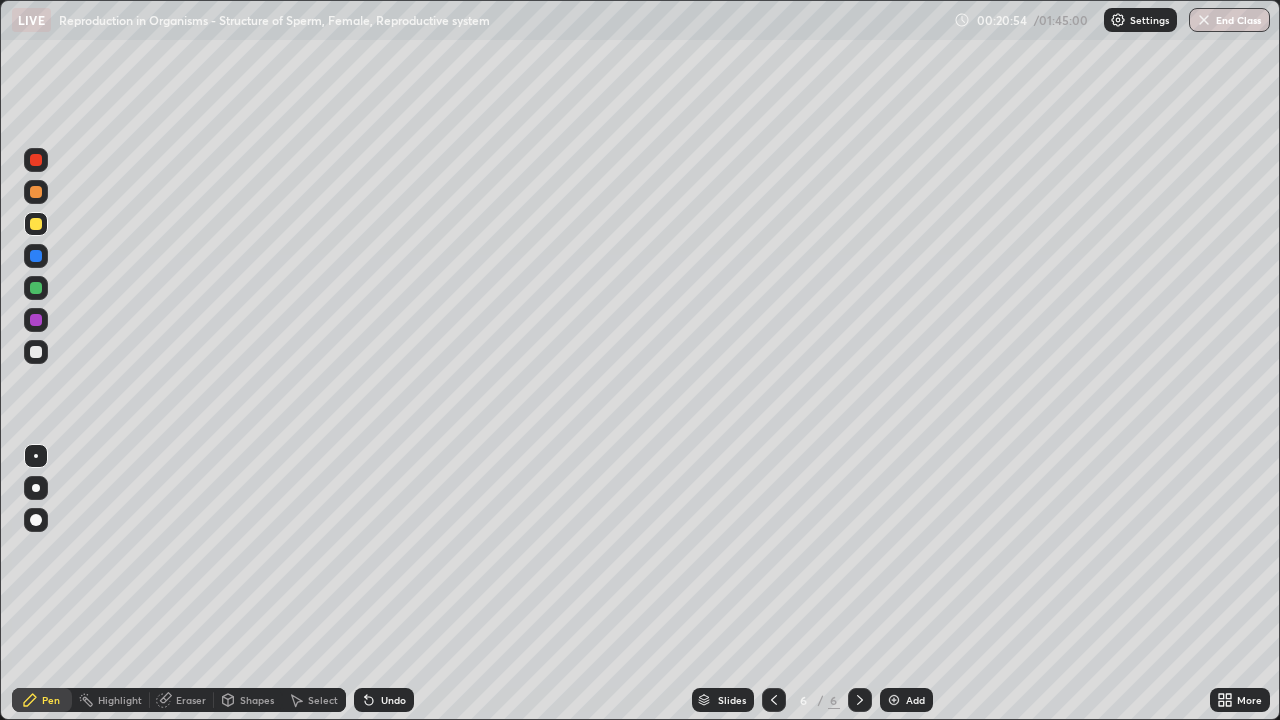 click at bounding box center (36, 352) 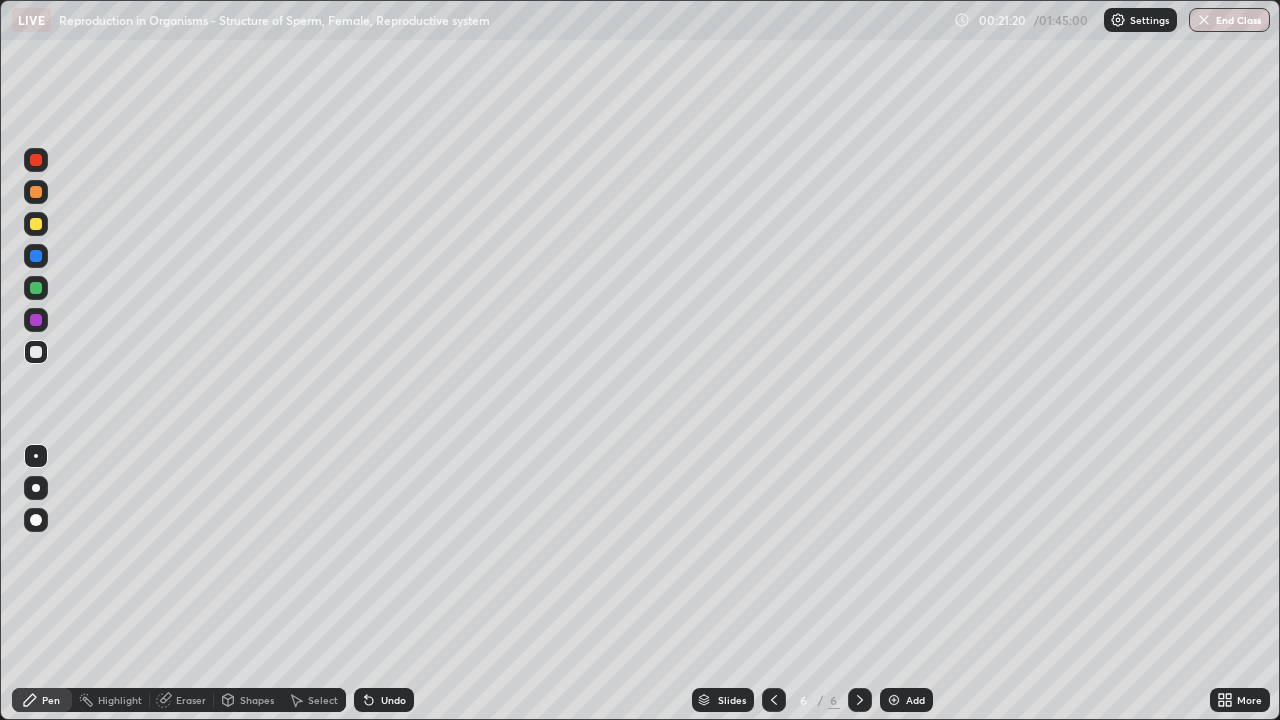 click at bounding box center (36, 224) 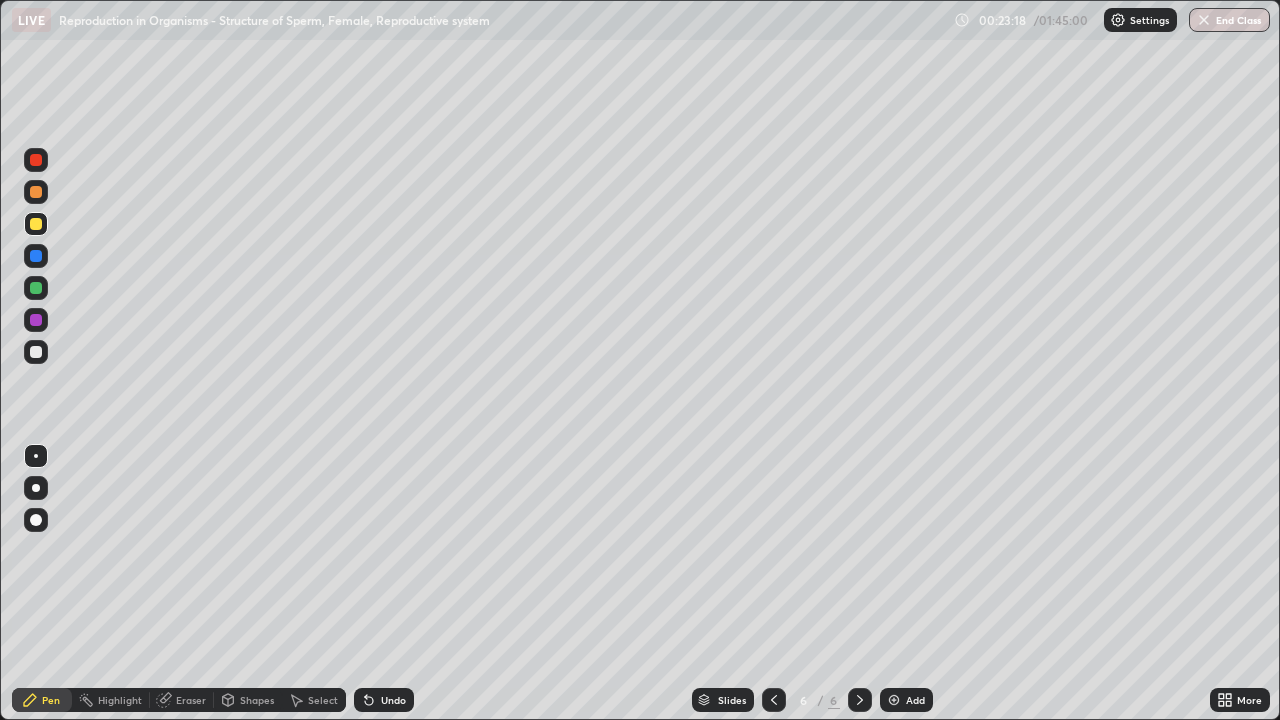 click on "Undo" at bounding box center (384, 700) 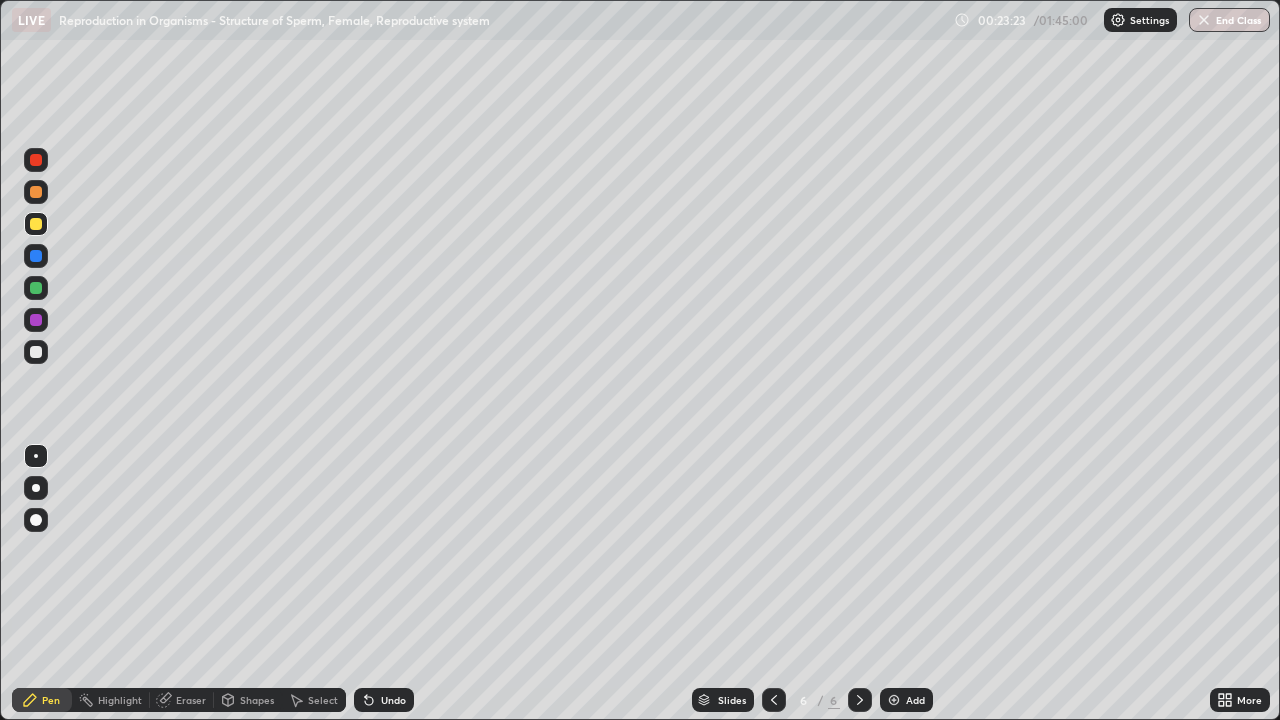 click at bounding box center (894, 700) 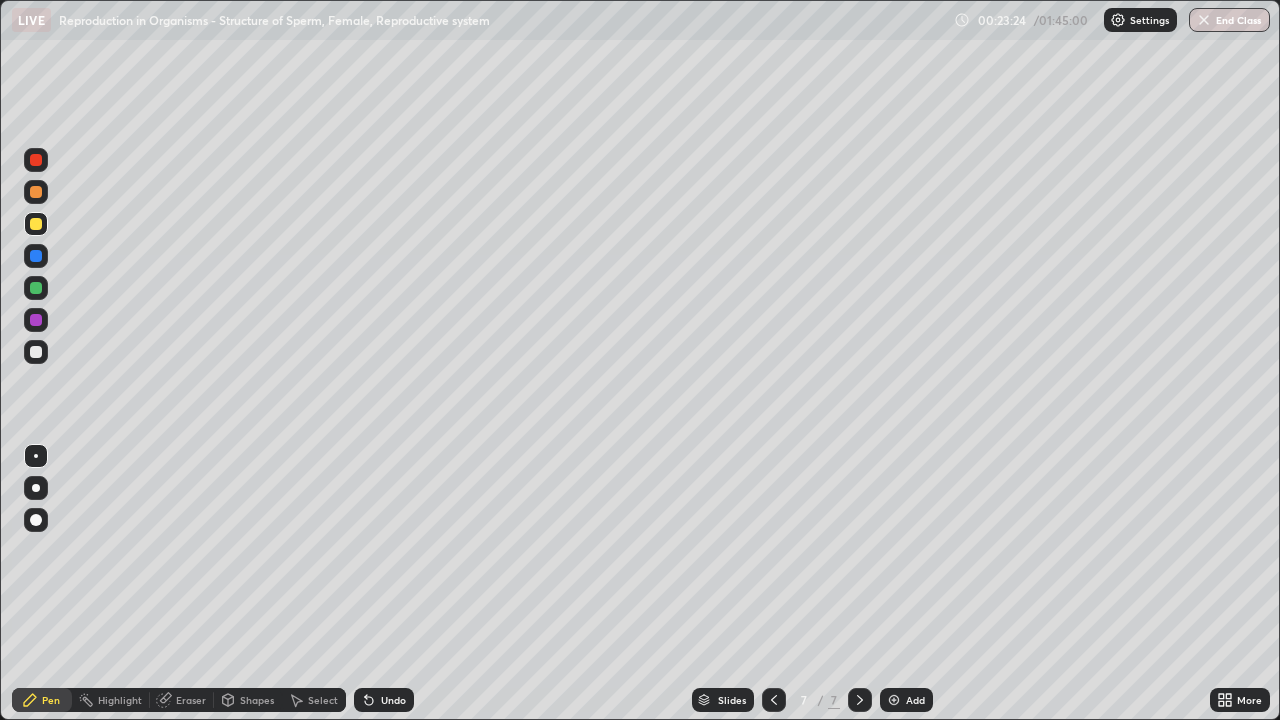 click at bounding box center [36, 256] 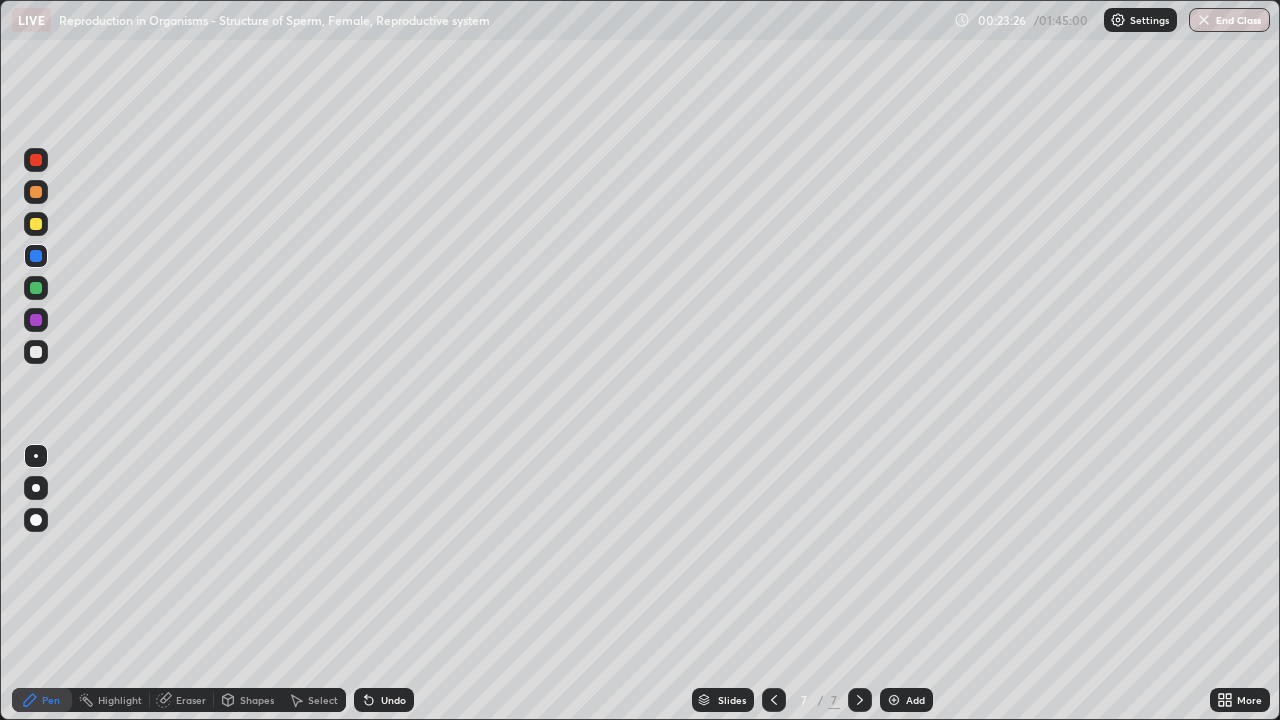 click at bounding box center [36, 488] 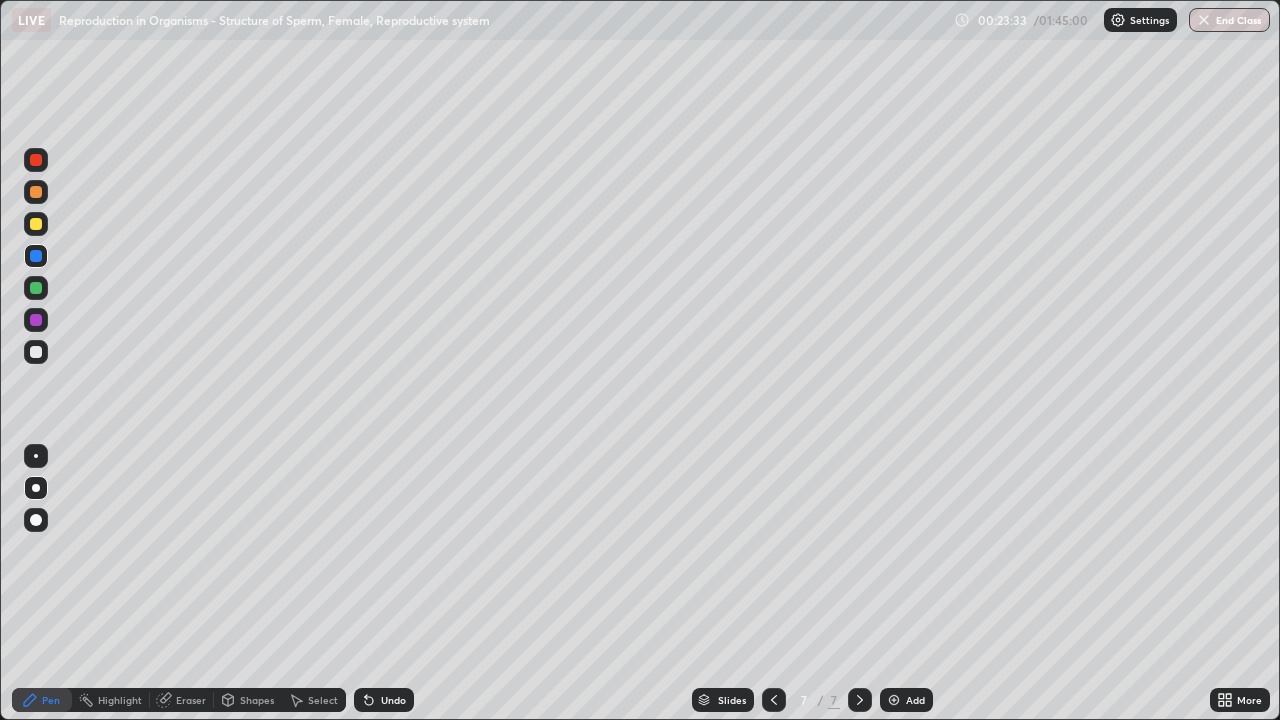 click at bounding box center (36, 352) 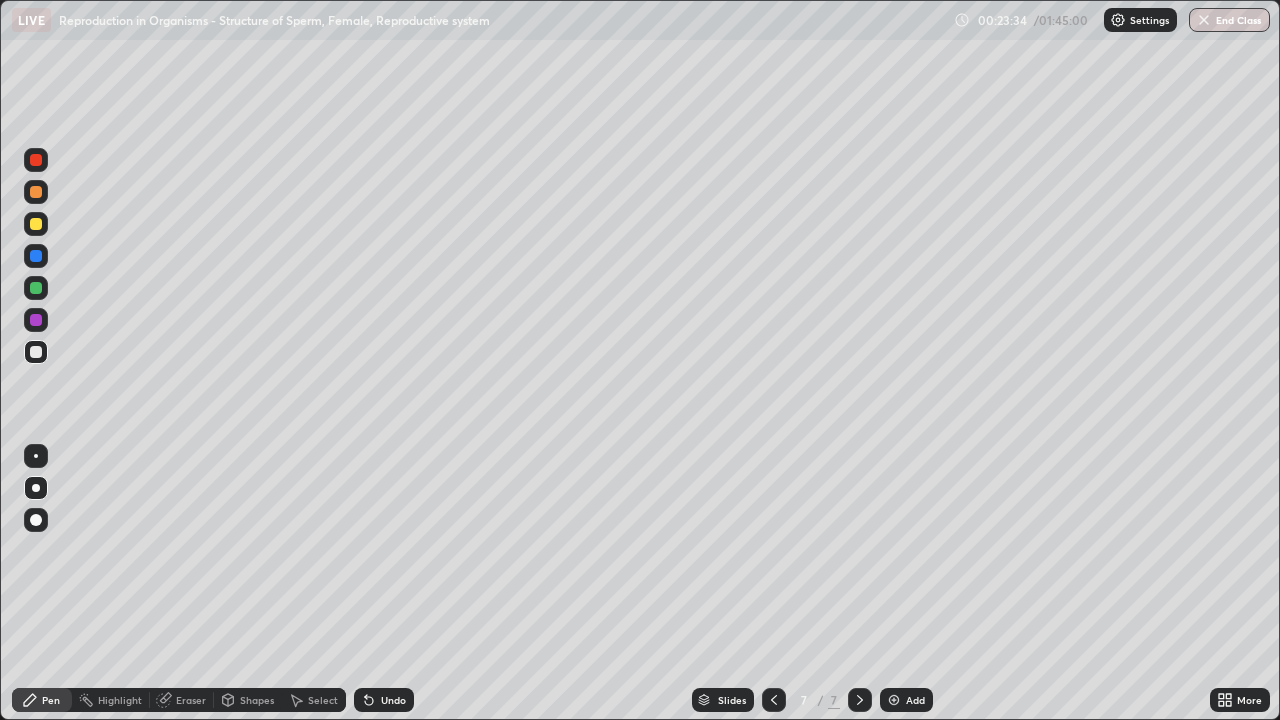 click at bounding box center [36, 456] 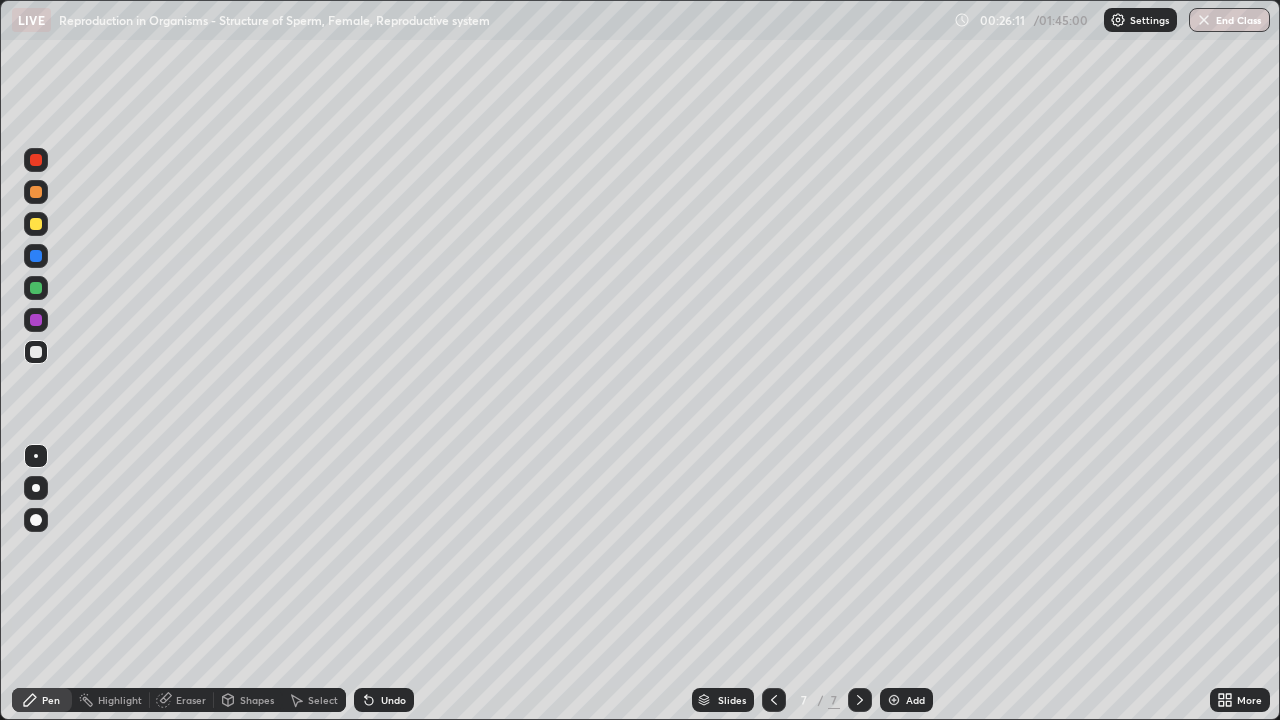 click 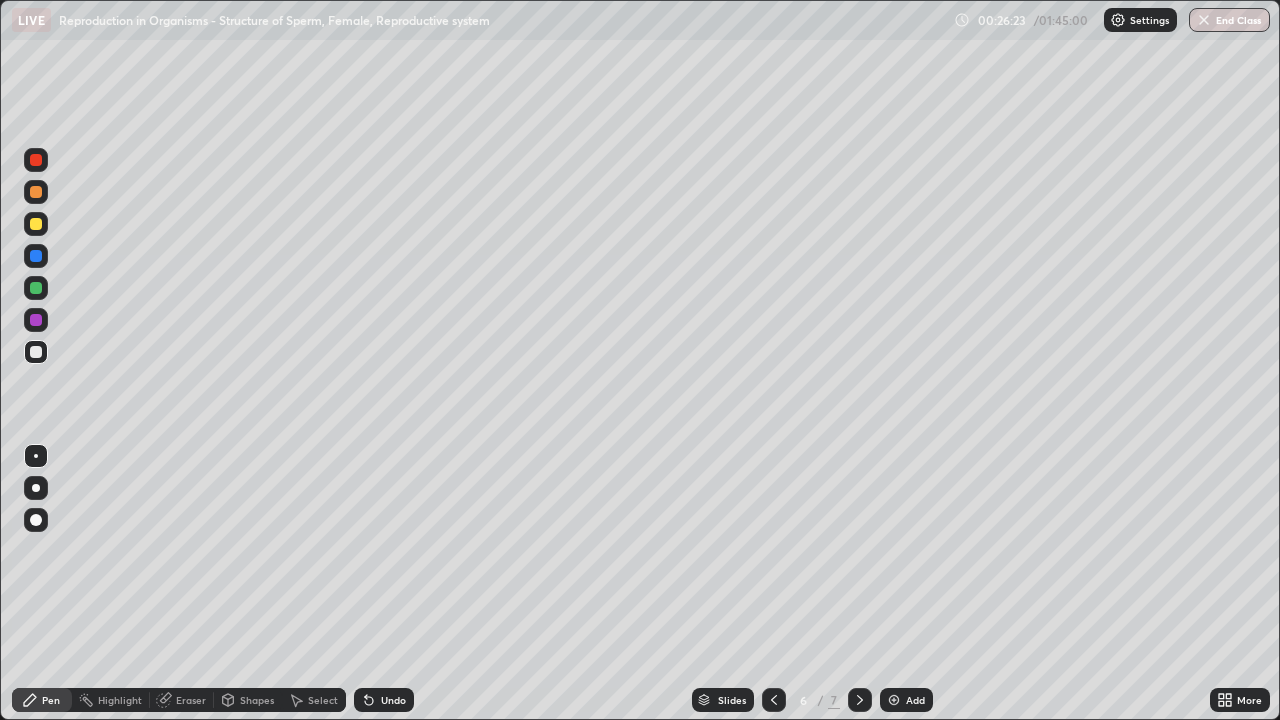click 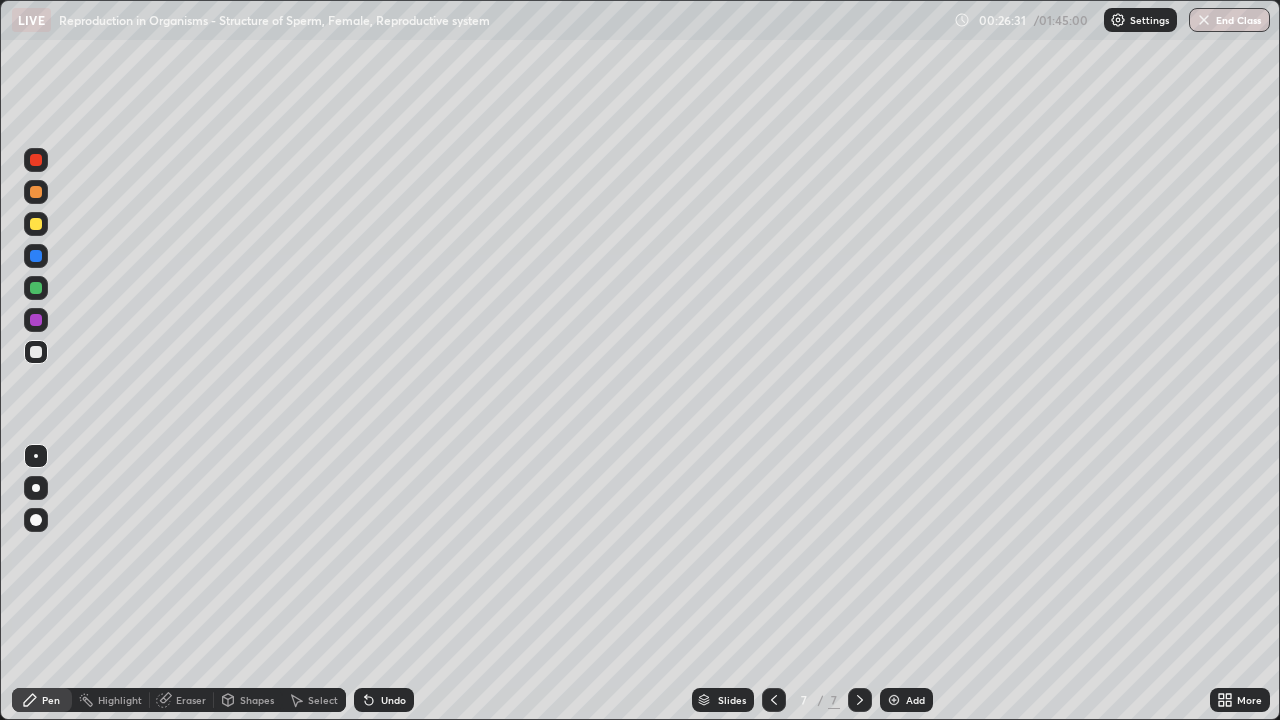 click at bounding box center (36, 256) 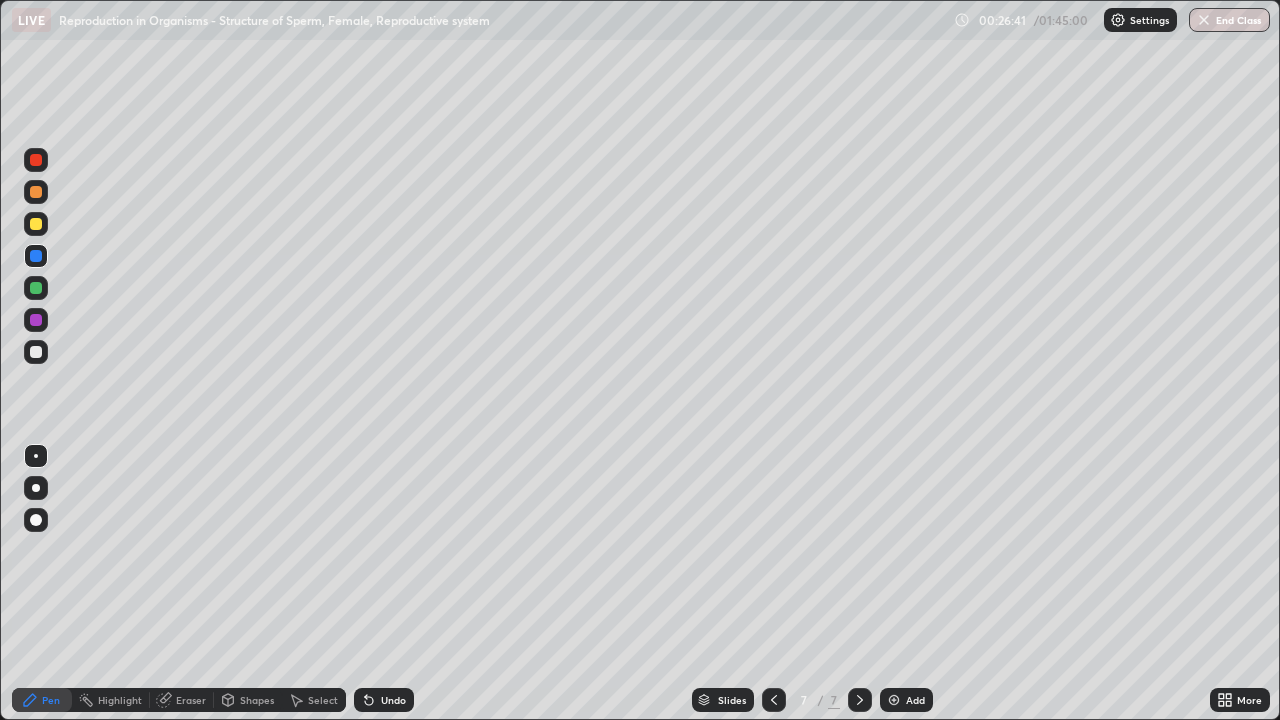 click at bounding box center (36, 352) 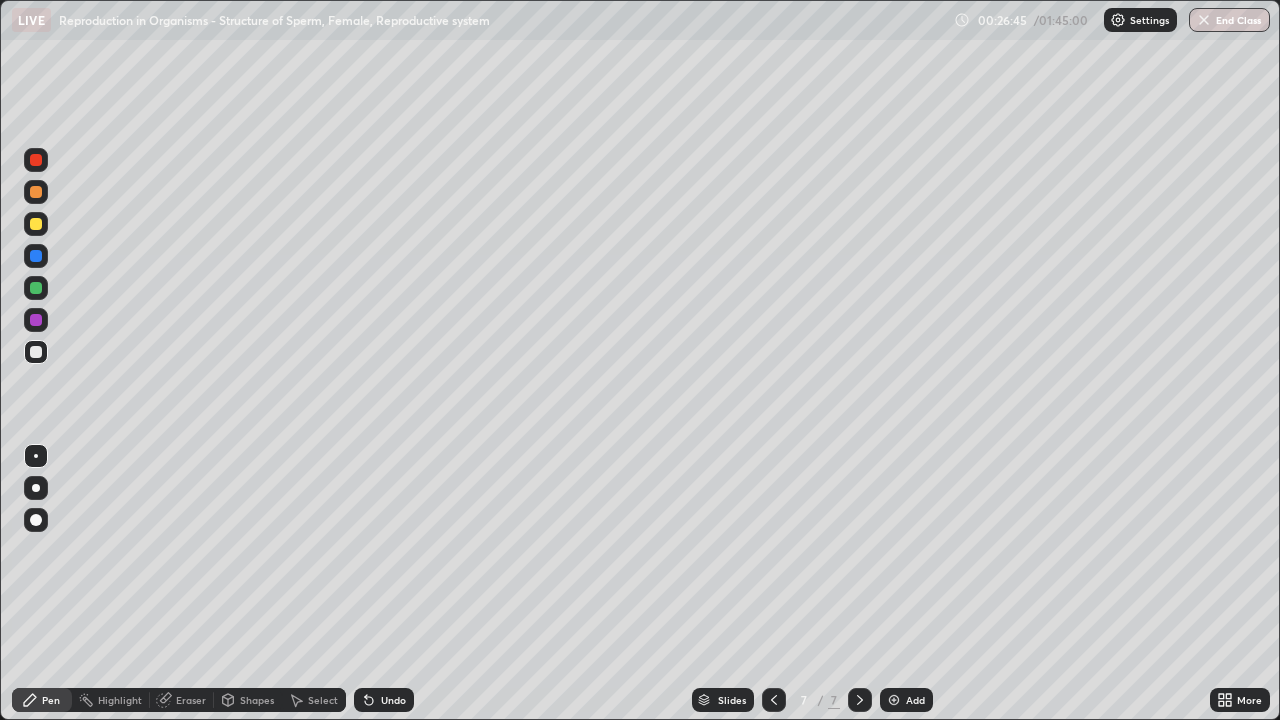 click at bounding box center (36, 256) 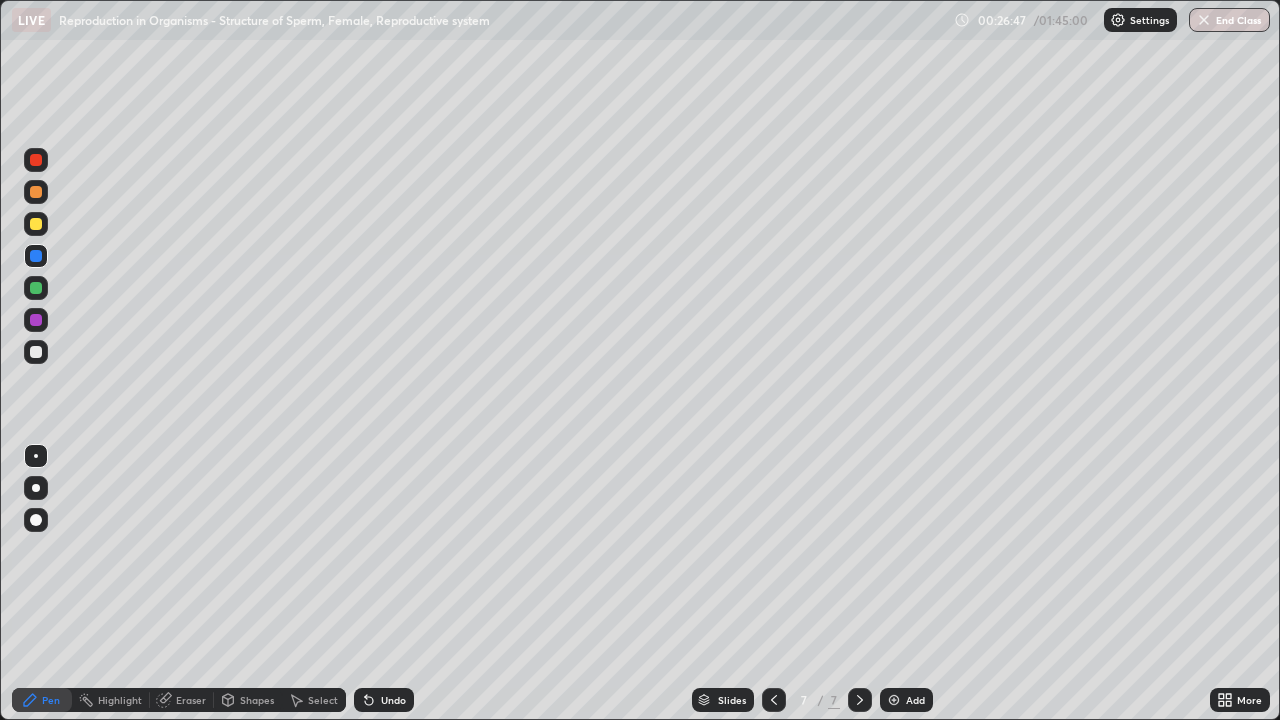 click at bounding box center [36, 352] 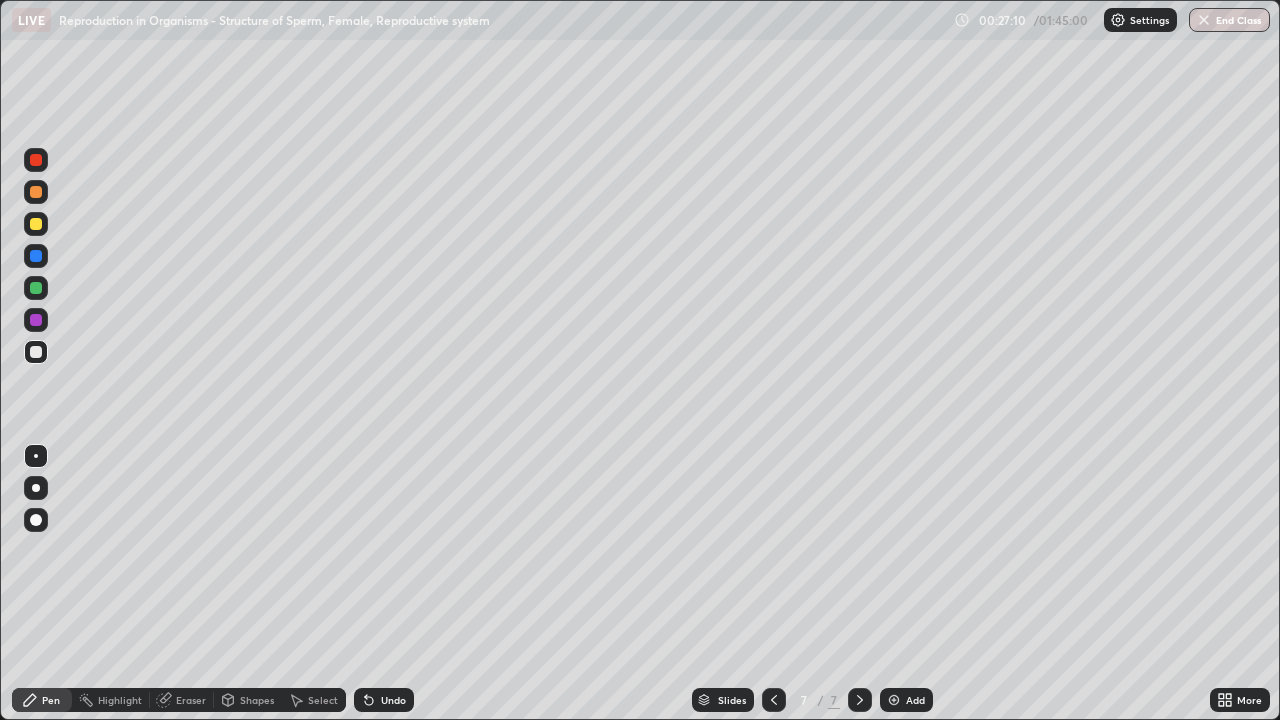 click on "Undo" at bounding box center [393, 700] 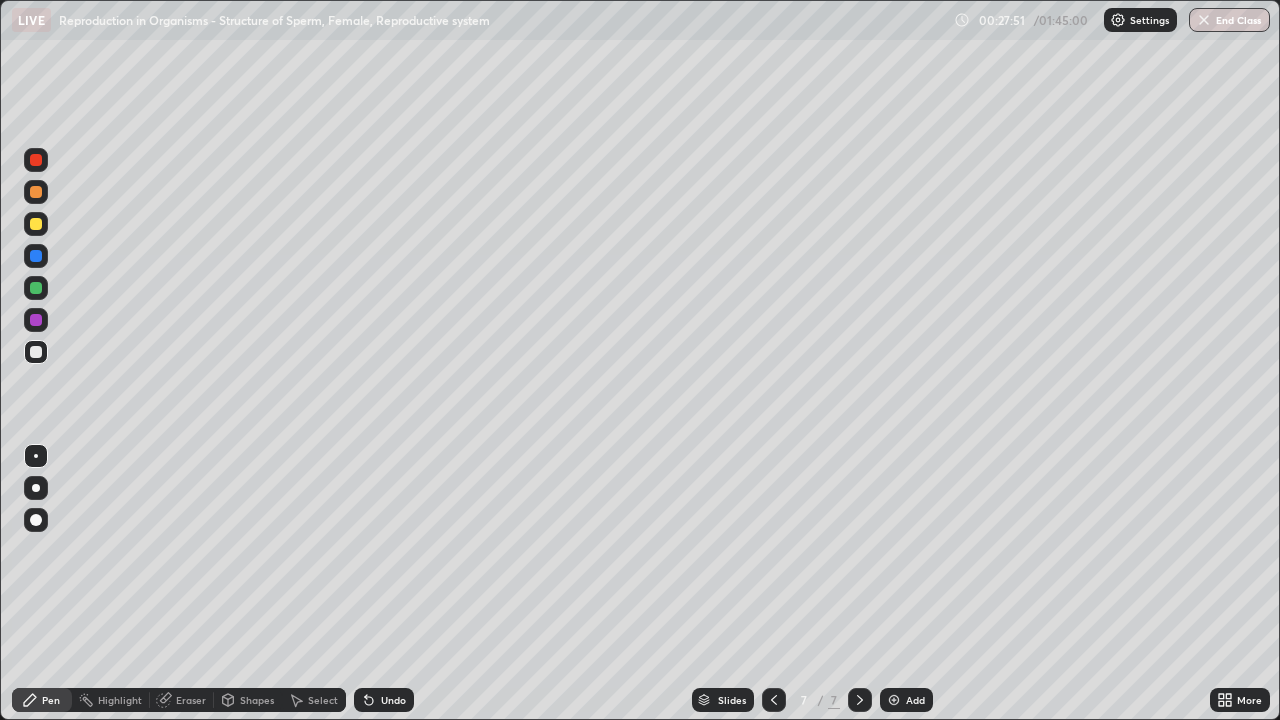 click 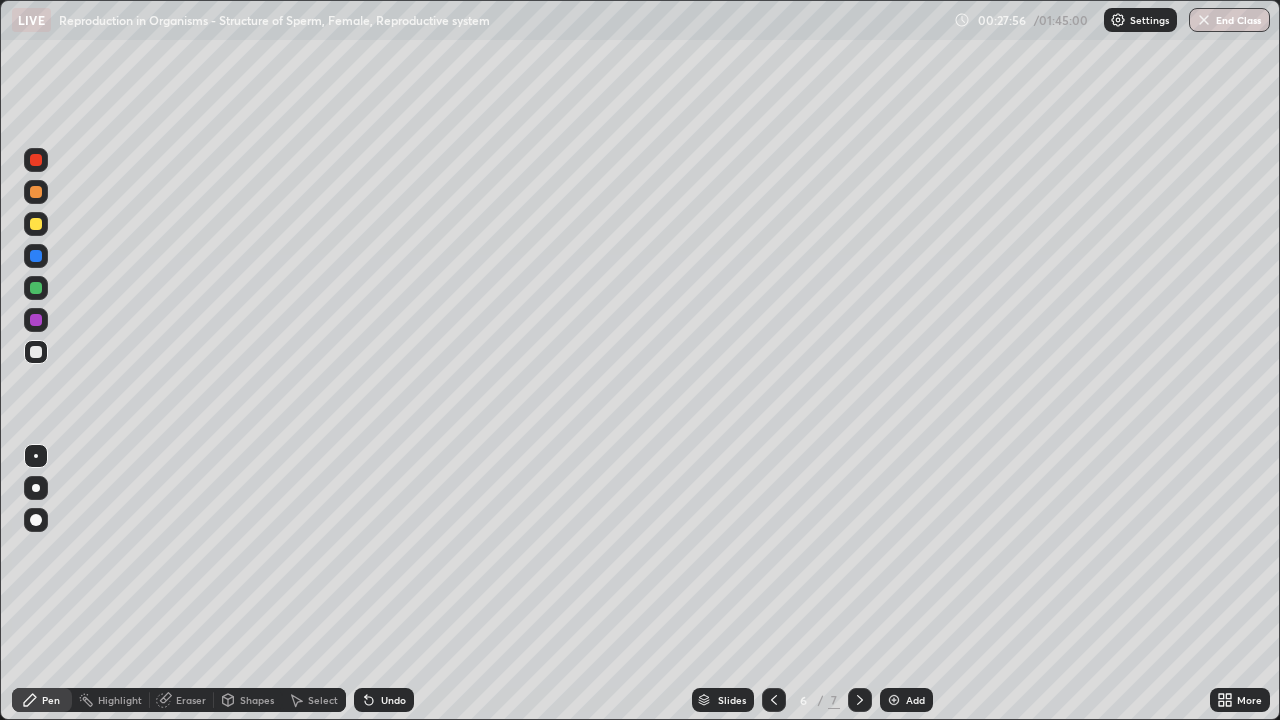 click at bounding box center [36, 320] 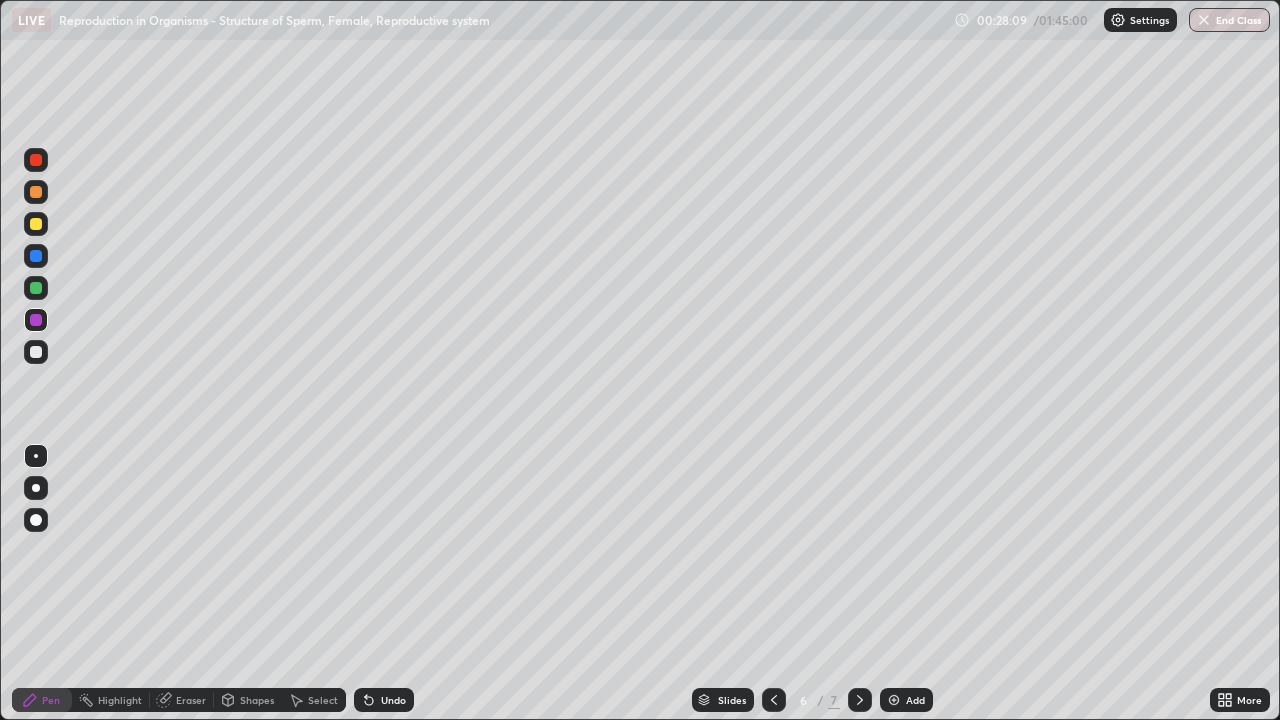 click 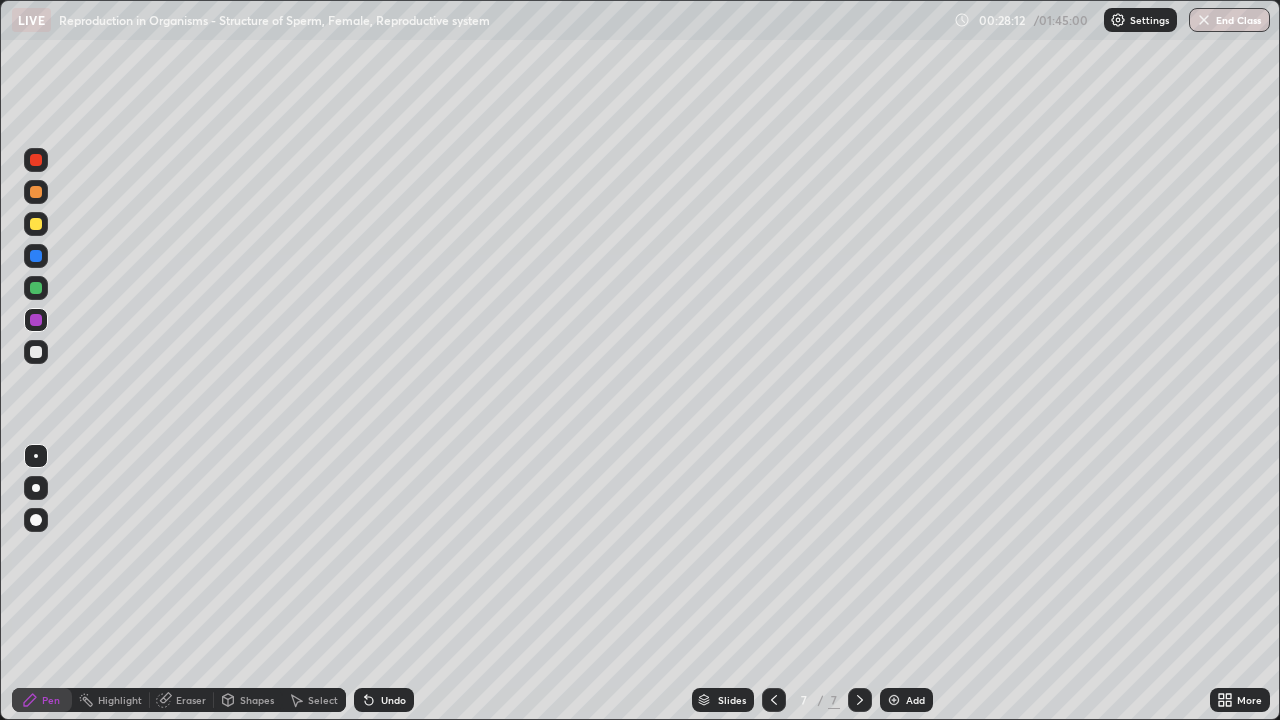 click at bounding box center [774, 700] 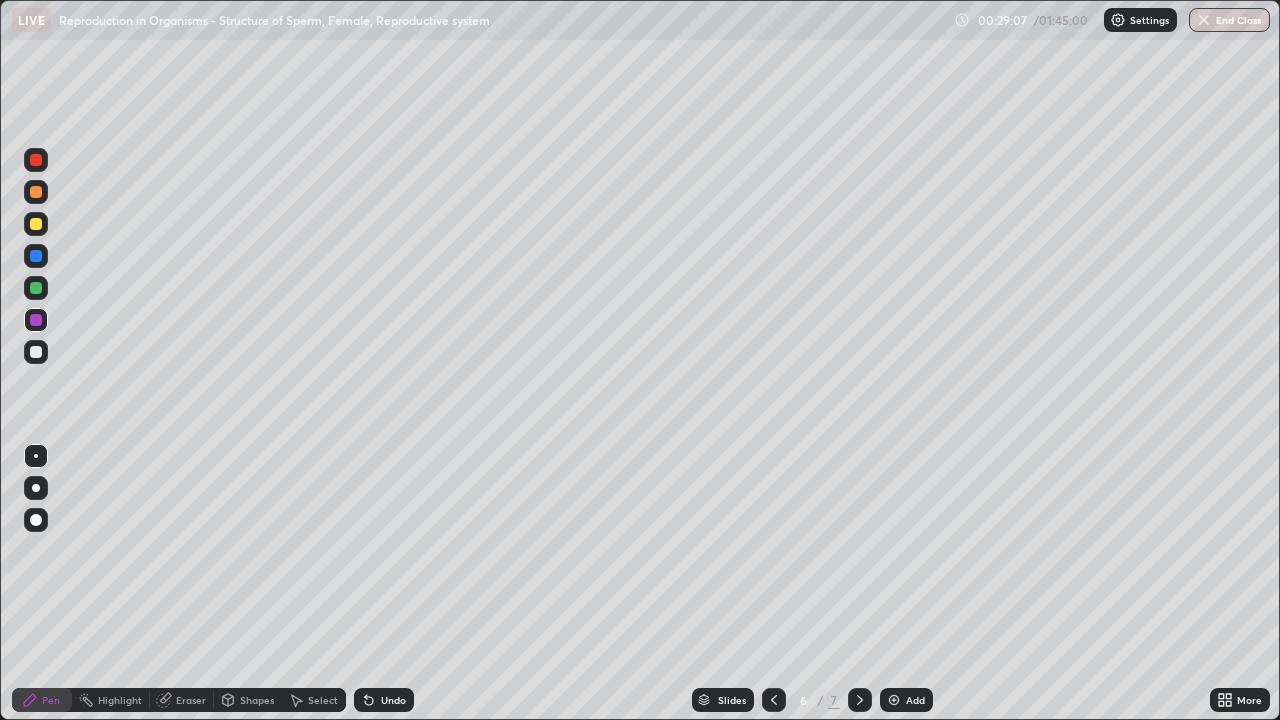 click at bounding box center (36, 160) 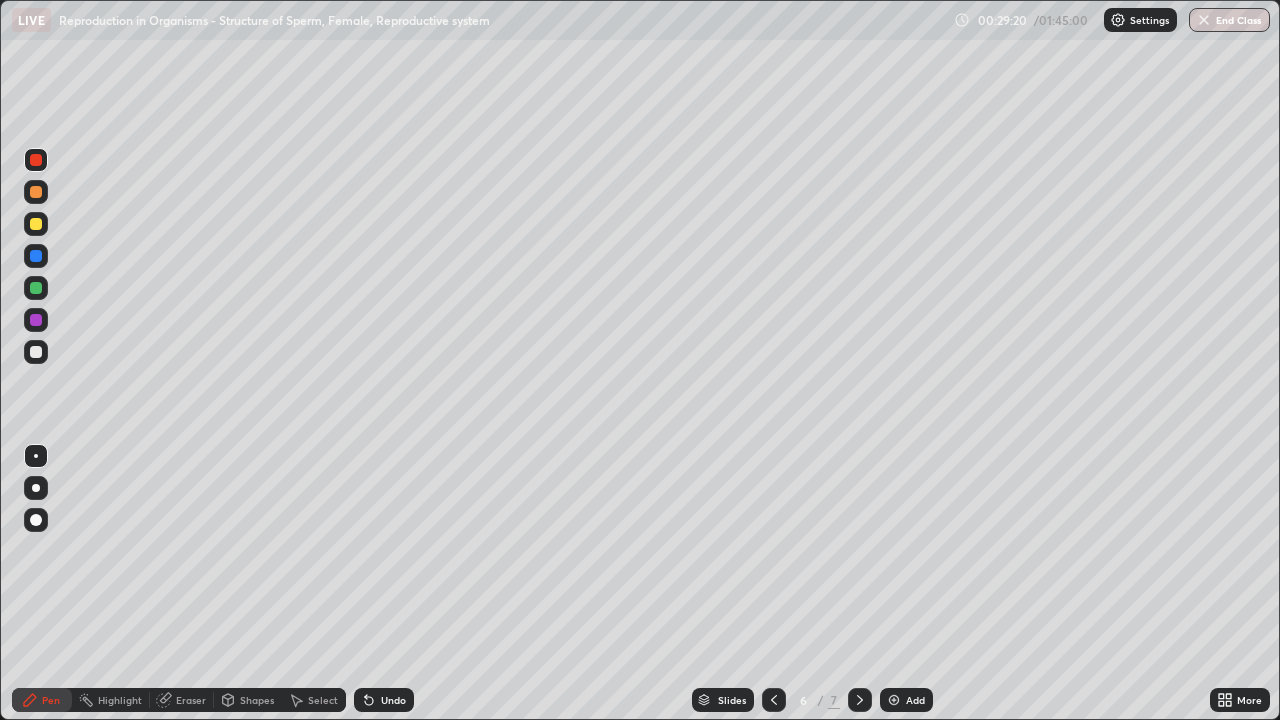 click on "Undo" at bounding box center [393, 700] 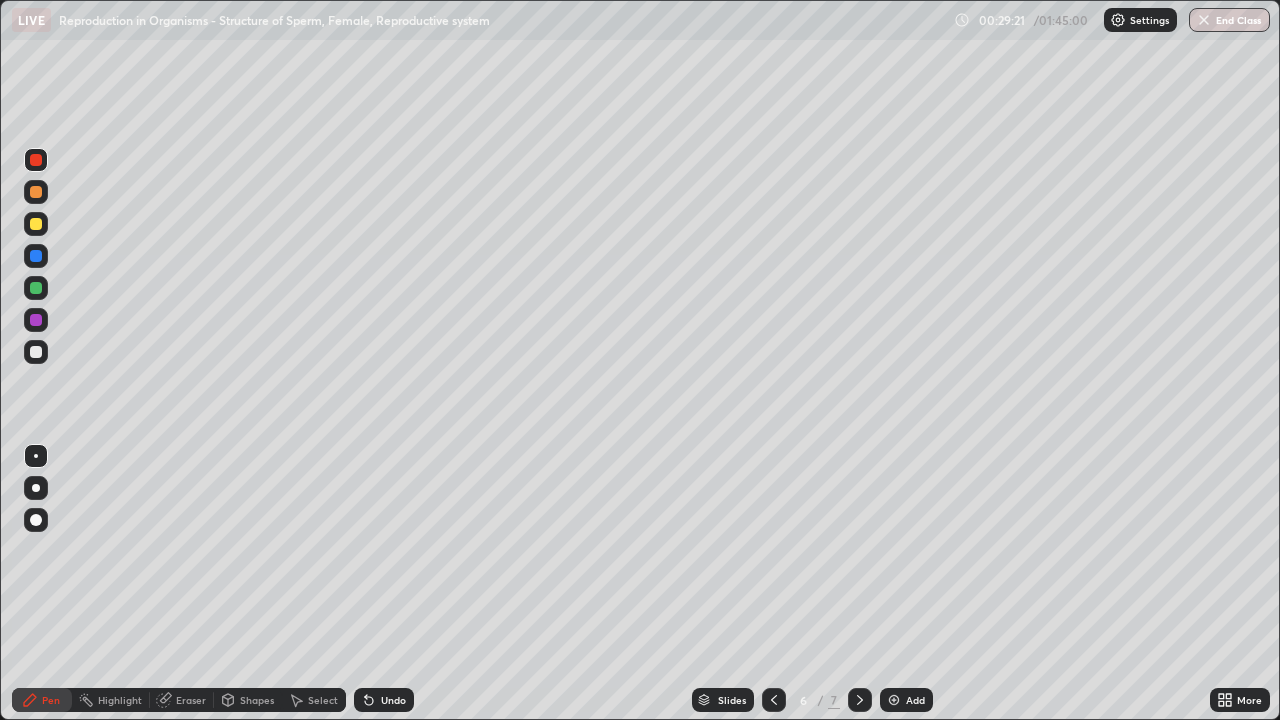 click on "Undo" at bounding box center (393, 700) 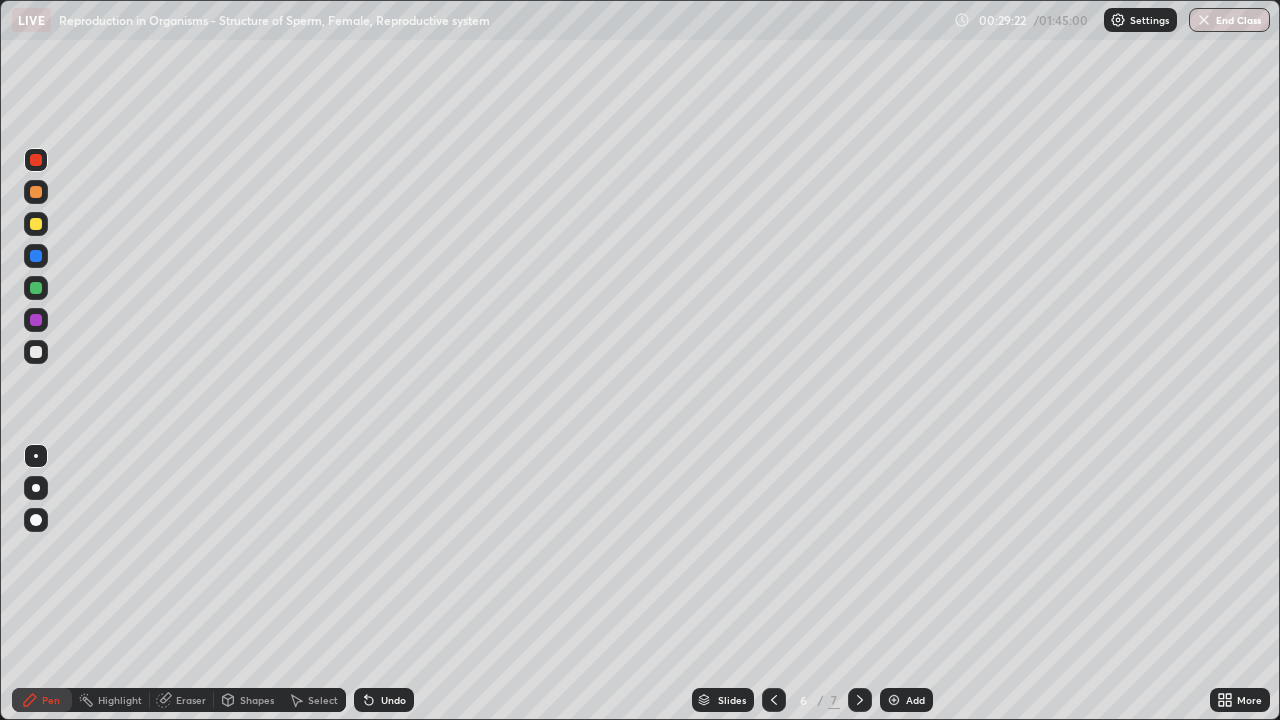 click on "Undo" at bounding box center (384, 700) 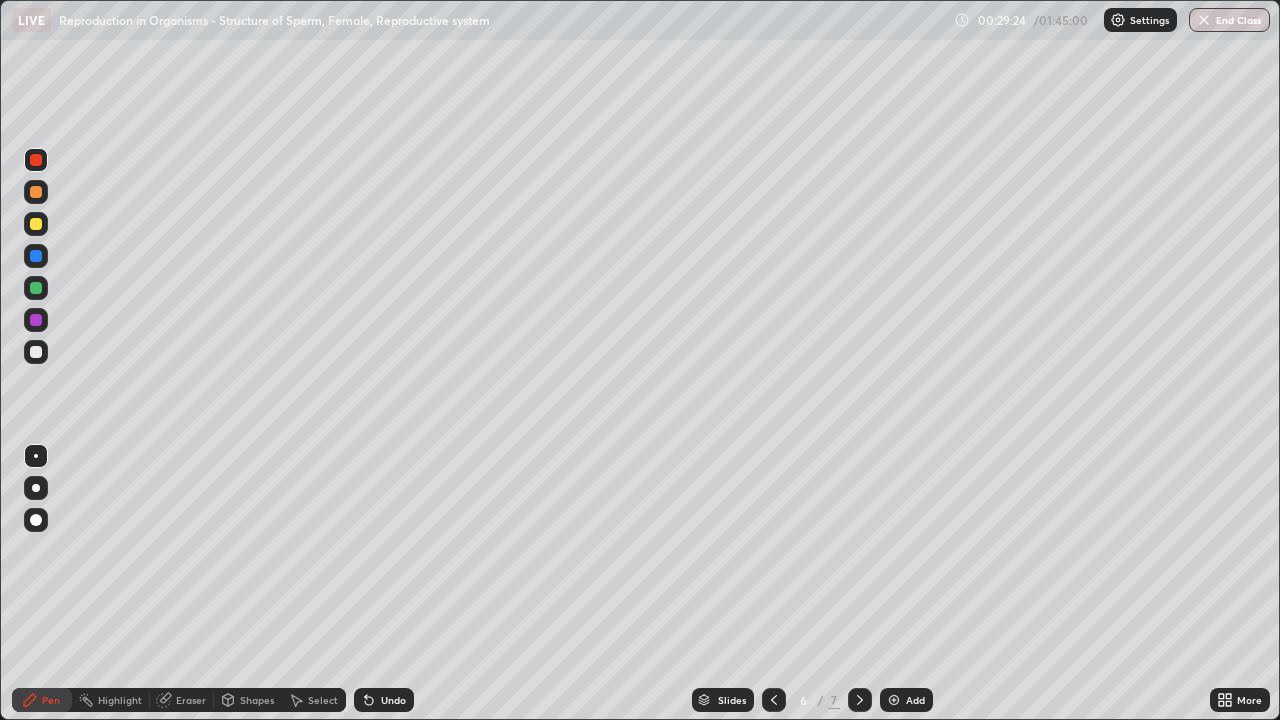 click 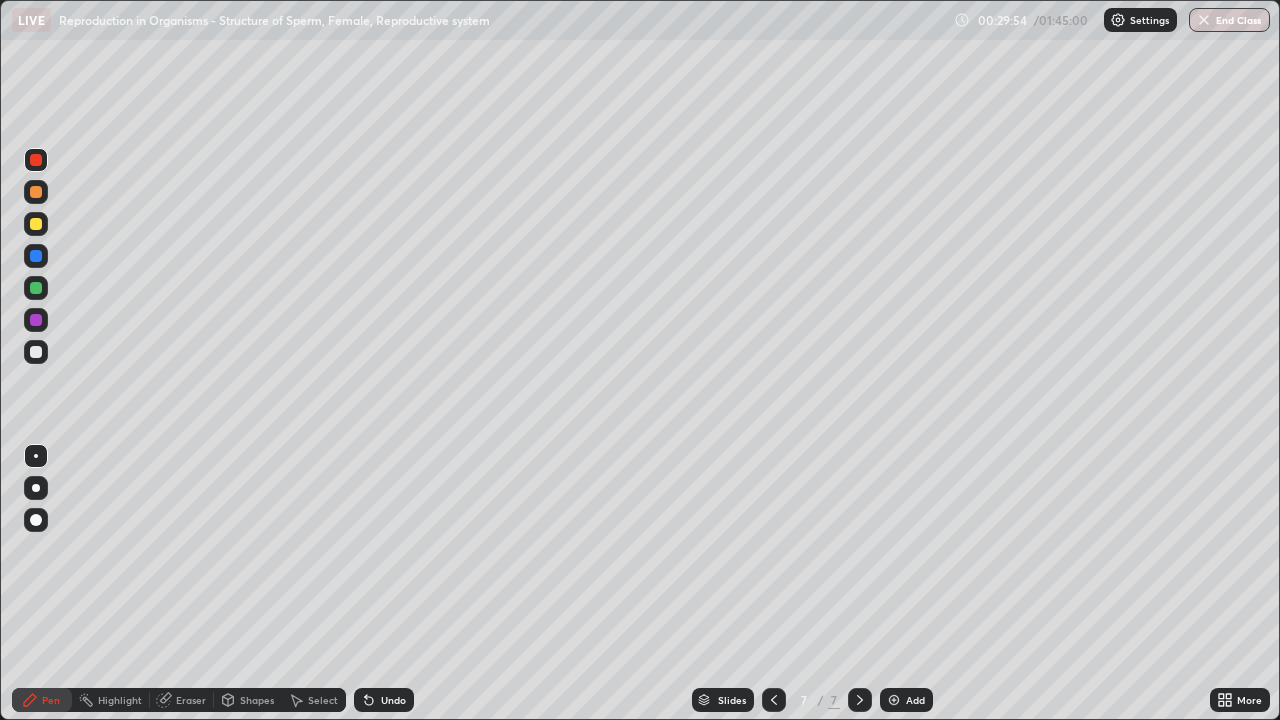 click at bounding box center [36, 352] 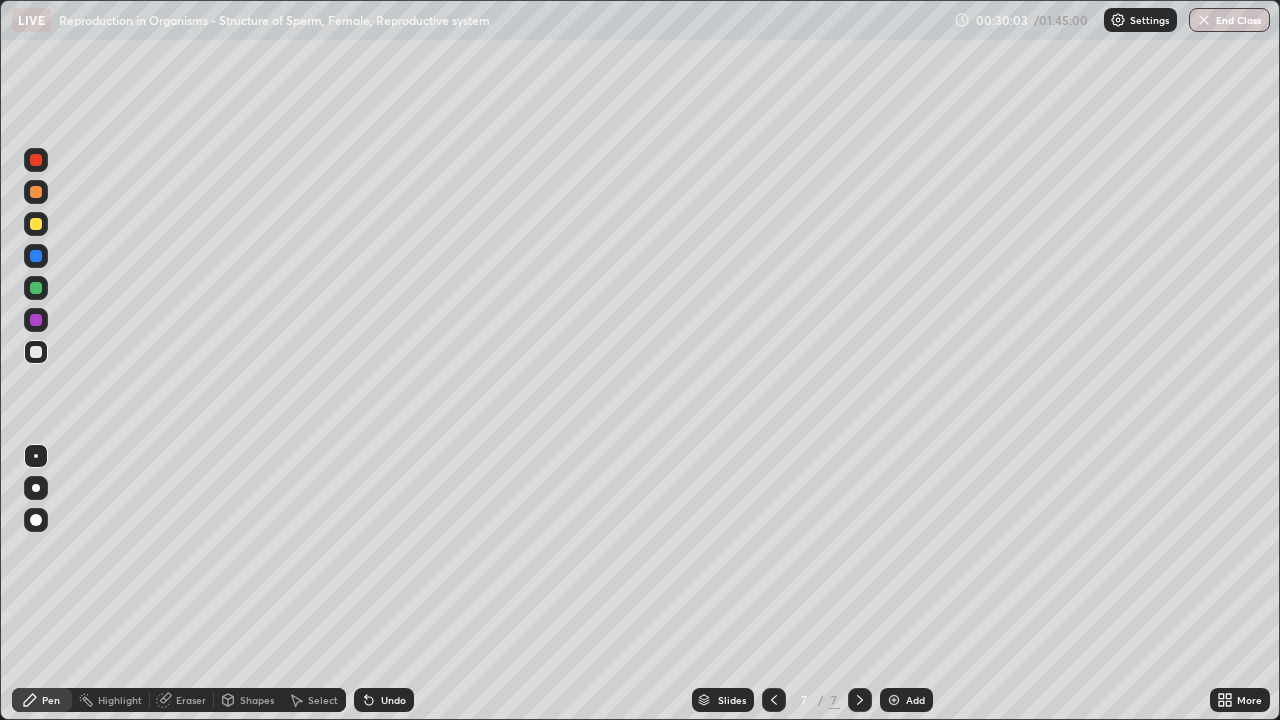 click on "Undo" at bounding box center [393, 700] 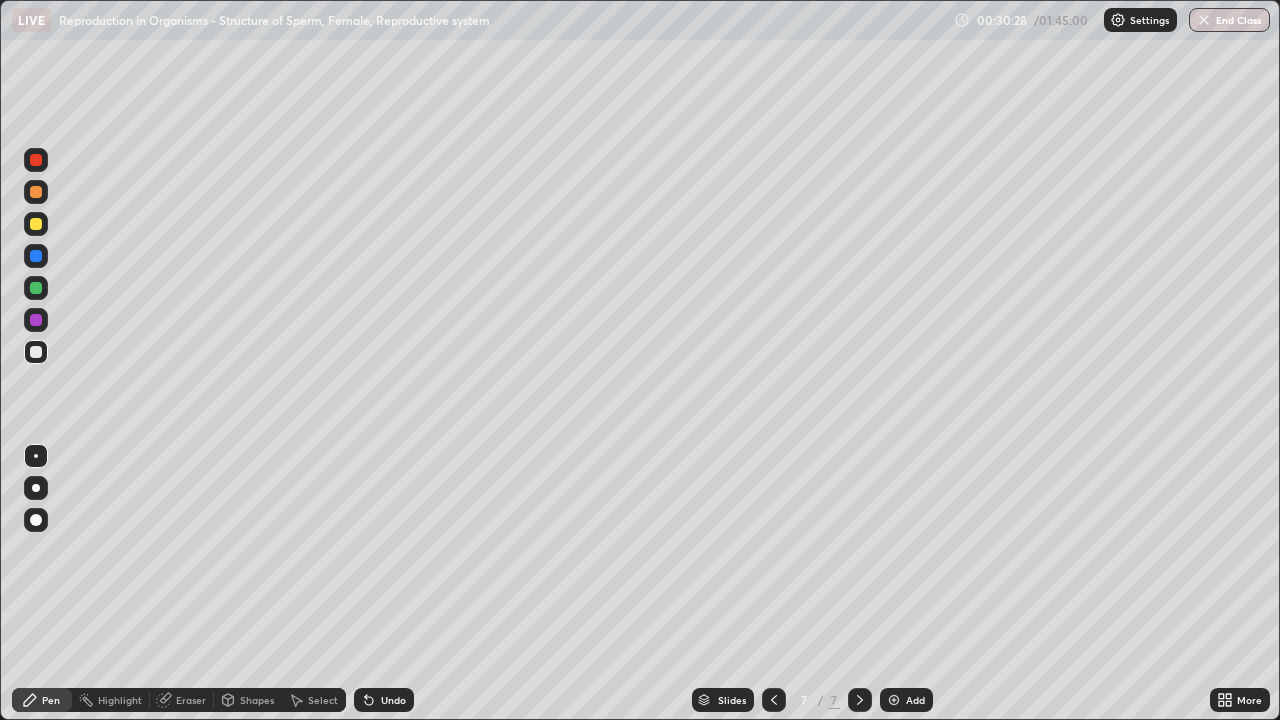 click on "Eraser" at bounding box center (191, 700) 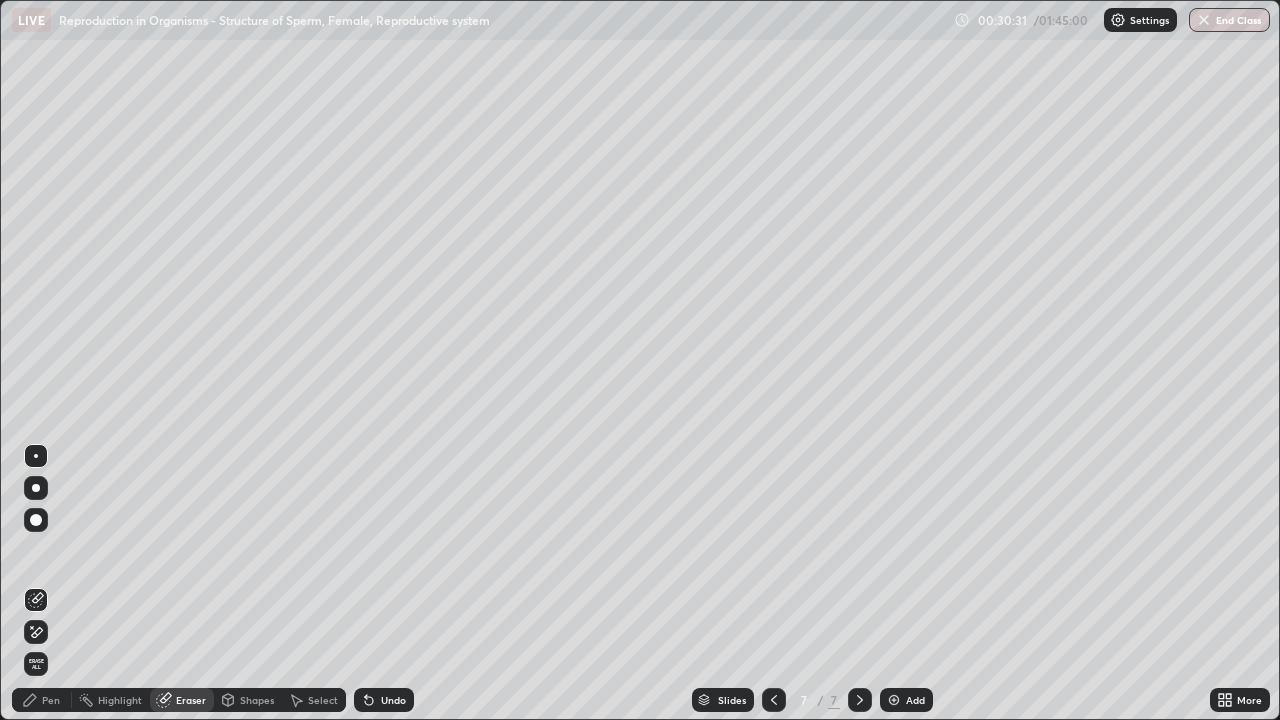 click on "Pen" at bounding box center [51, 700] 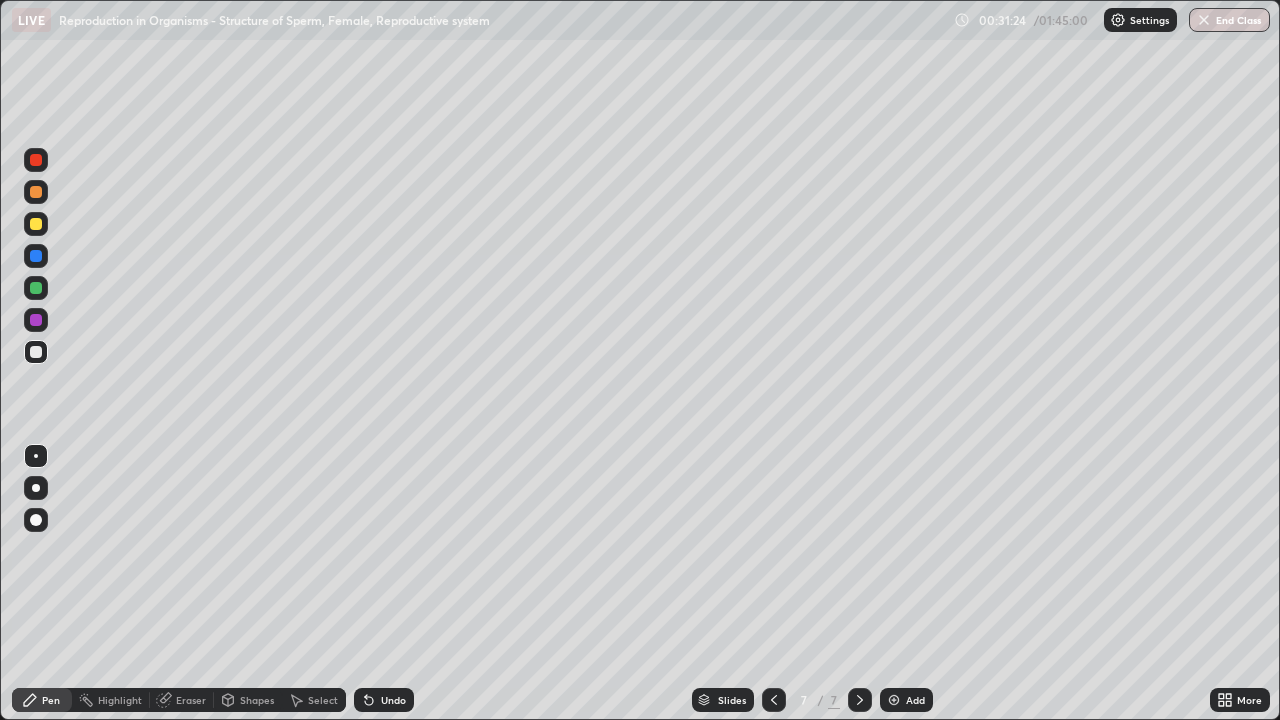 click at bounding box center [36, 352] 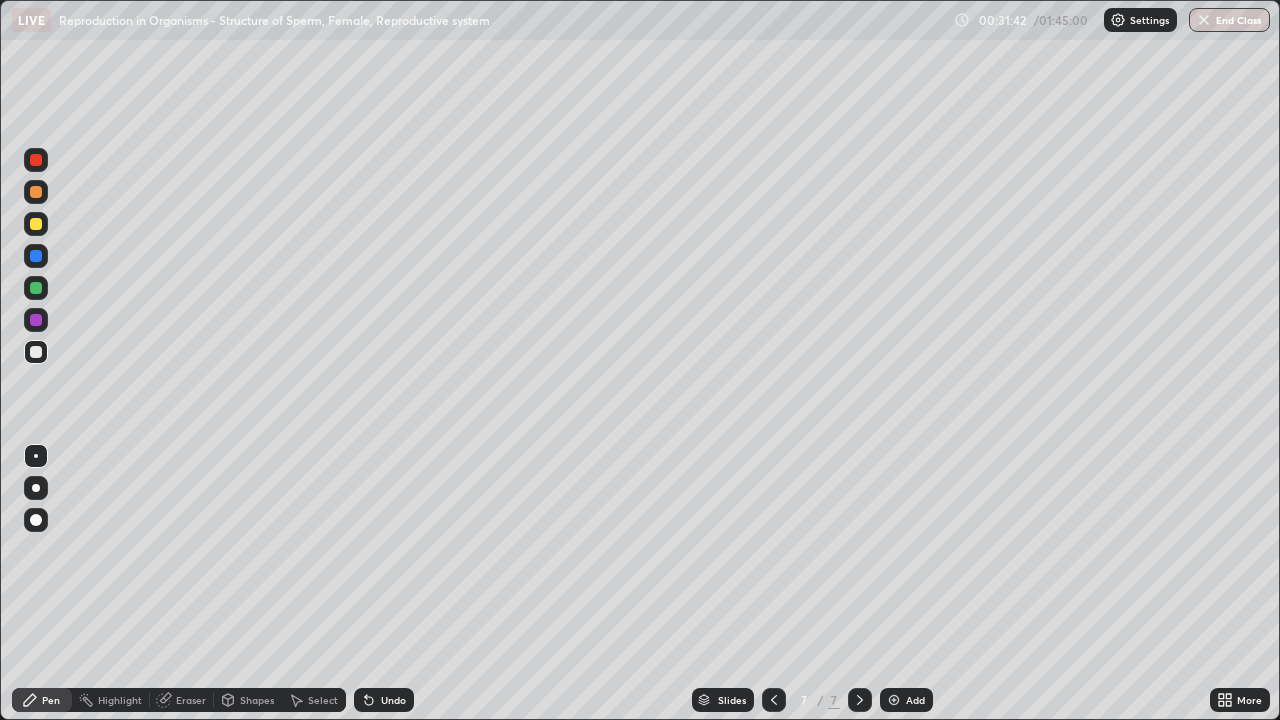 click at bounding box center [894, 700] 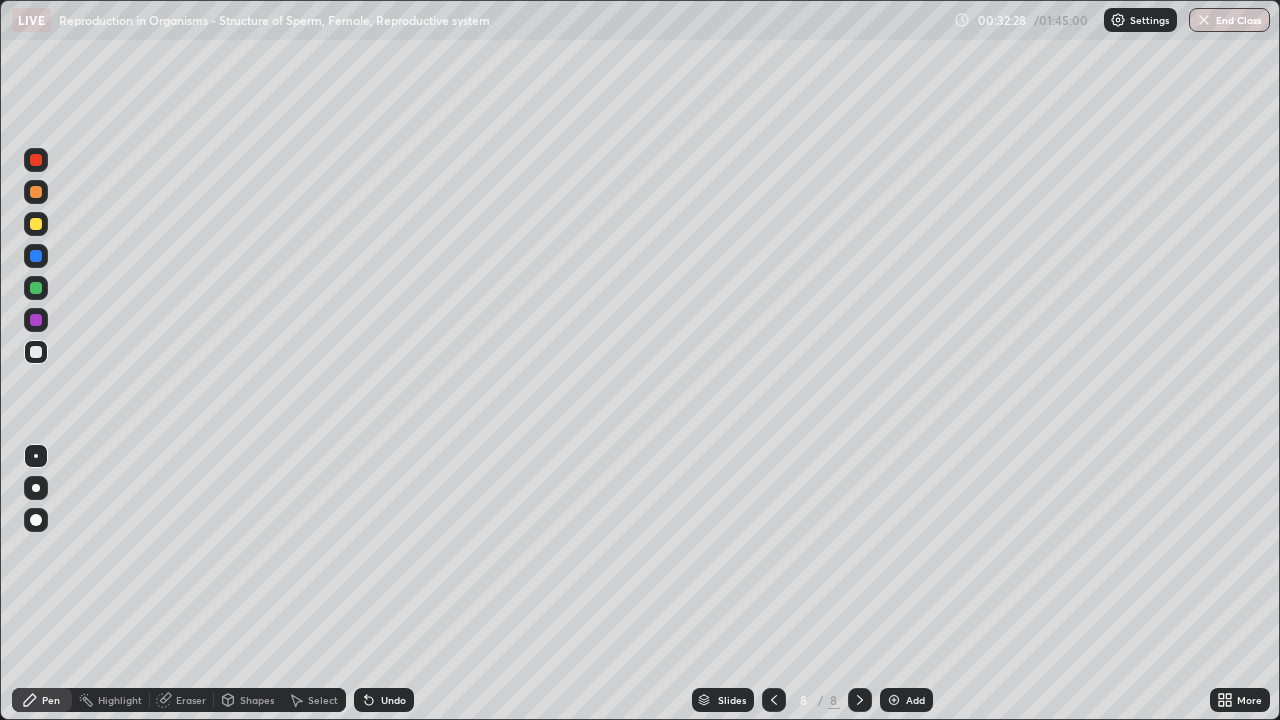 click at bounding box center [36, 320] 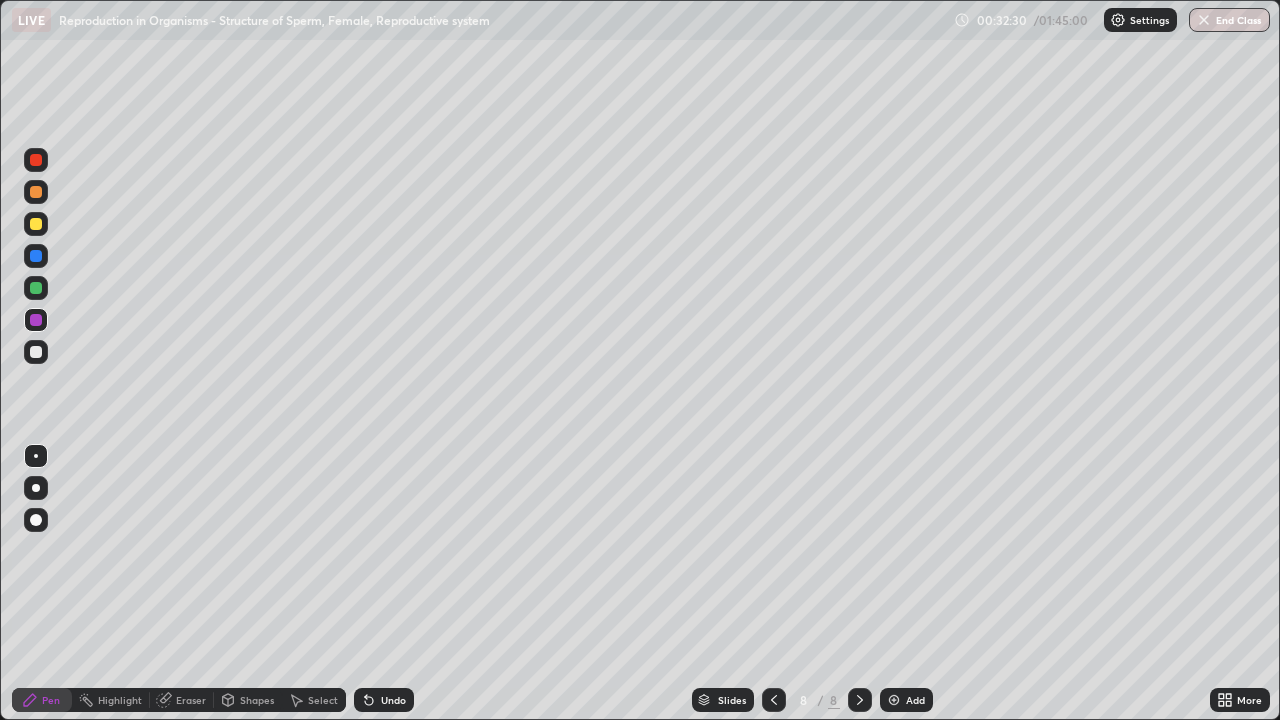 click at bounding box center [36, 488] 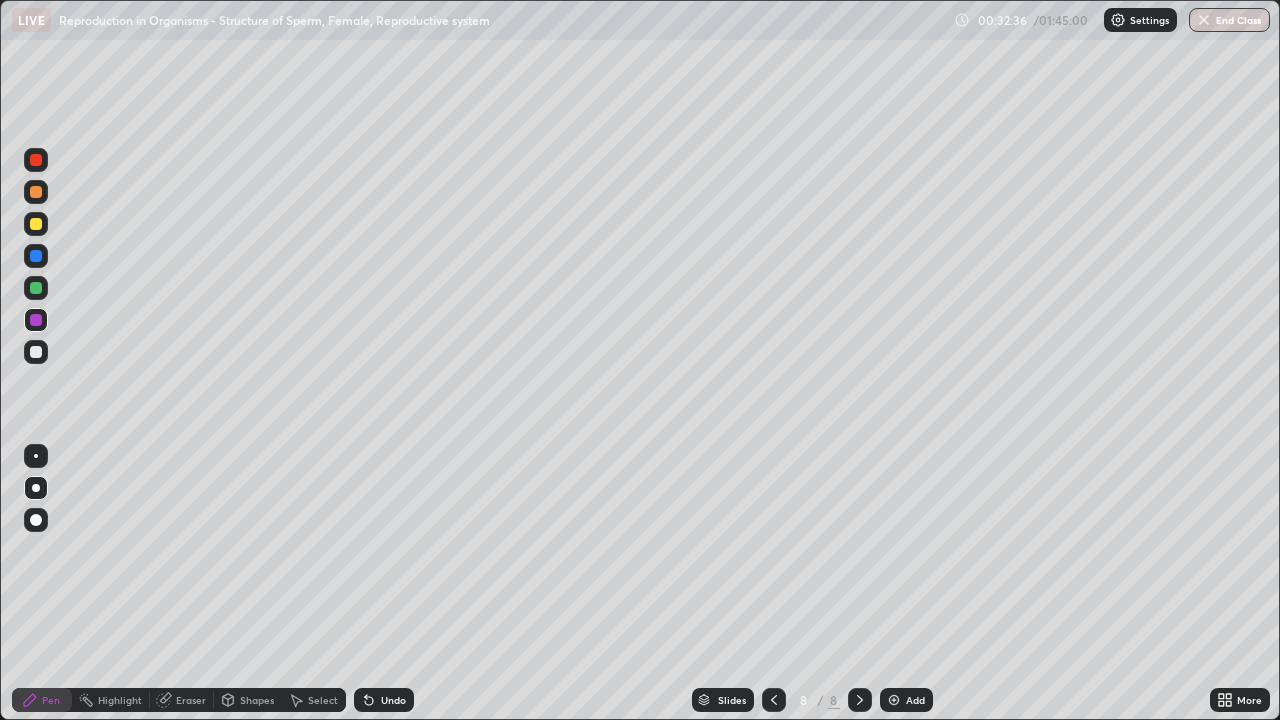 click at bounding box center (36, 352) 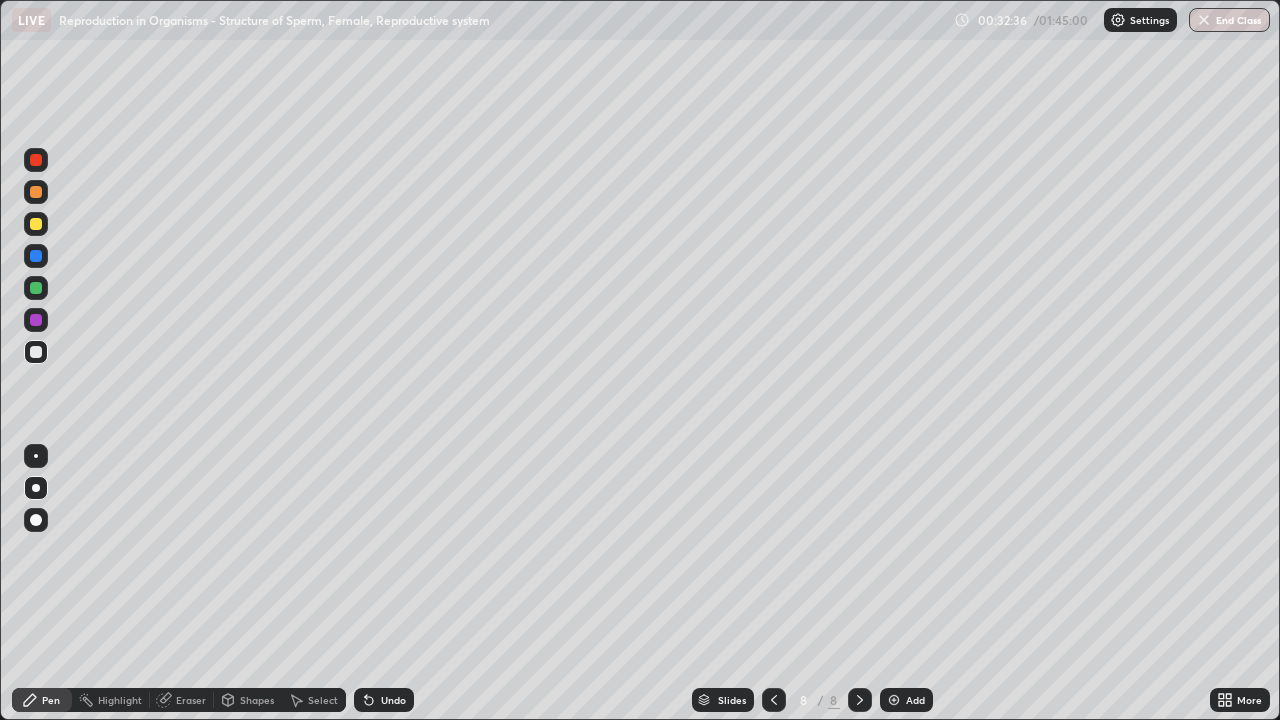 click at bounding box center (36, 456) 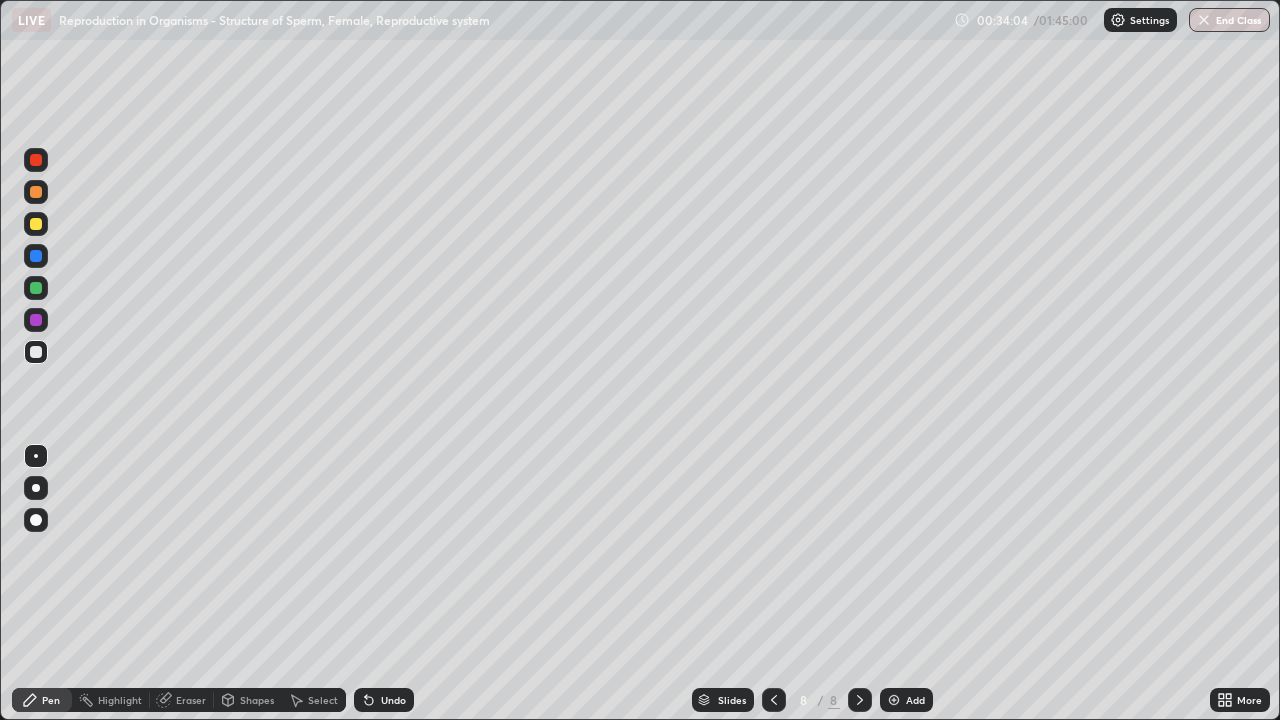 click at bounding box center (36, 160) 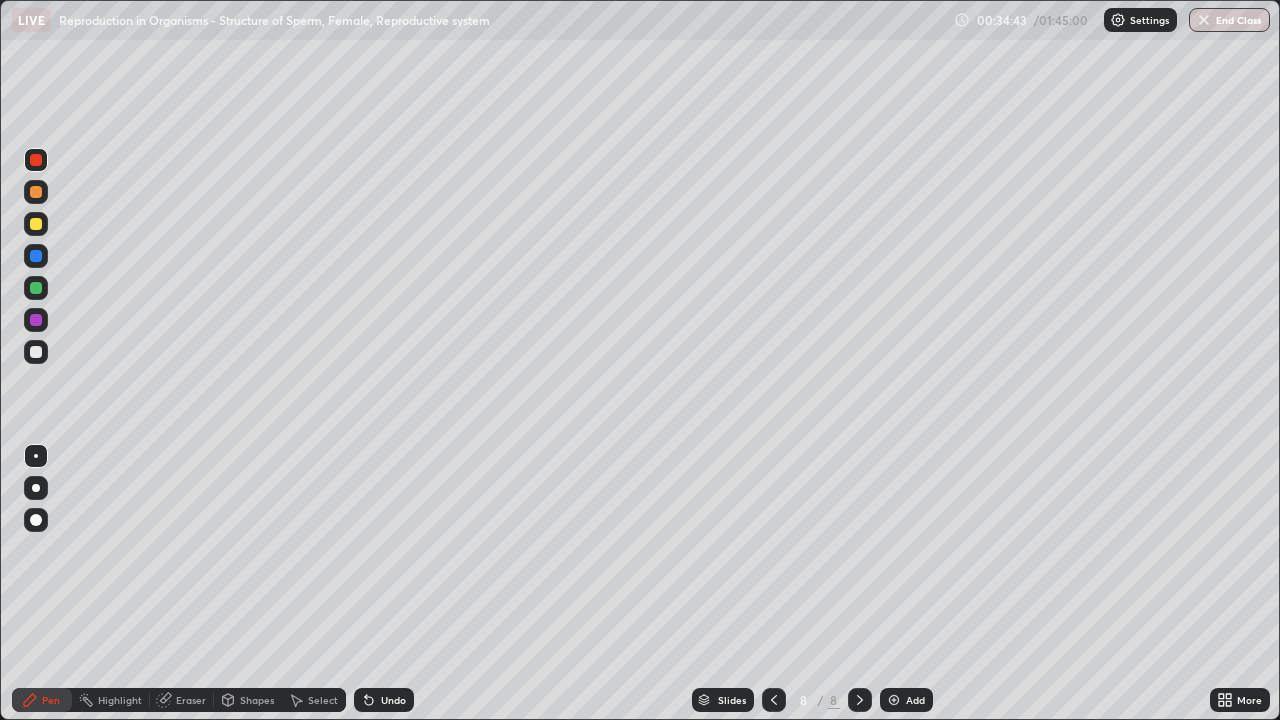 click at bounding box center [36, 352] 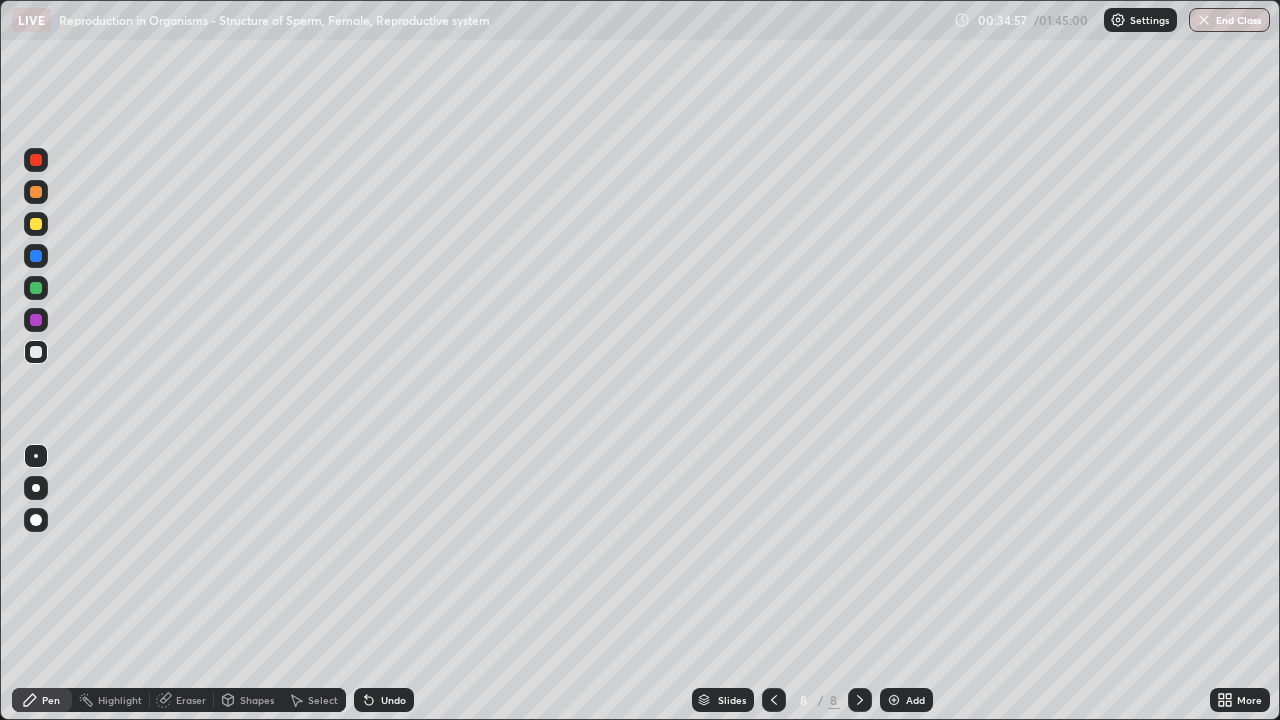click 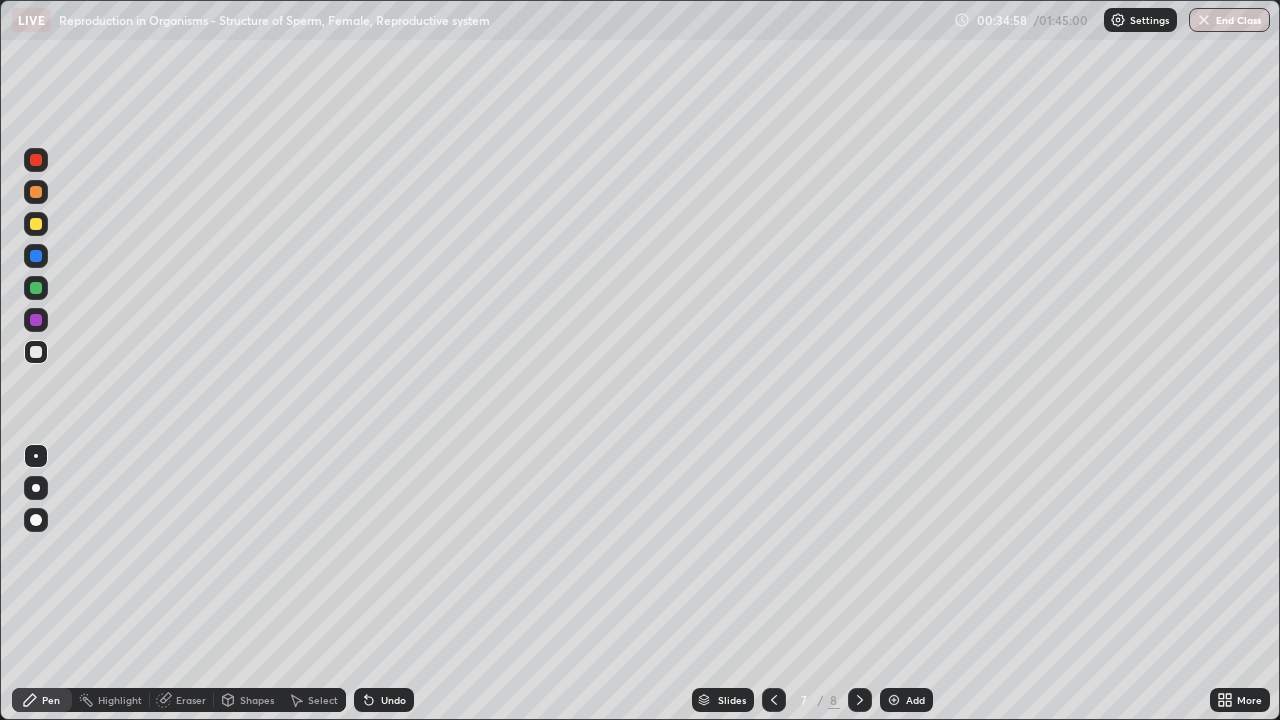 click 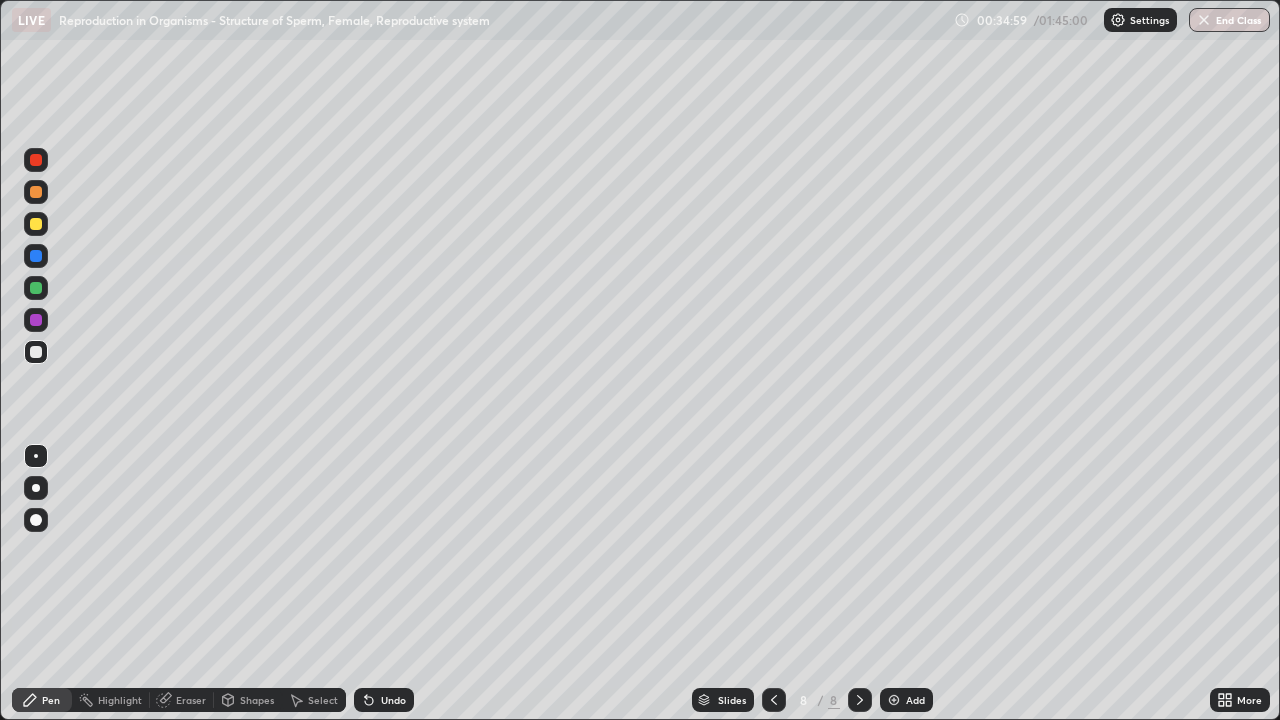 click at bounding box center (36, 352) 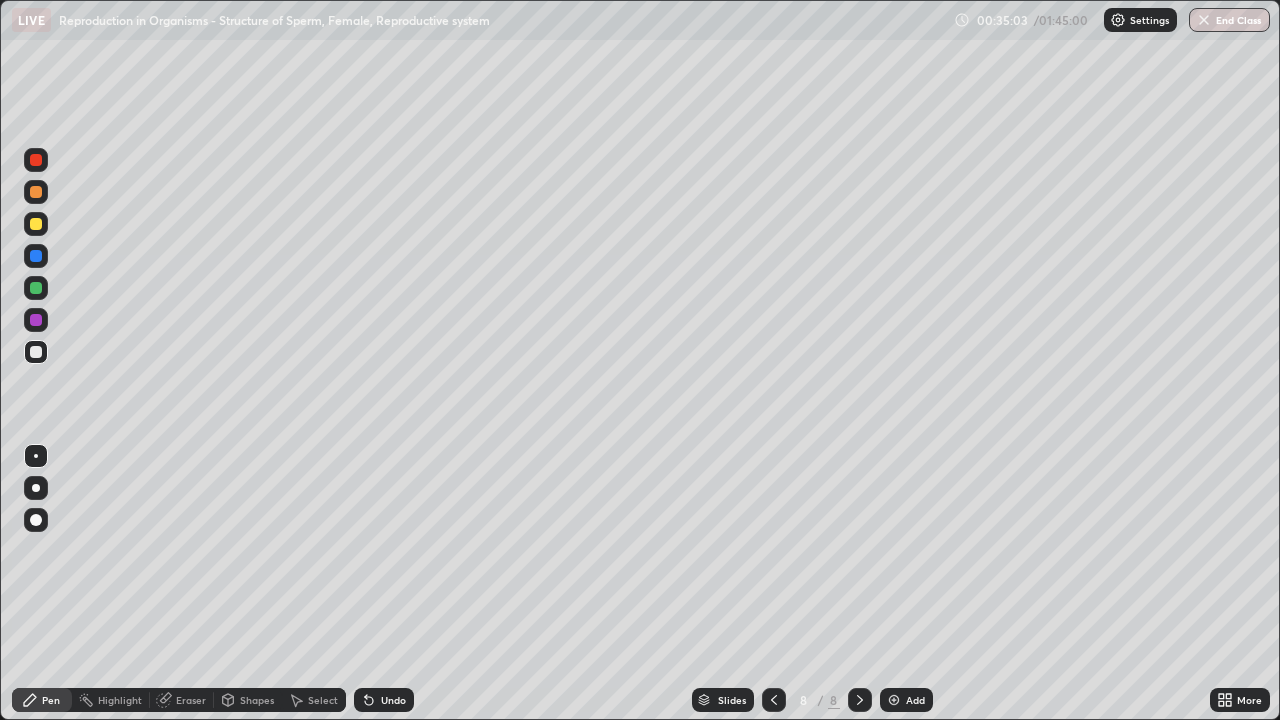 click at bounding box center [36, 256] 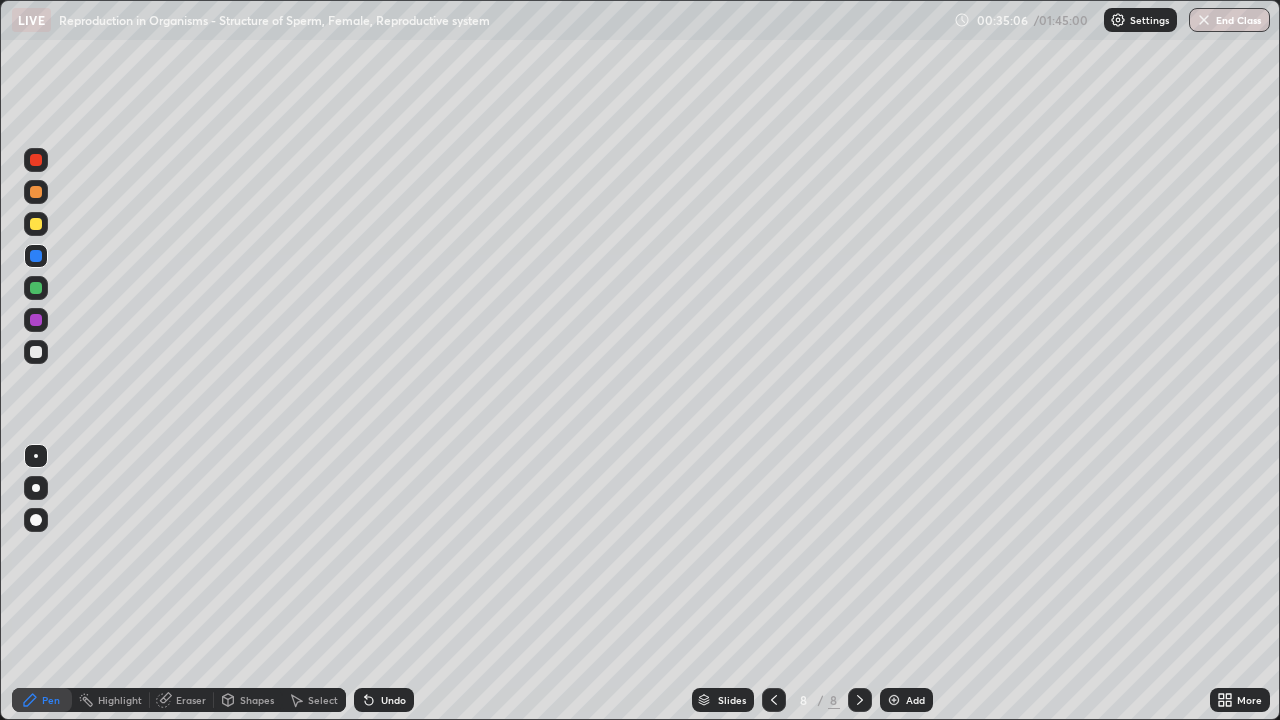 click at bounding box center [36, 320] 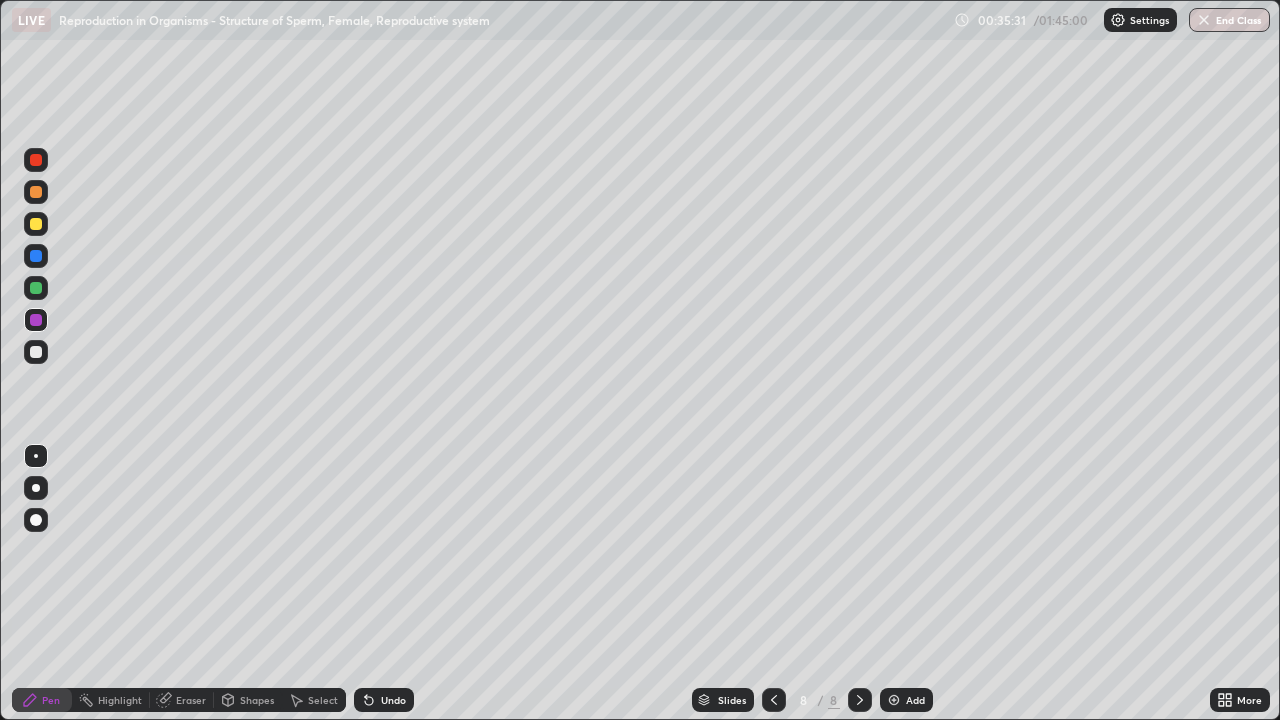 click on "Eraser" at bounding box center (191, 700) 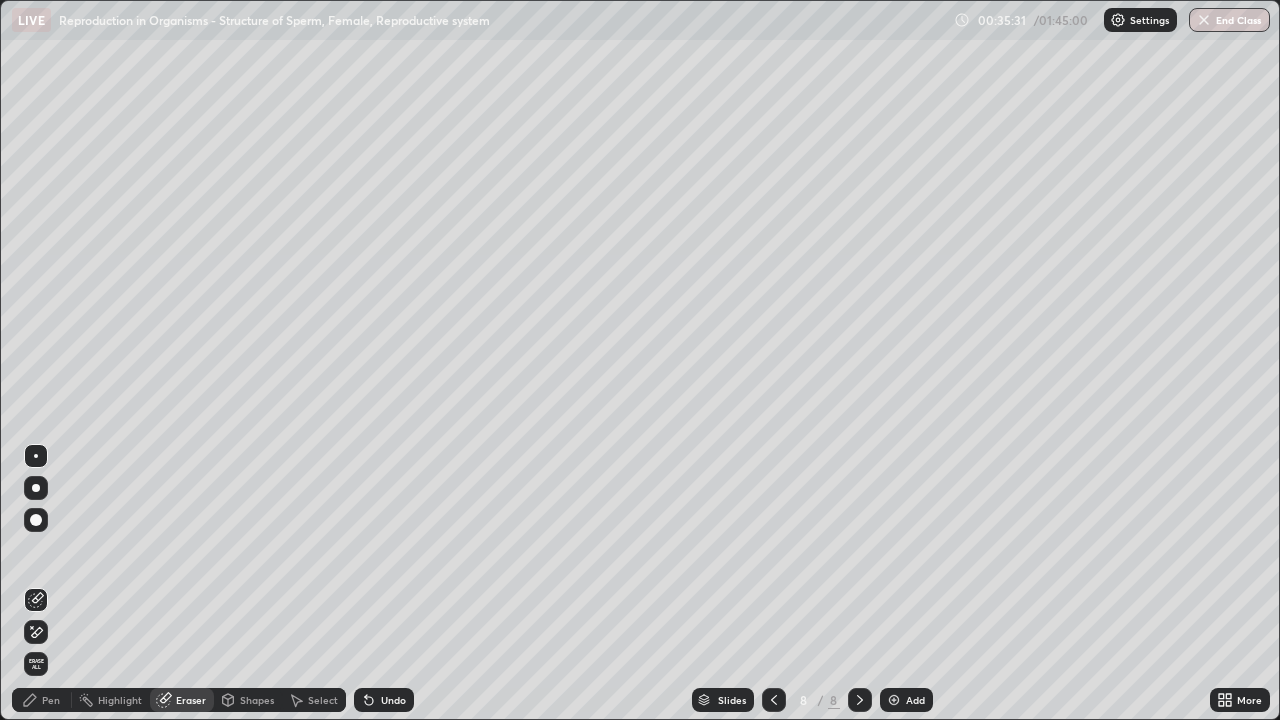 click 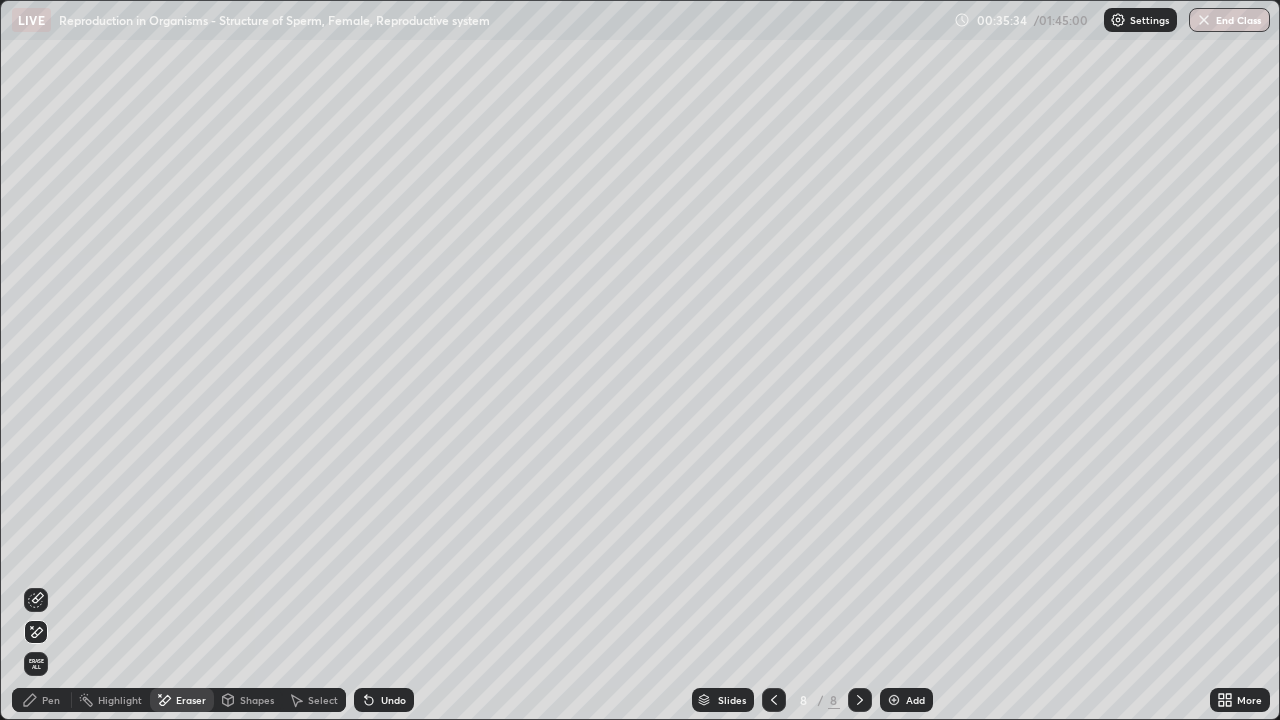 click on "Highlight" at bounding box center (120, 700) 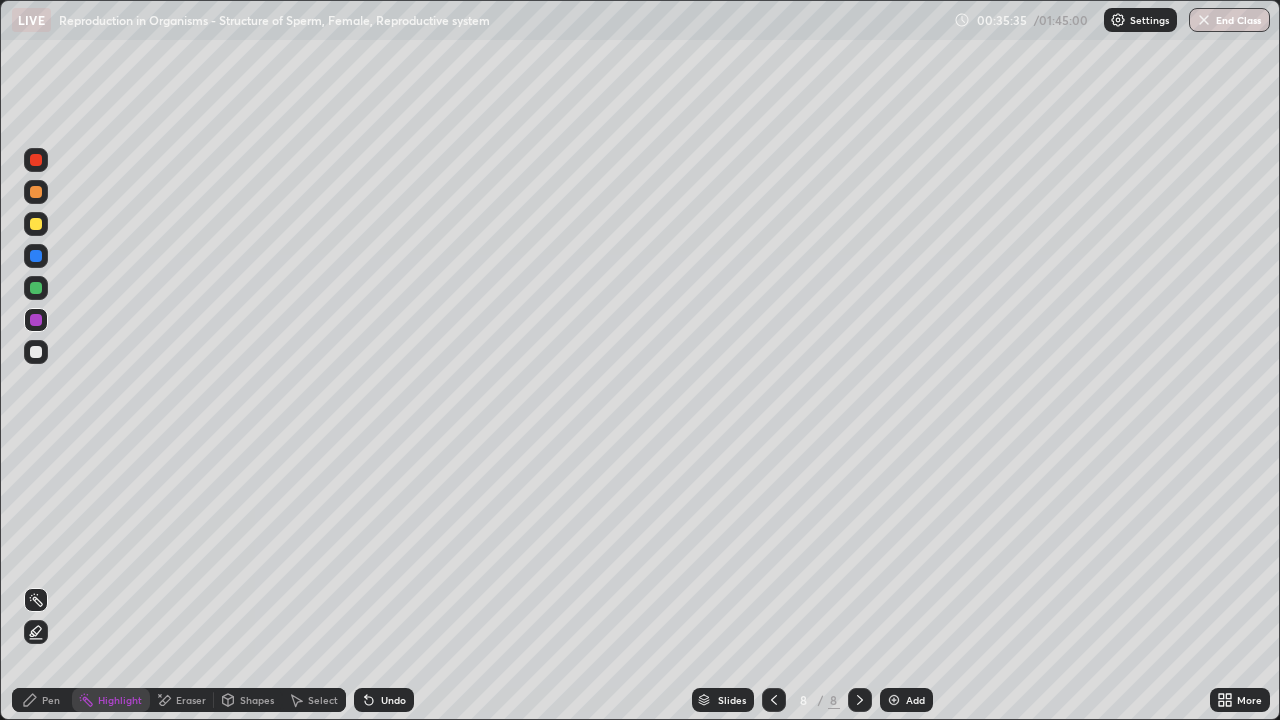 click on "Pen" at bounding box center (42, 700) 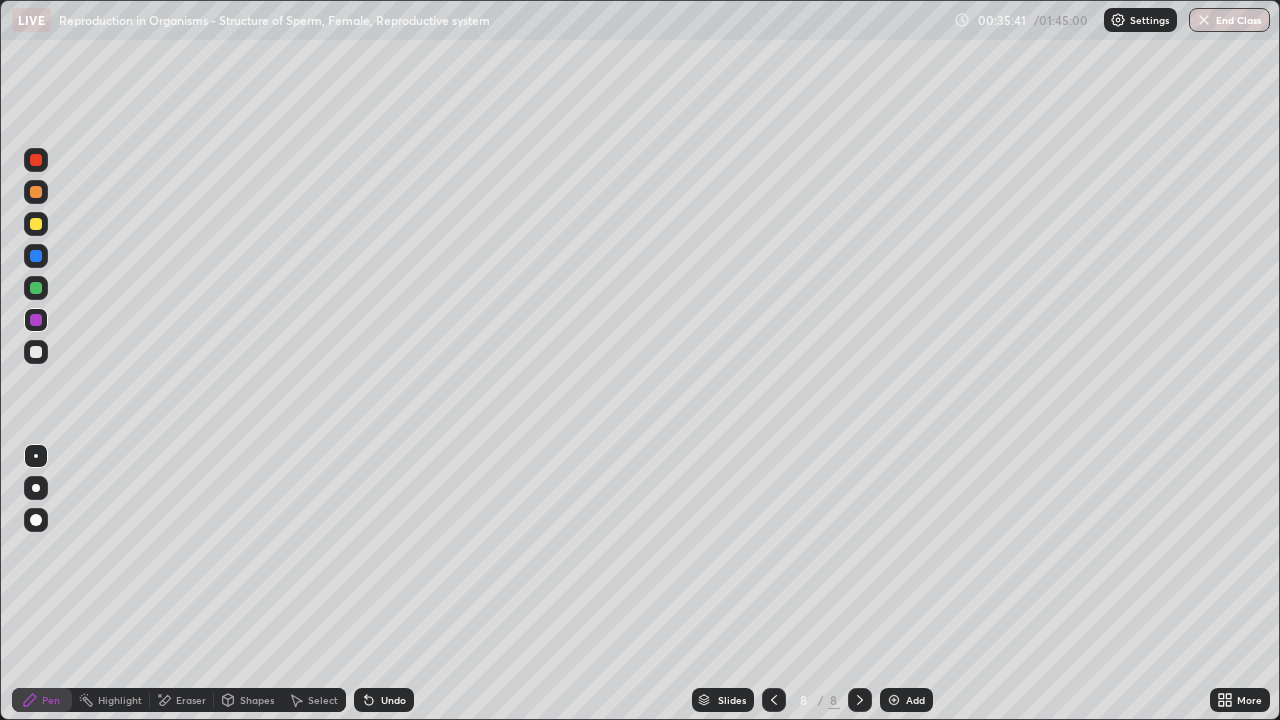 click at bounding box center (36, 352) 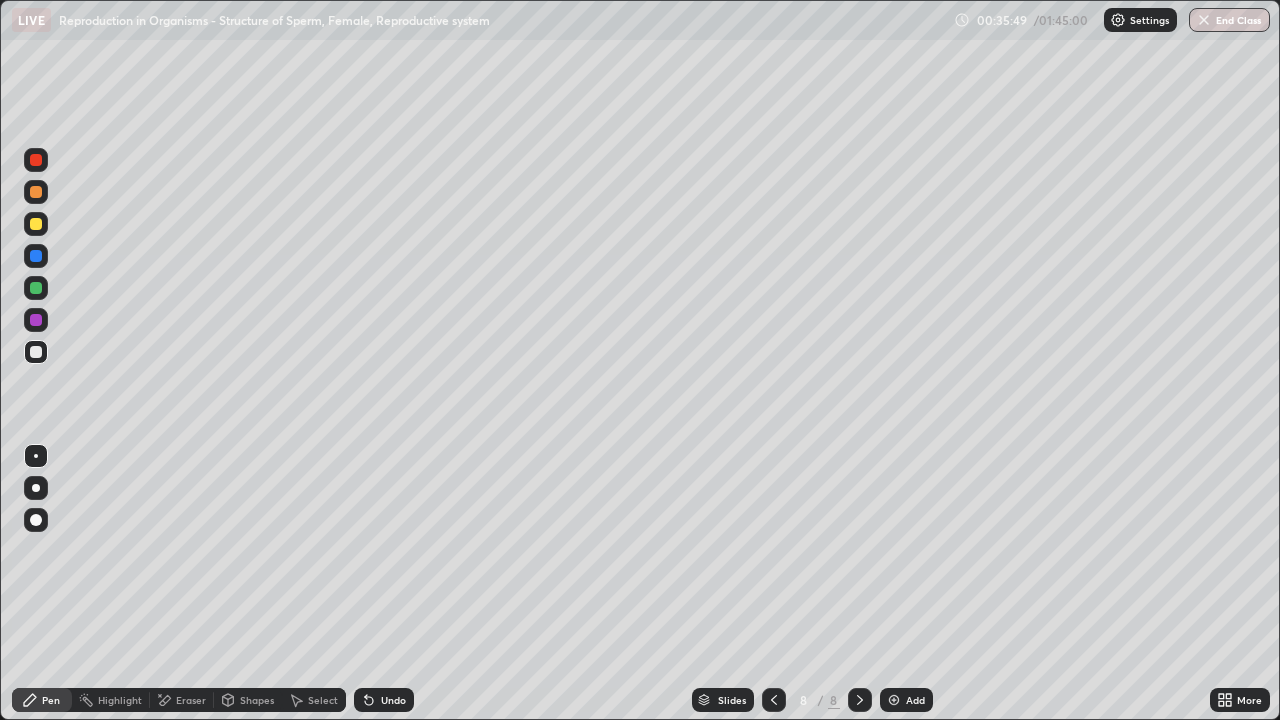 click at bounding box center [36, 352] 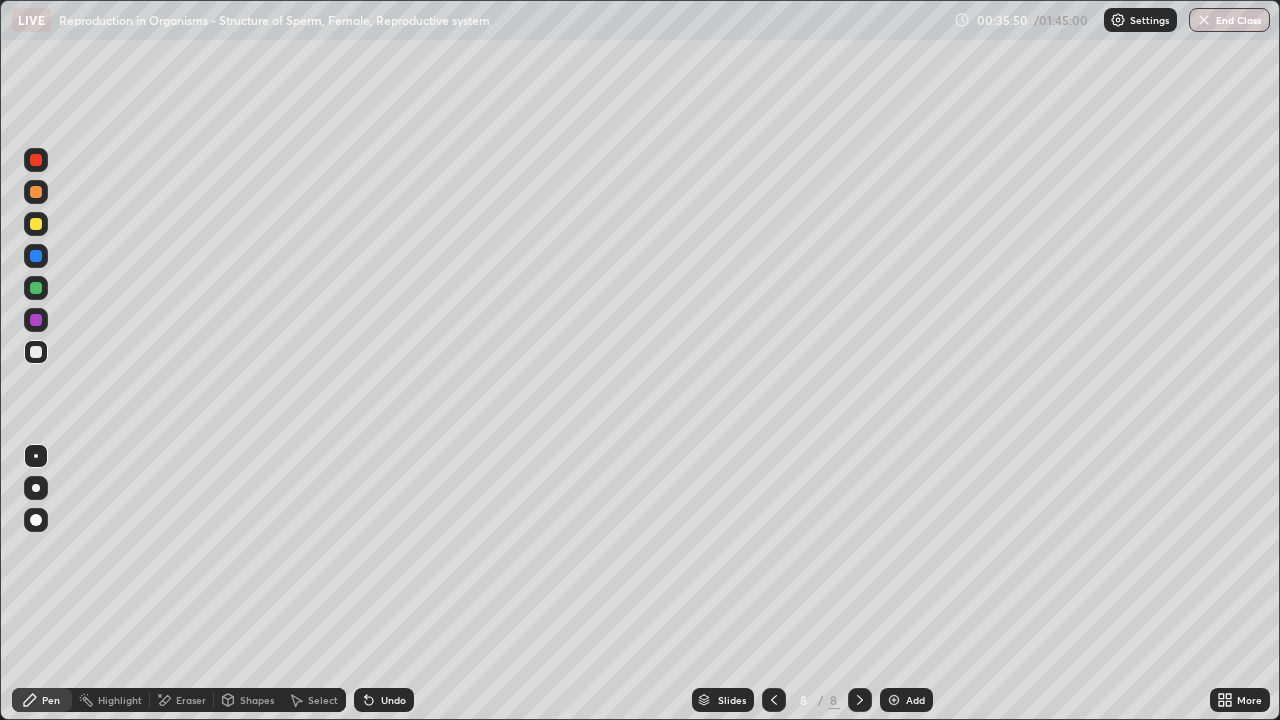 click at bounding box center [36, 320] 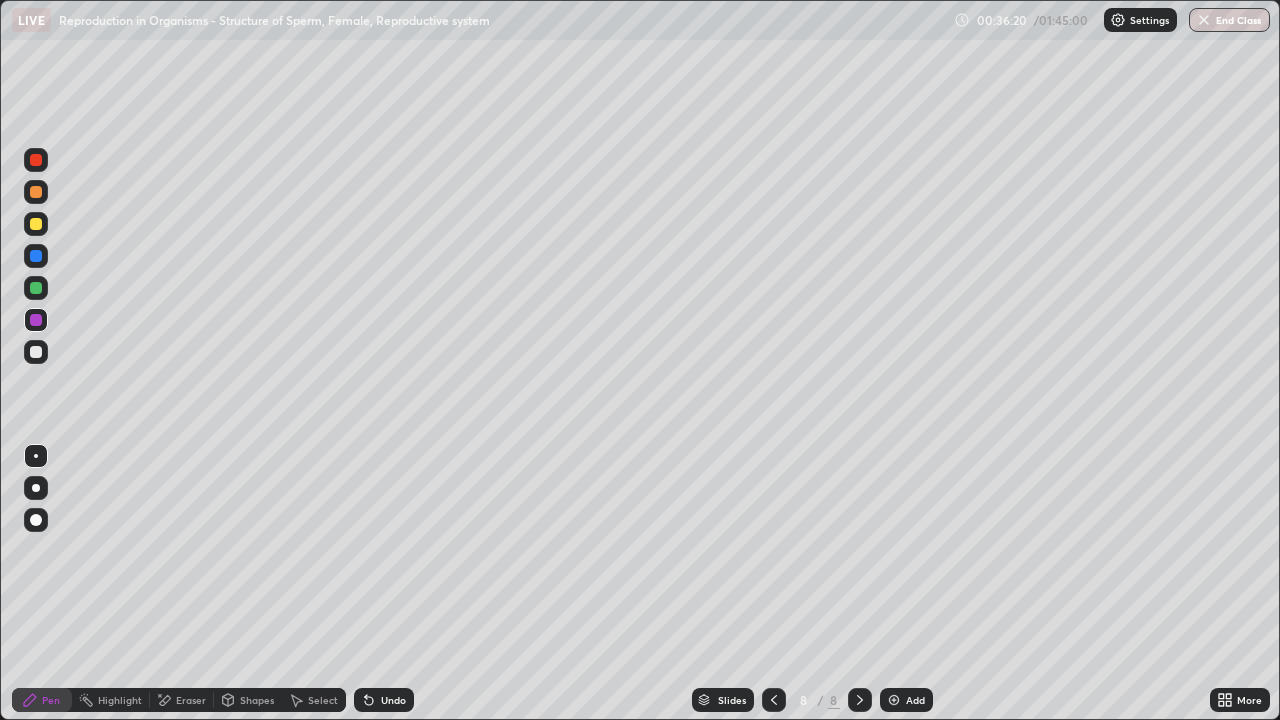 click on "Undo" at bounding box center (393, 700) 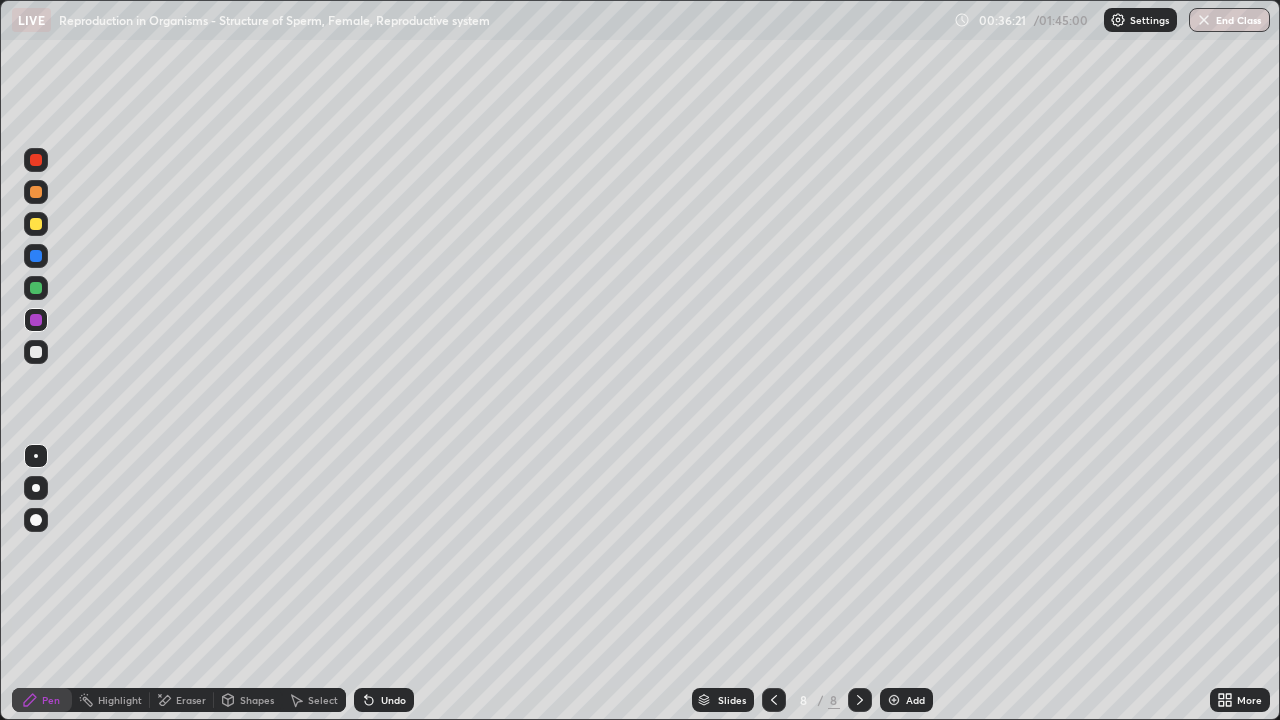 click on "Undo" at bounding box center [384, 700] 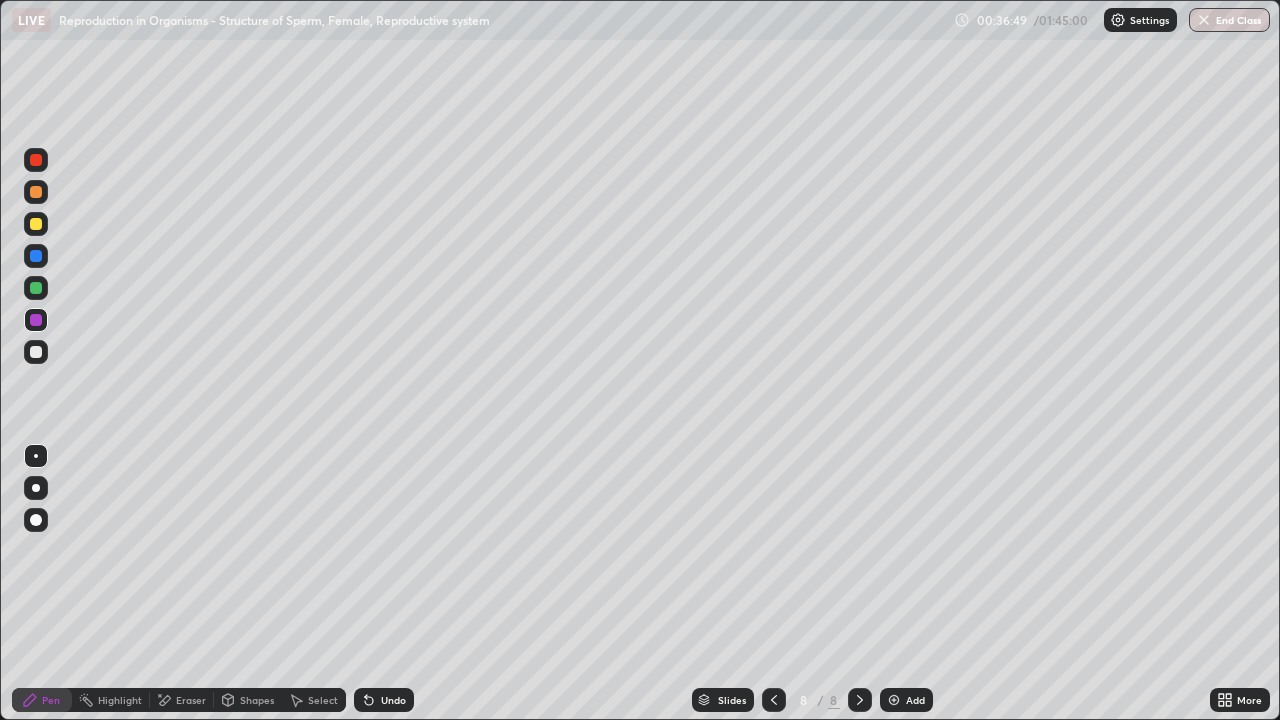 click at bounding box center [36, 160] 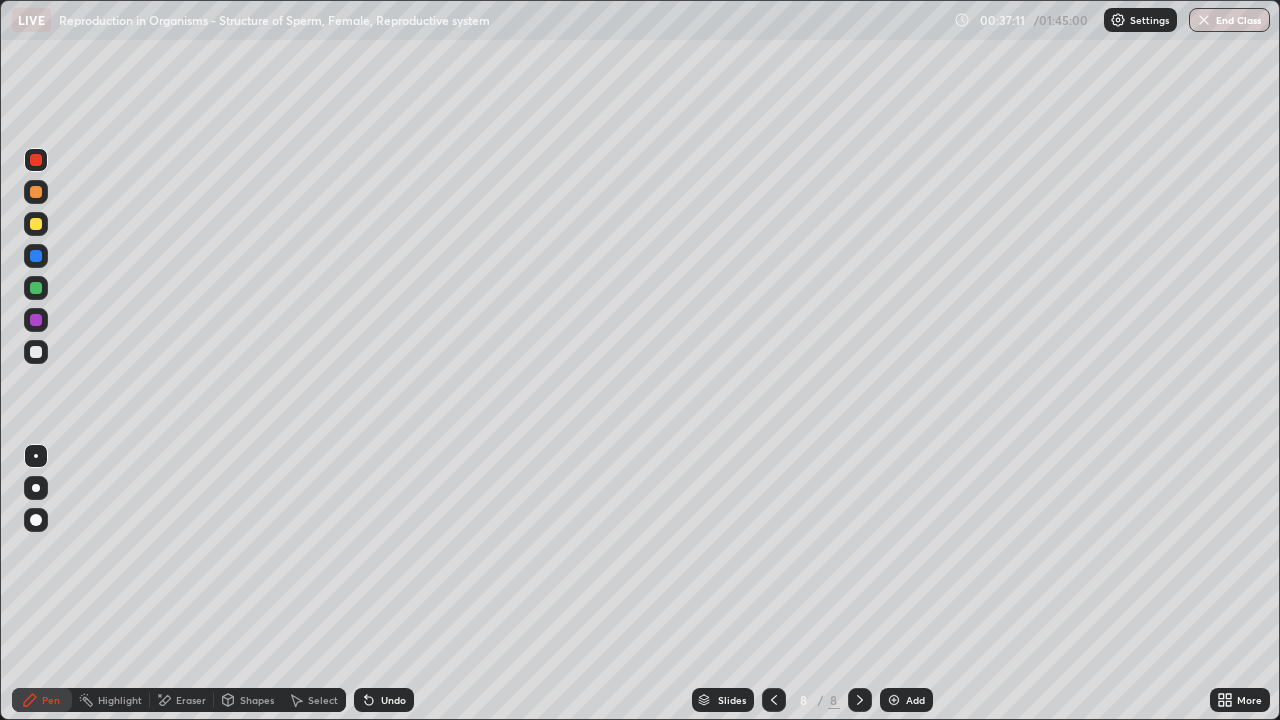 click at bounding box center [36, 352] 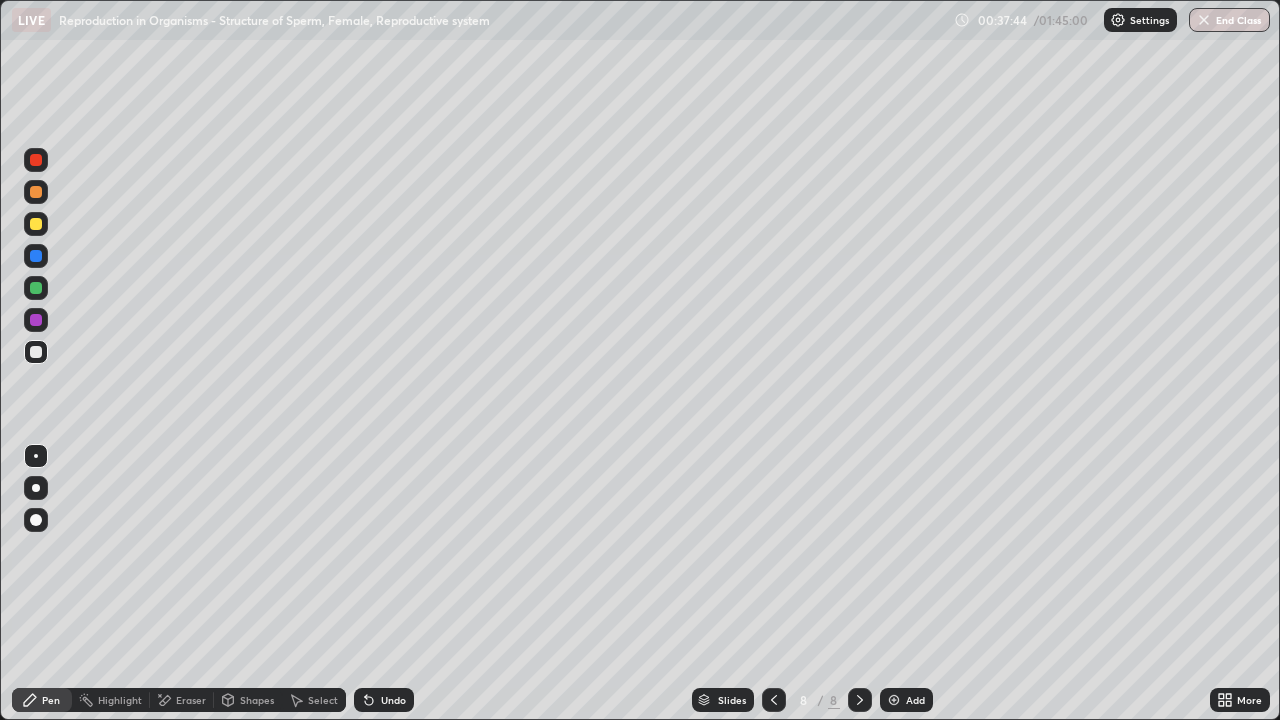 click at bounding box center (36, 256) 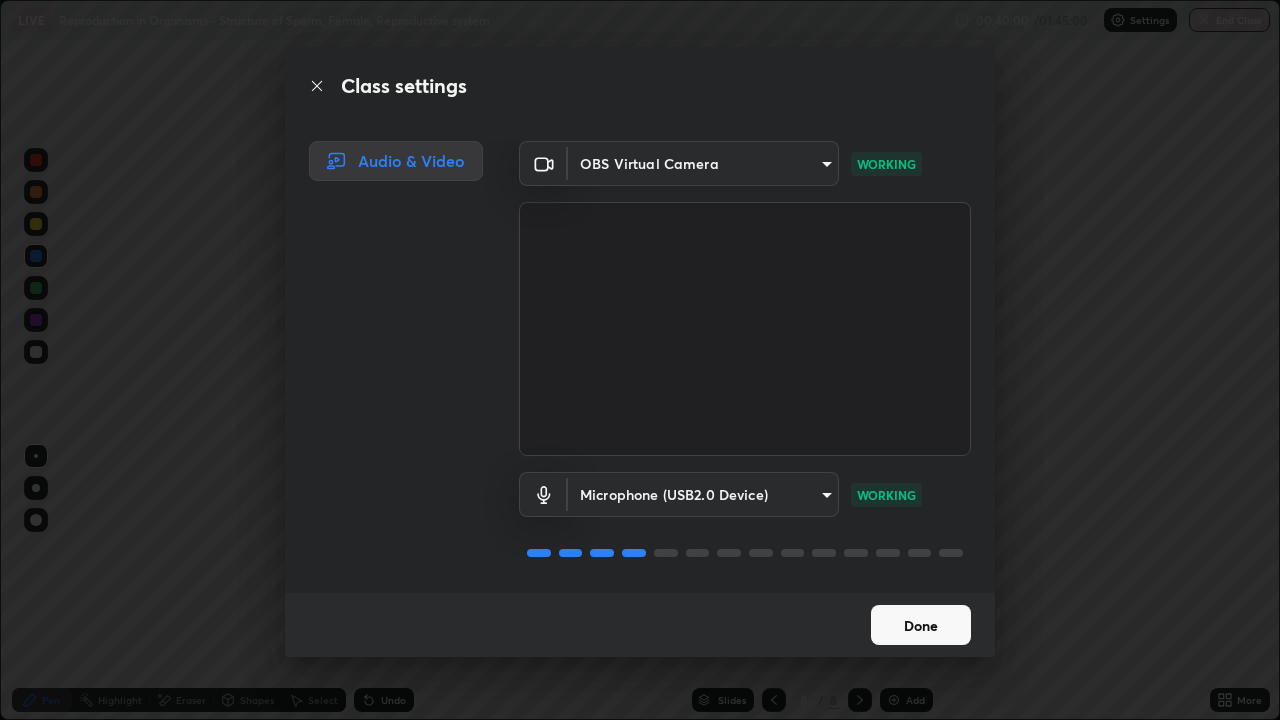 click on "Done" at bounding box center (921, 625) 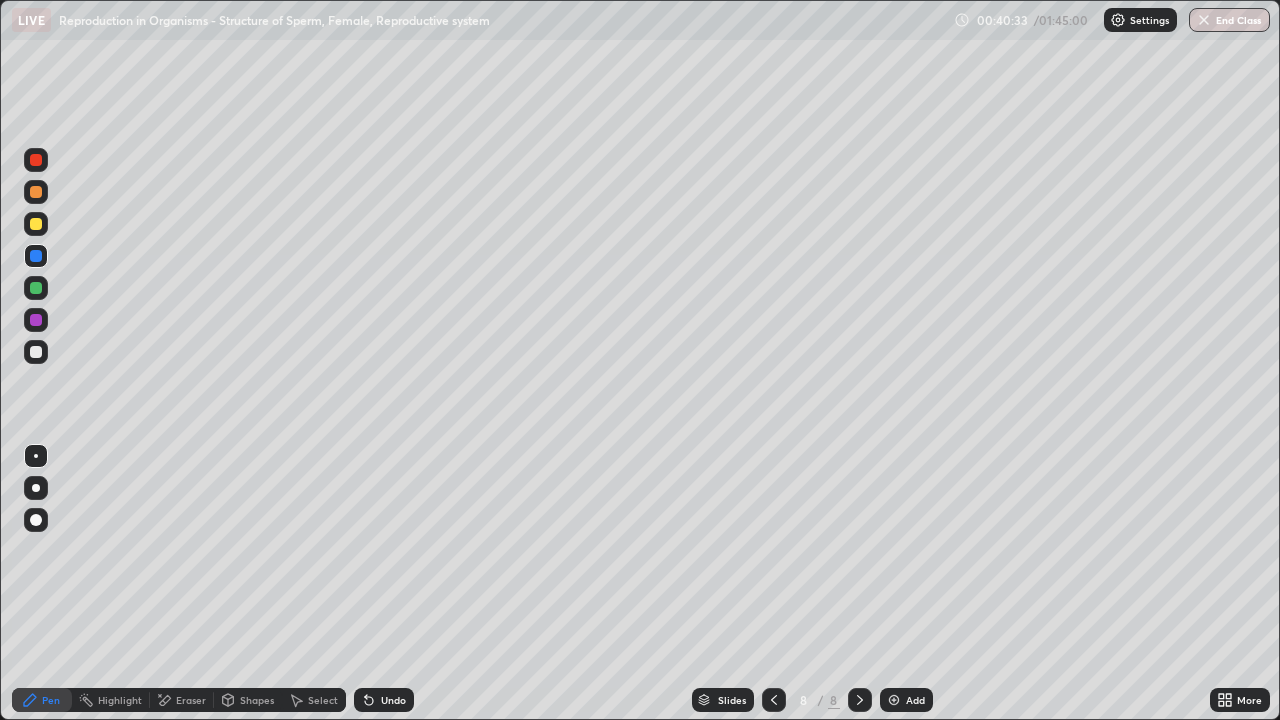 click at bounding box center (894, 700) 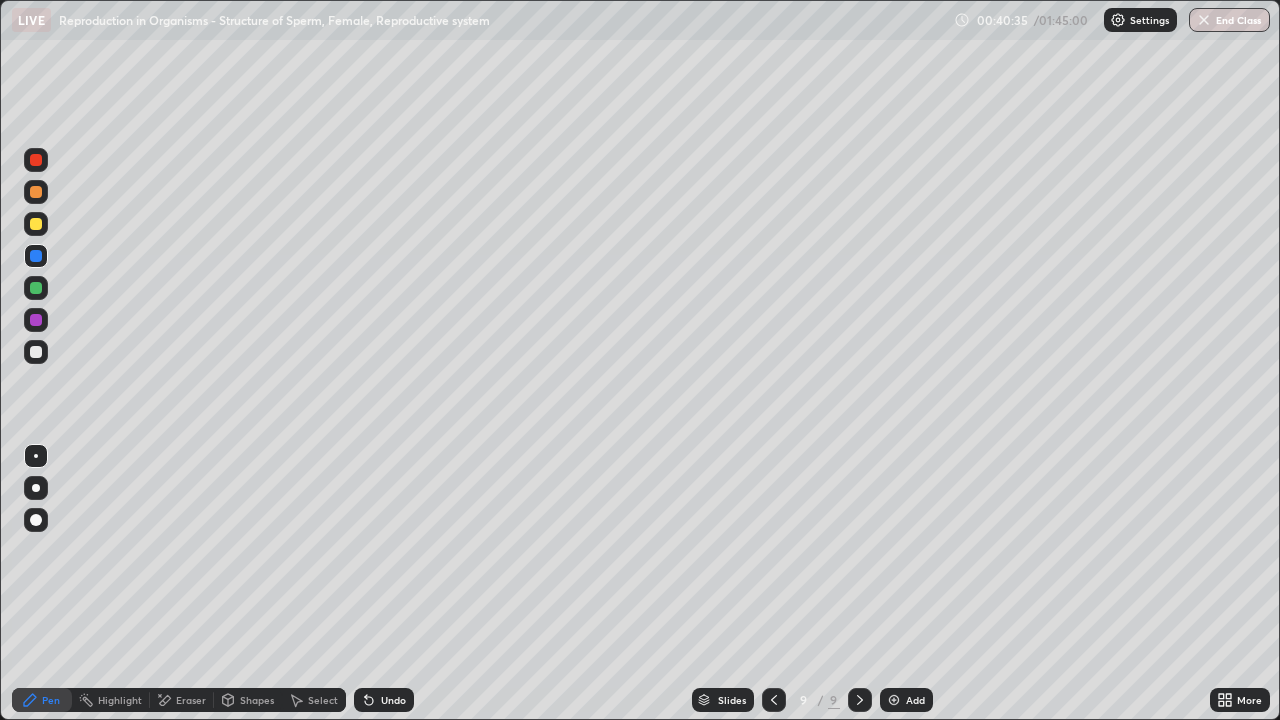 click 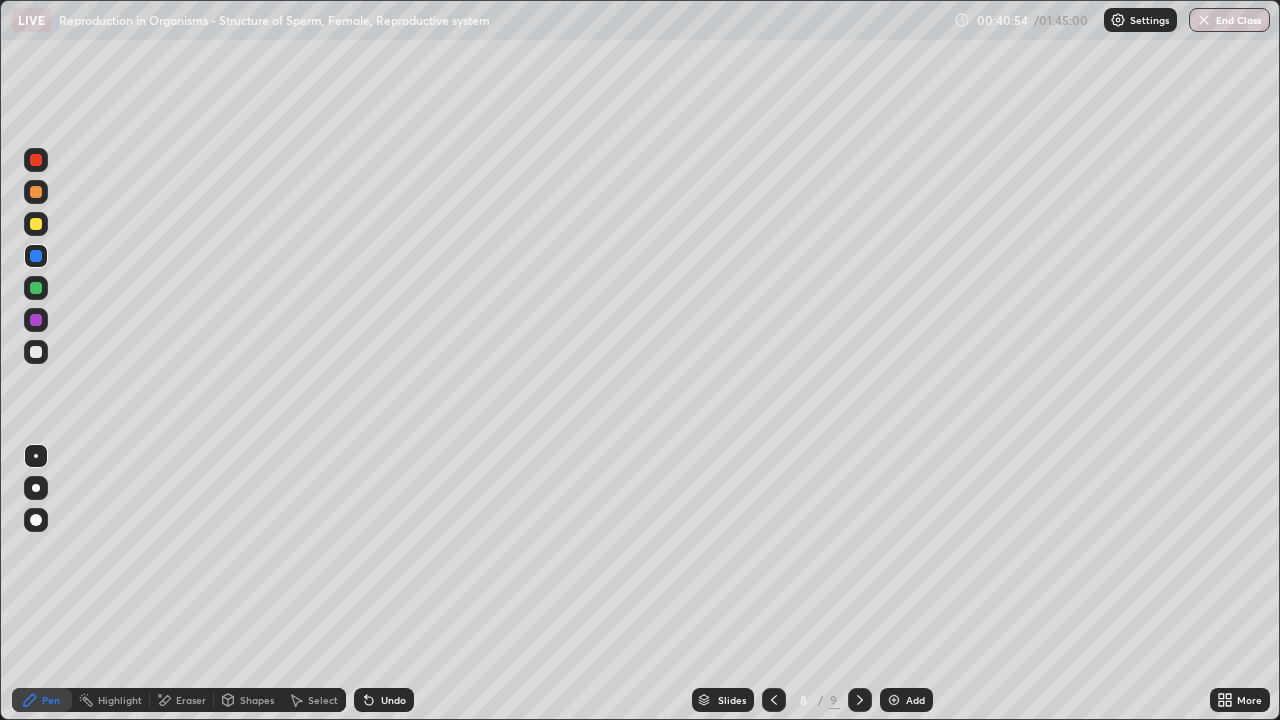 click at bounding box center (894, 700) 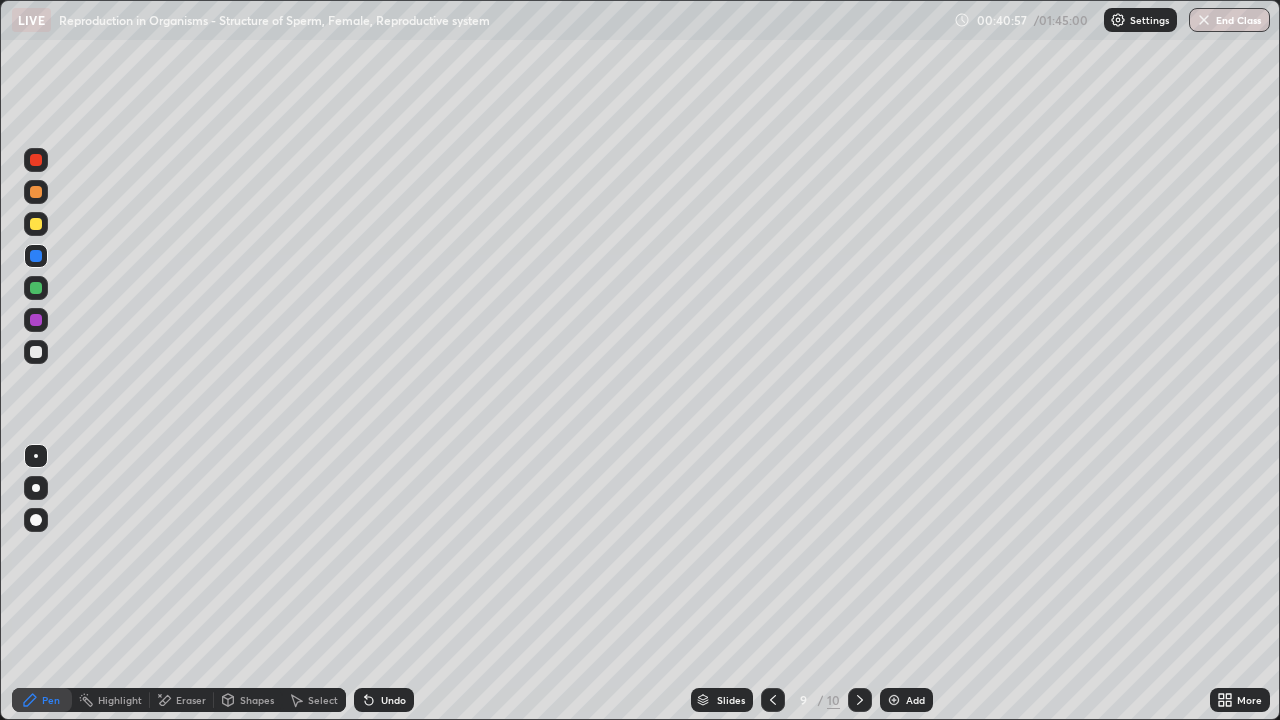 click 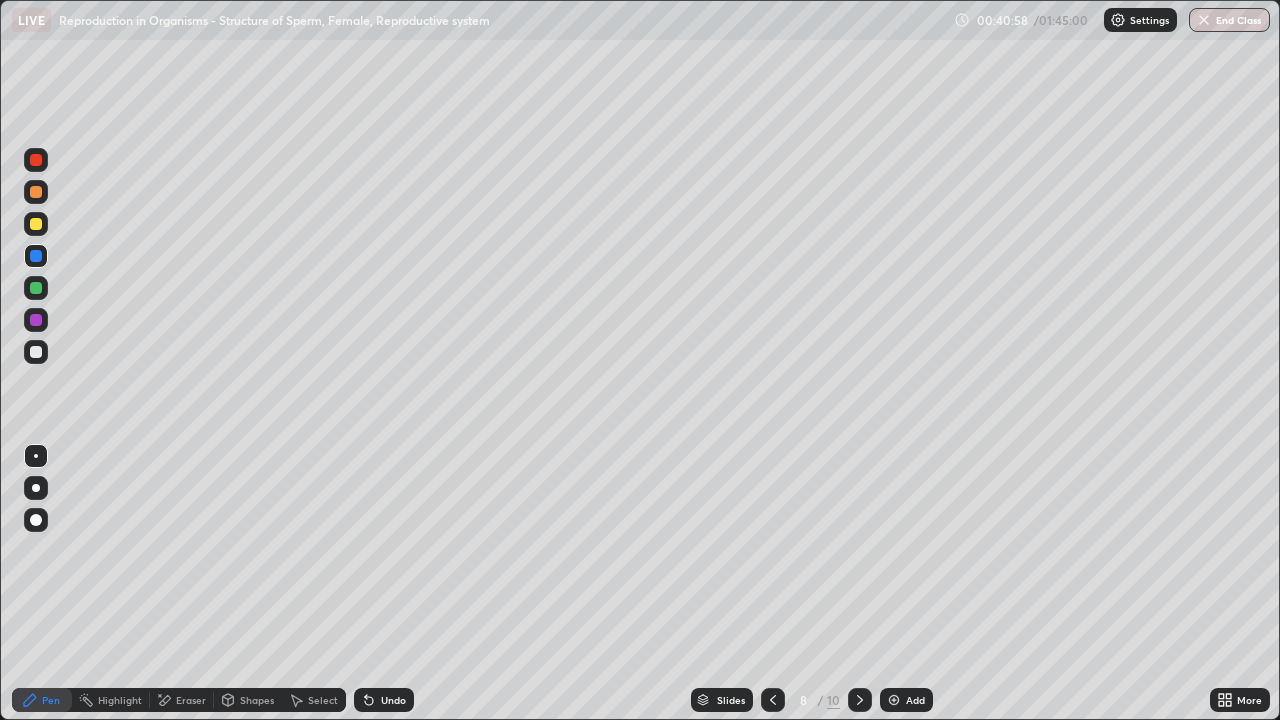 click 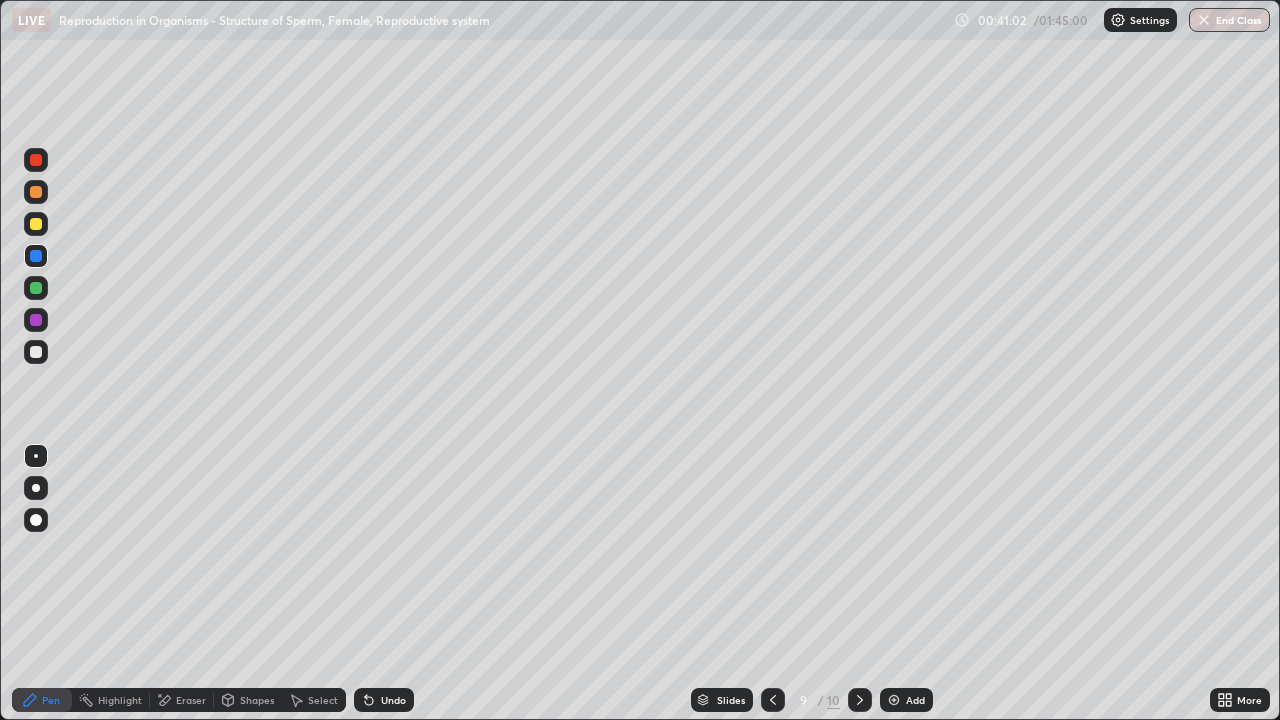 click at bounding box center (36, 488) 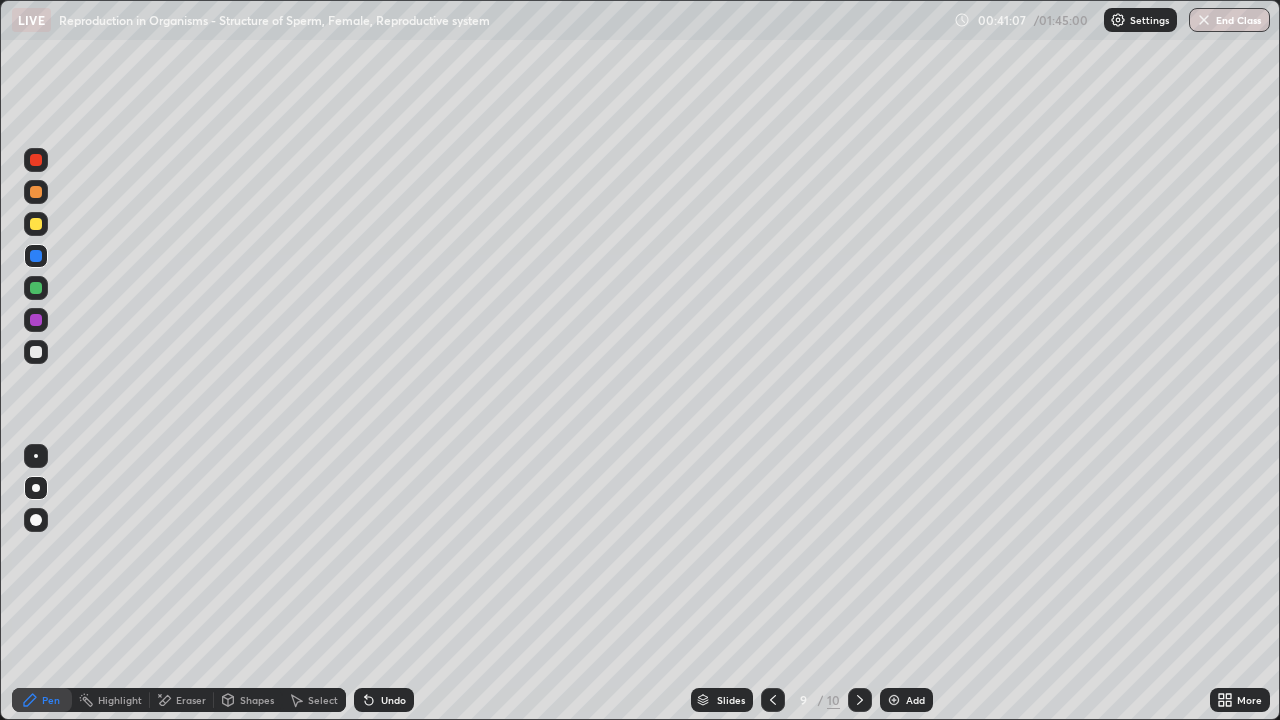 click at bounding box center [36, 456] 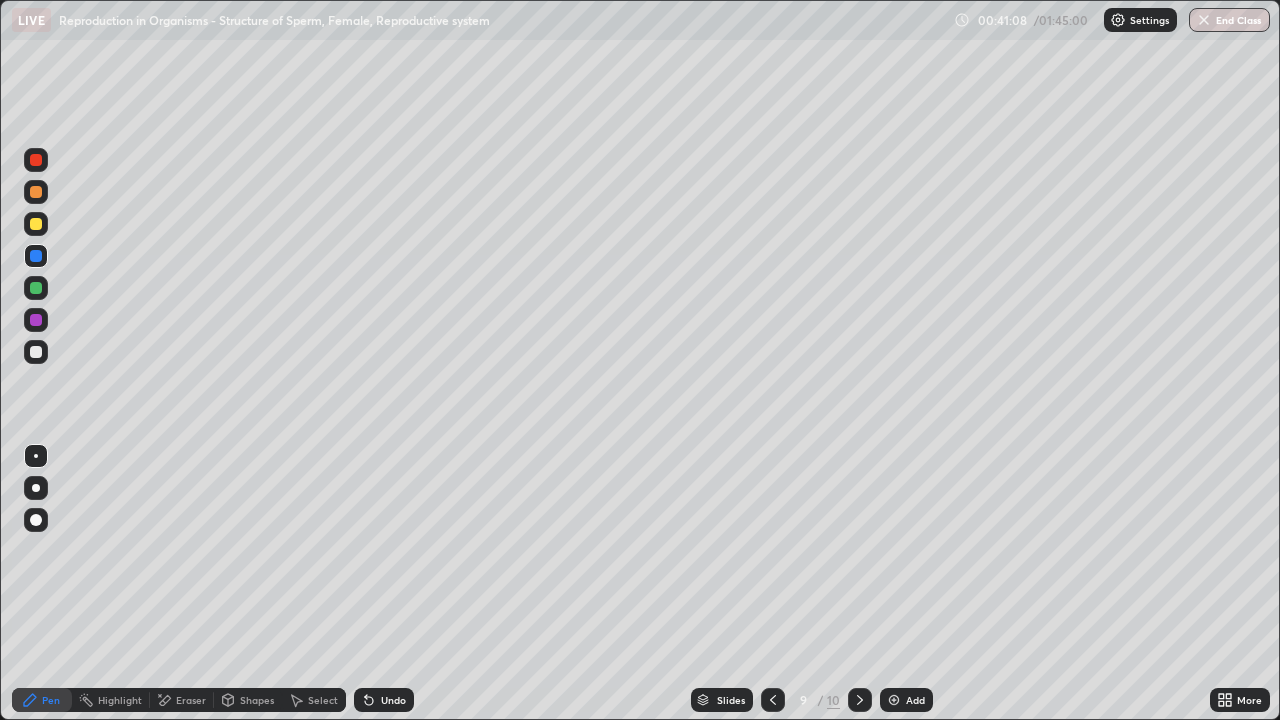 click at bounding box center (36, 352) 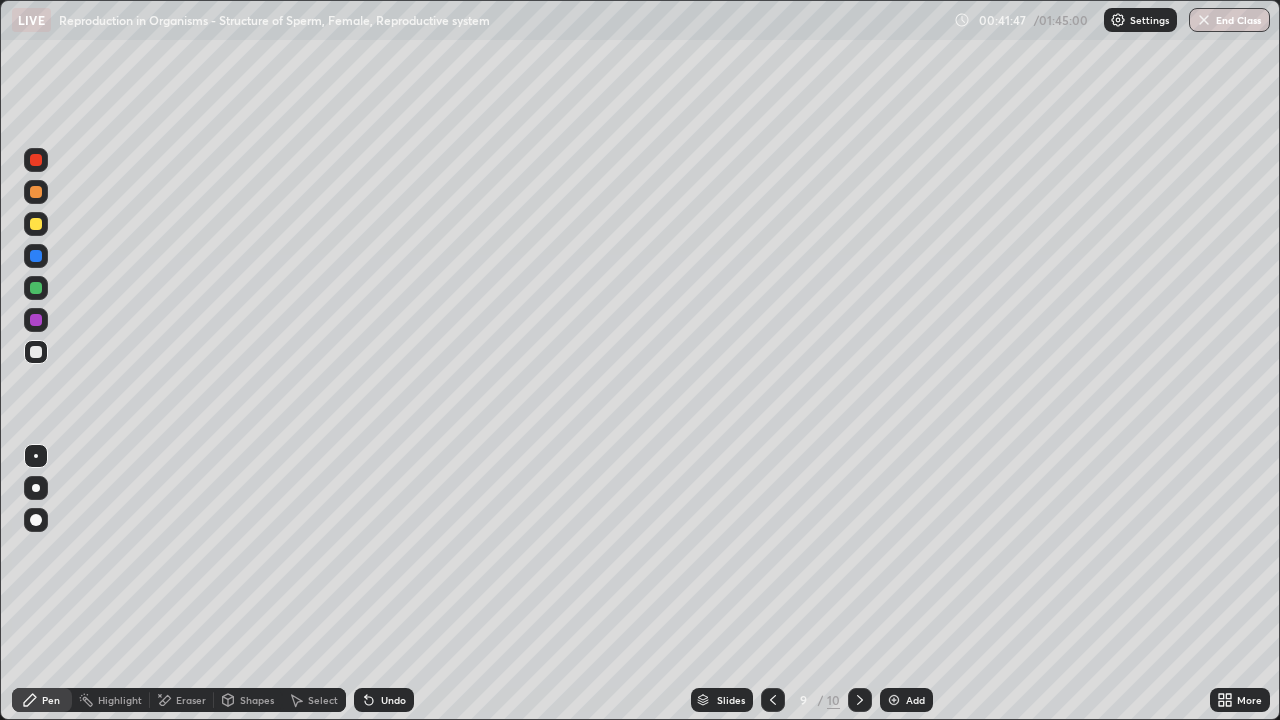 click at bounding box center (36, 256) 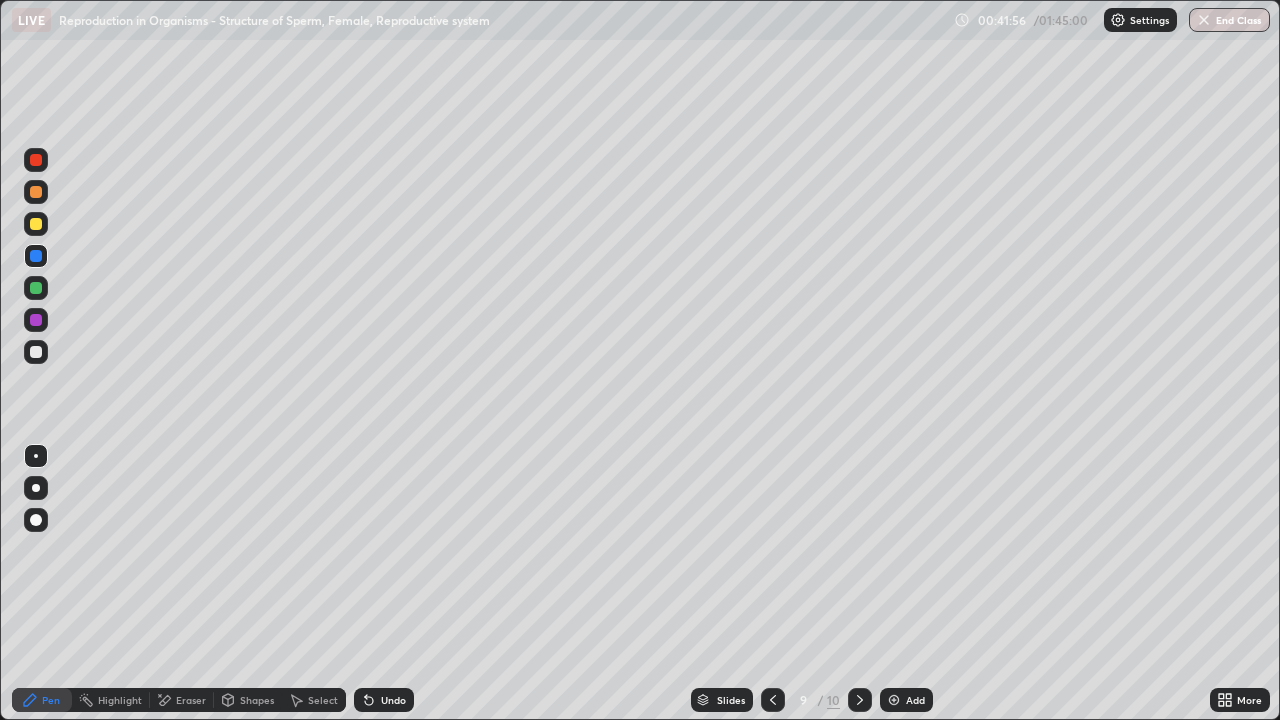 click at bounding box center (36, 352) 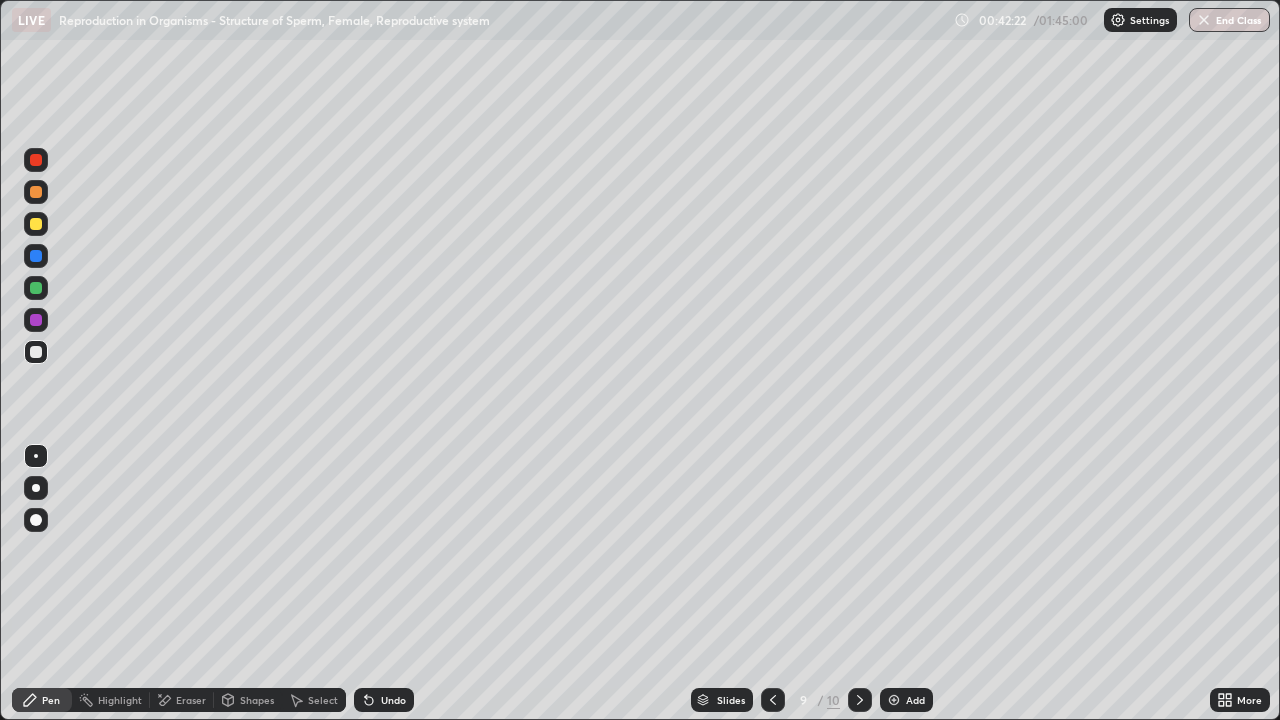 click at bounding box center [36, 352] 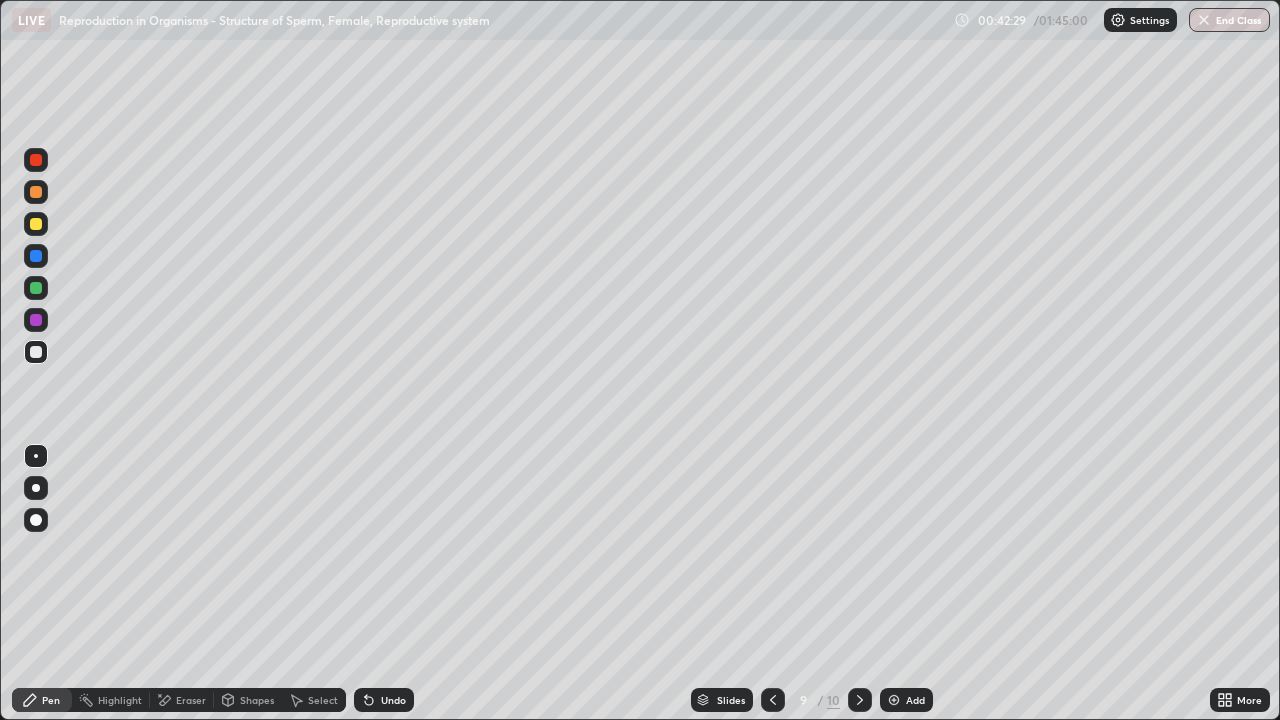click at bounding box center [36, 224] 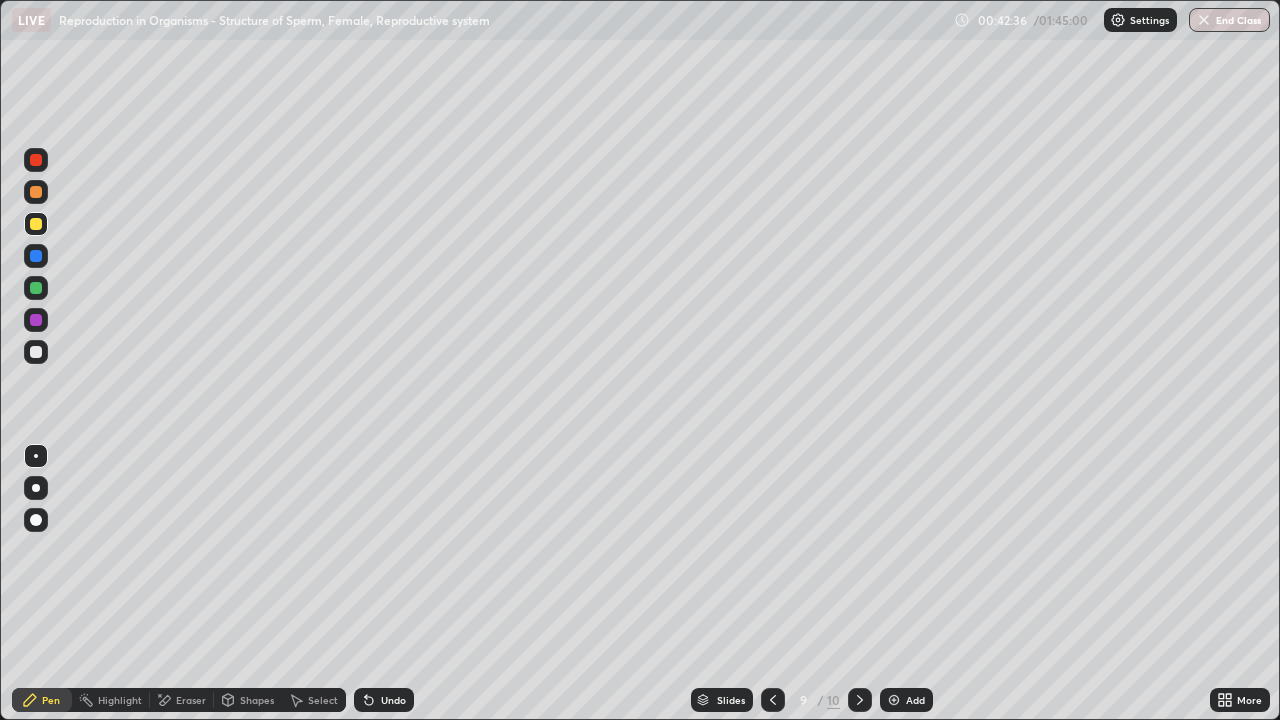 click on "Undo" at bounding box center (384, 700) 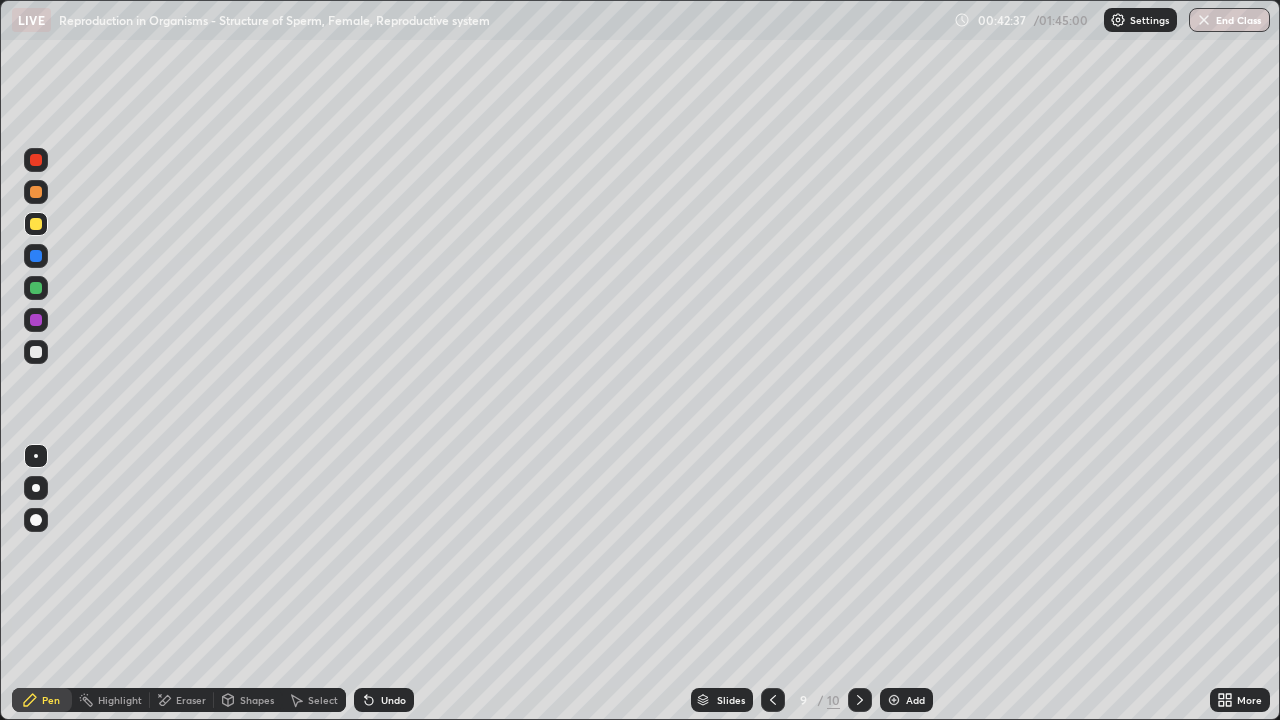 click on "Undo" at bounding box center [384, 700] 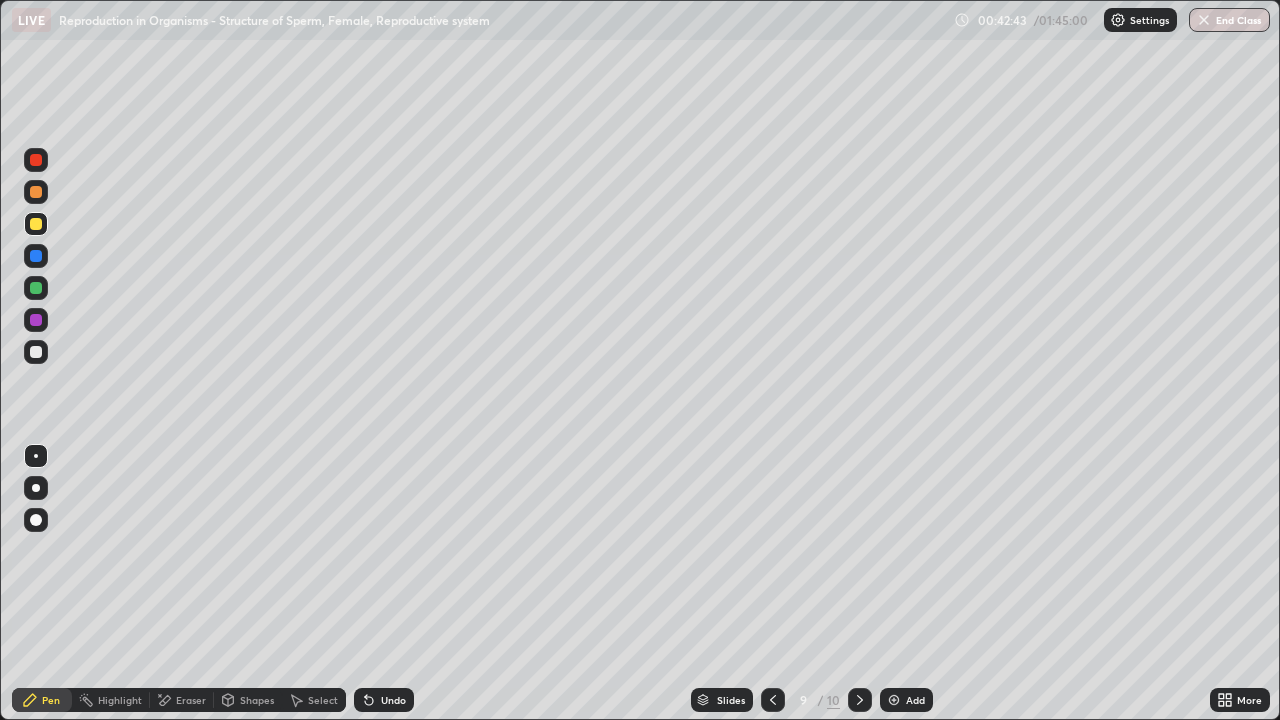 click at bounding box center [36, 352] 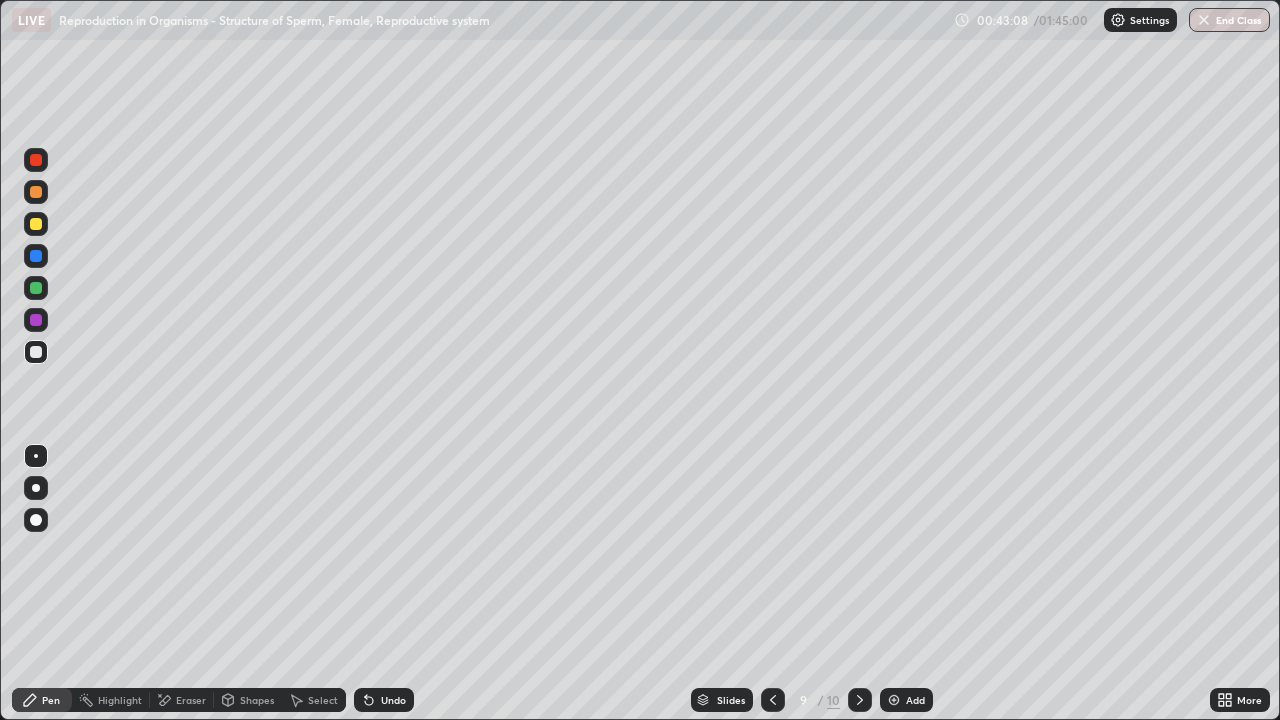 click 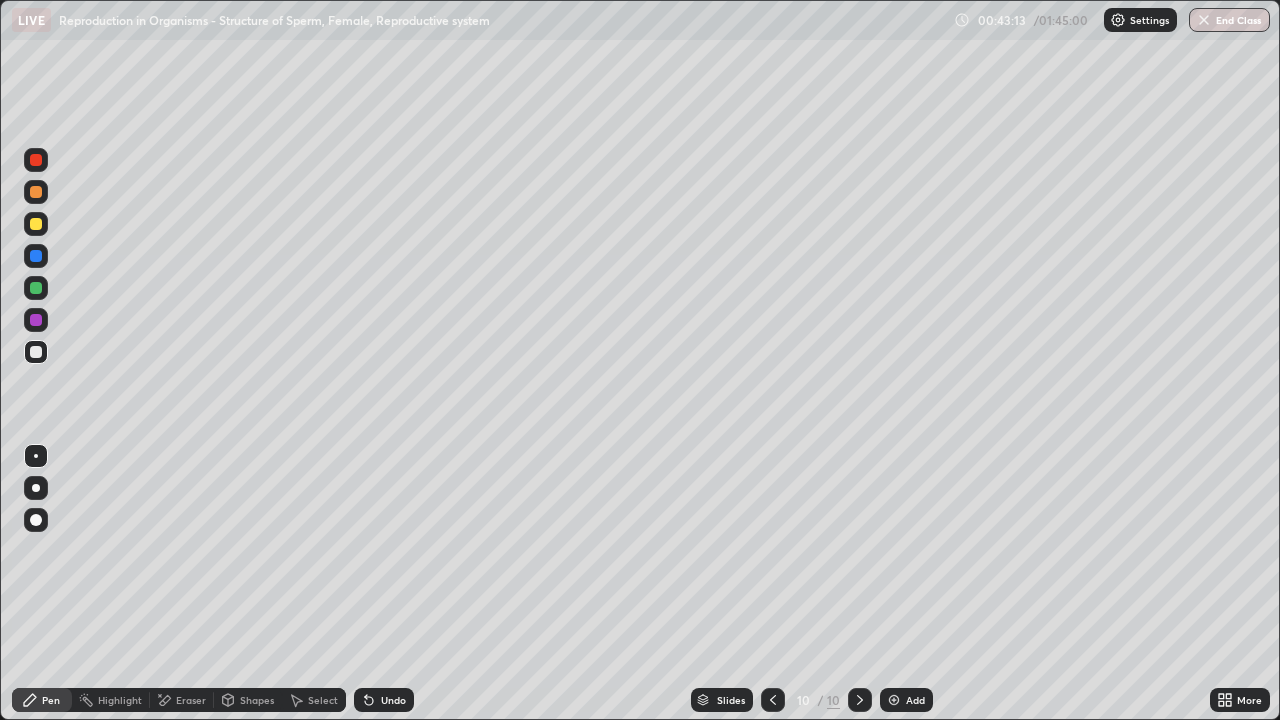 click at bounding box center [36, 192] 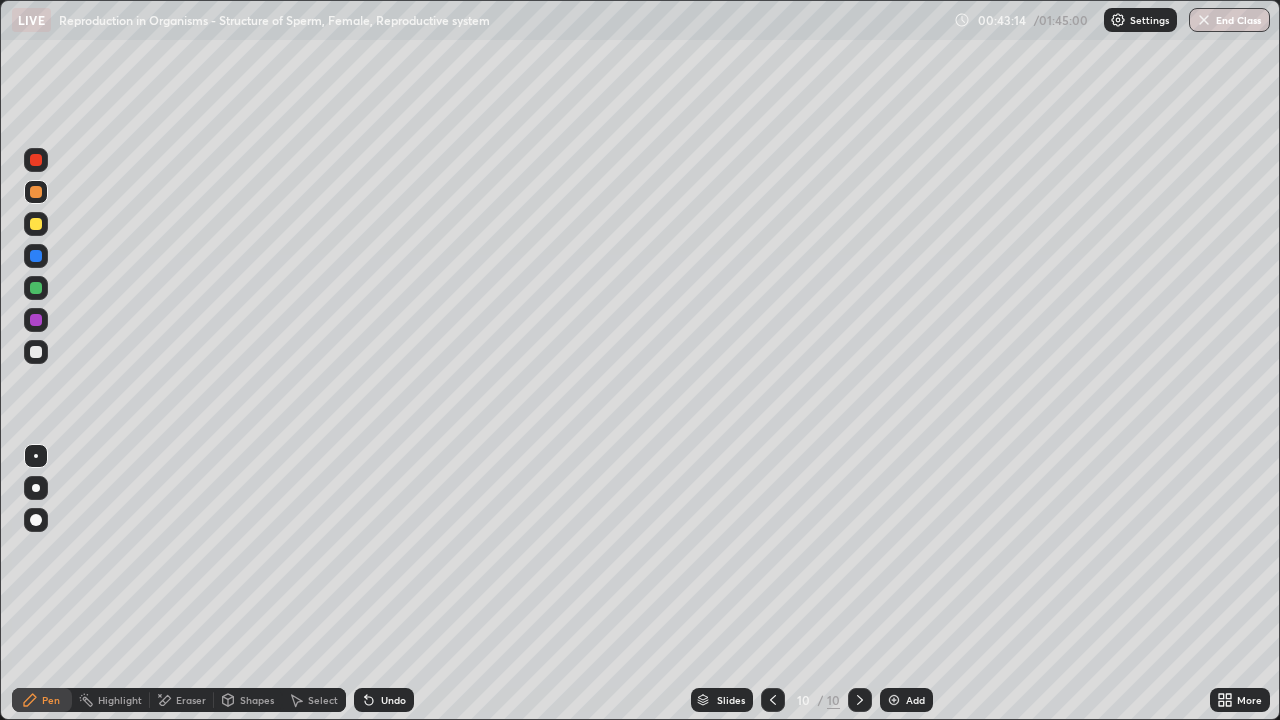 click at bounding box center (36, 488) 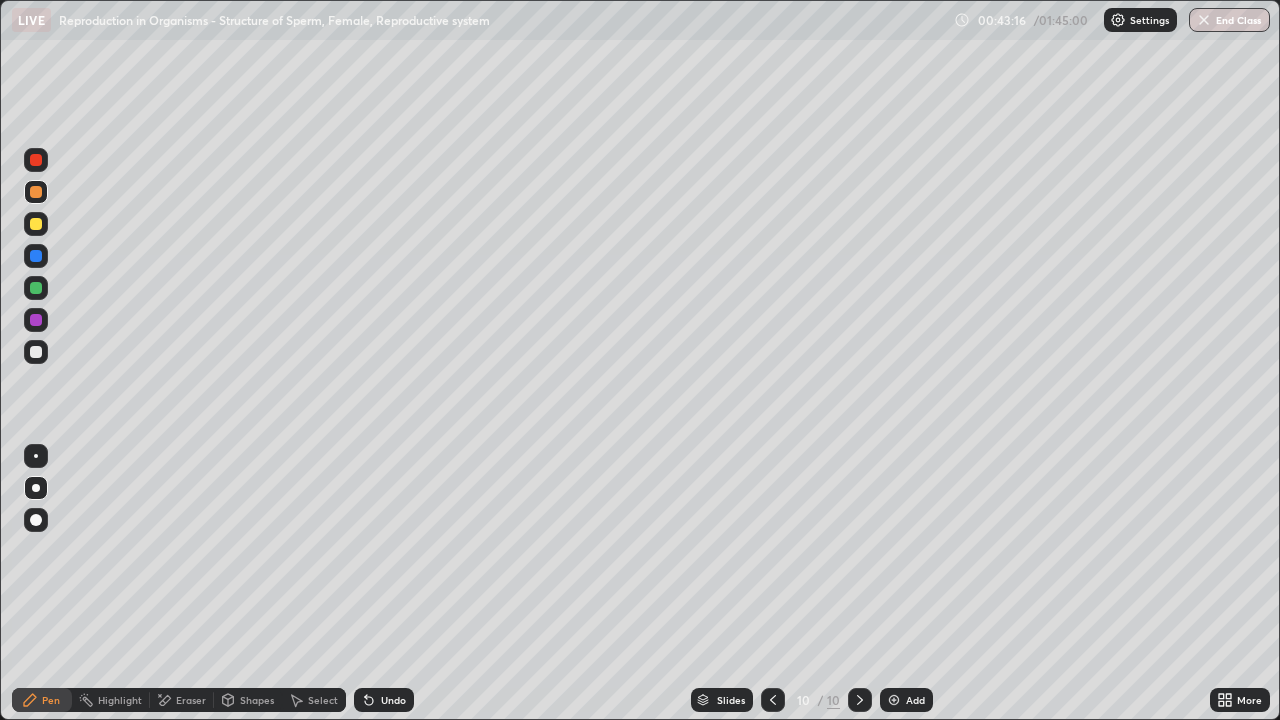 click 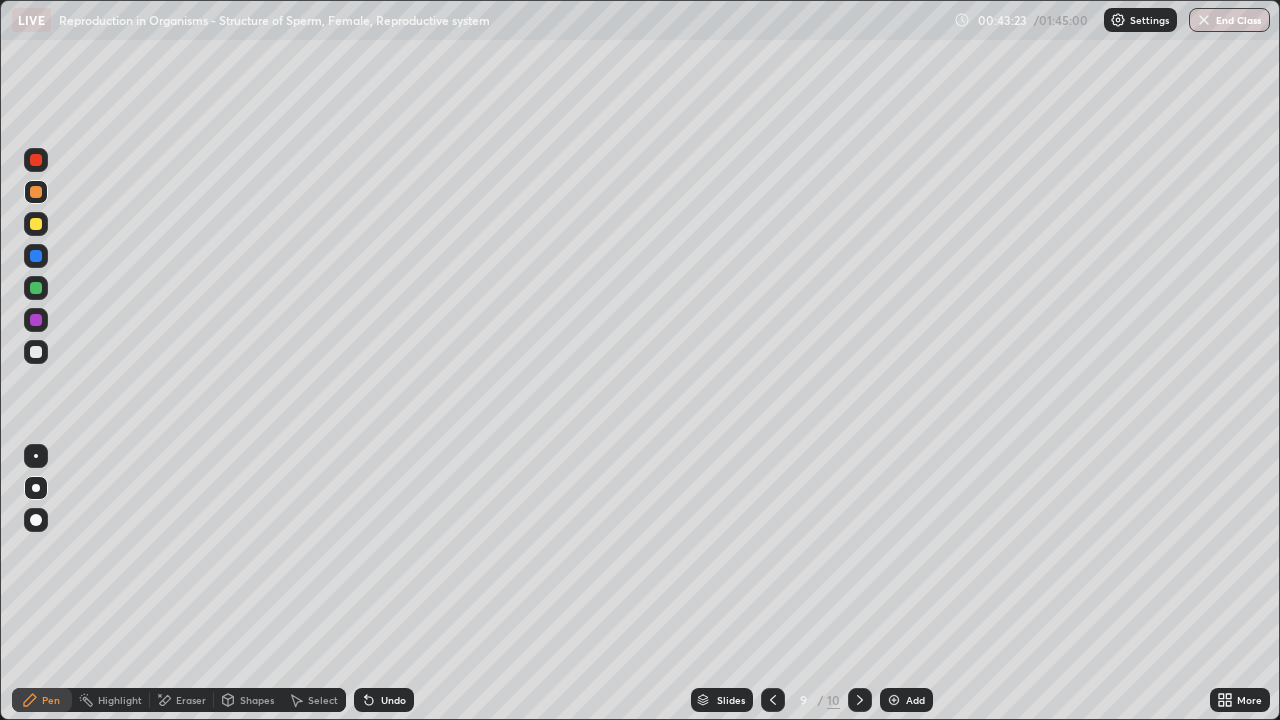 click 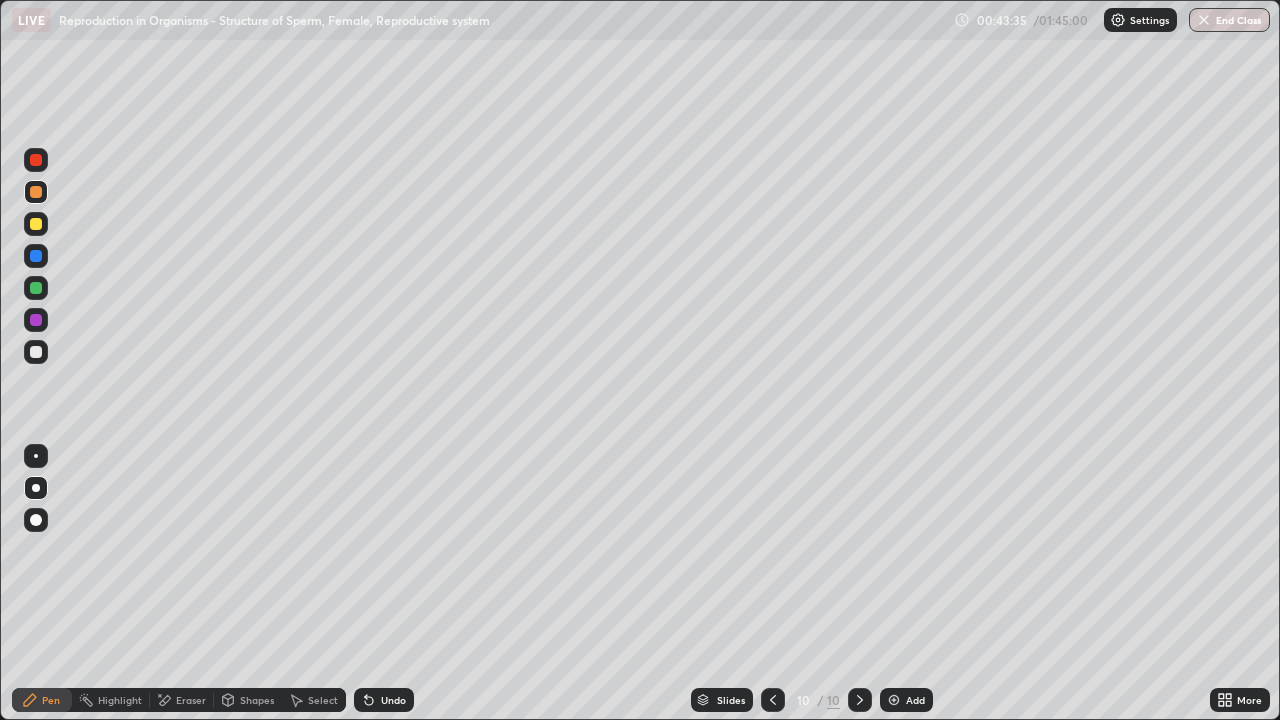 click at bounding box center (36, 352) 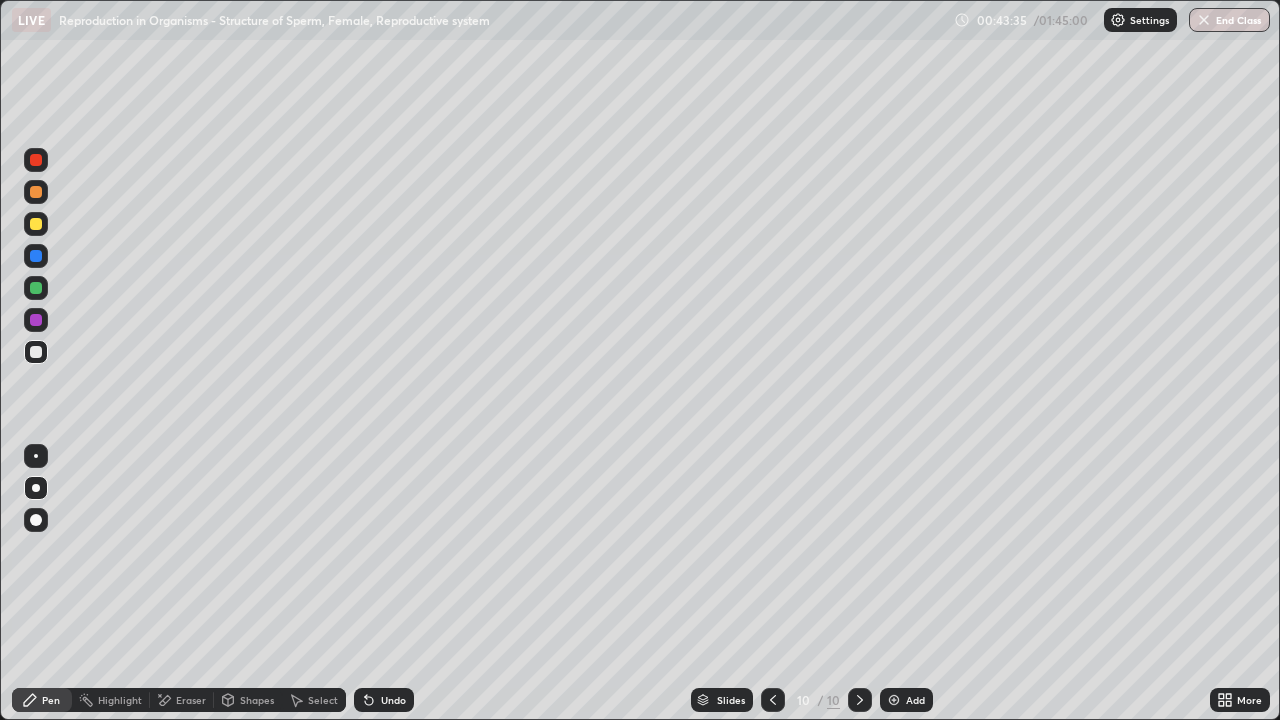 click at bounding box center [36, 456] 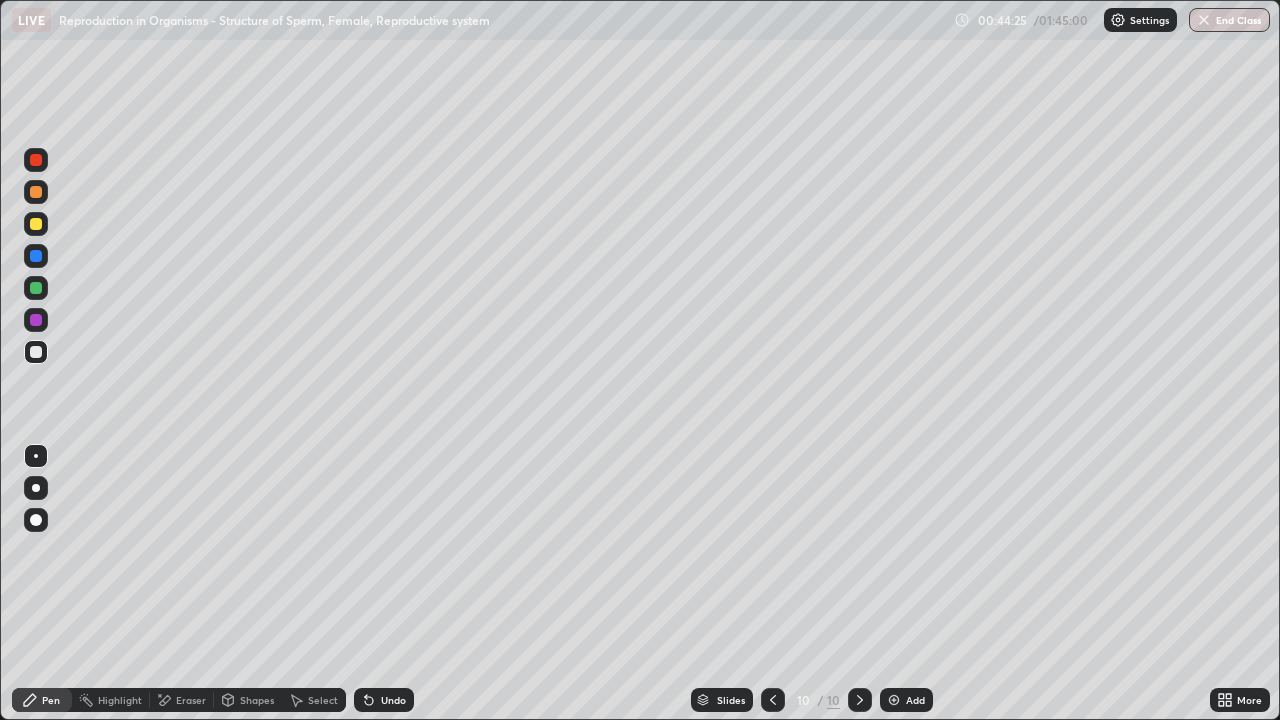 click at bounding box center [36, 320] 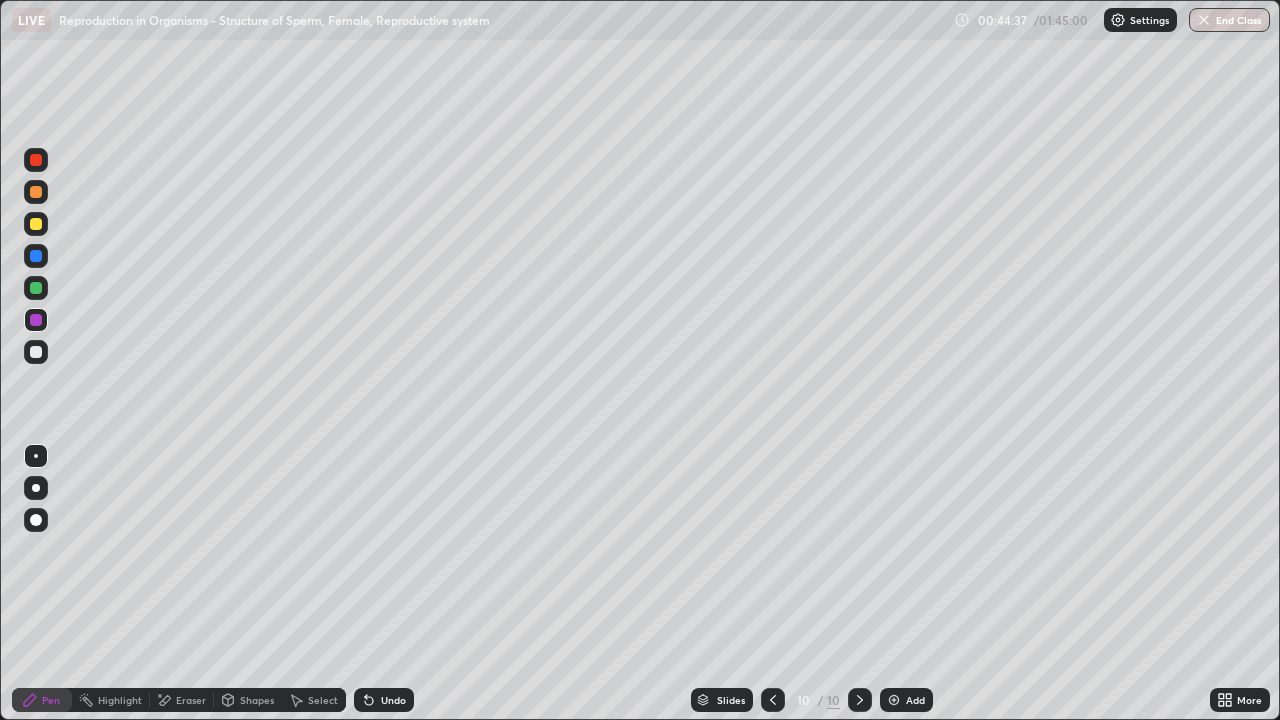 click at bounding box center (36, 352) 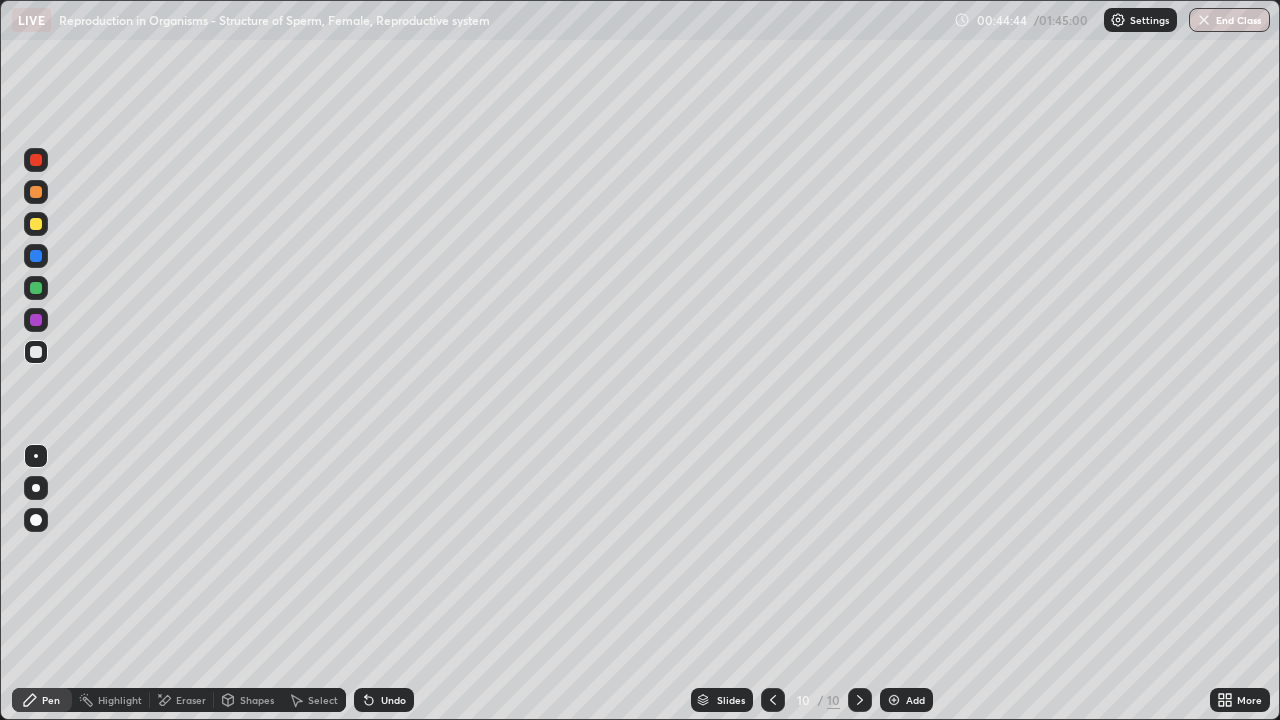 click at bounding box center [36, 320] 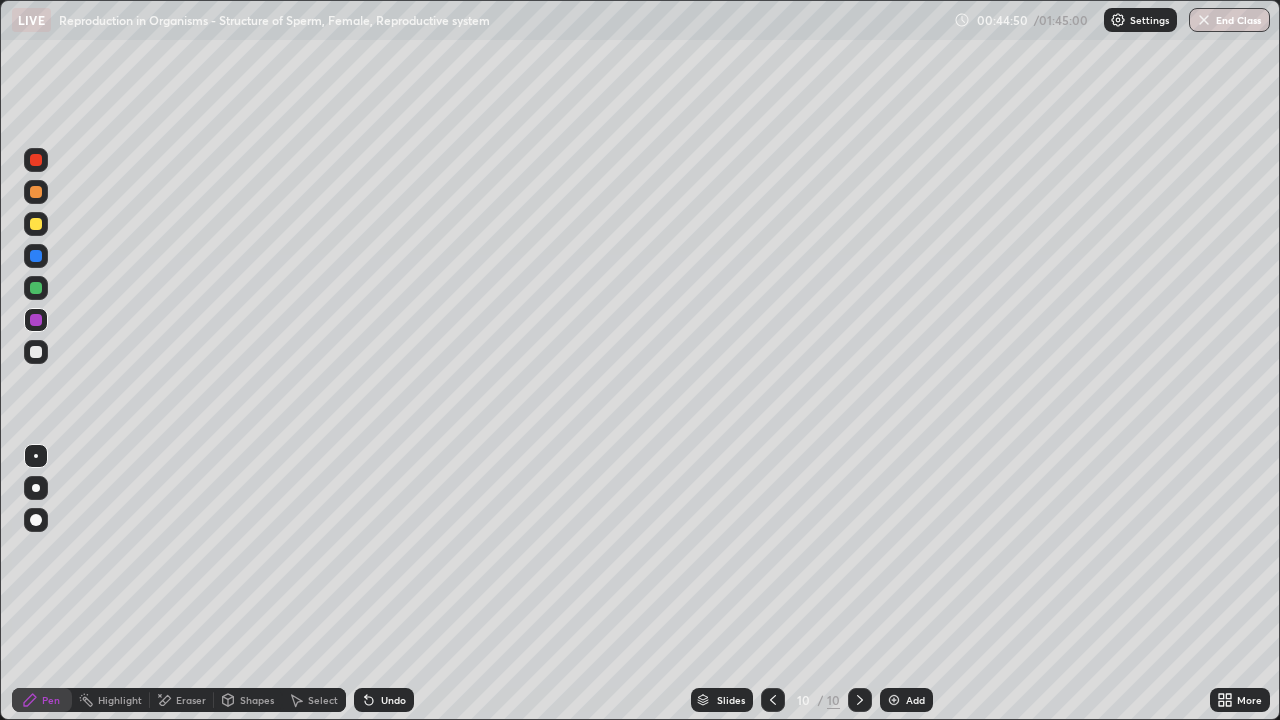 click at bounding box center [36, 352] 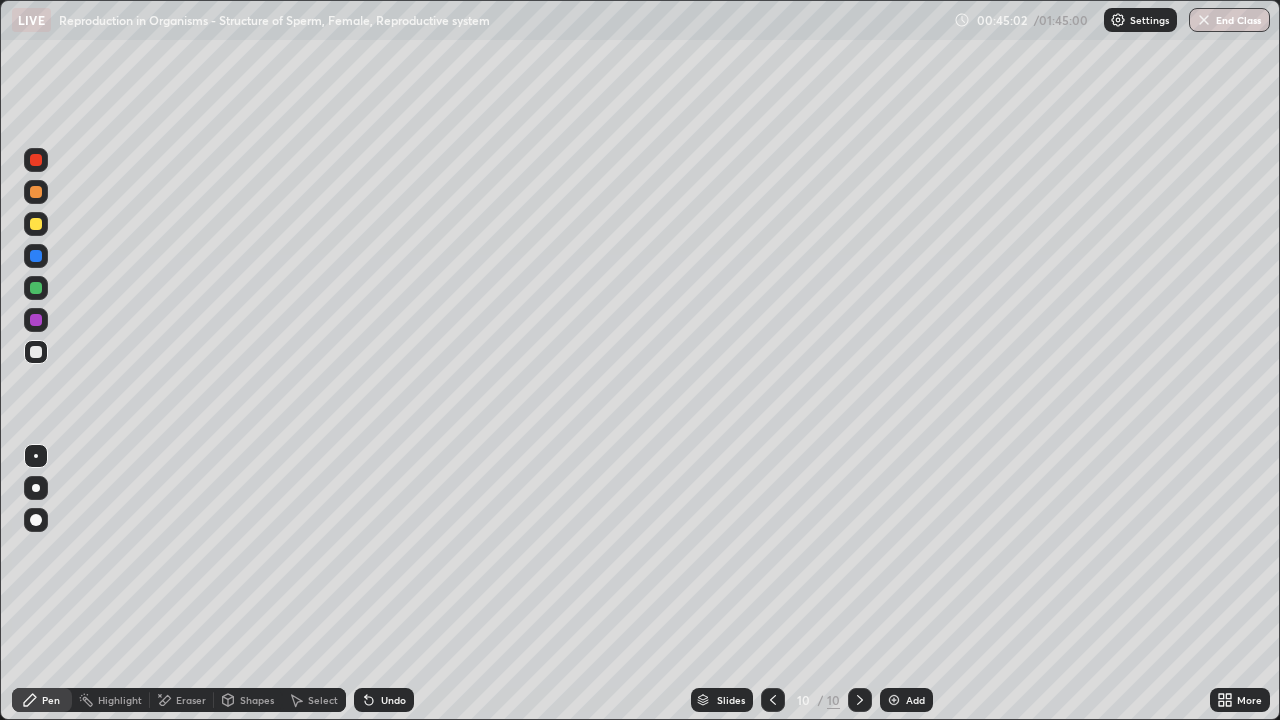 click at bounding box center [36, 352] 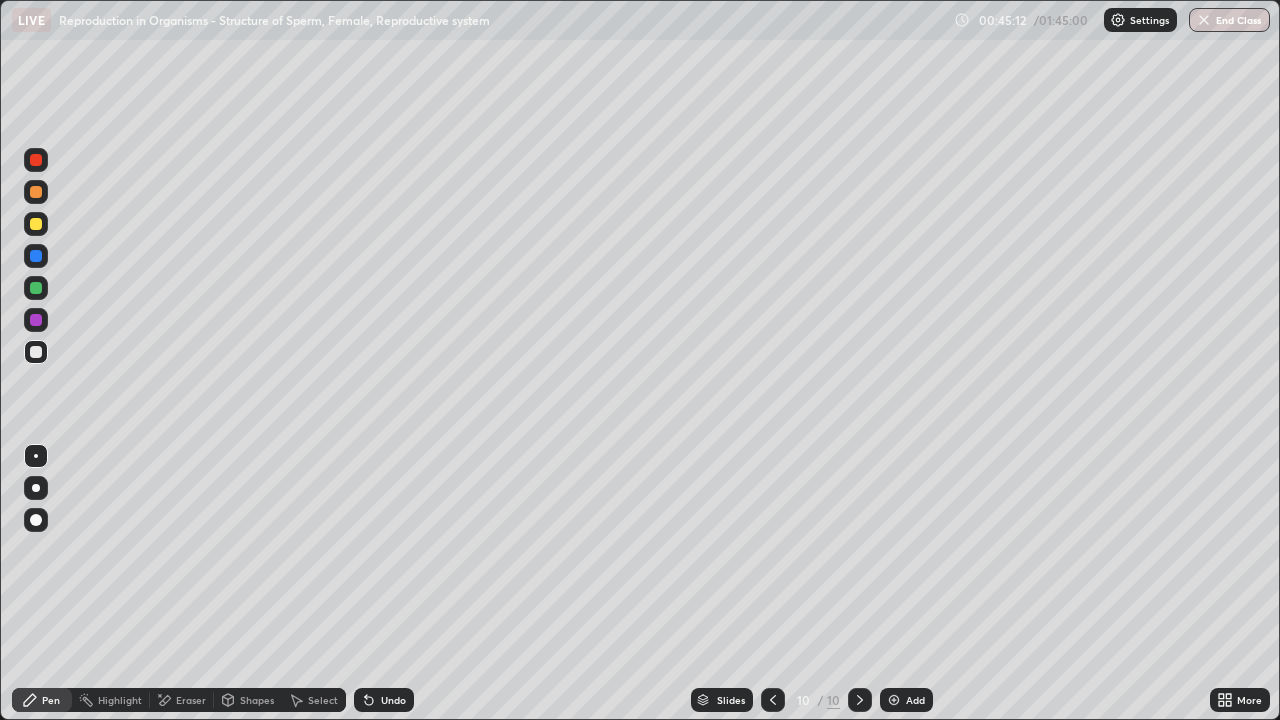 click at bounding box center [36, 352] 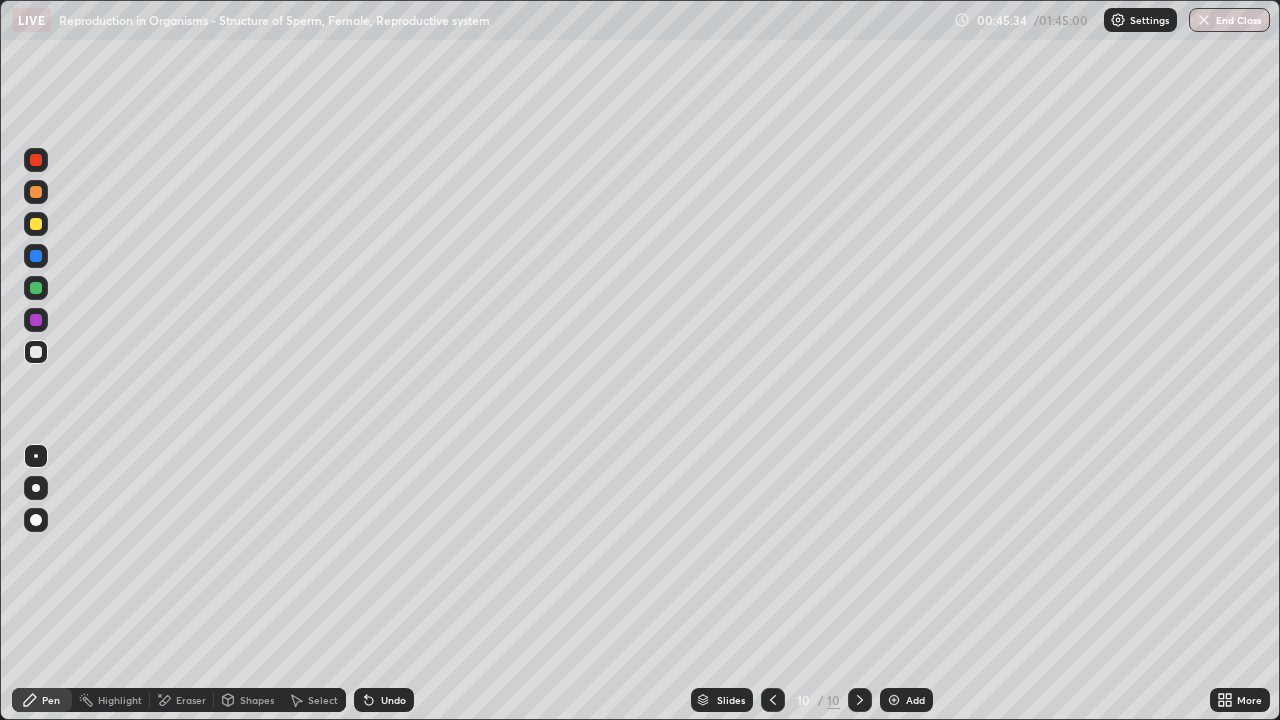 click on "Undo" at bounding box center (393, 700) 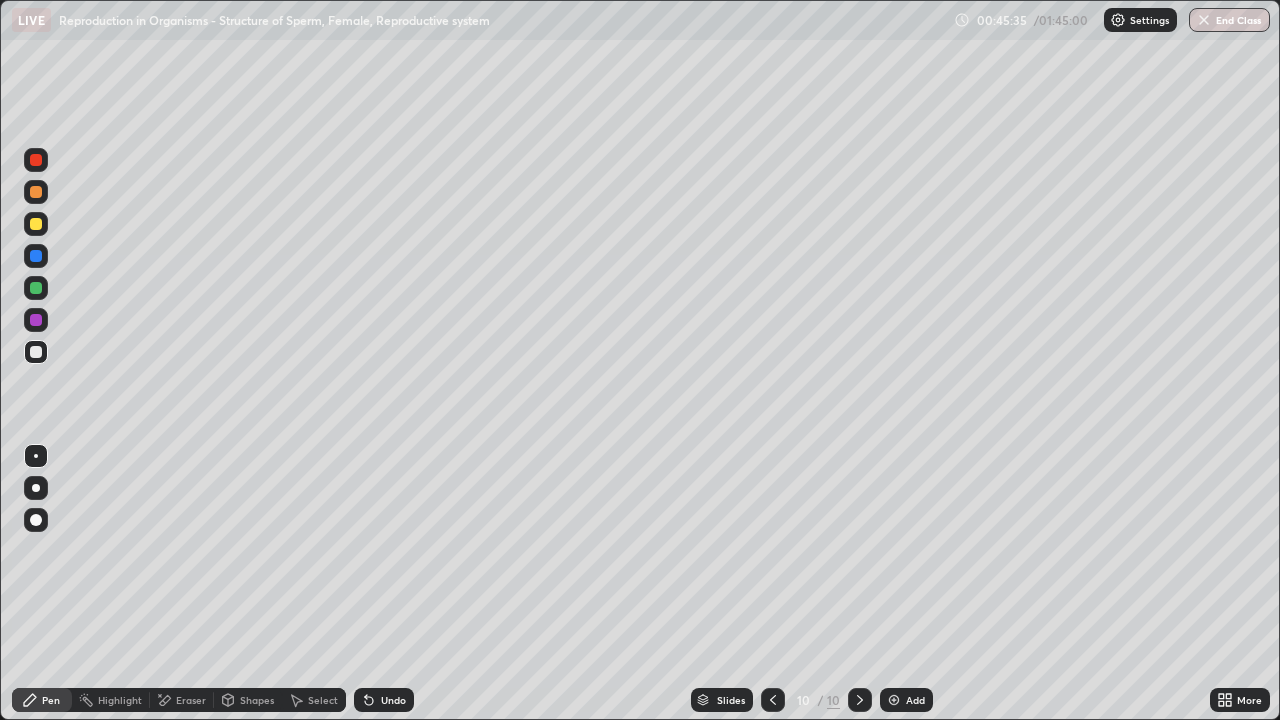 click on "Undo" at bounding box center (393, 700) 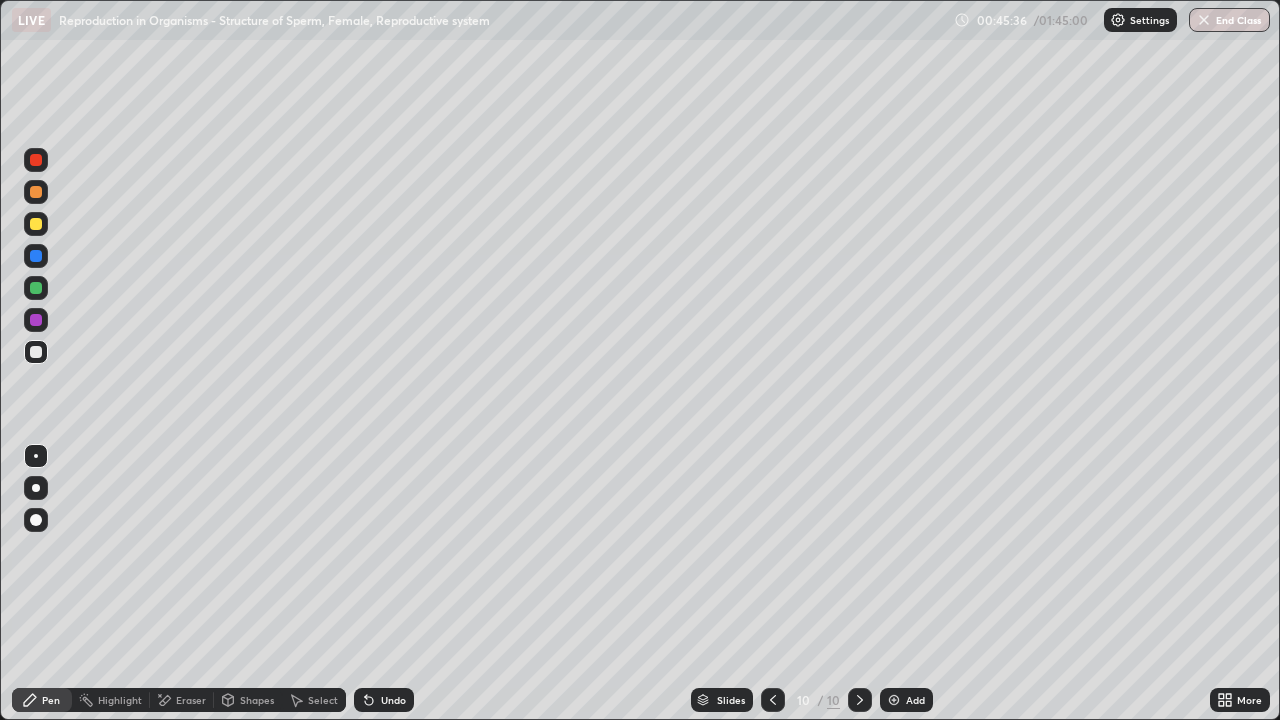 click on "Undo" at bounding box center (393, 700) 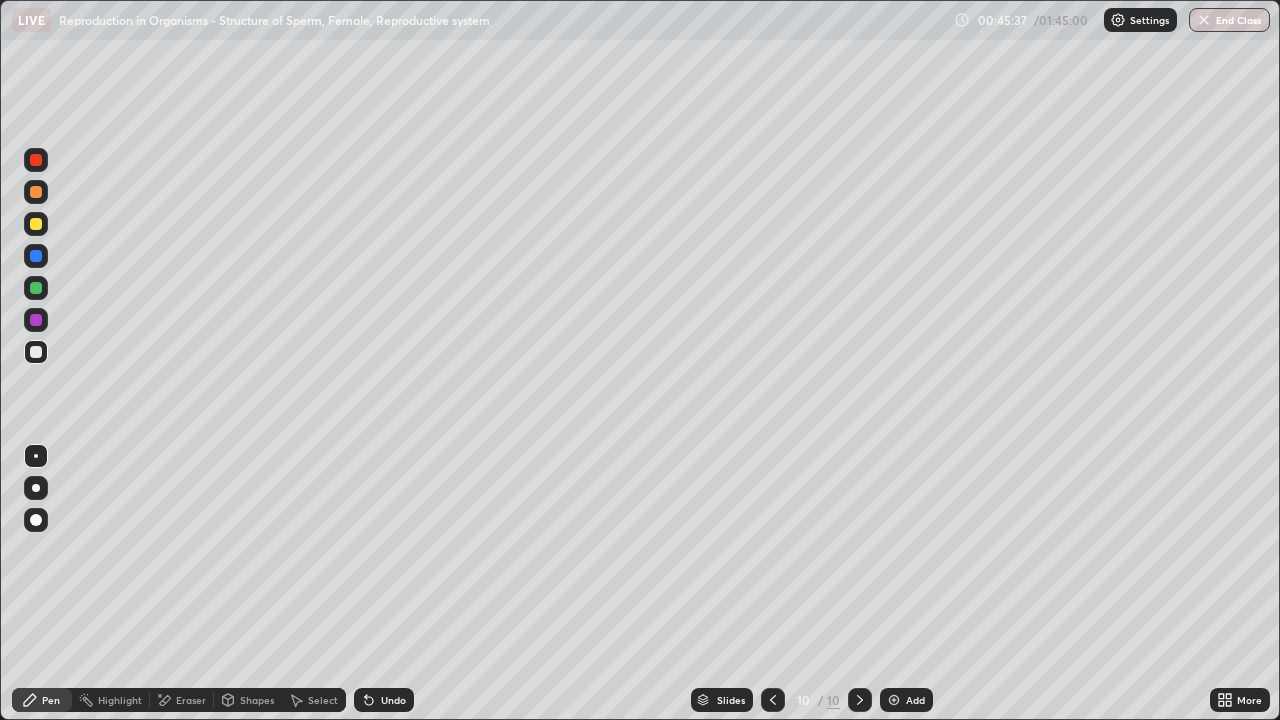 click on "Undo" at bounding box center [384, 700] 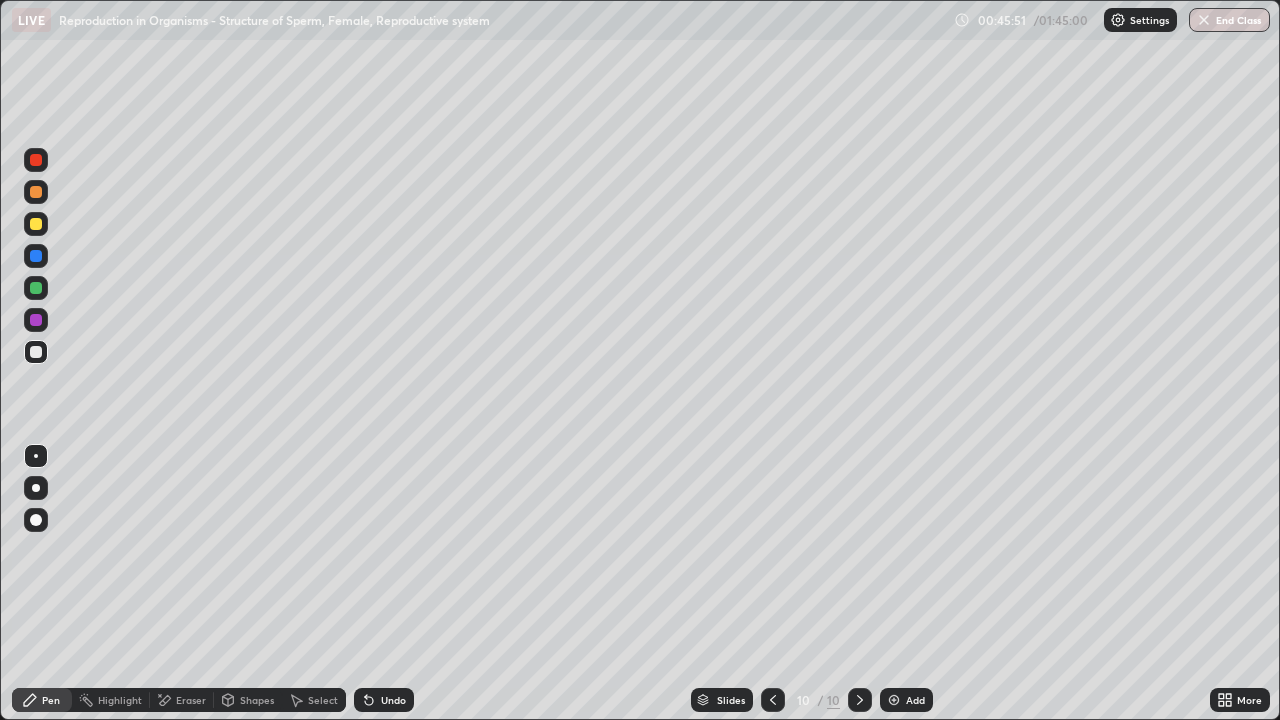 click on "Undo" at bounding box center [393, 700] 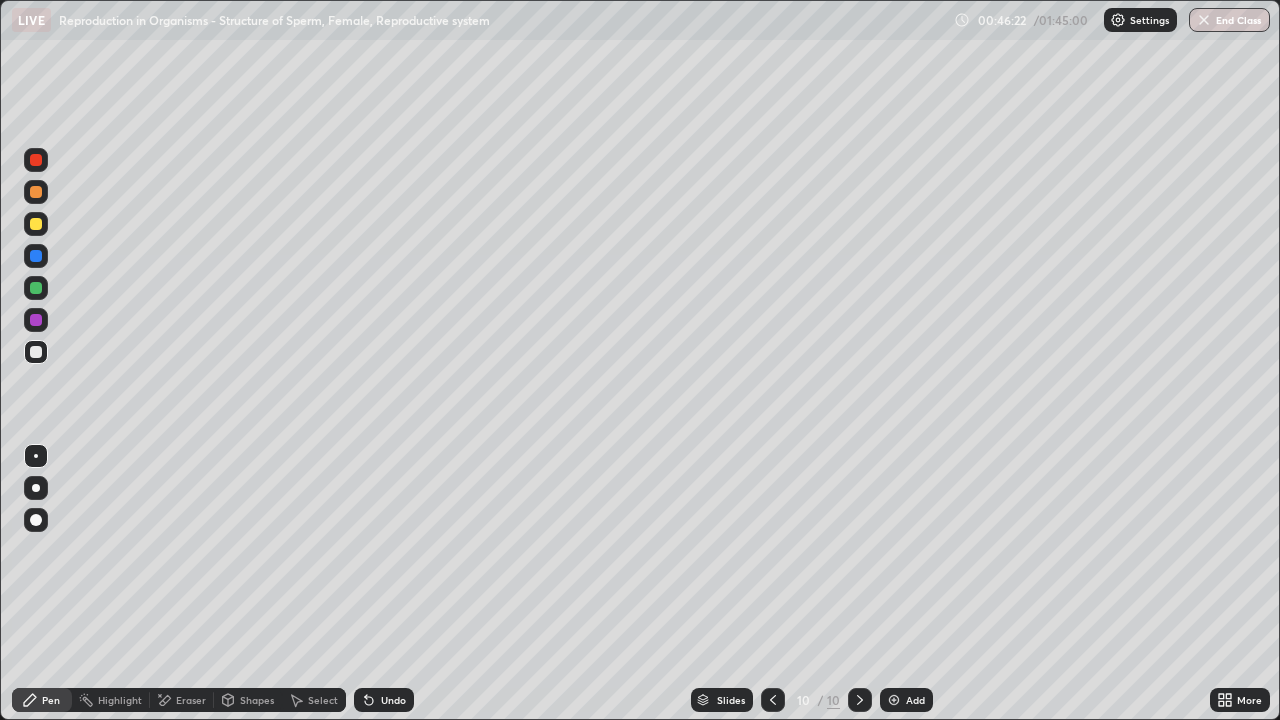 click at bounding box center [36, 256] 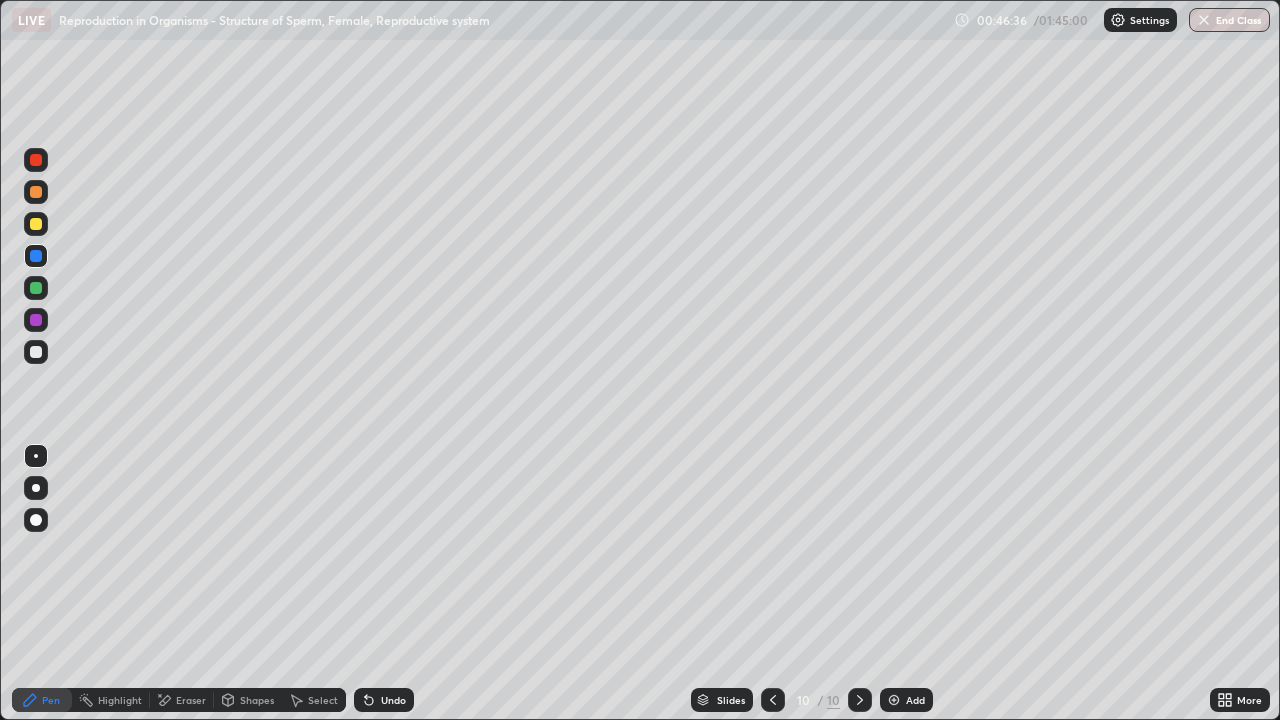 click at bounding box center (36, 352) 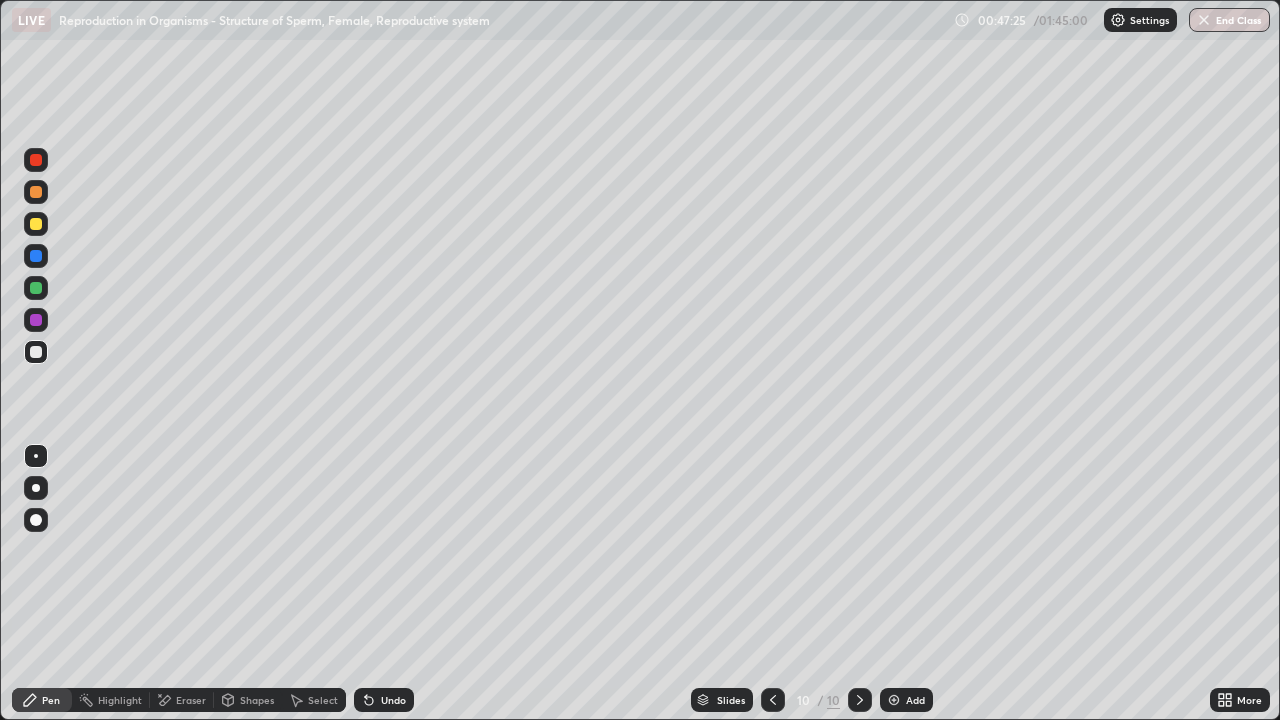 click at bounding box center (894, 700) 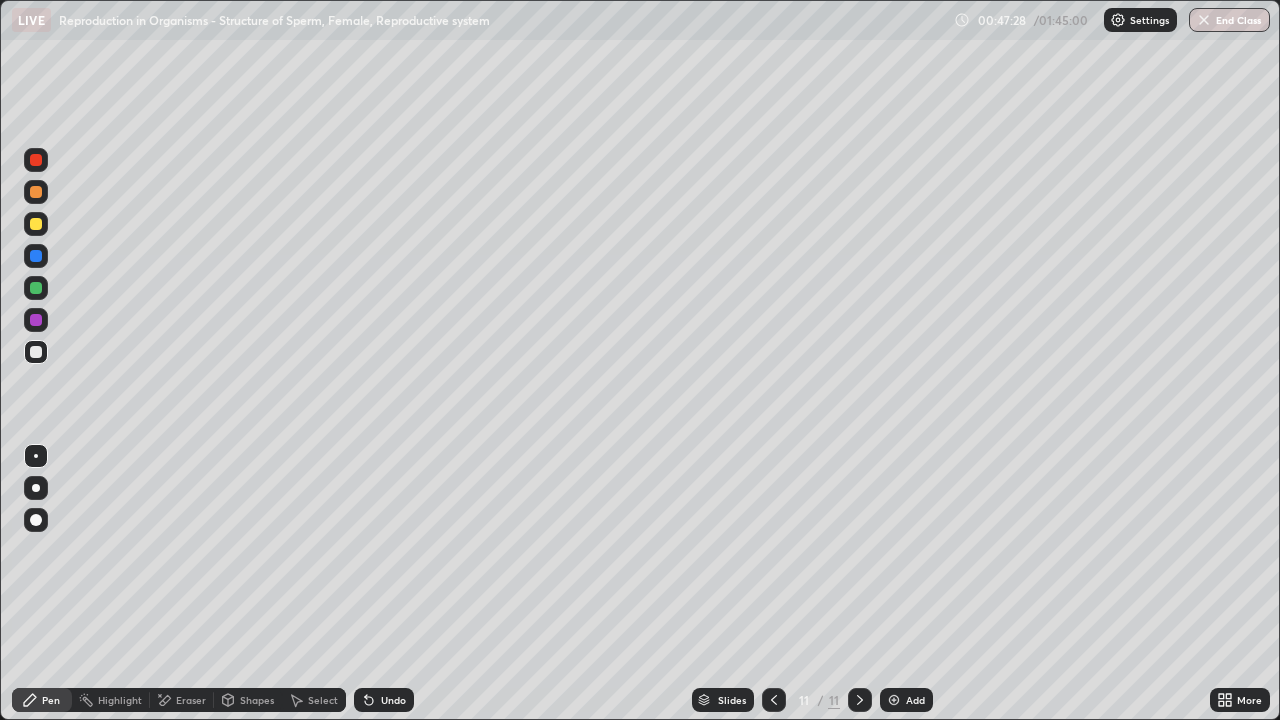click 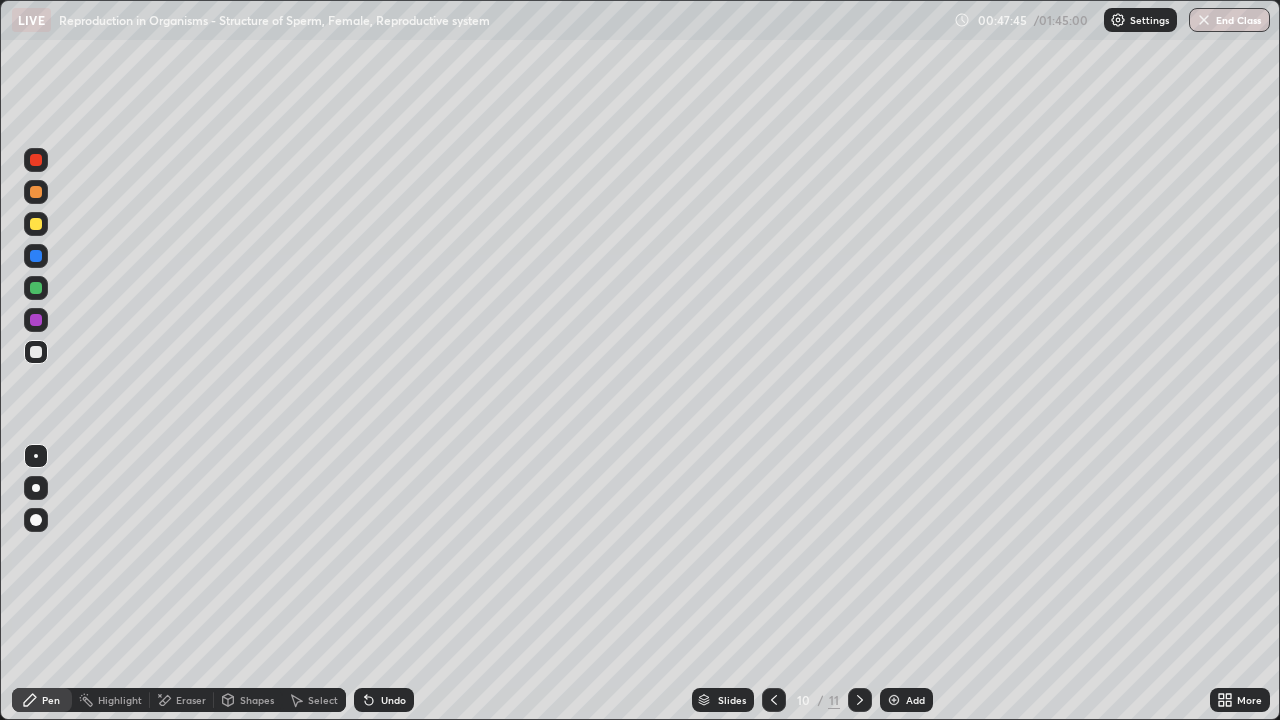 click at bounding box center (36, 256) 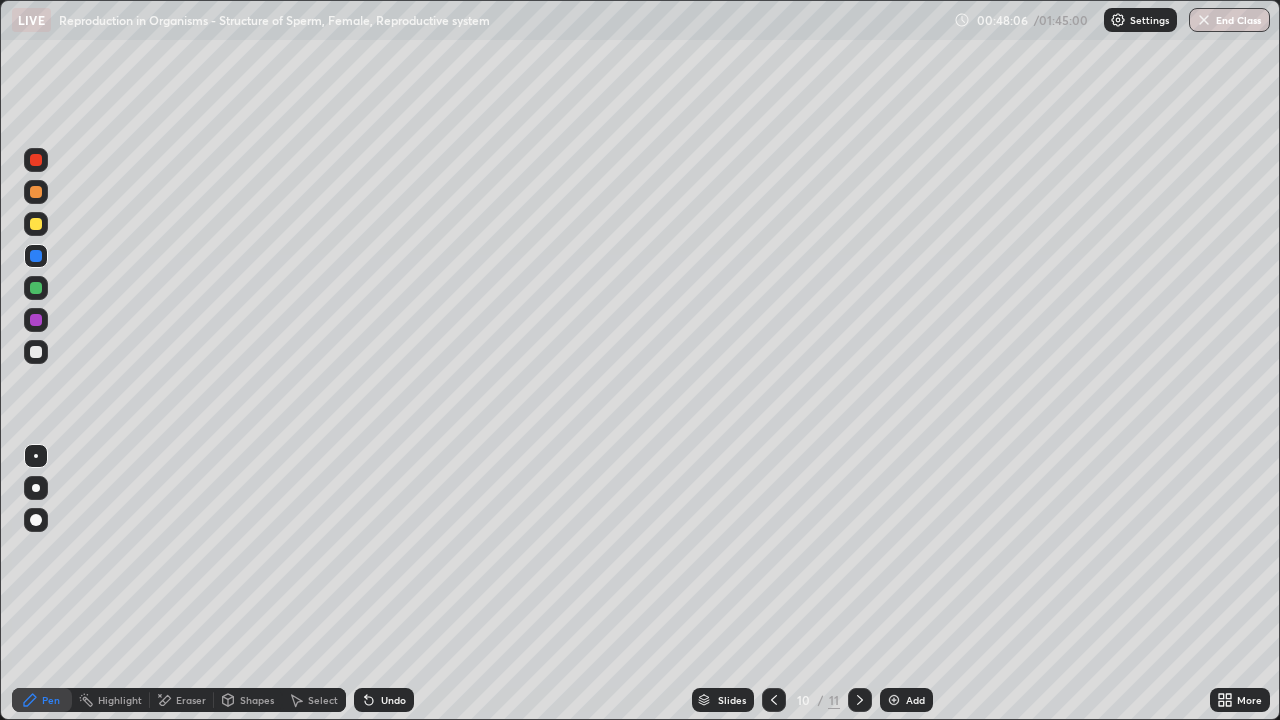 click at bounding box center [36, 352] 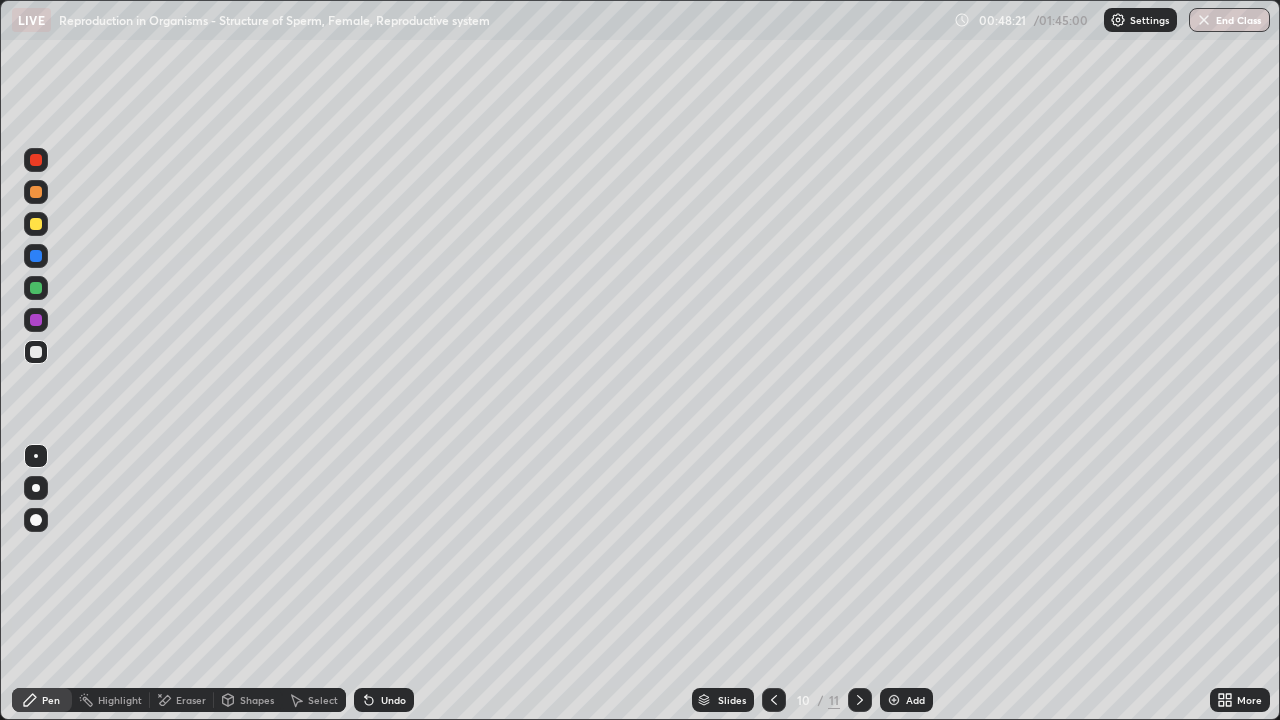 click at bounding box center [36, 160] 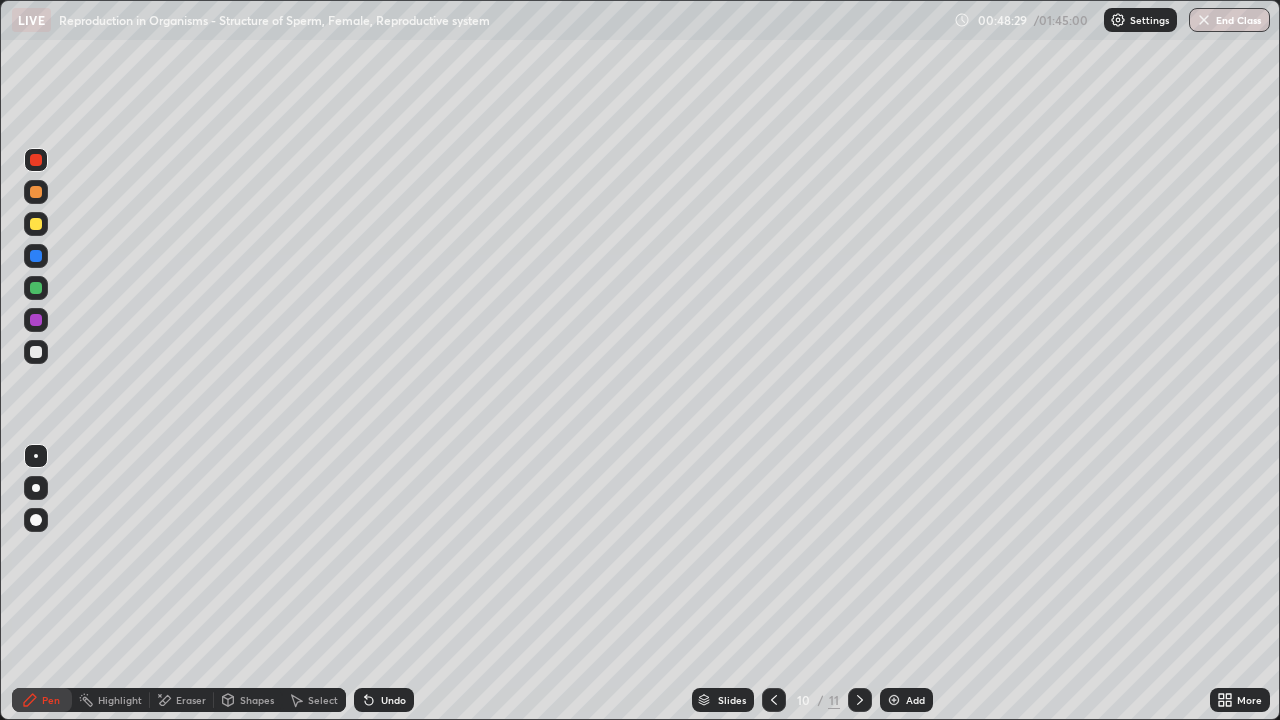 click at bounding box center [36, 352] 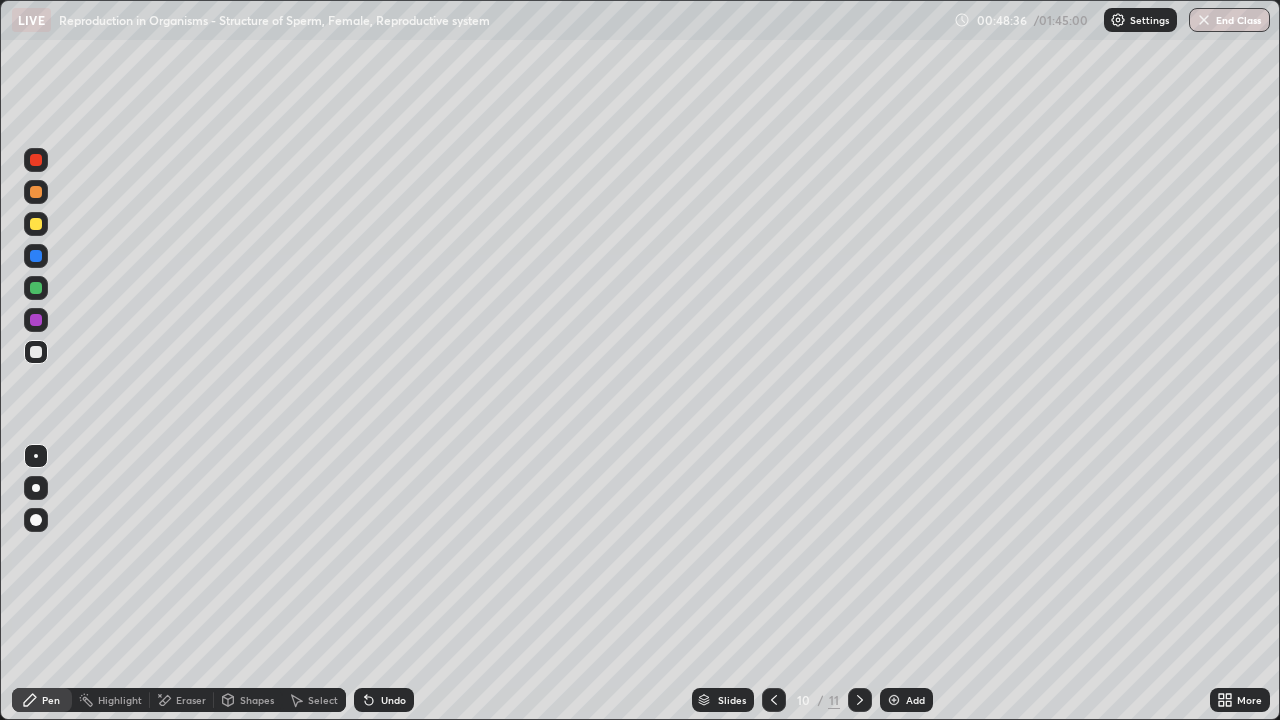 click on "Eraser" at bounding box center (191, 700) 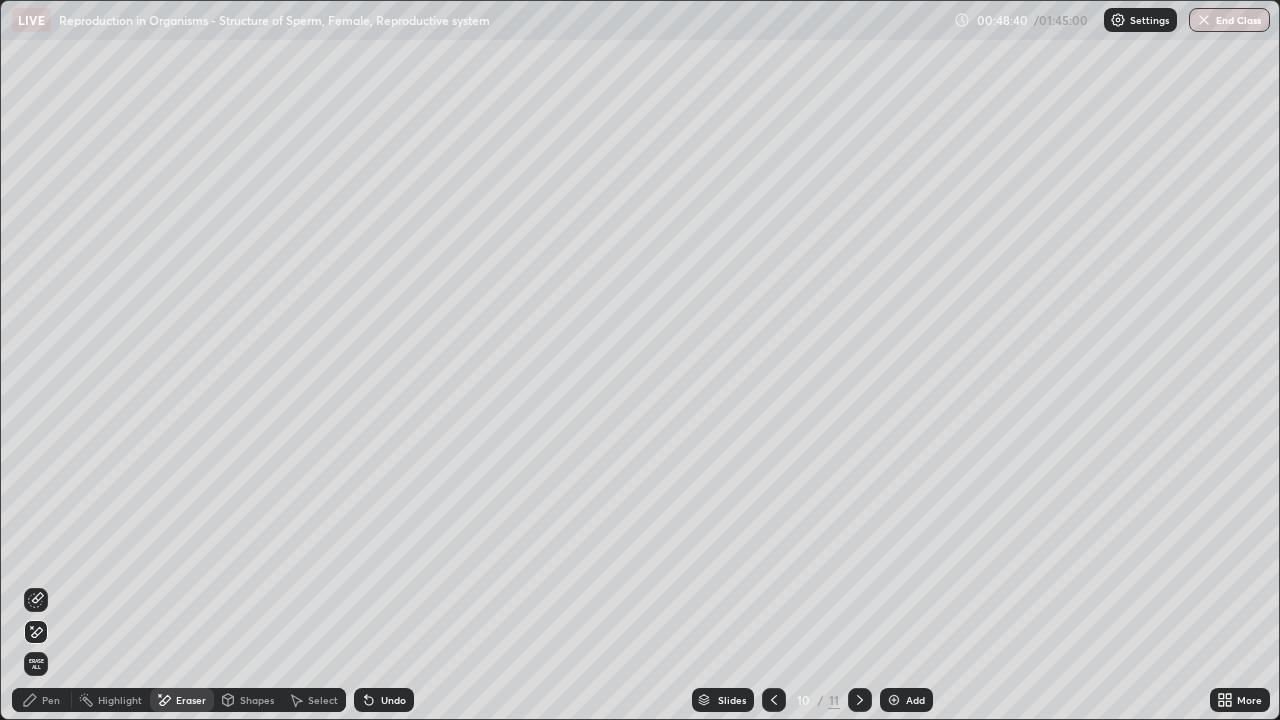click on "Pen" at bounding box center (51, 700) 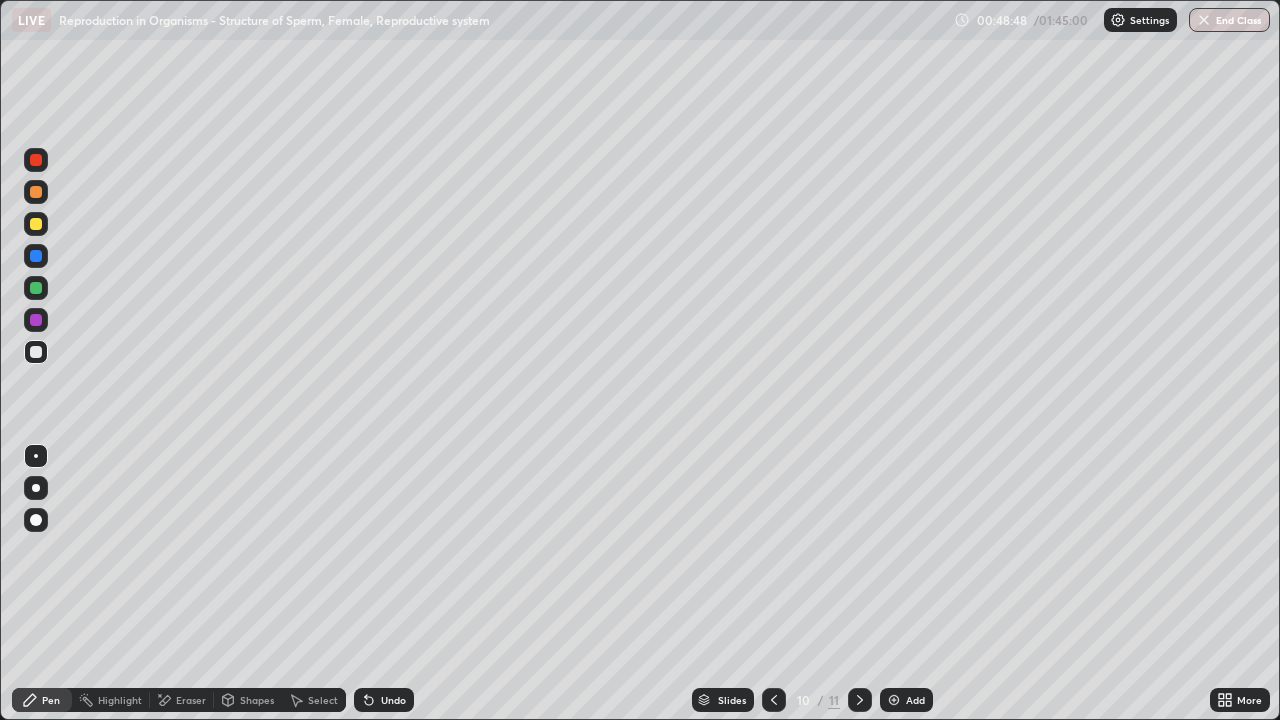 click at bounding box center [36, 160] 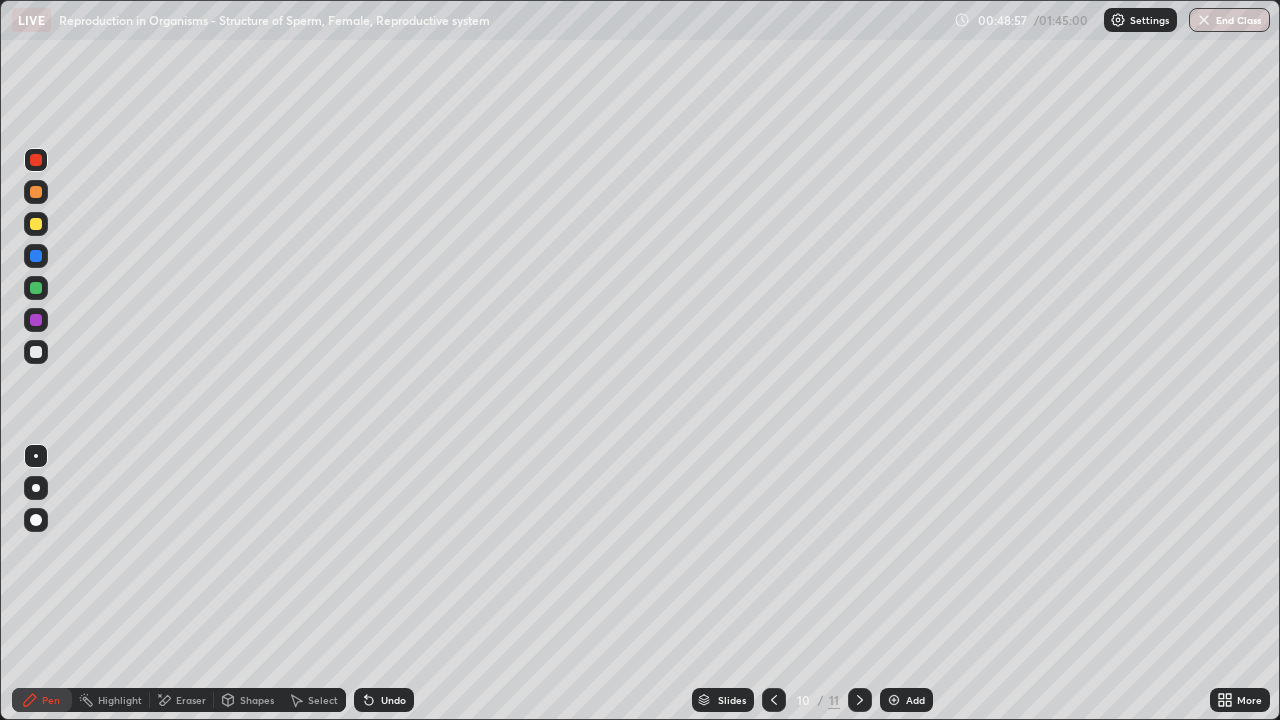click at bounding box center [36, 224] 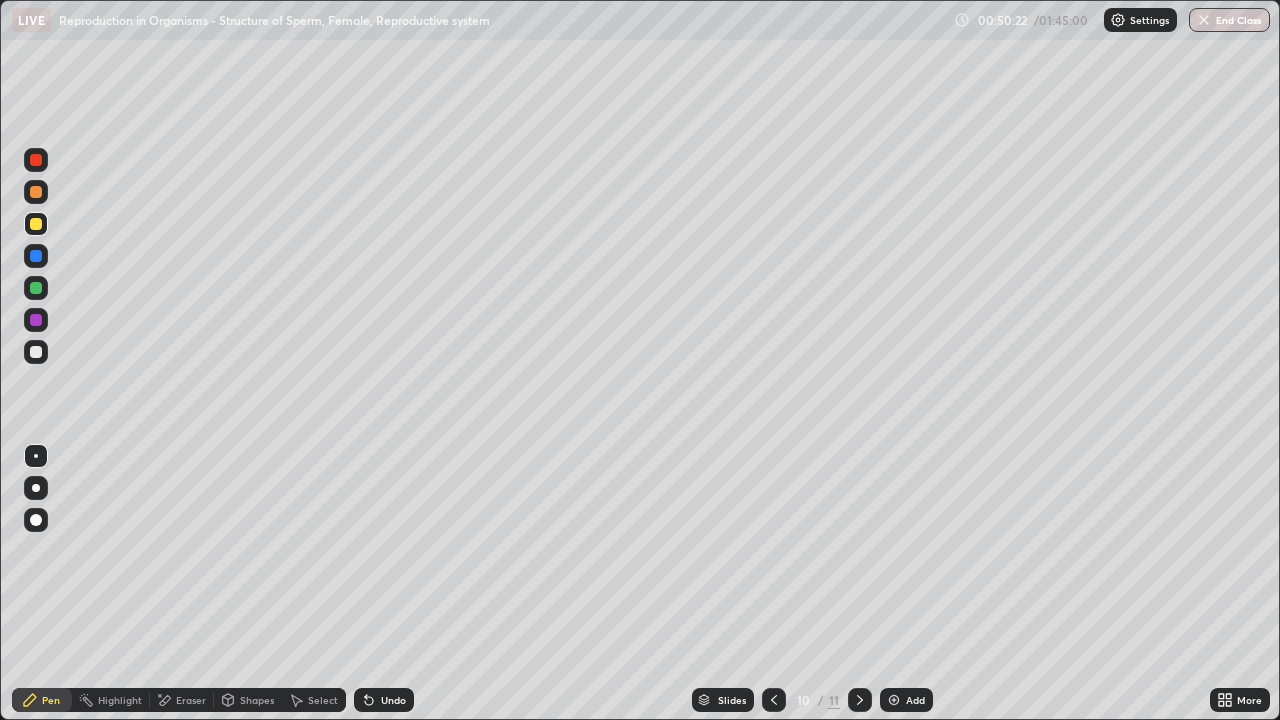 click 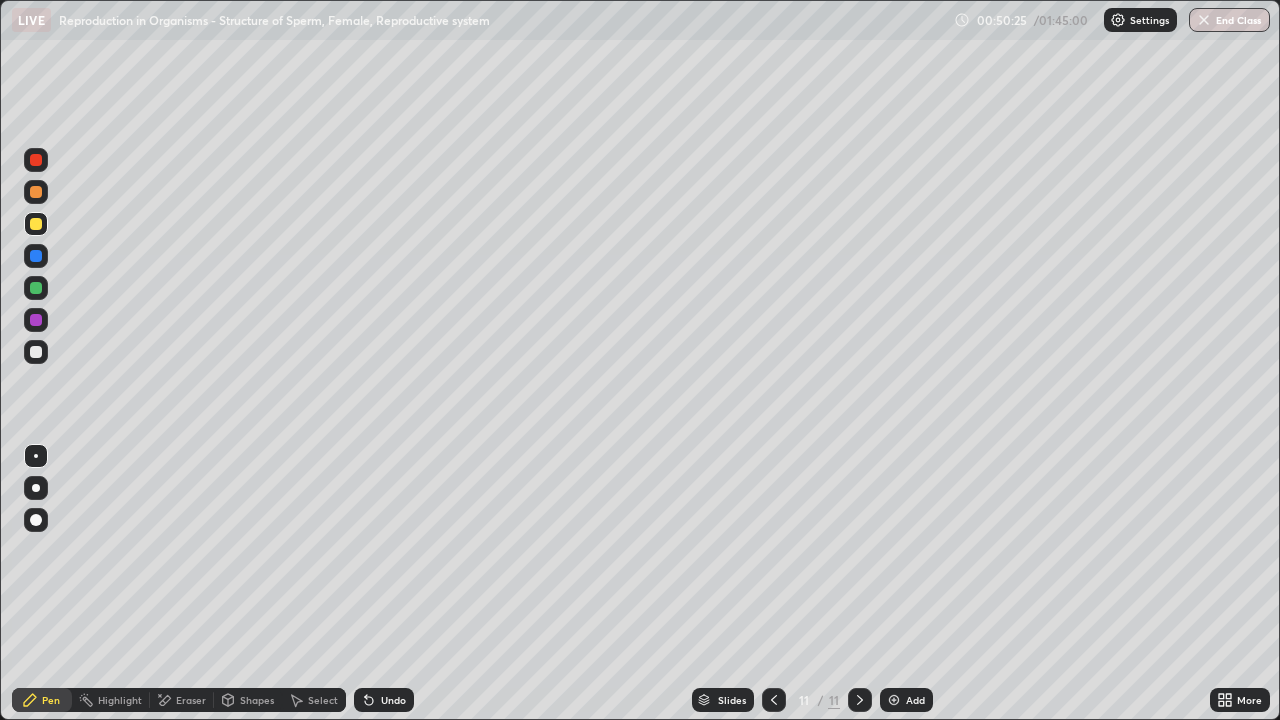 click at bounding box center [36, 488] 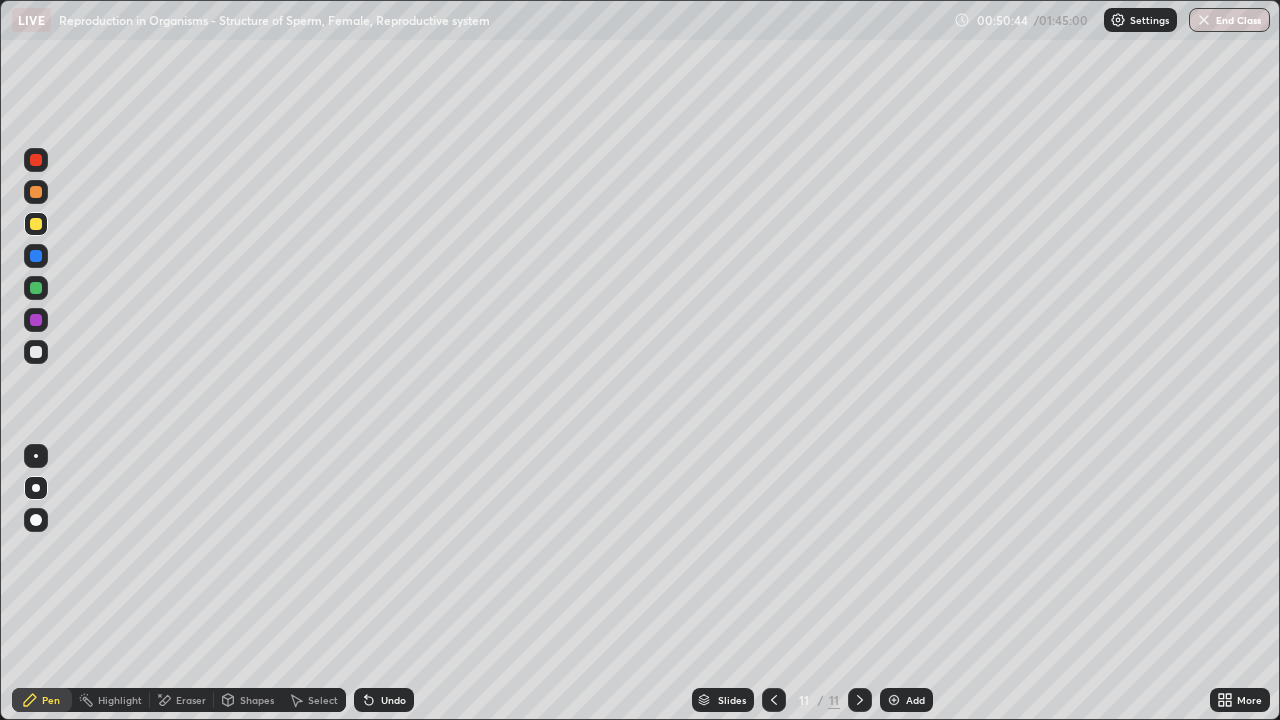 click at bounding box center (36, 352) 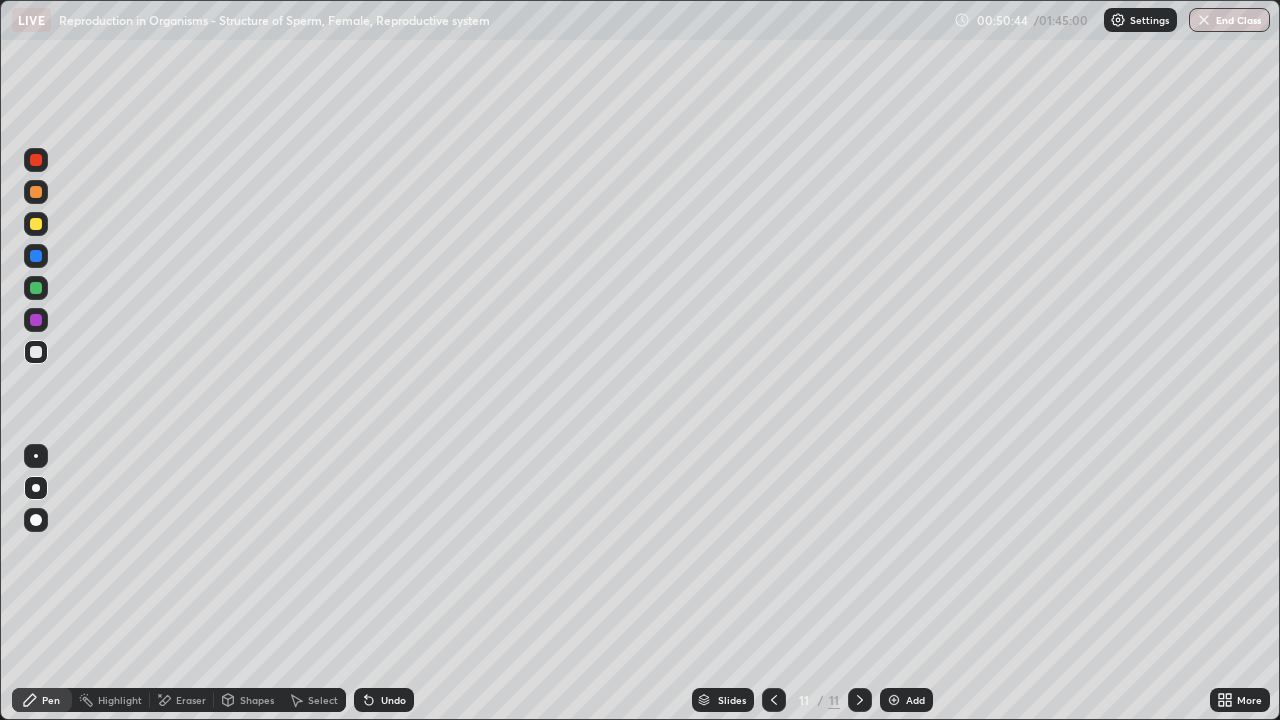 click at bounding box center [36, 456] 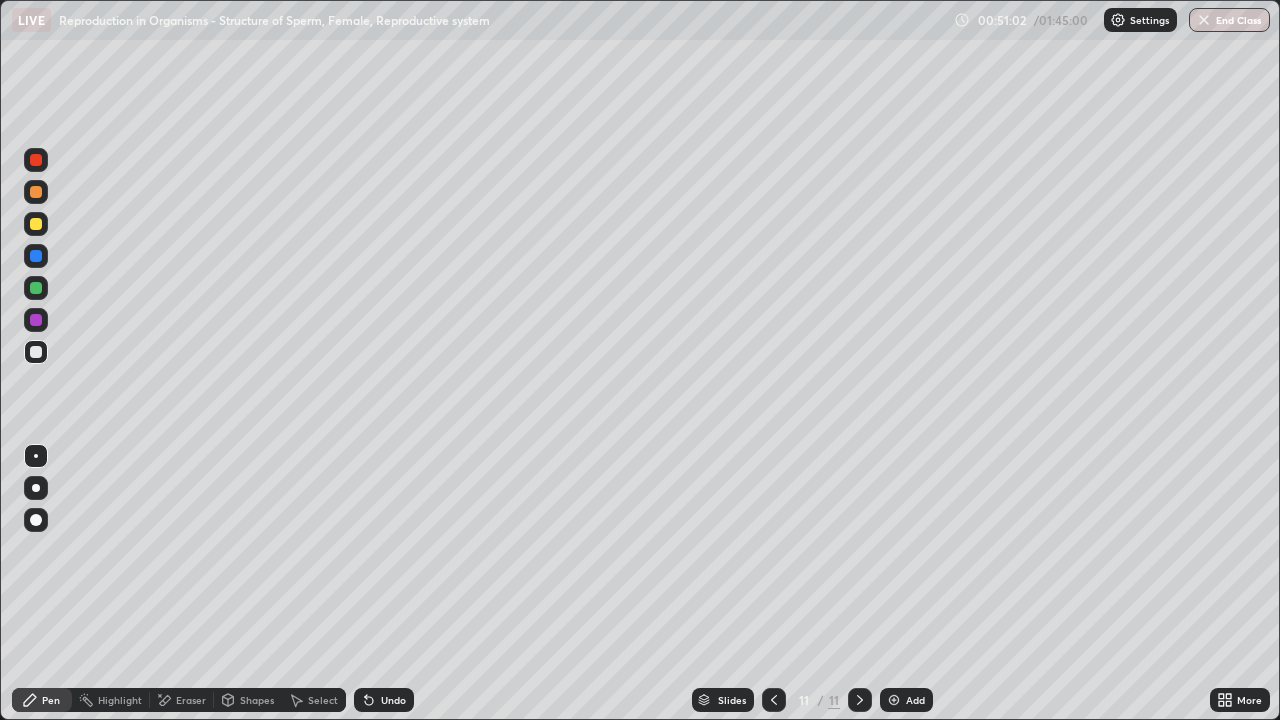 click at bounding box center [36, 488] 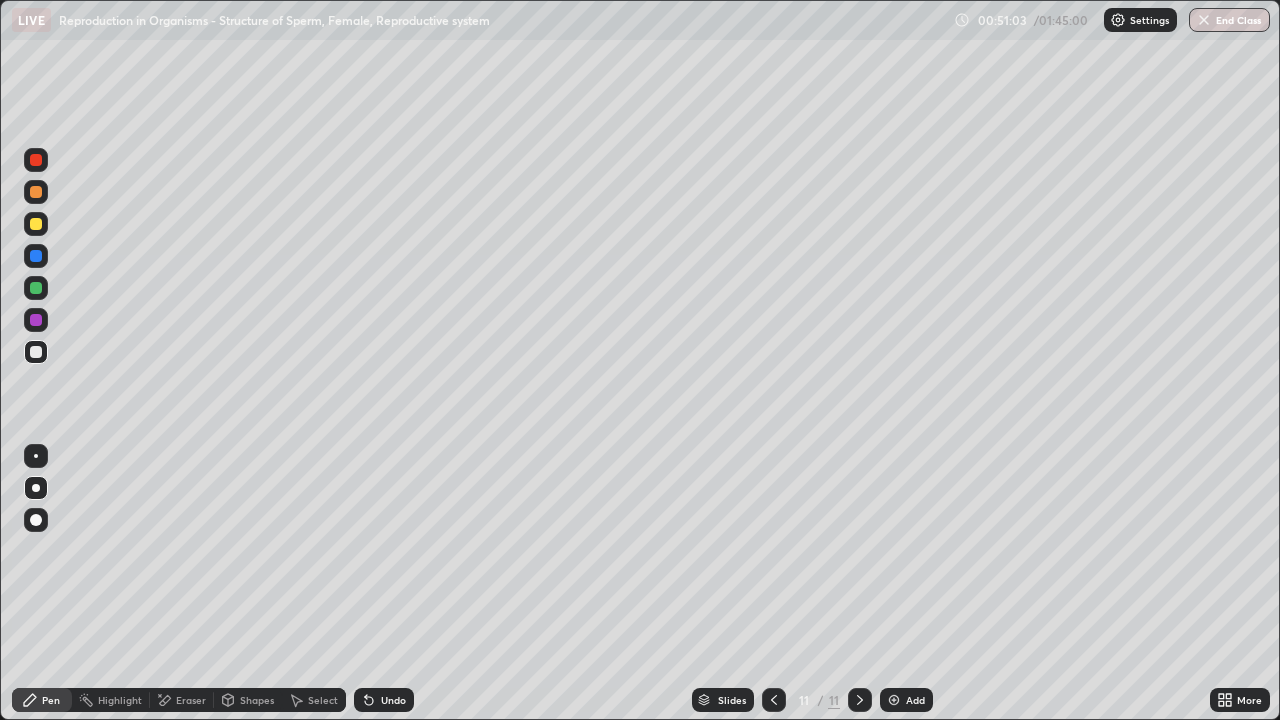 click at bounding box center (36, 352) 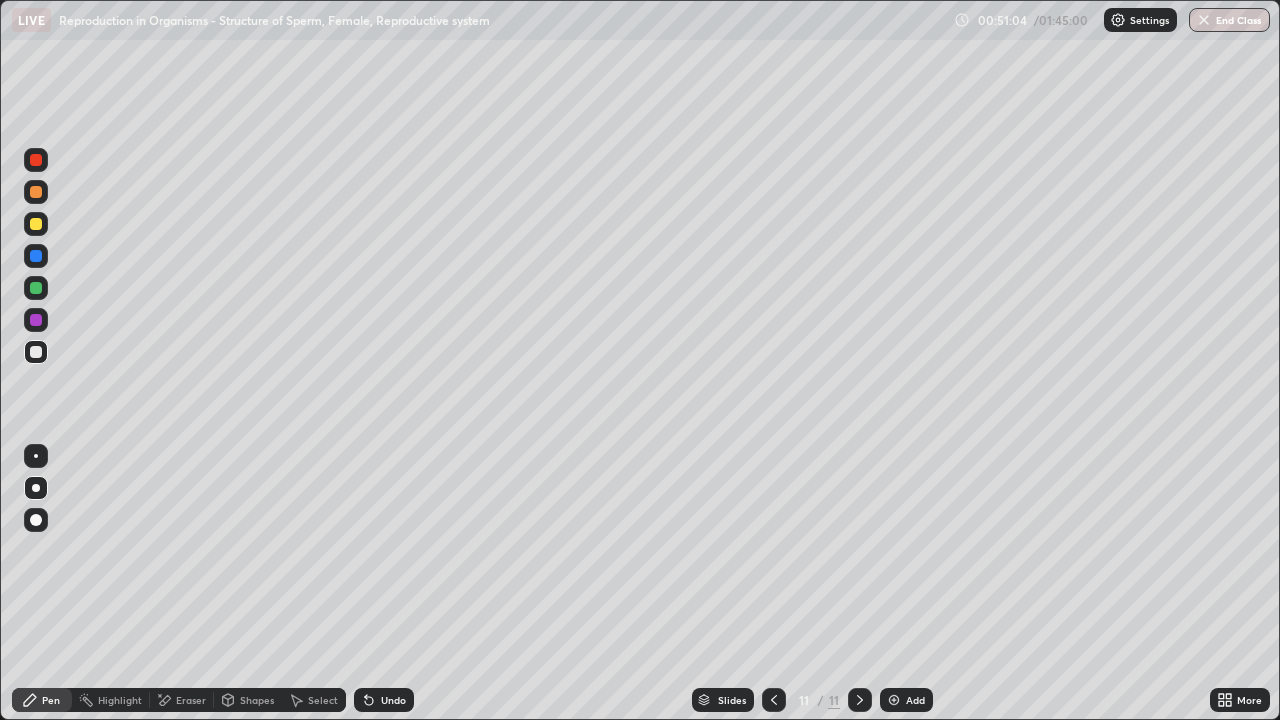 click at bounding box center (36, 288) 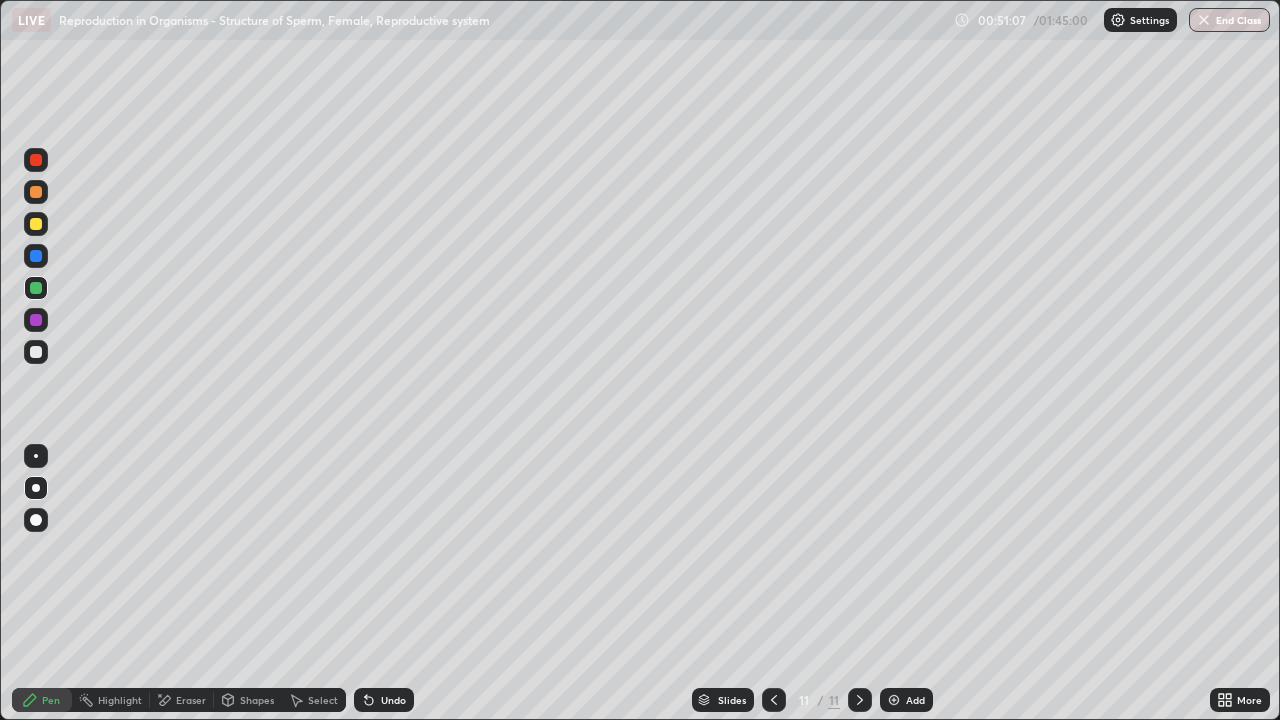 click at bounding box center (36, 456) 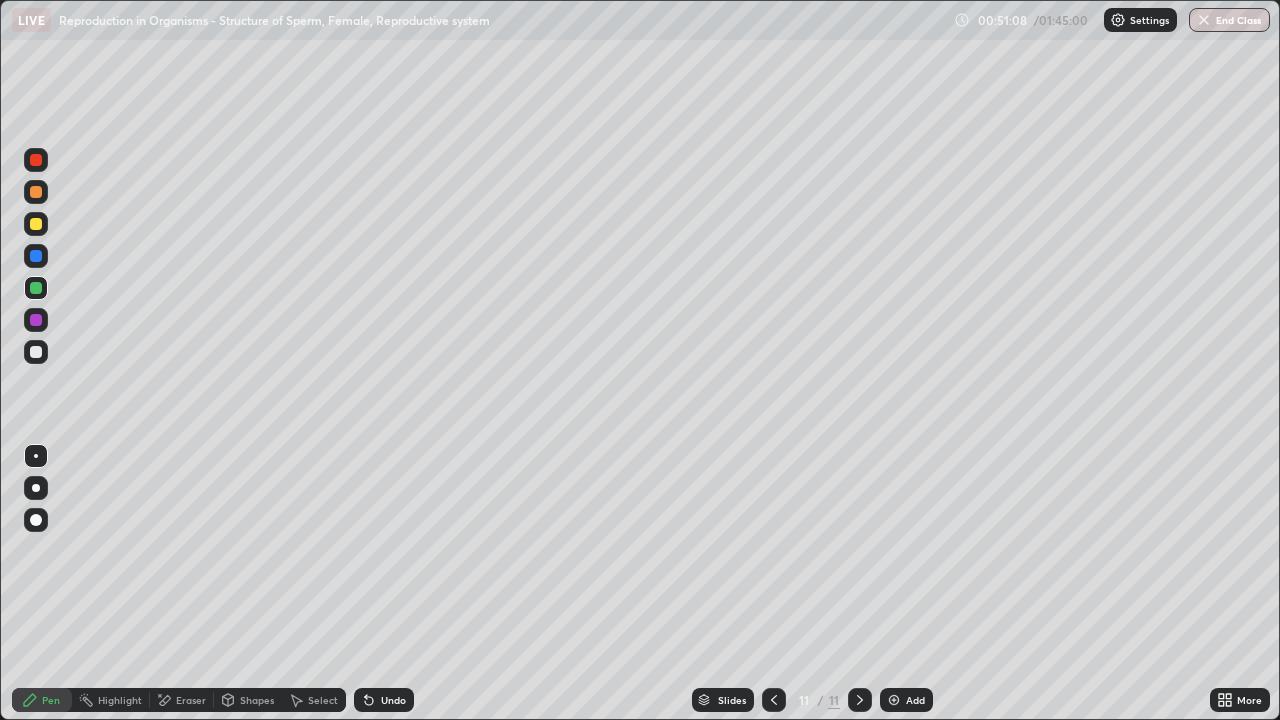click at bounding box center (36, 224) 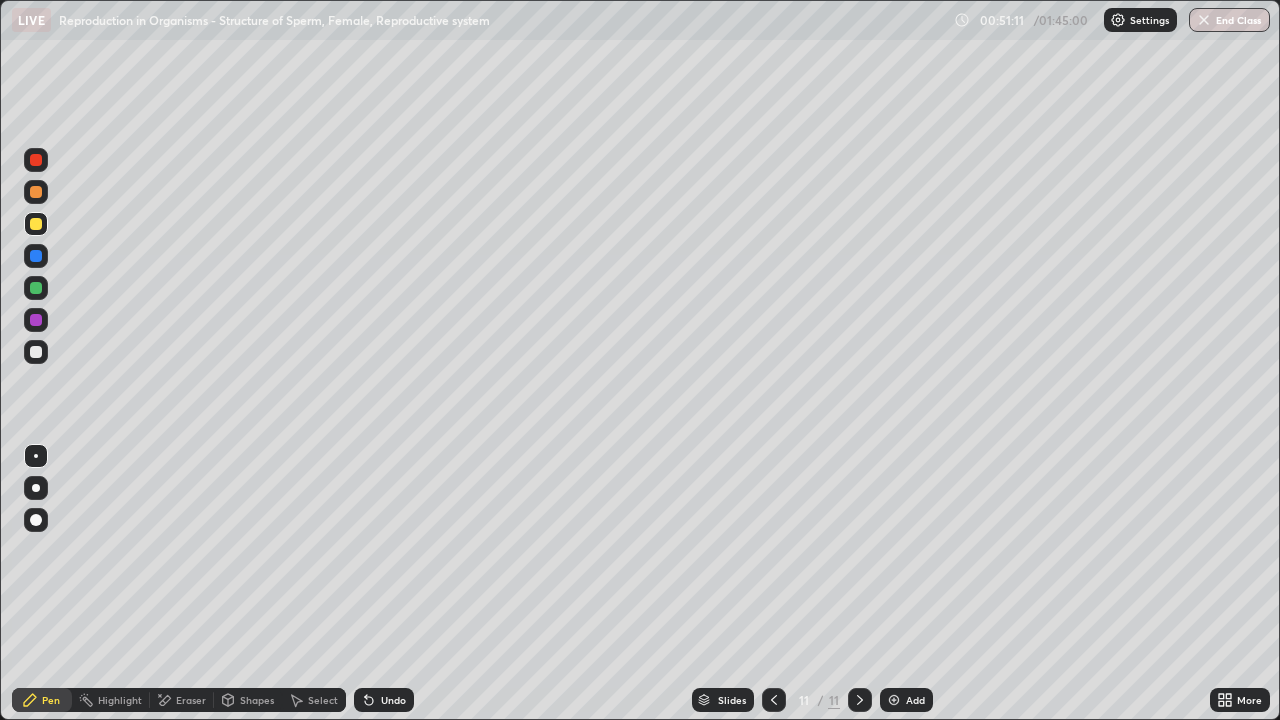 click at bounding box center [36, 192] 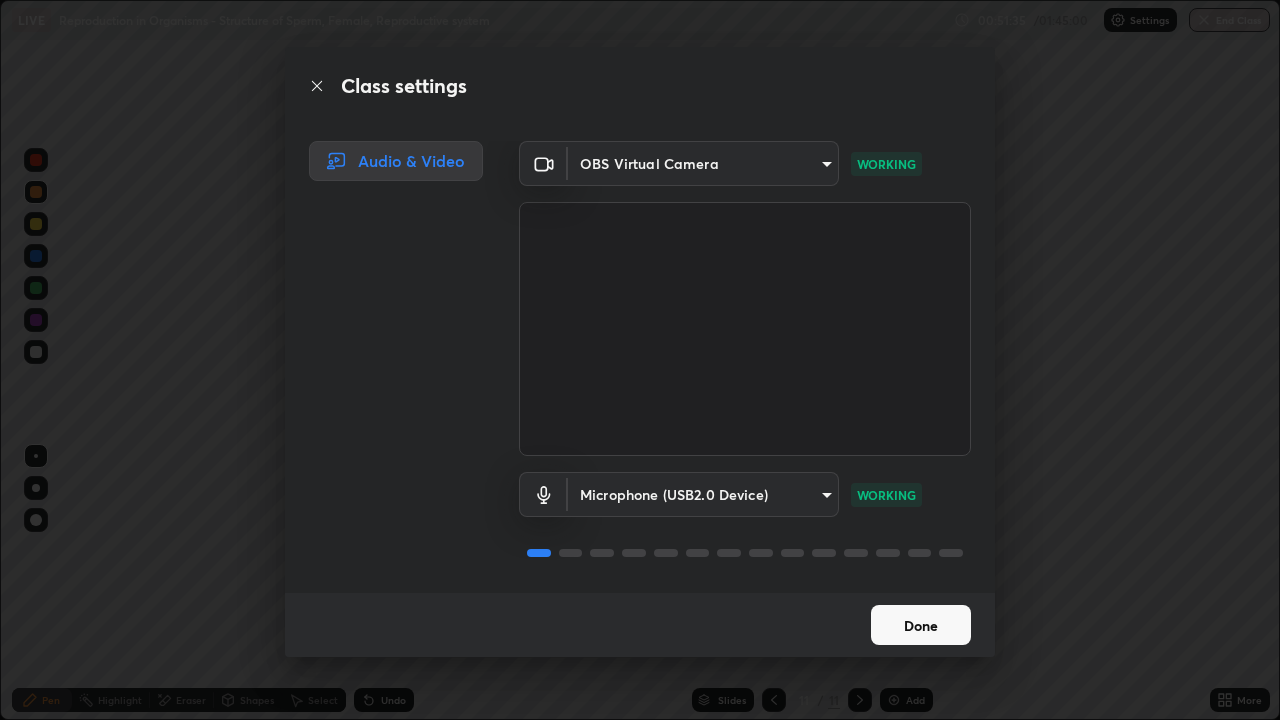 click on "Done" at bounding box center (921, 625) 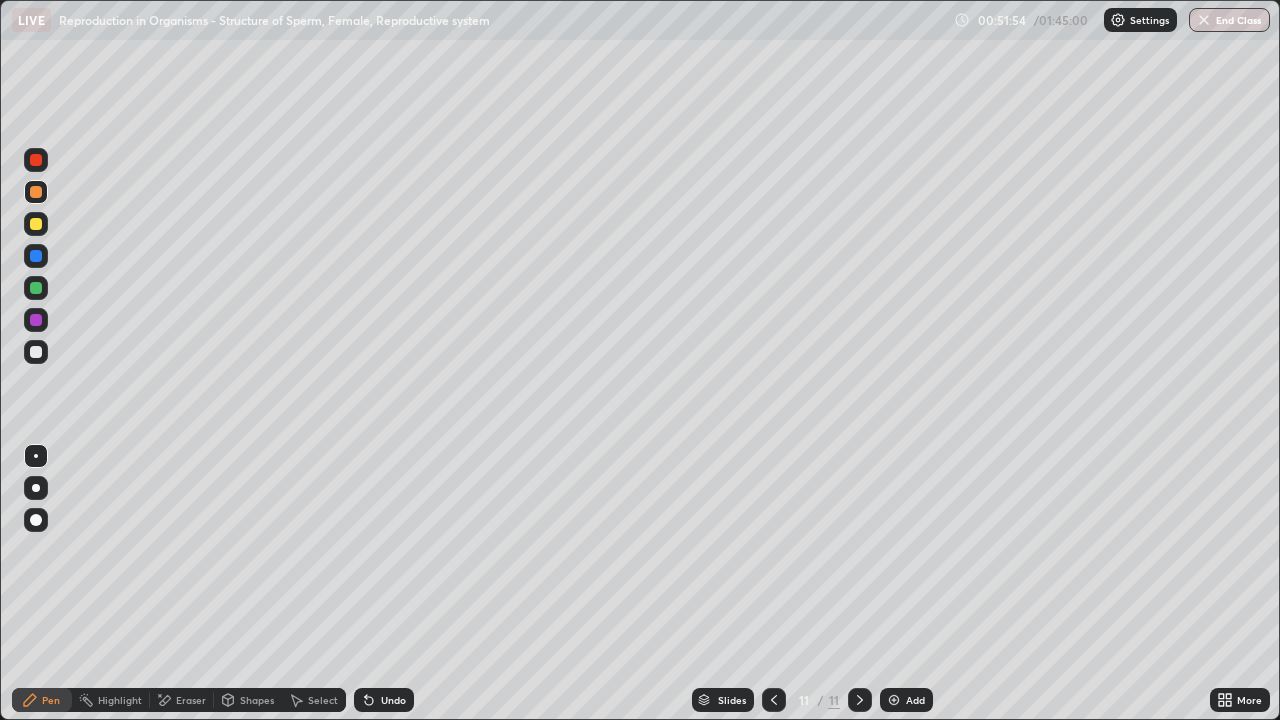 click at bounding box center [36, 352] 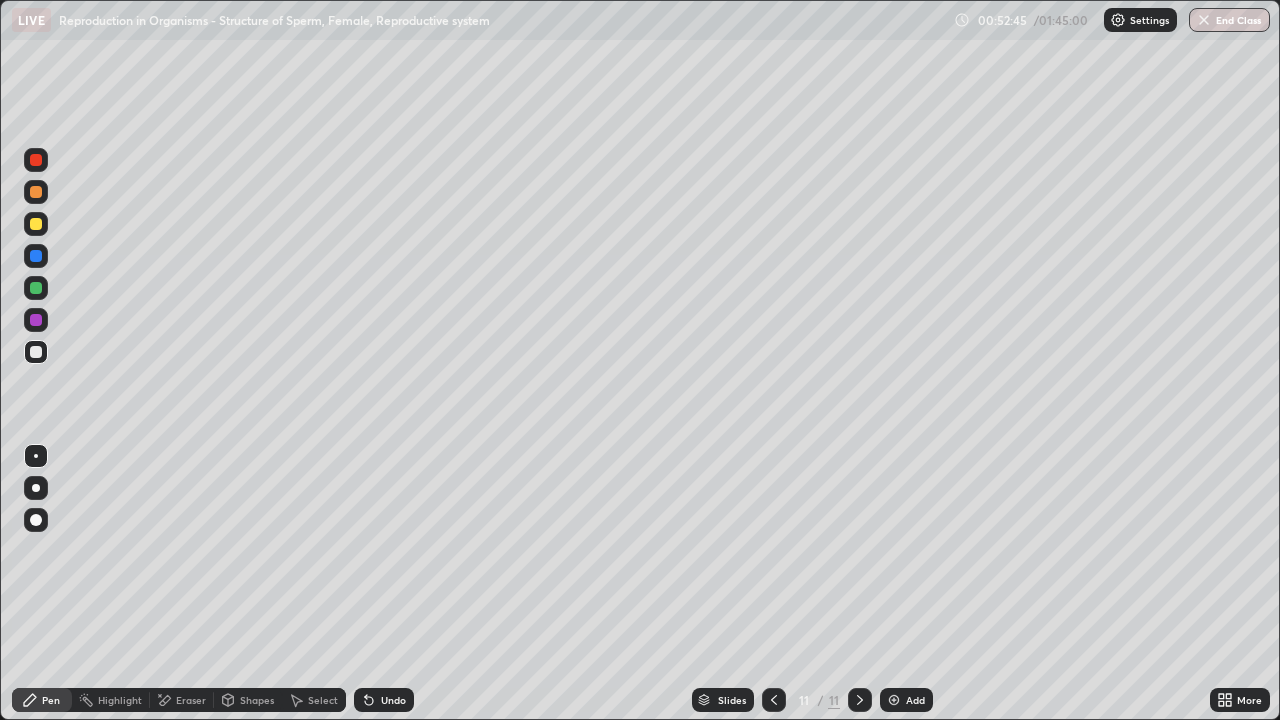 click at bounding box center (36, 192) 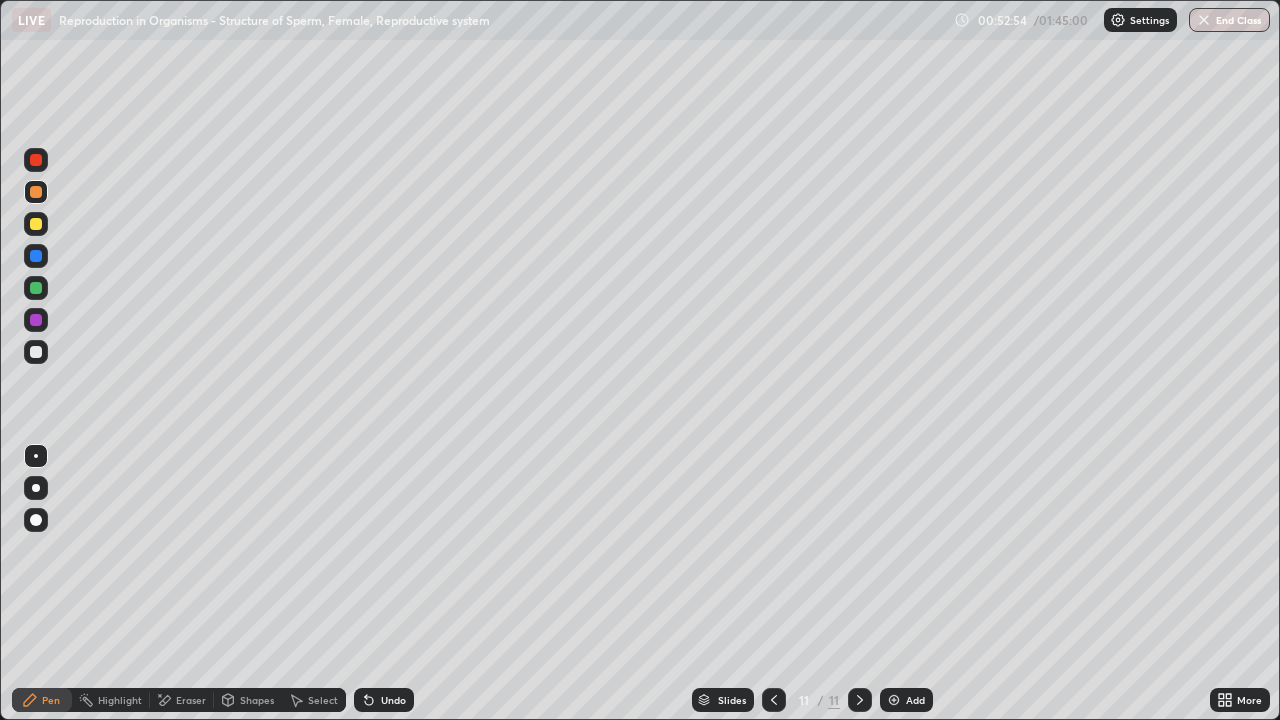 click at bounding box center (36, 352) 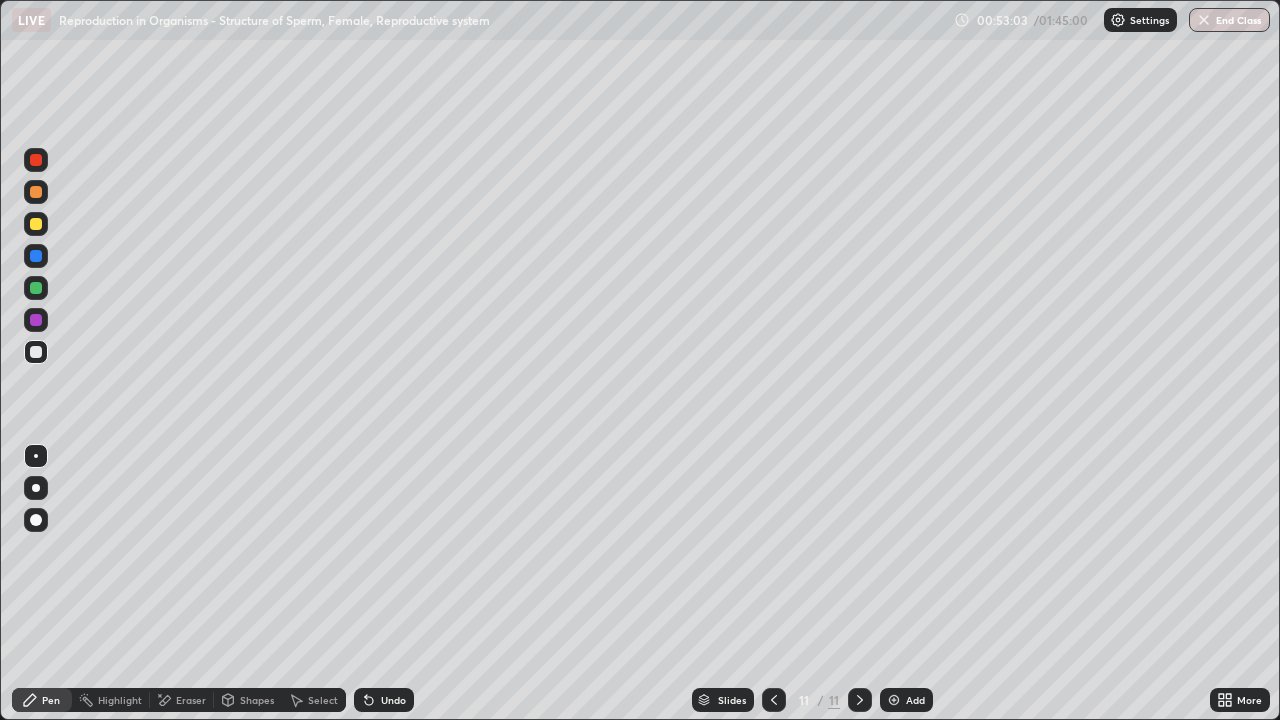 click 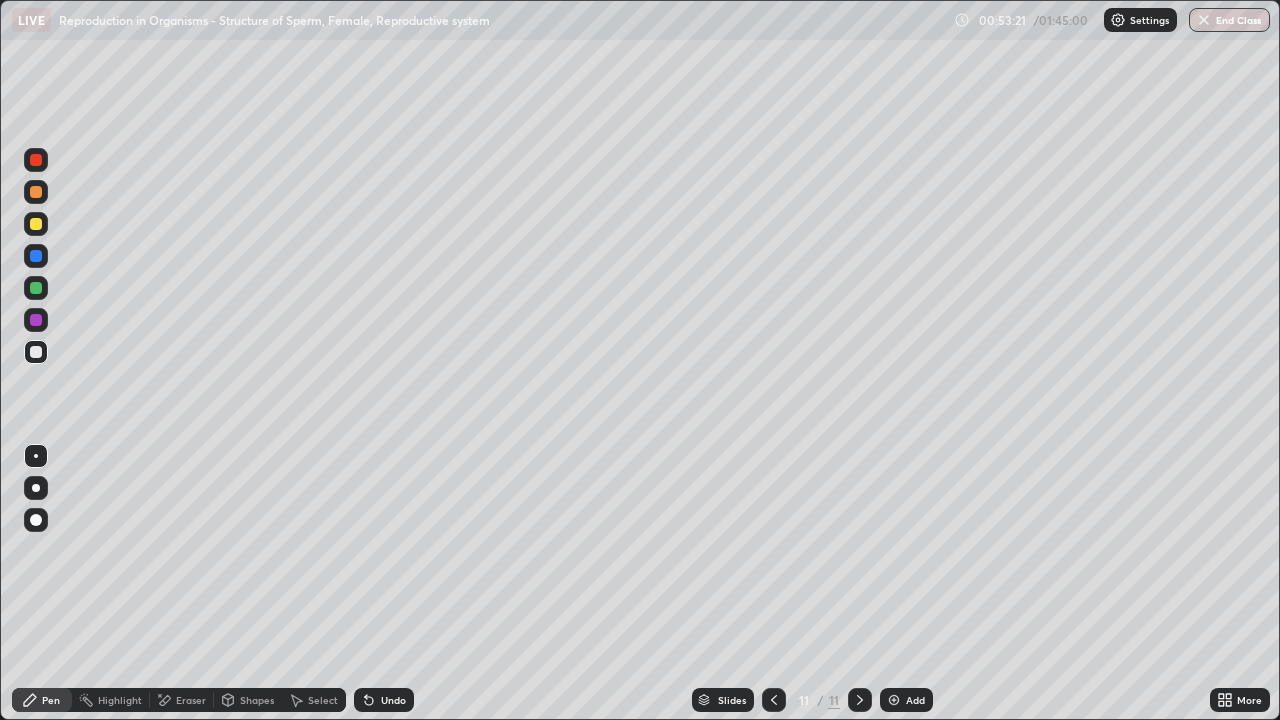 click on "Eraser" at bounding box center (191, 700) 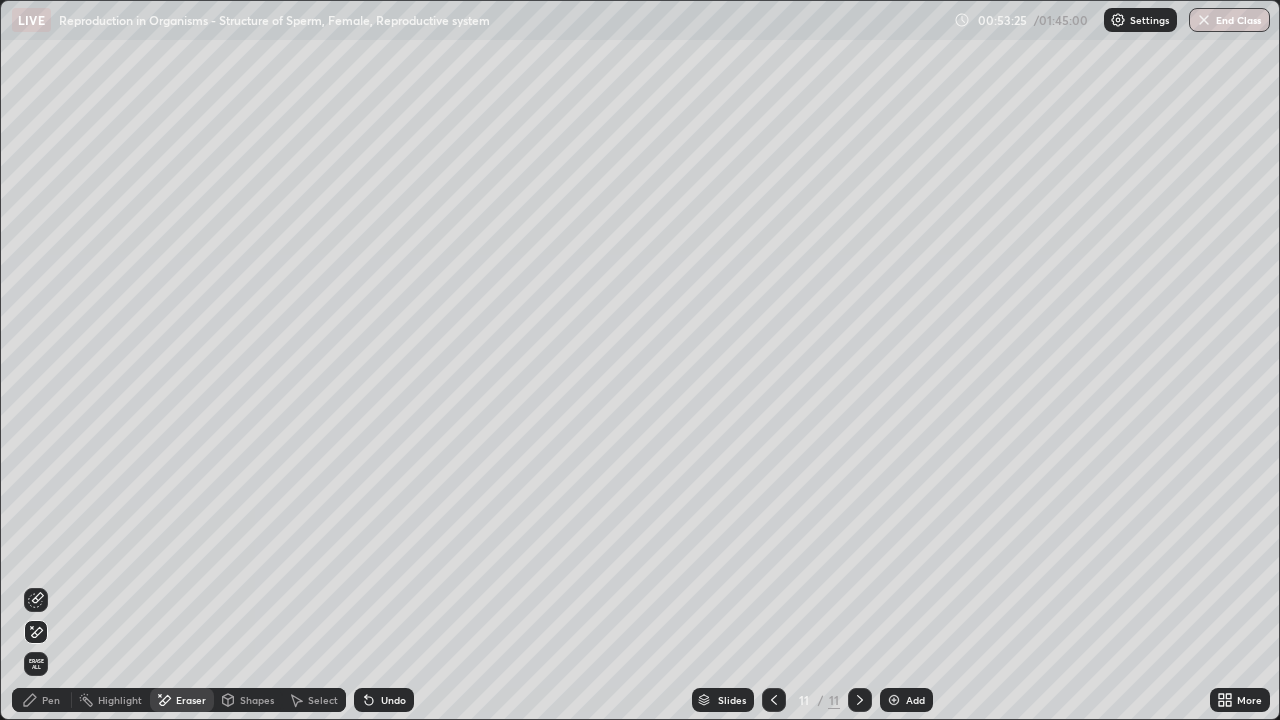 click on "Pen" at bounding box center (51, 700) 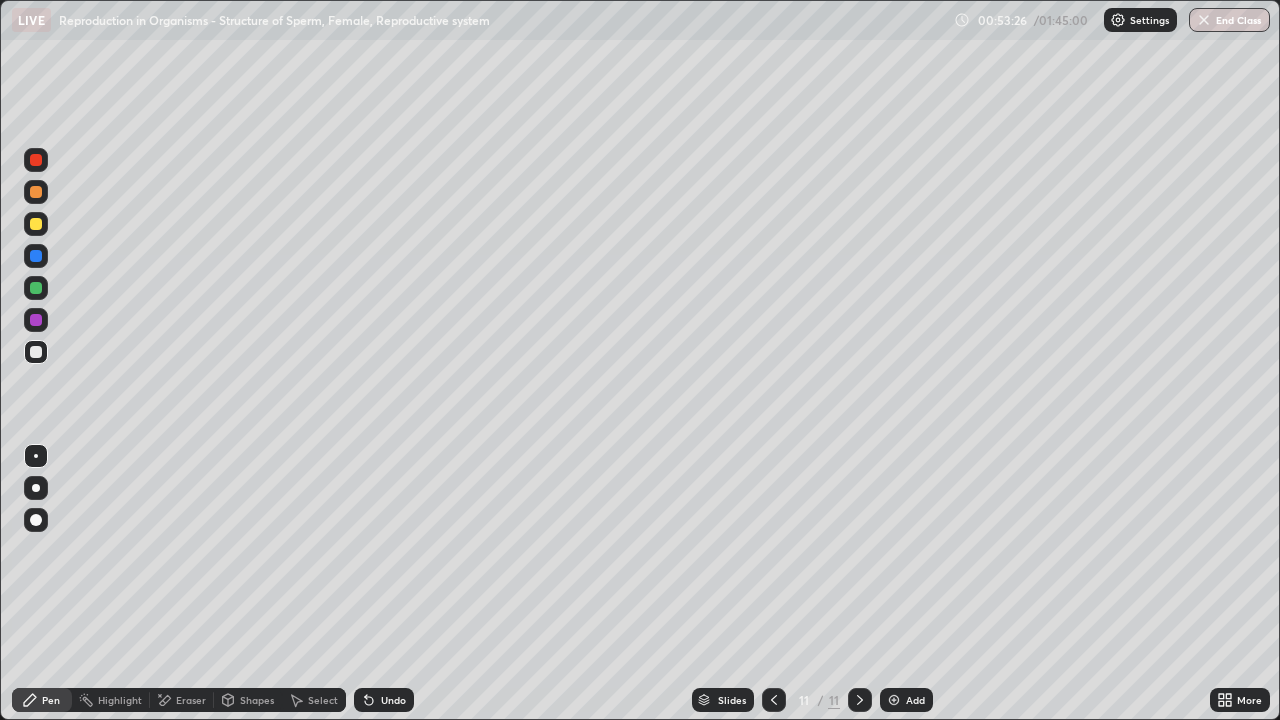 click at bounding box center [36, 224] 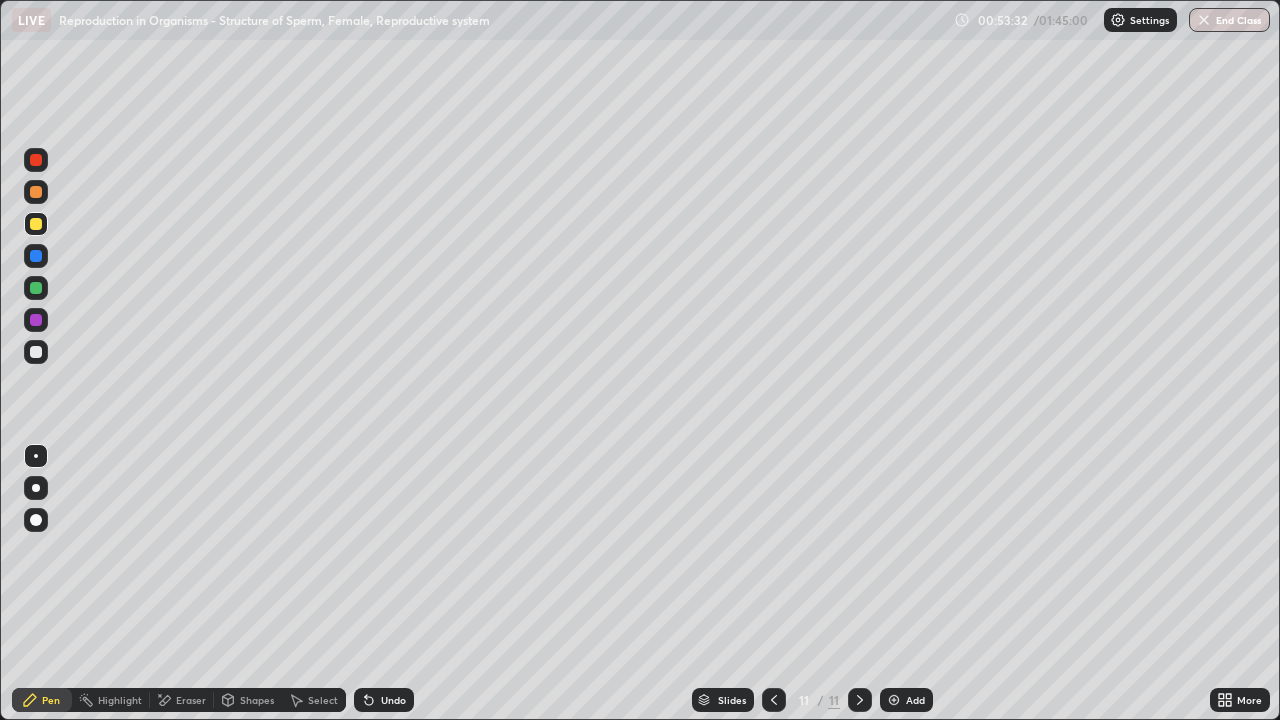 click at bounding box center [36, 352] 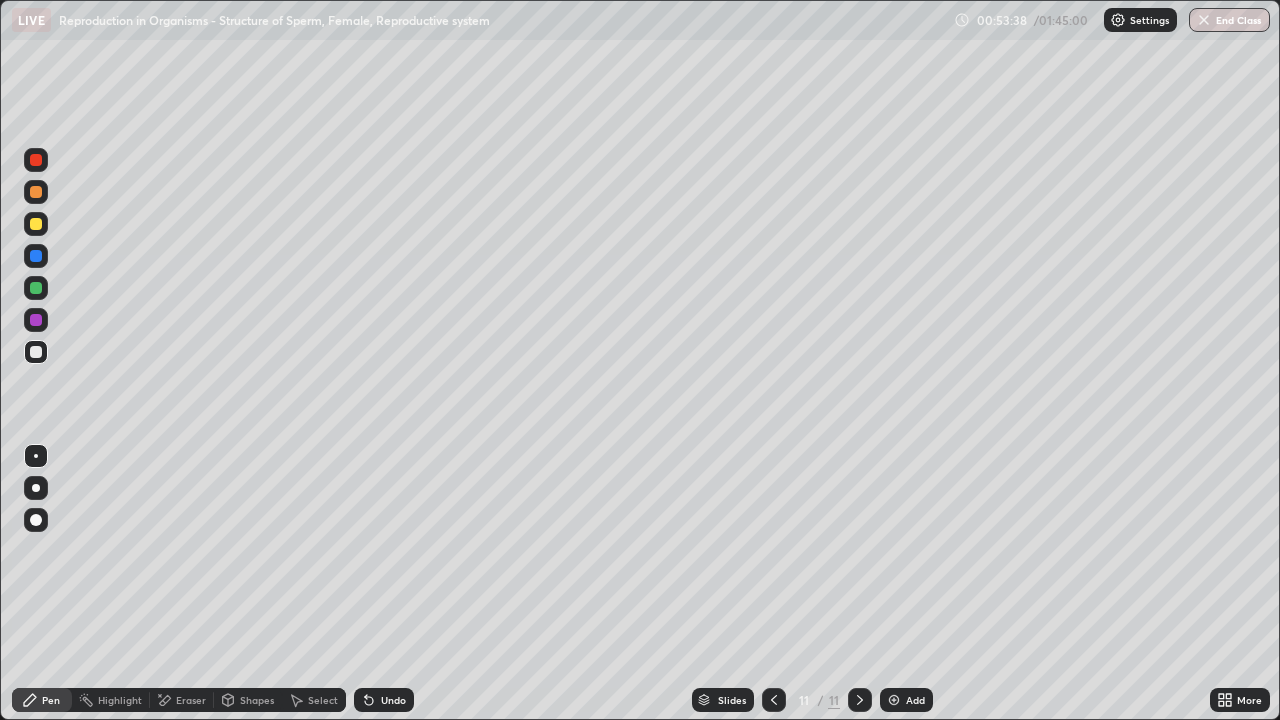 click at bounding box center [36, 224] 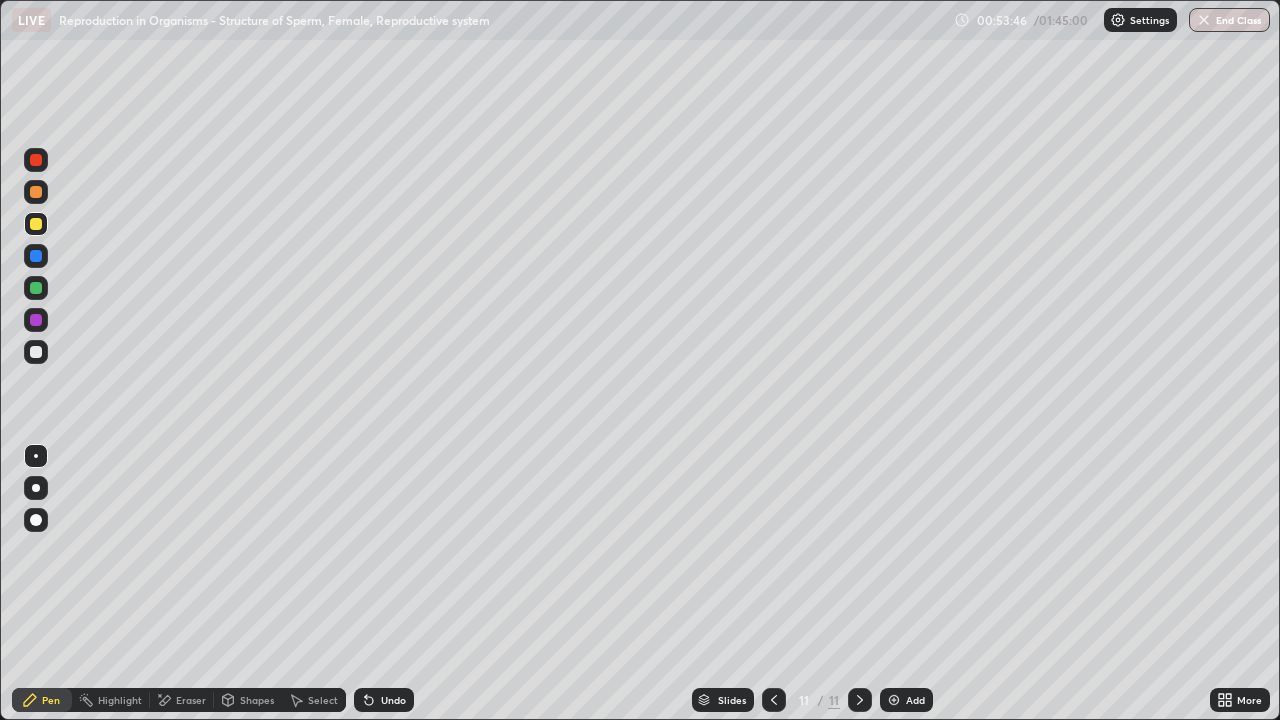 click at bounding box center [36, 352] 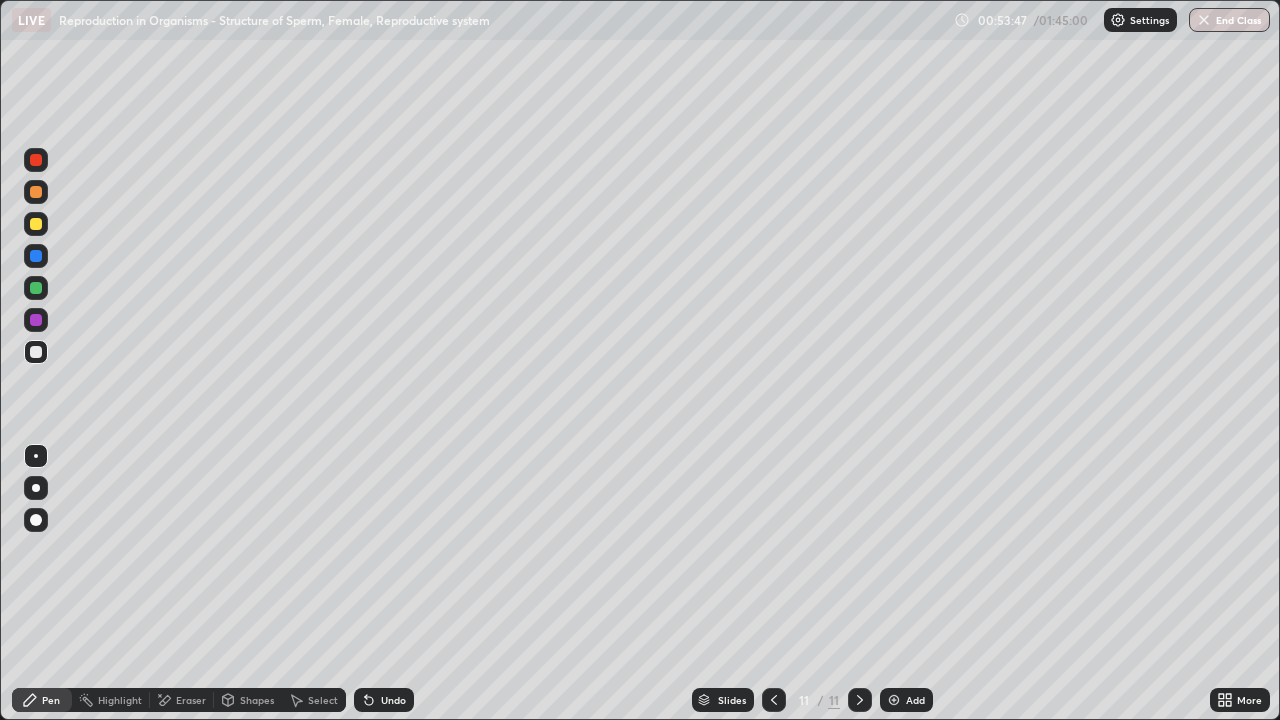 click at bounding box center (36, 456) 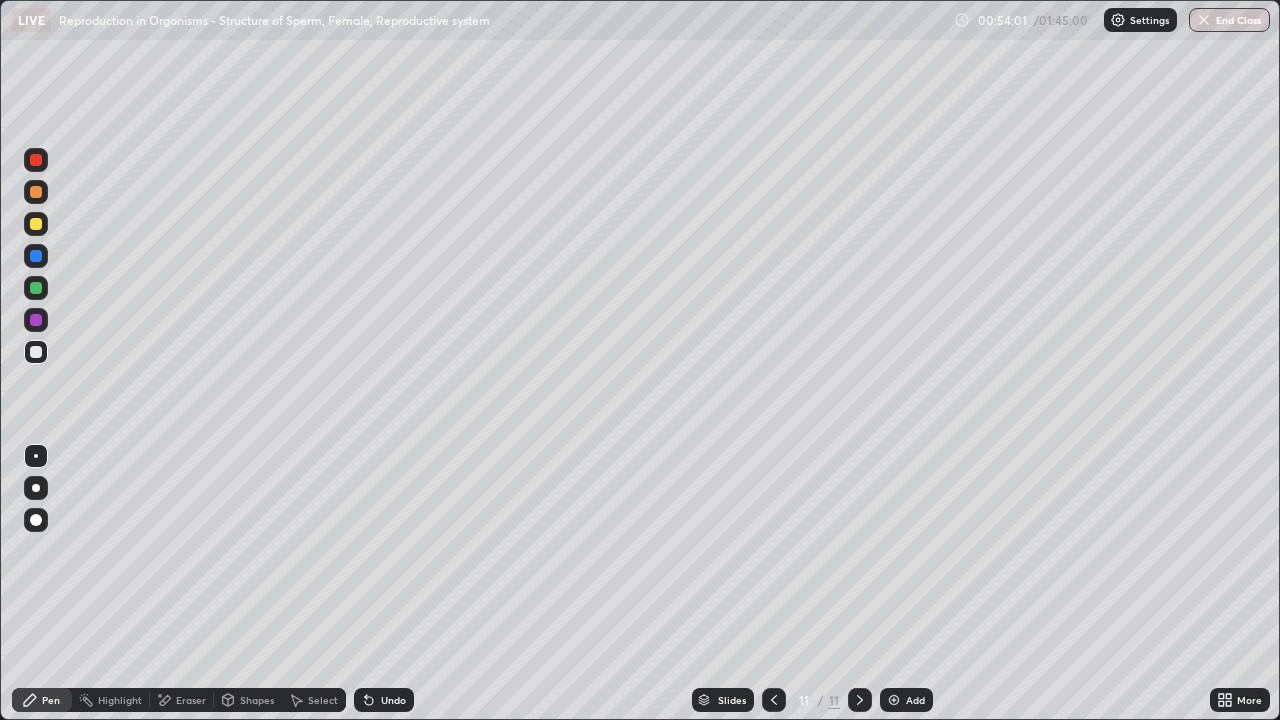 click at bounding box center [36, 288] 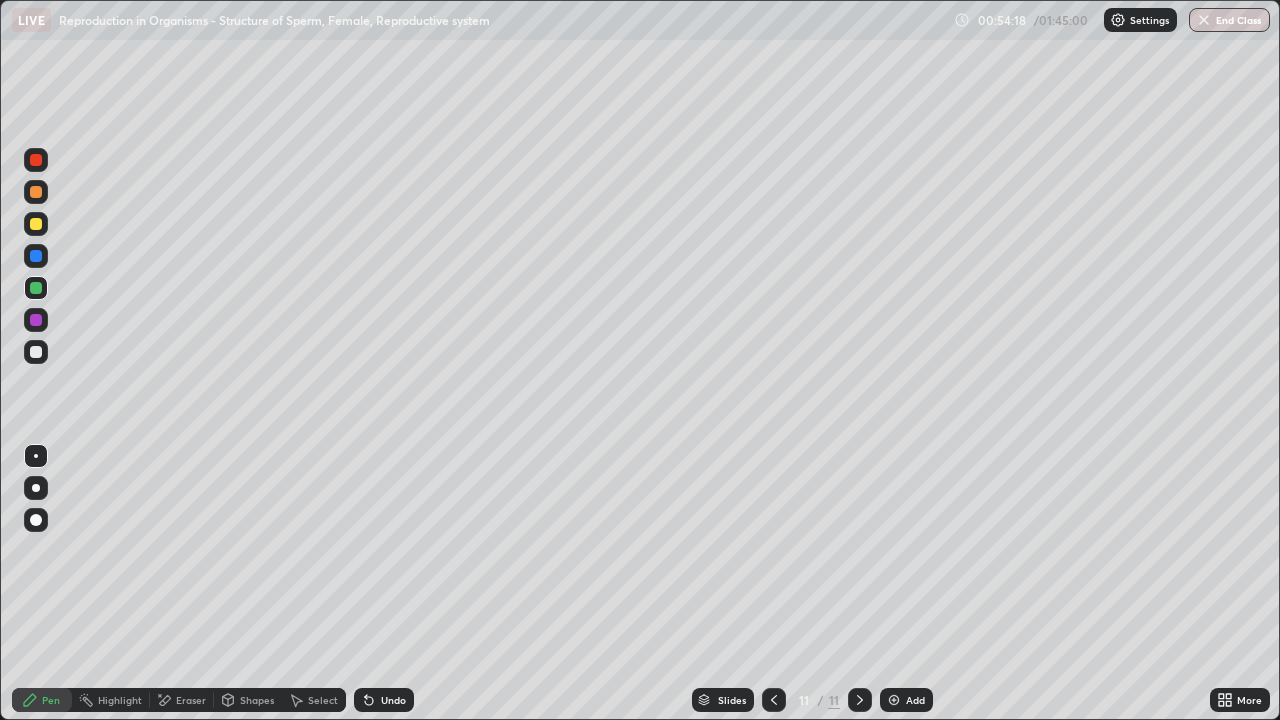 click on "Eraser" at bounding box center (191, 700) 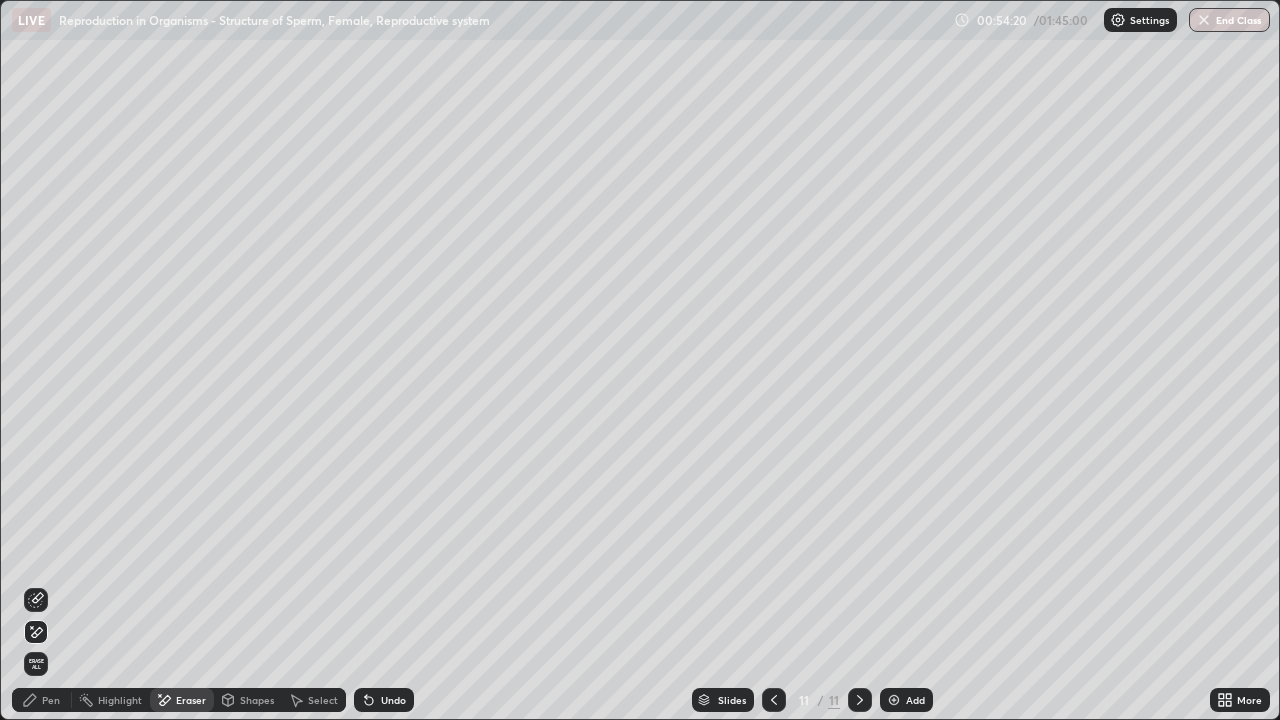 click on "Pen" at bounding box center (51, 700) 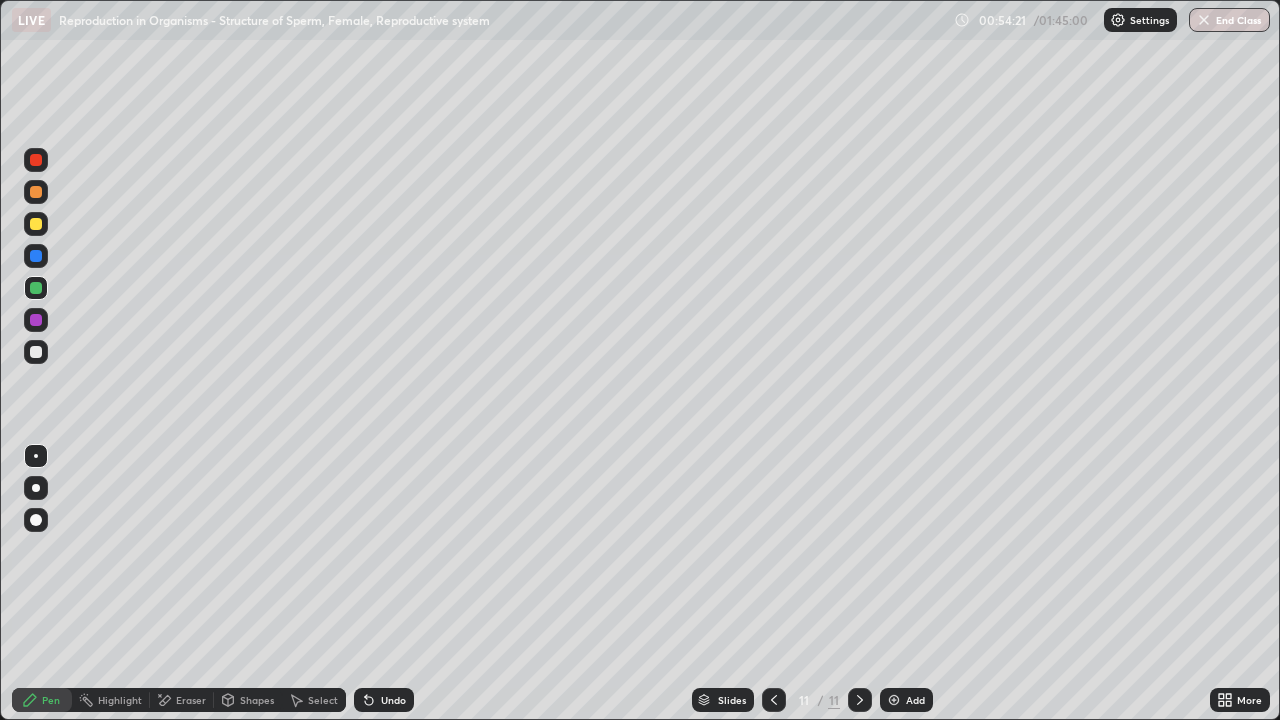 click at bounding box center (36, 288) 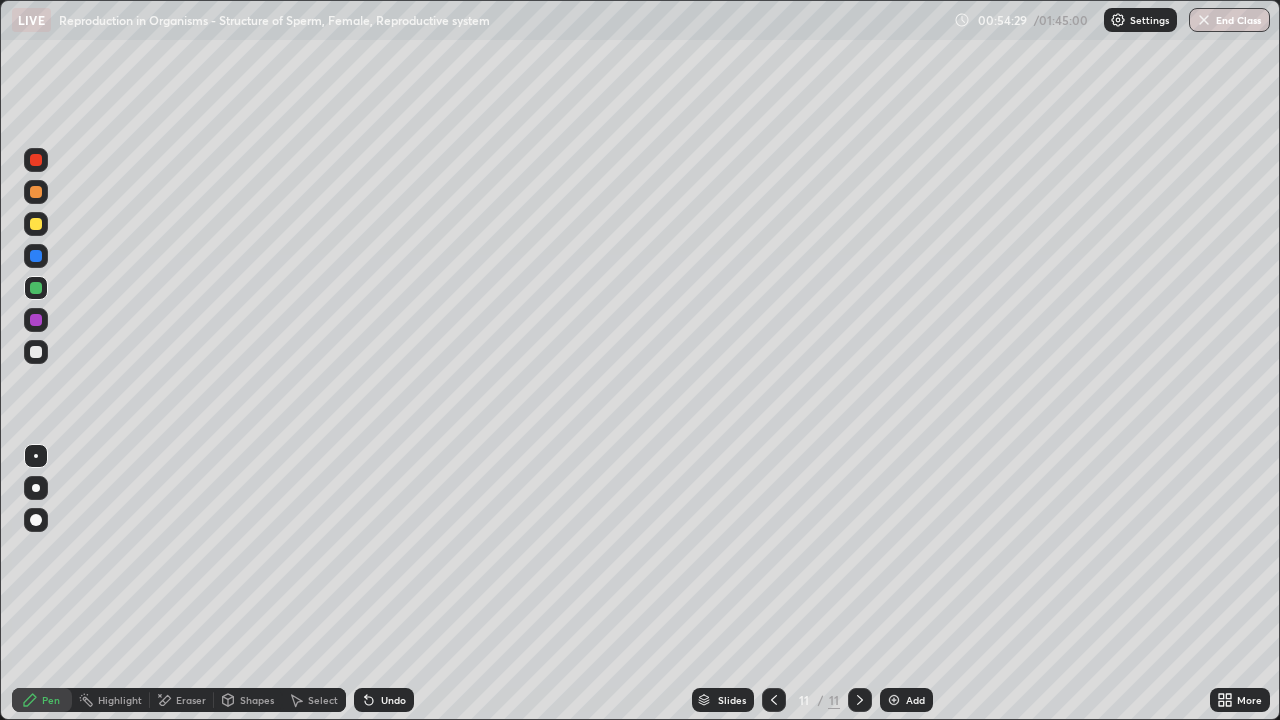 click at bounding box center (36, 352) 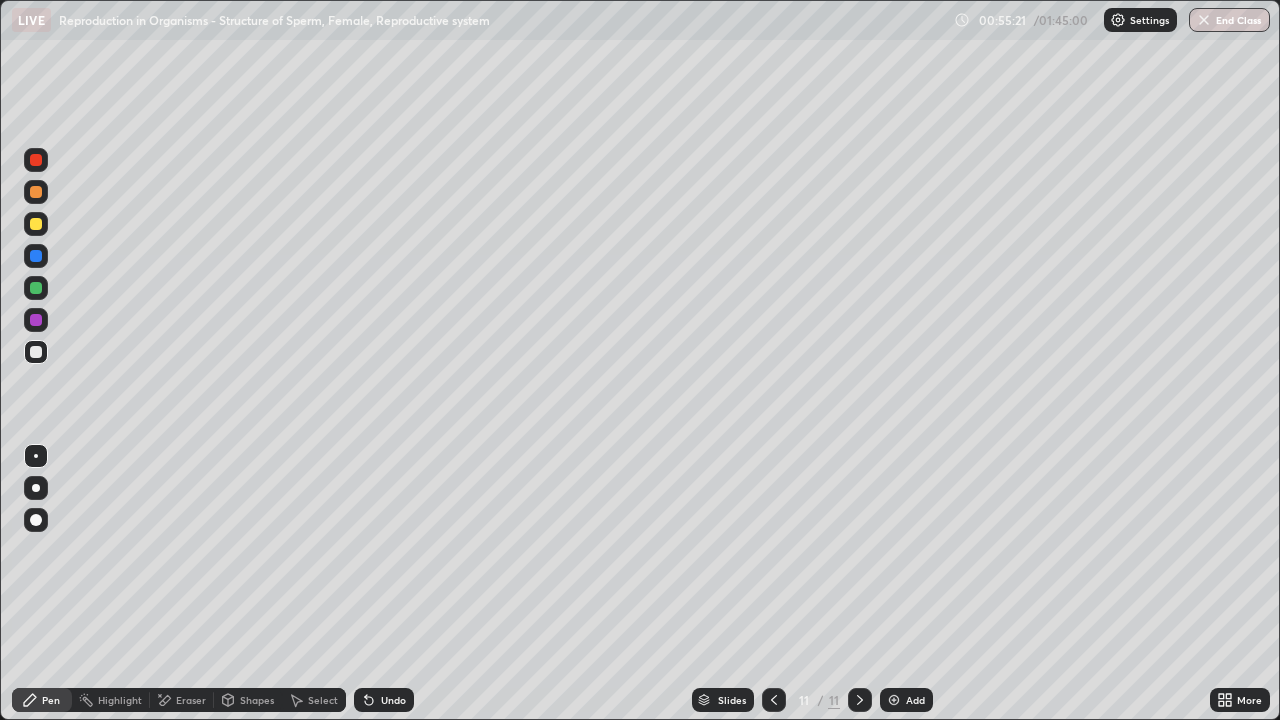click on "Eraser" at bounding box center [191, 700] 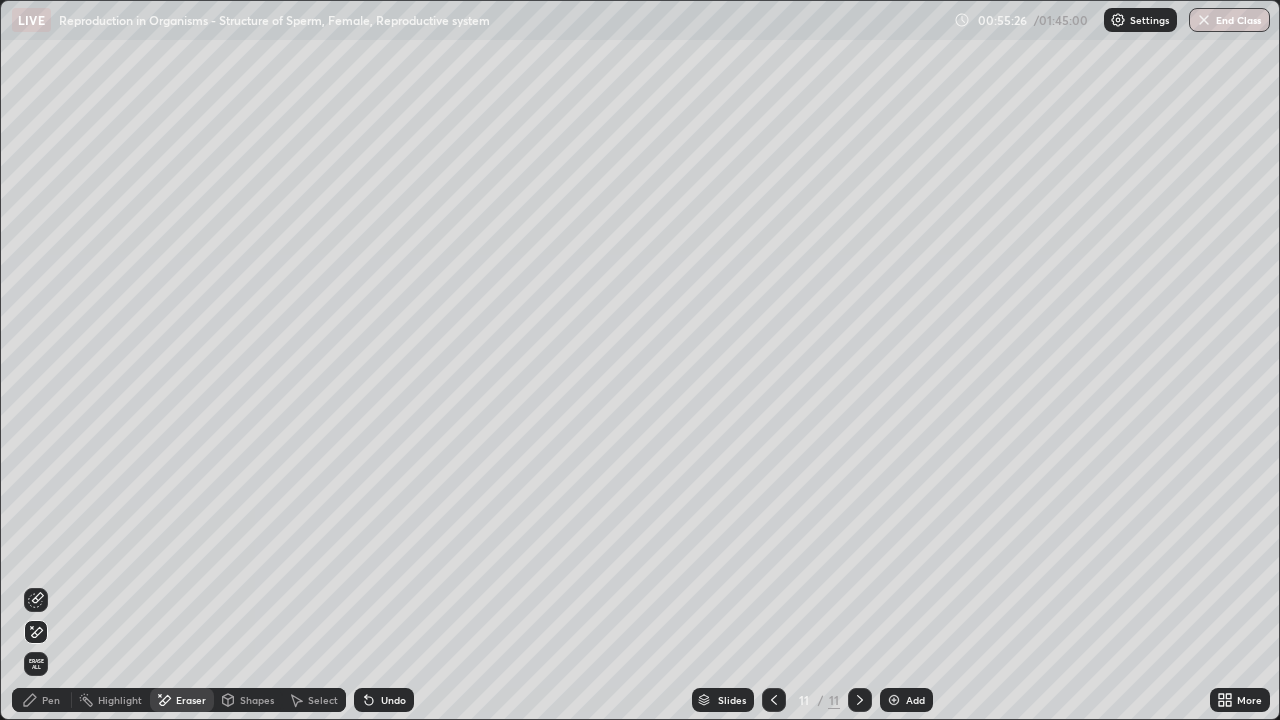 click on "Pen" at bounding box center [51, 700] 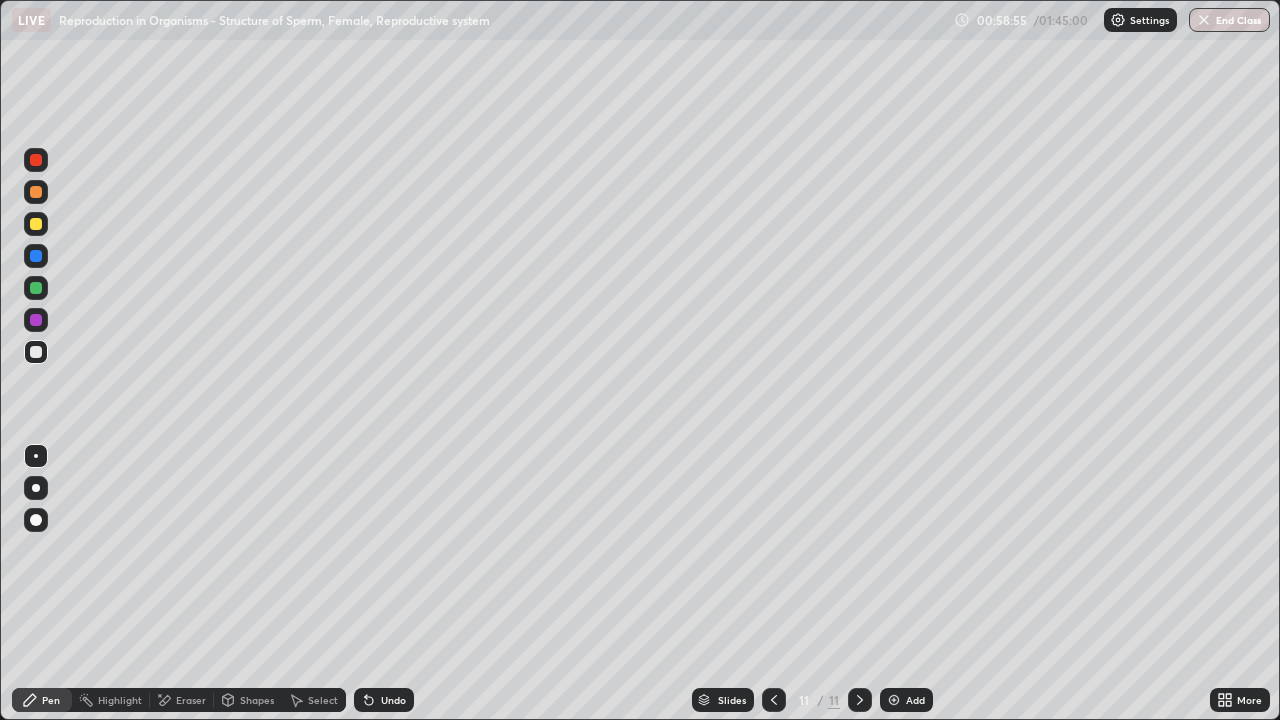 click at bounding box center [894, 700] 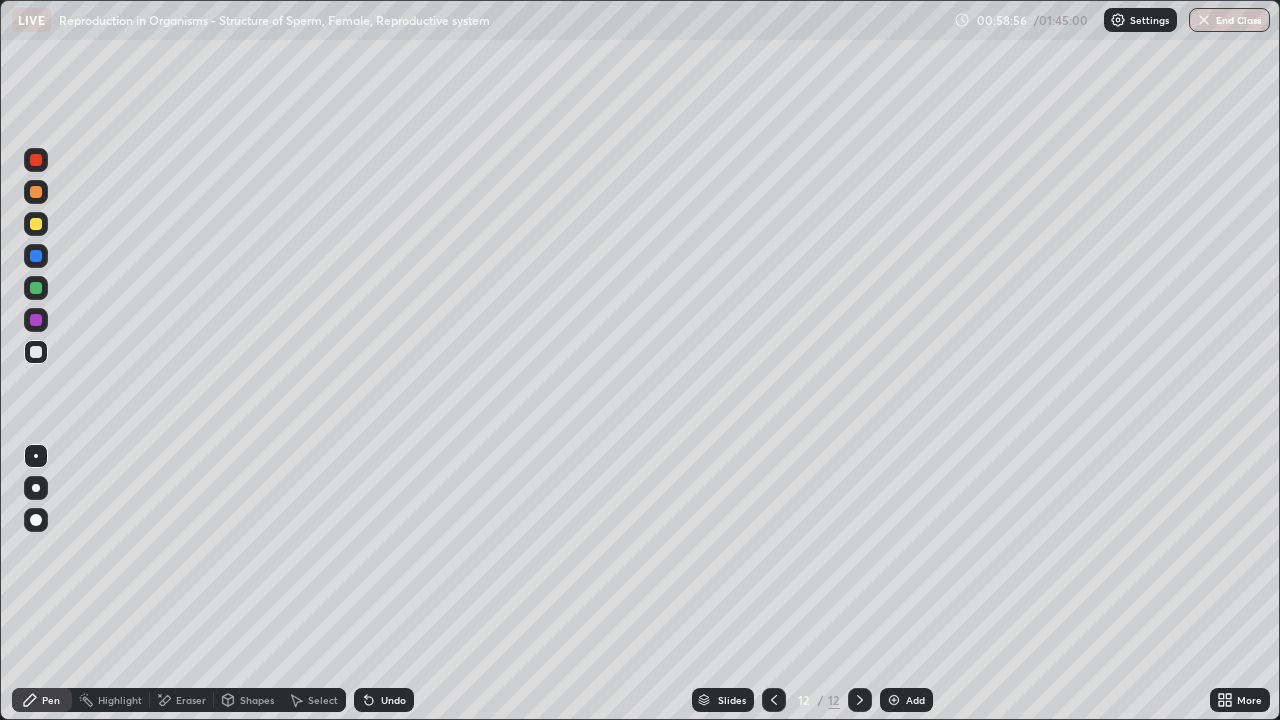click at bounding box center (36, 288) 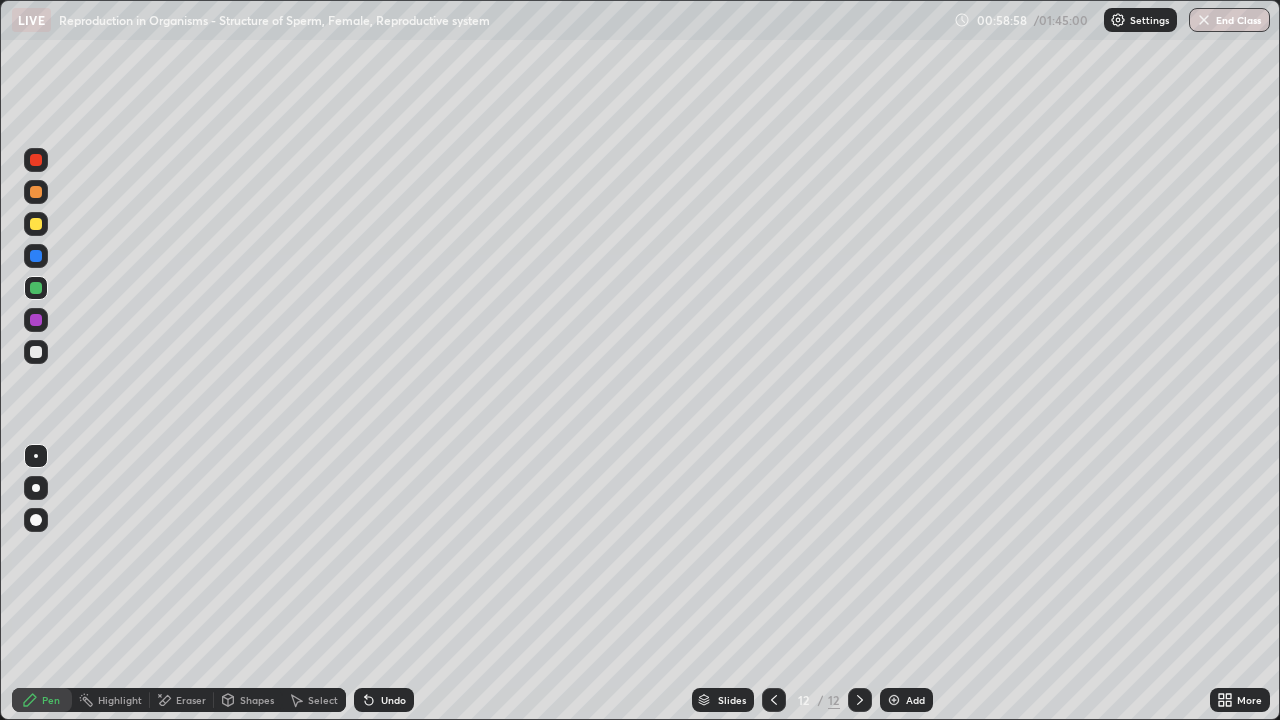 click at bounding box center [36, 488] 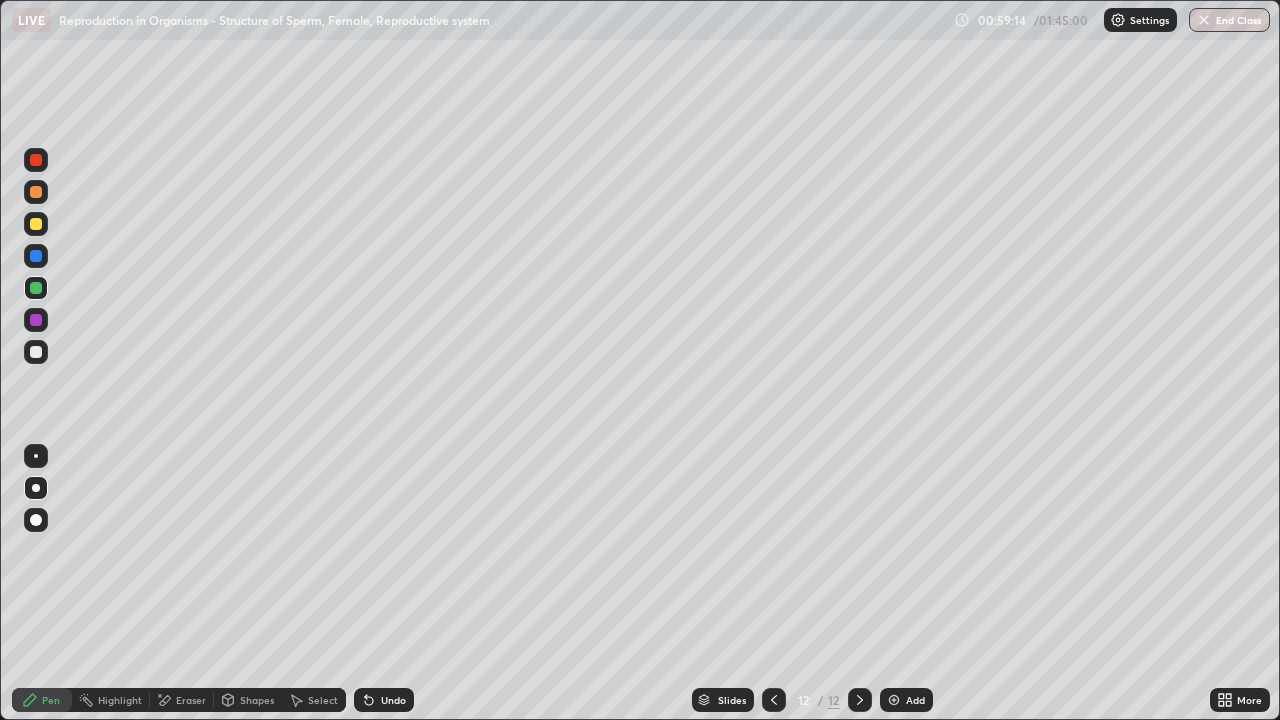 click at bounding box center [36, 352] 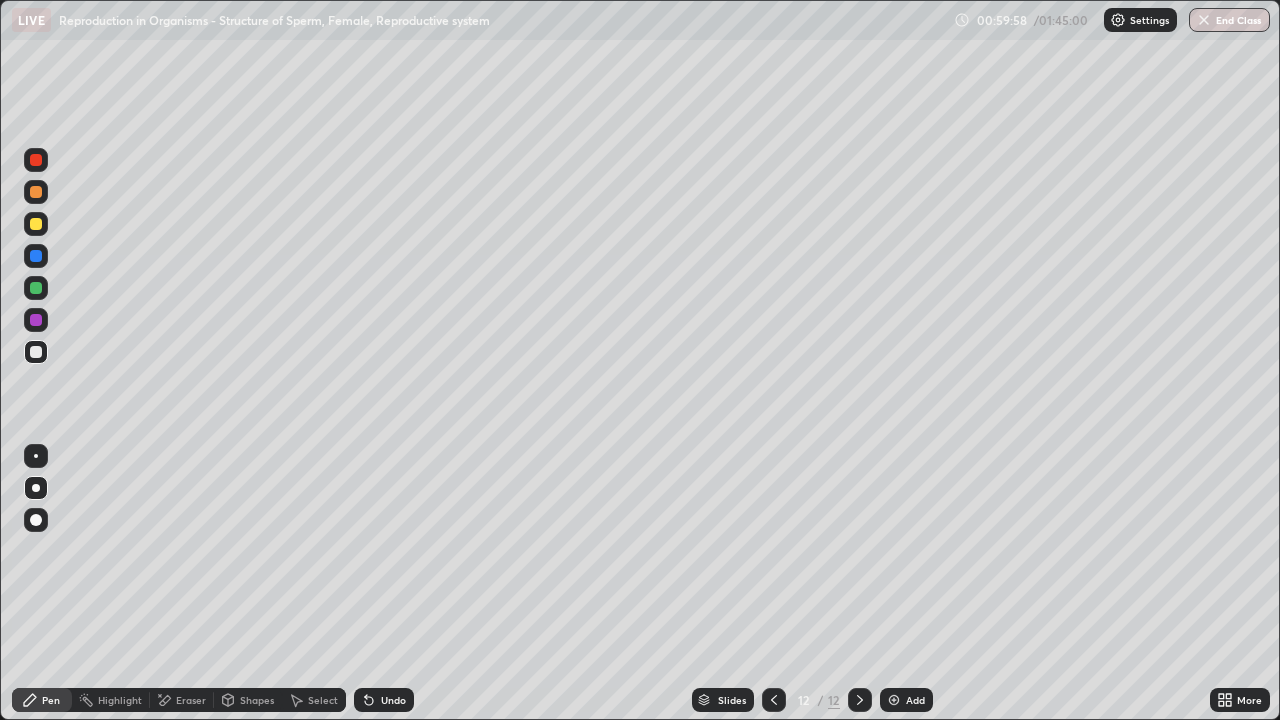 click at bounding box center [36, 256] 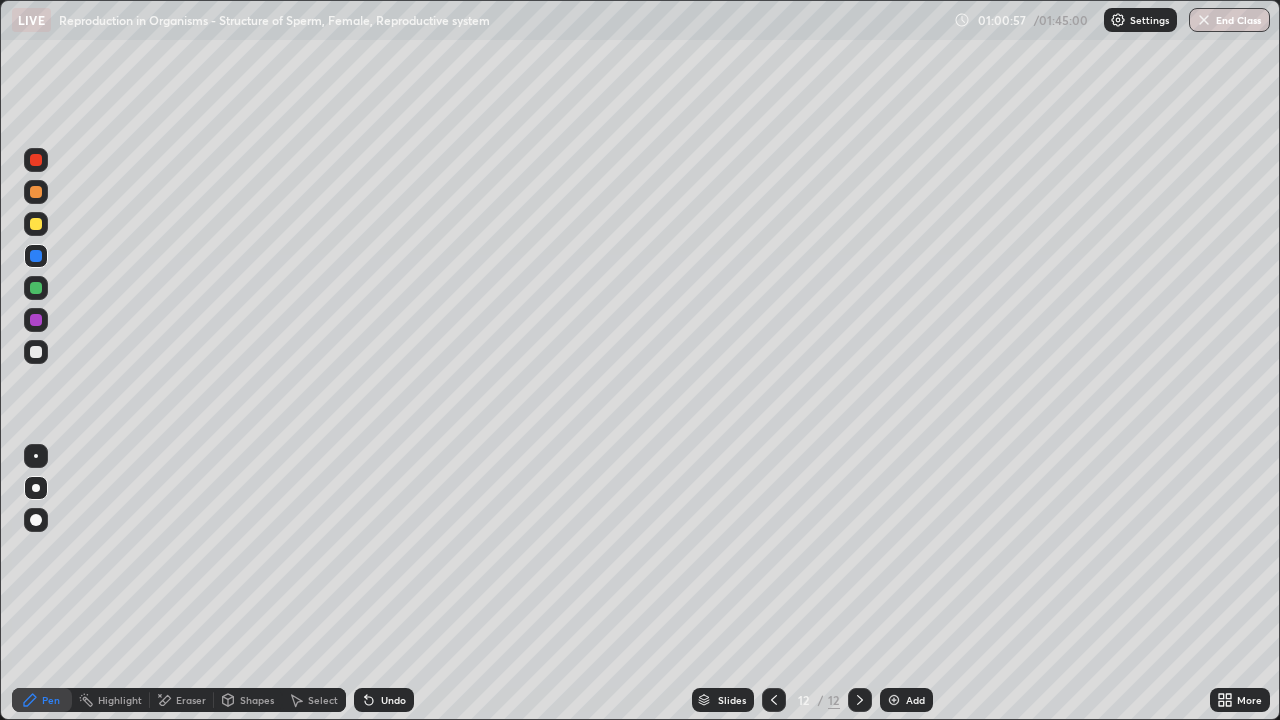 click at bounding box center (36, 352) 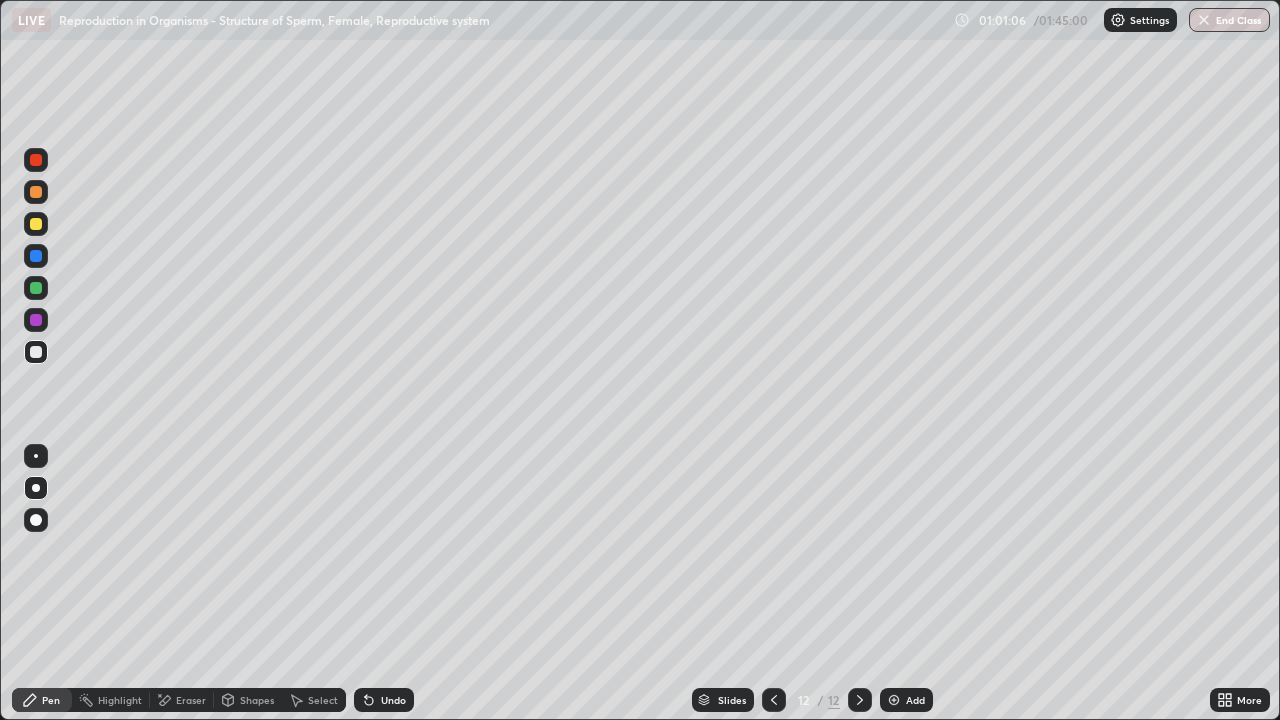 click on "Eraser" at bounding box center (191, 700) 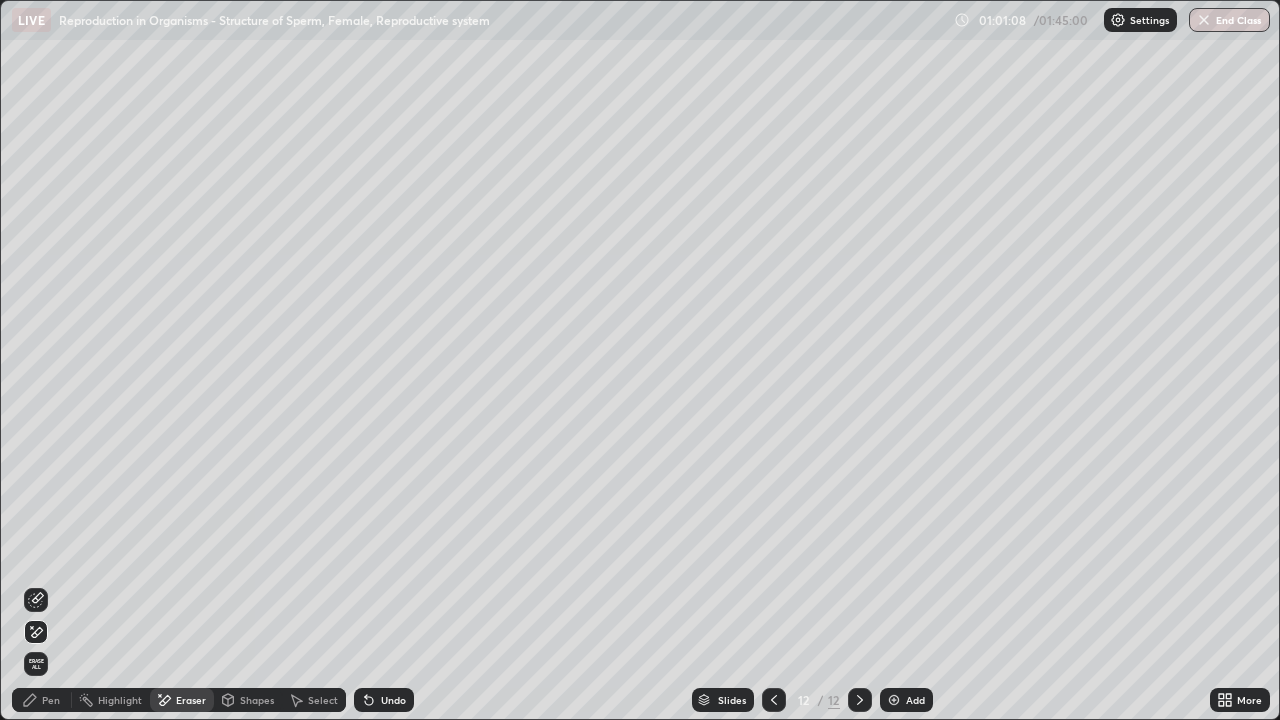 click on "Pen" at bounding box center (51, 700) 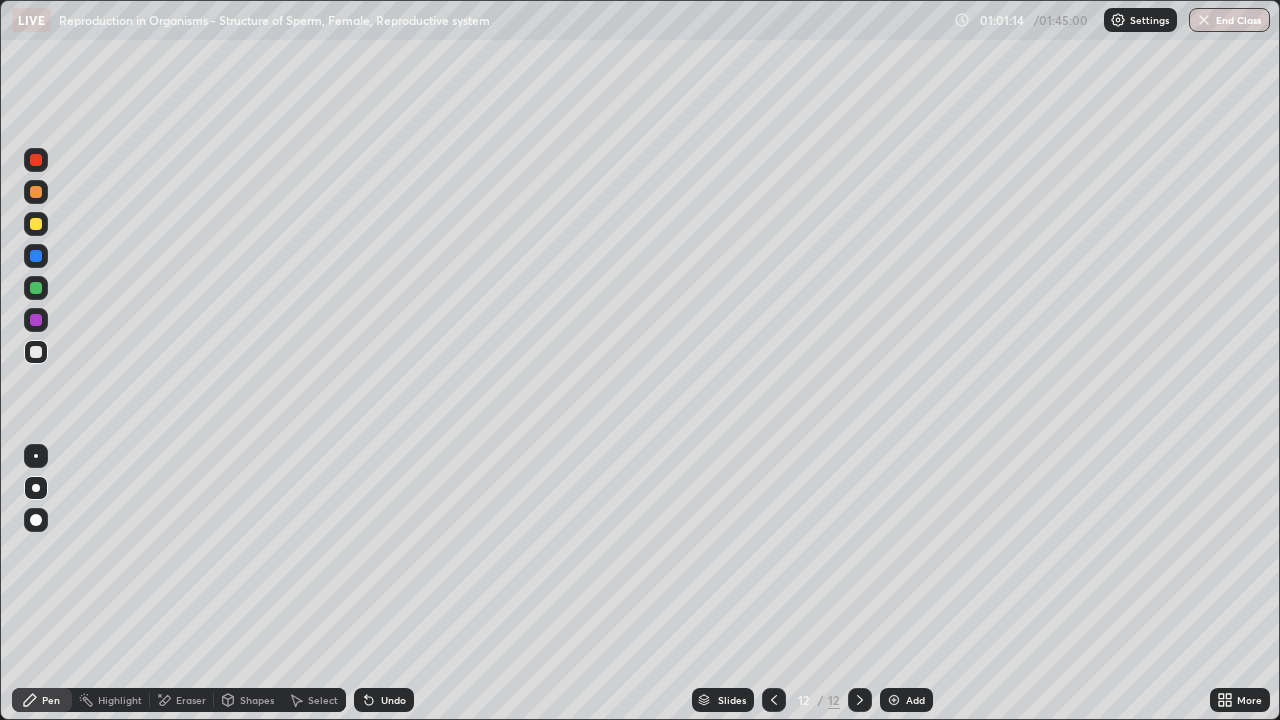 click on "Undo" at bounding box center (393, 700) 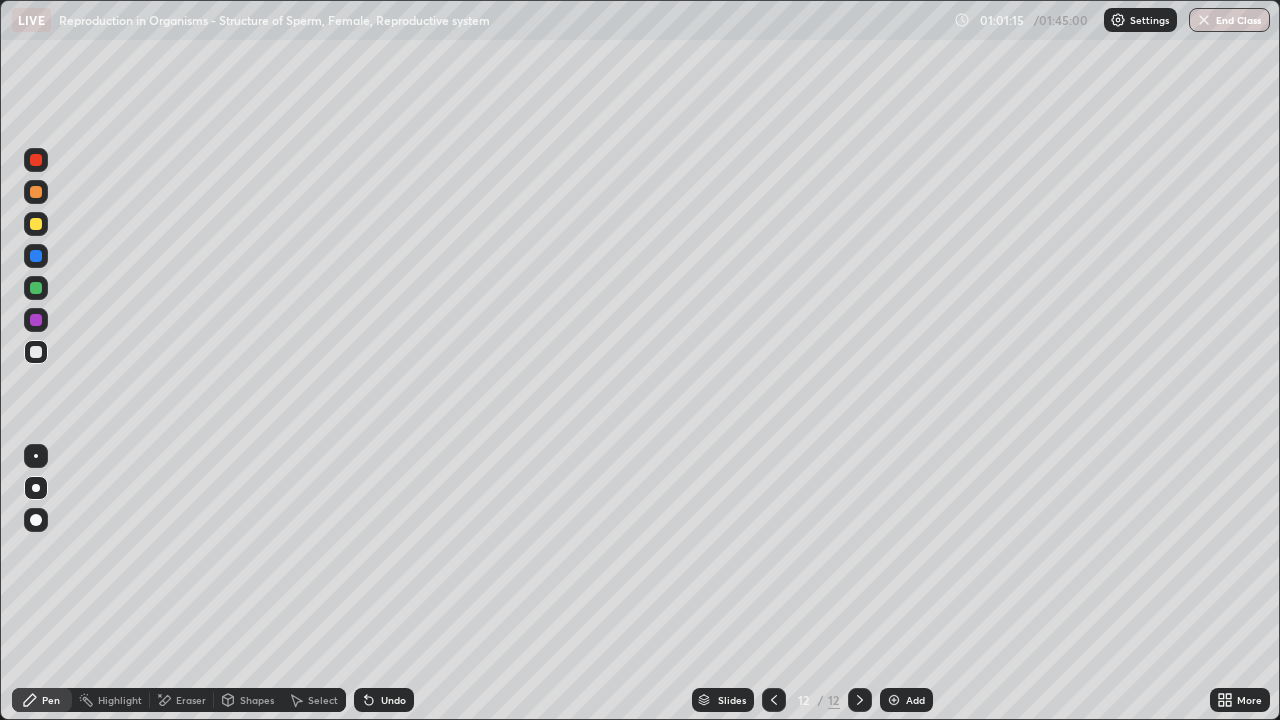 click on "Undo" at bounding box center [384, 700] 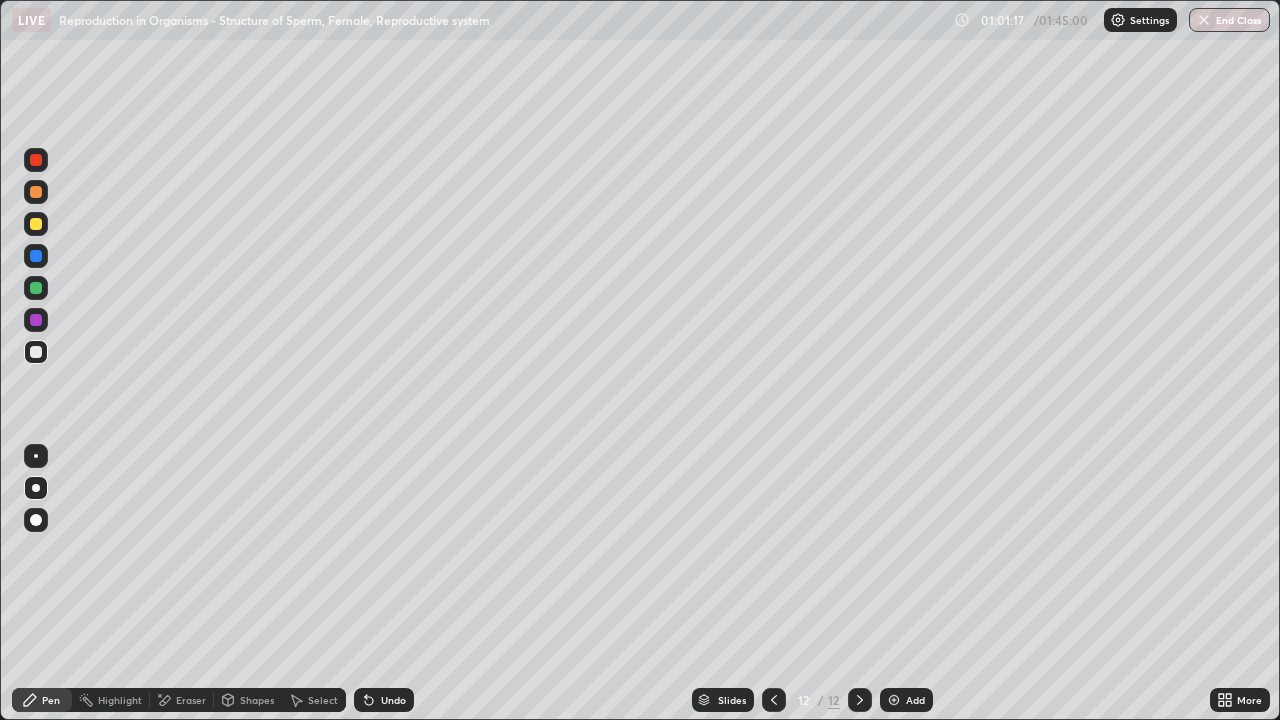 click on "Undo" at bounding box center [393, 700] 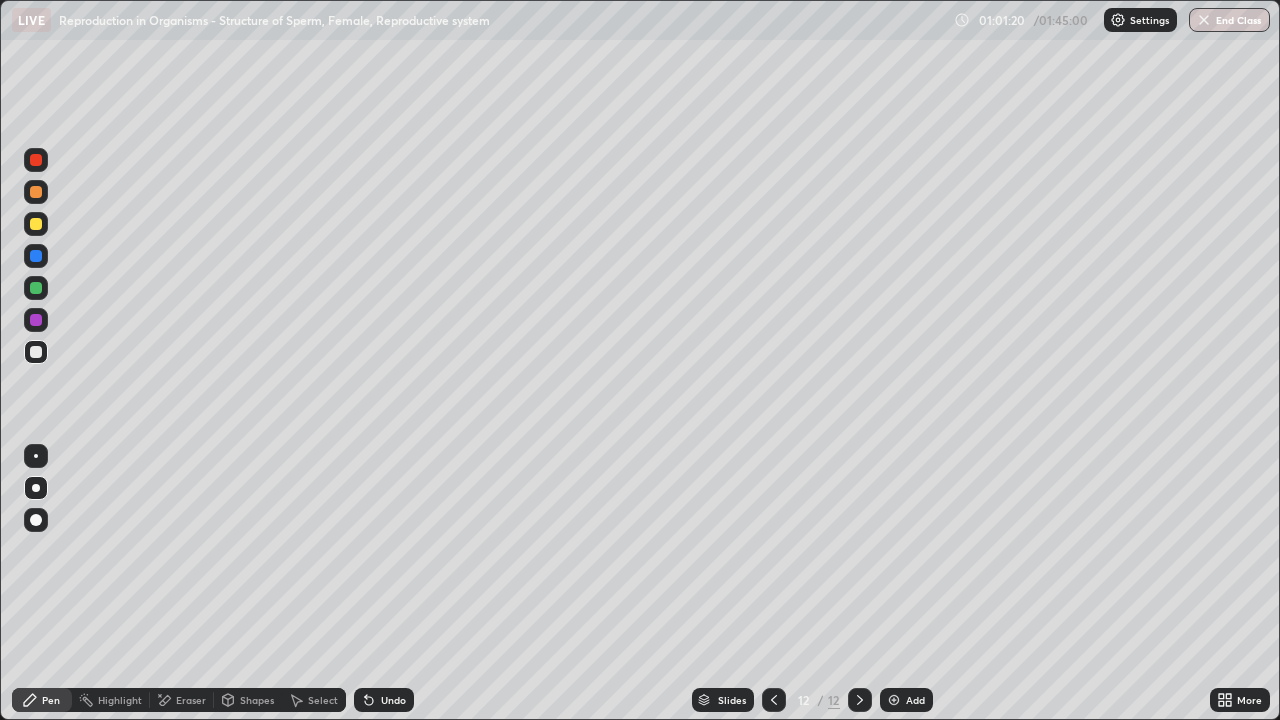 click on "Eraser" at bounding box center [182, 700] 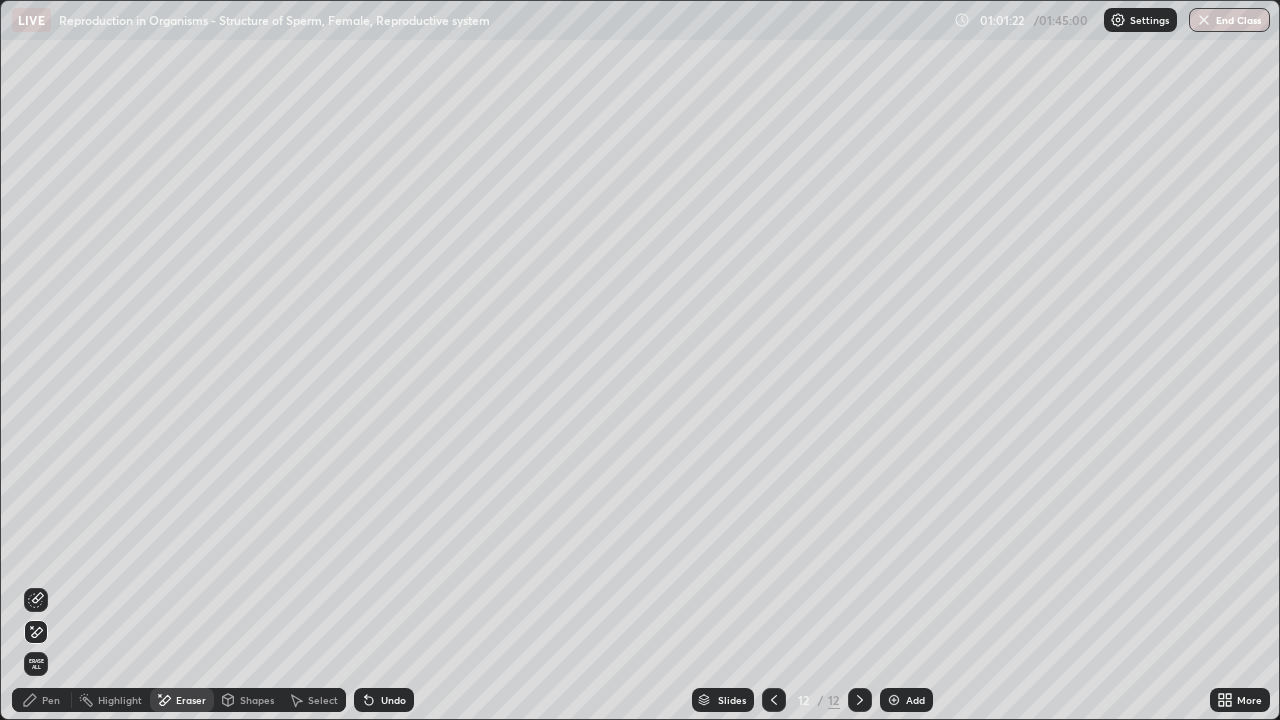 click on "Pen" at bounding box center [51, 700] 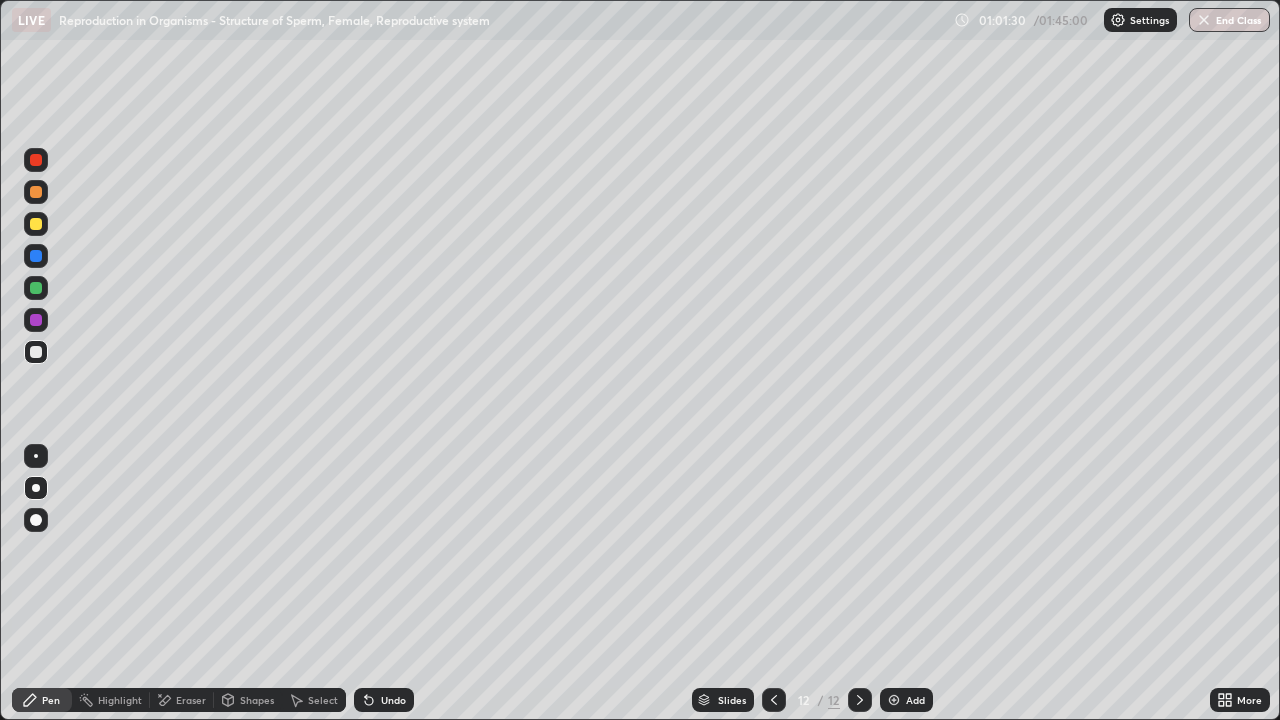 click at bounding box center (36, 256) 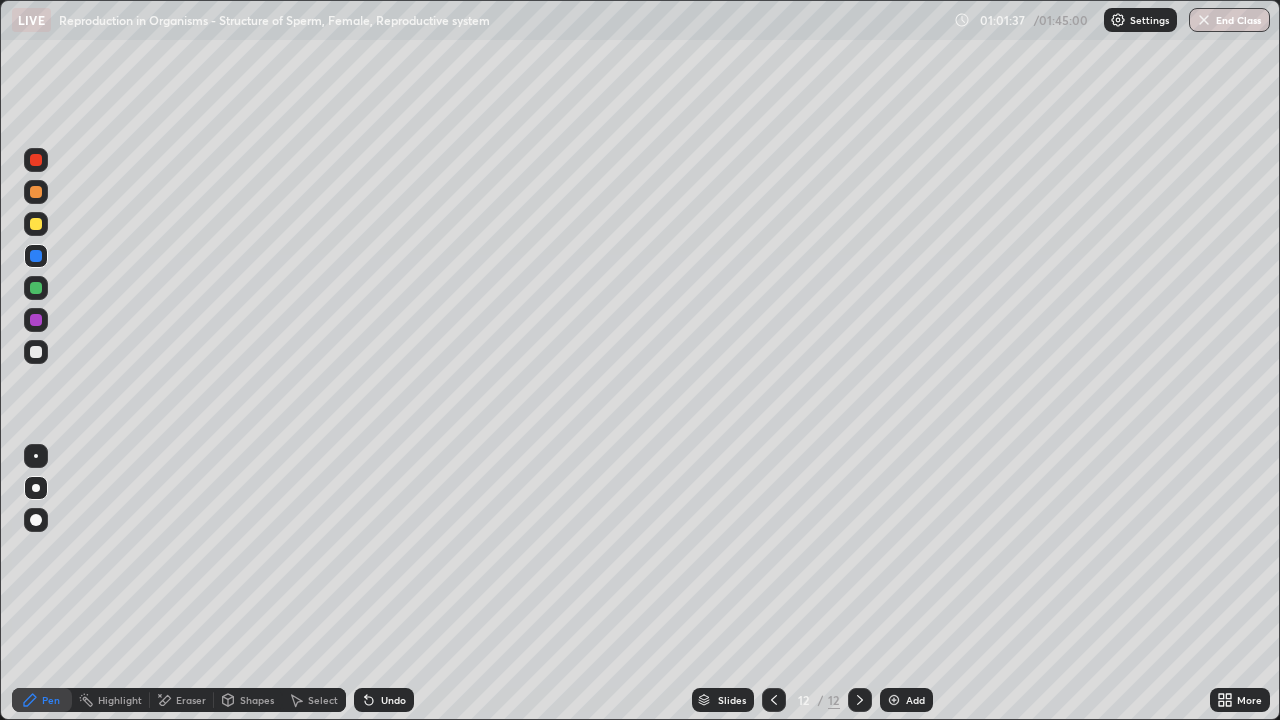 click at bounding box center [36, 352] 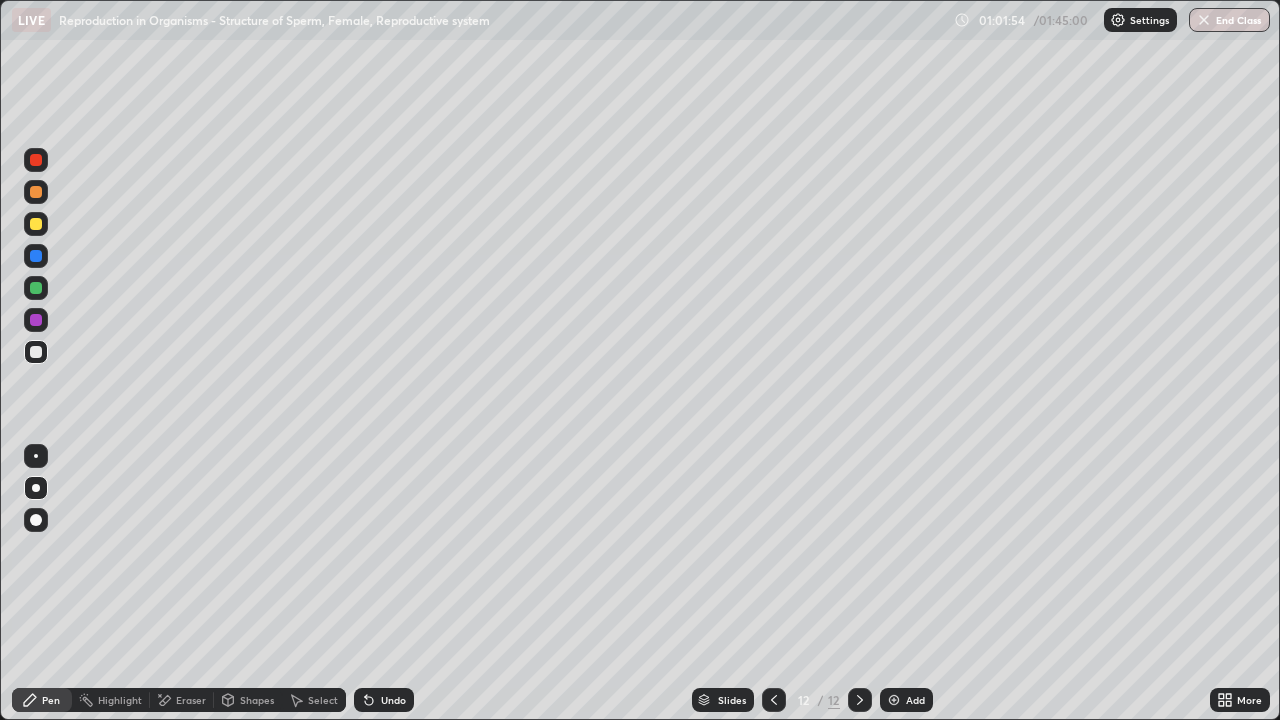 click 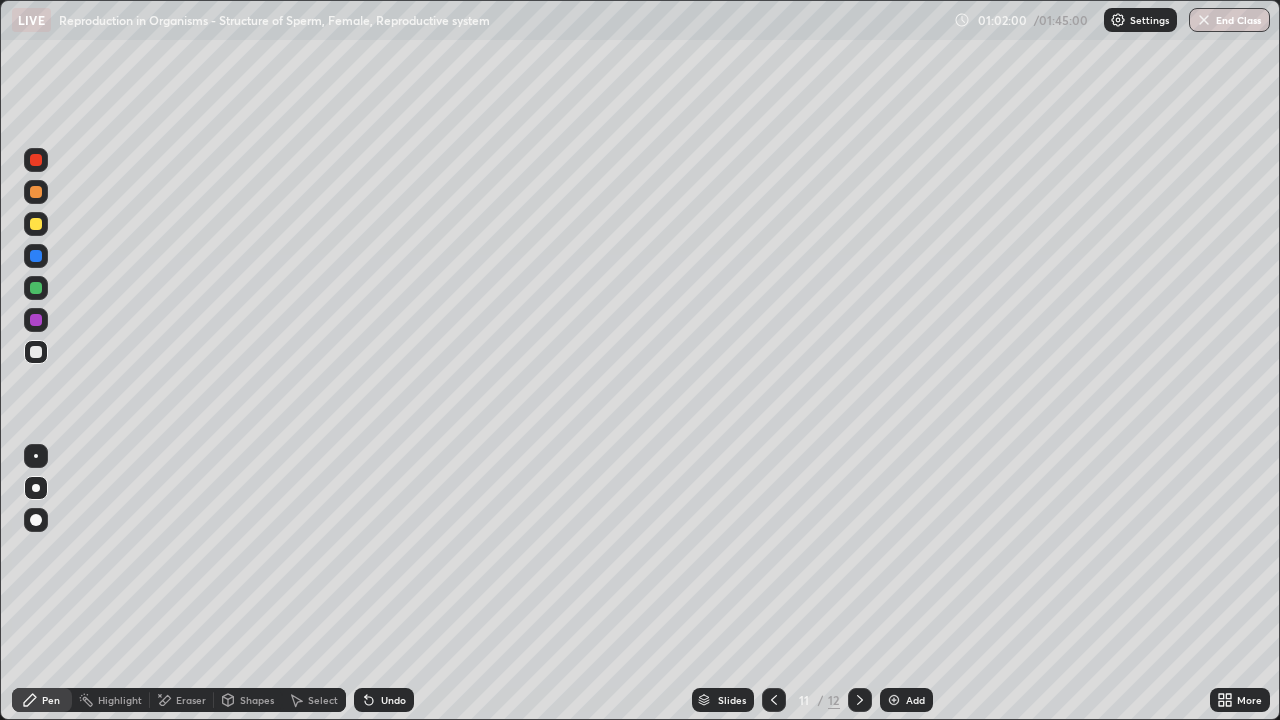 click on "Select" at bounding box center [314, 700] 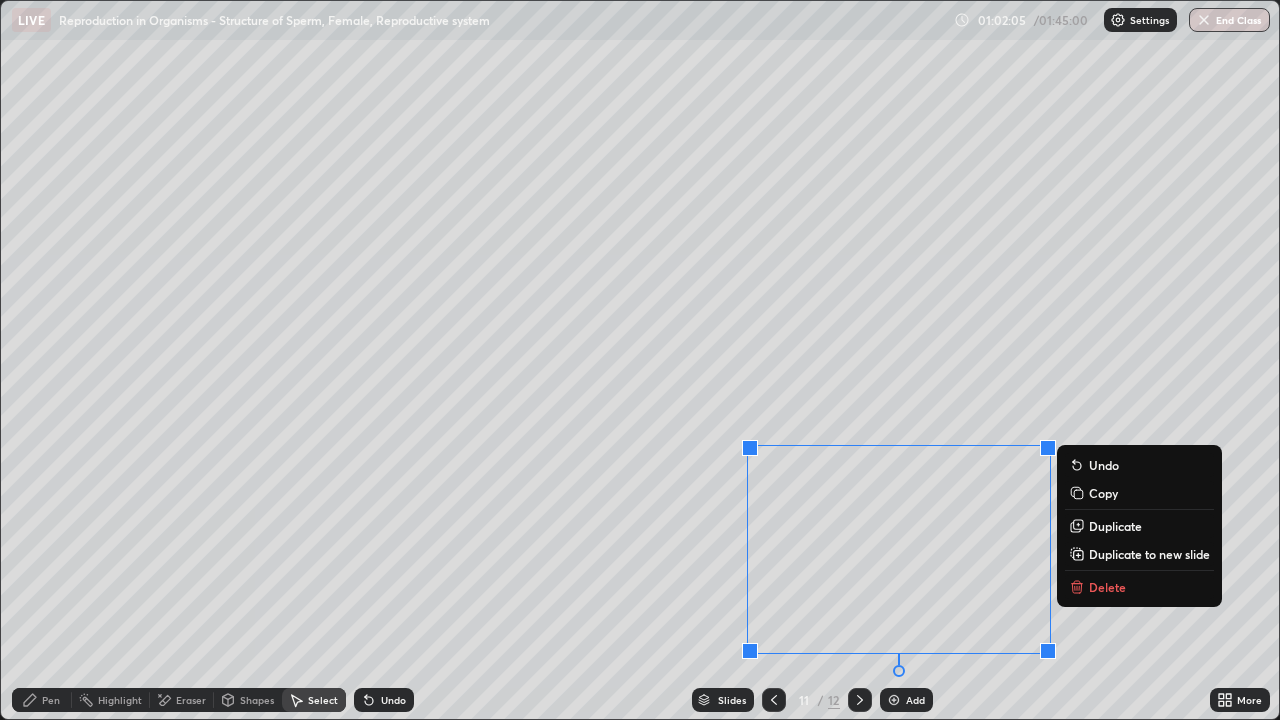 click on "Copy" at bounding box center [1103, 493] 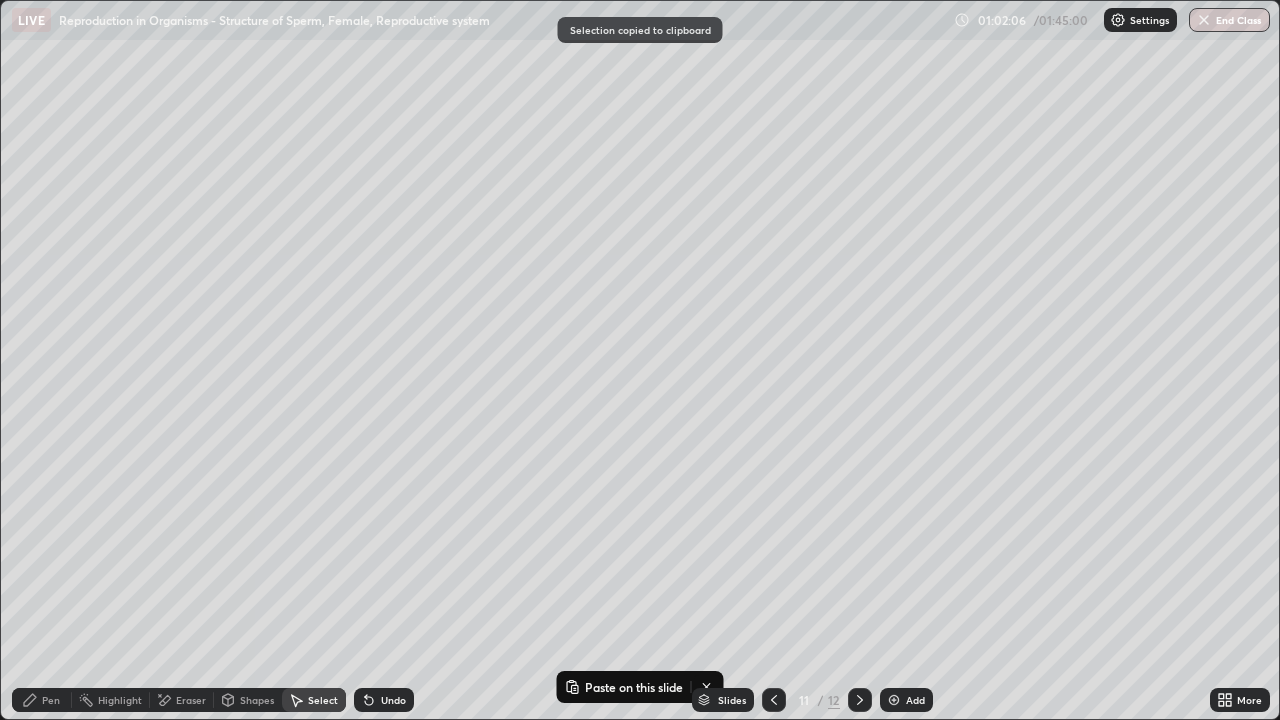 click 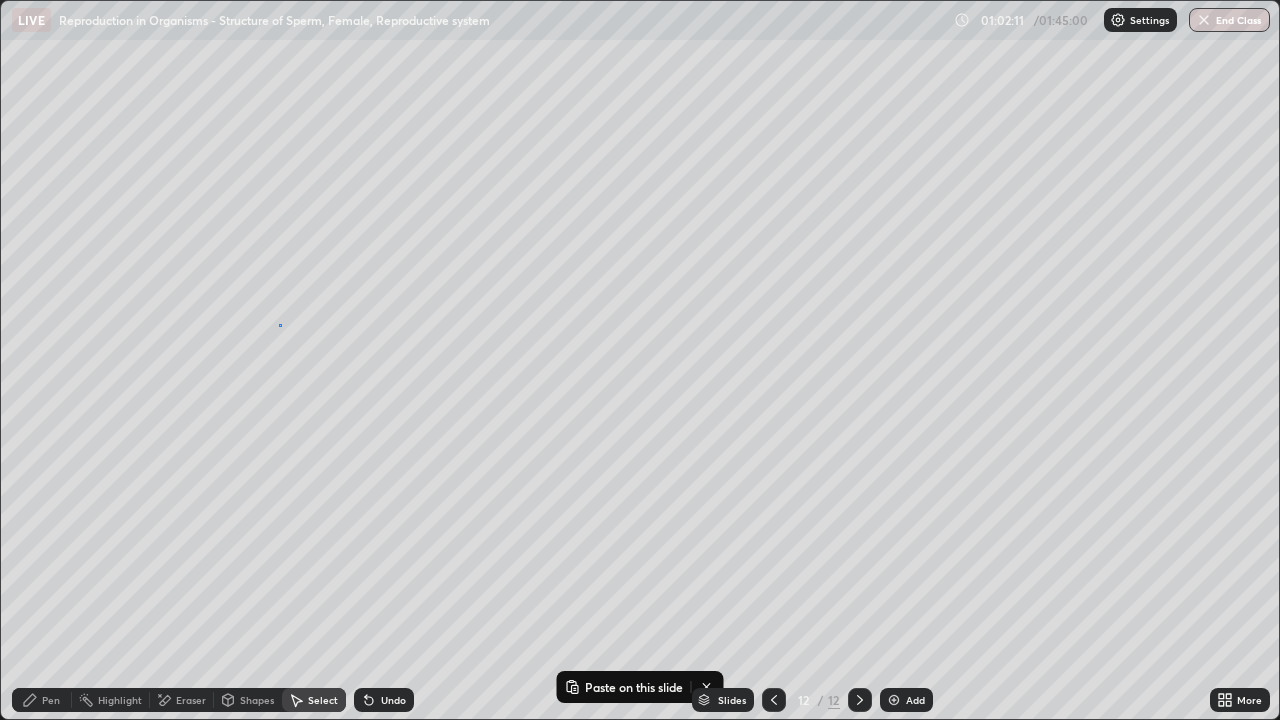 click on "0 ° Undo Copy Paste here Duplicate Duplicate to new slide Delete" at bounding box center (640, 360) 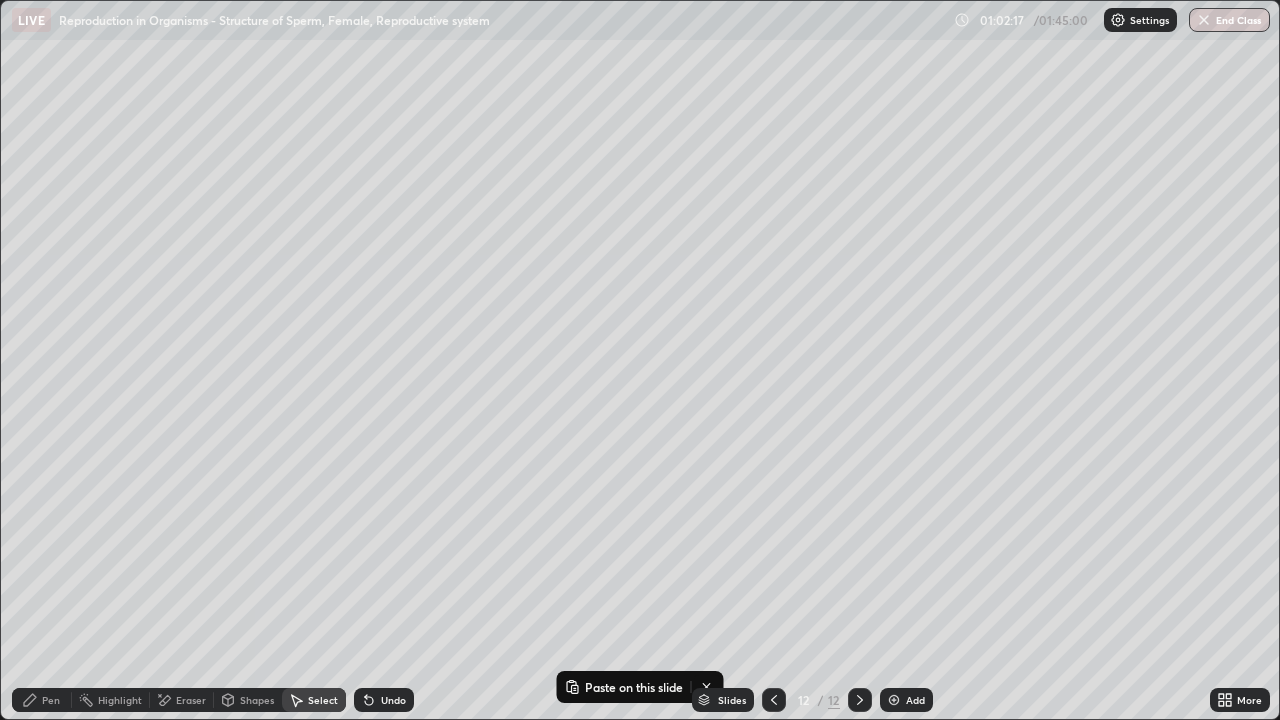 click on "Slides 12 / 12 Add" at bounding box center [812, 700] 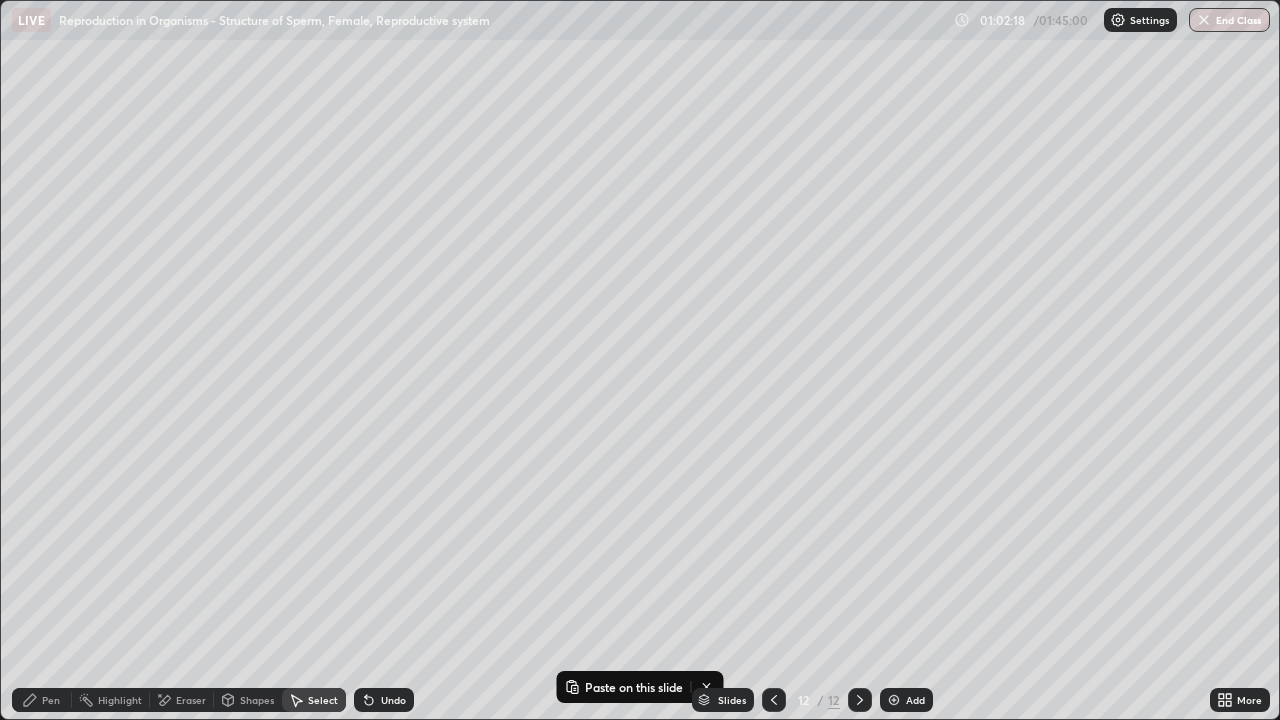 click on "Slides 12 / 12 Add" at bounding box center [812, 700] 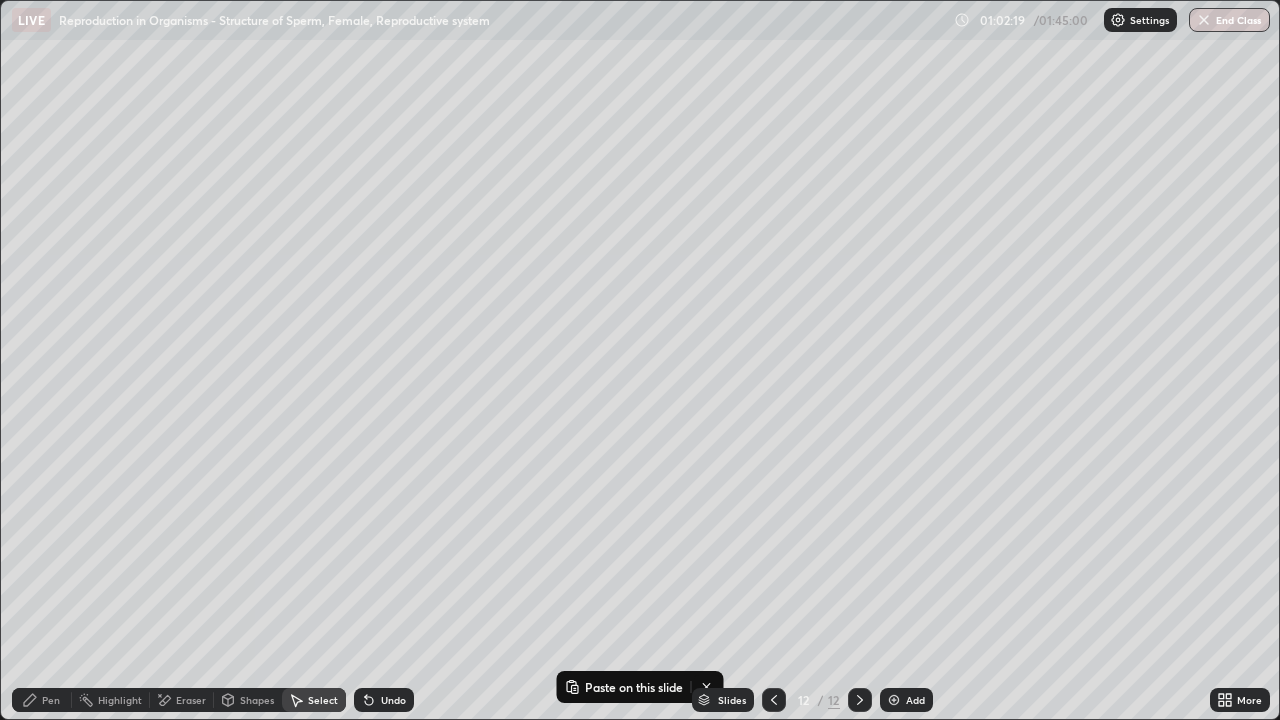 click on "Slides 12 / 12 Add" at bounding box center (812, 700) 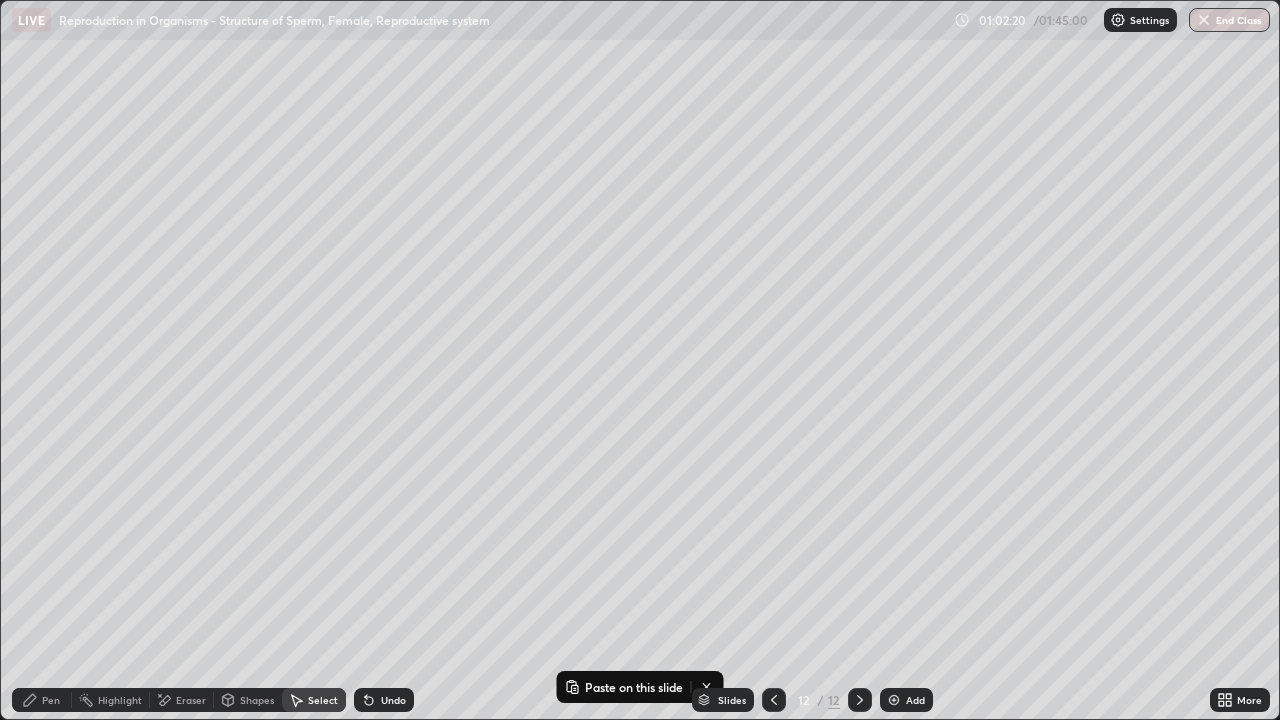 click at bounding box center (707, 687) 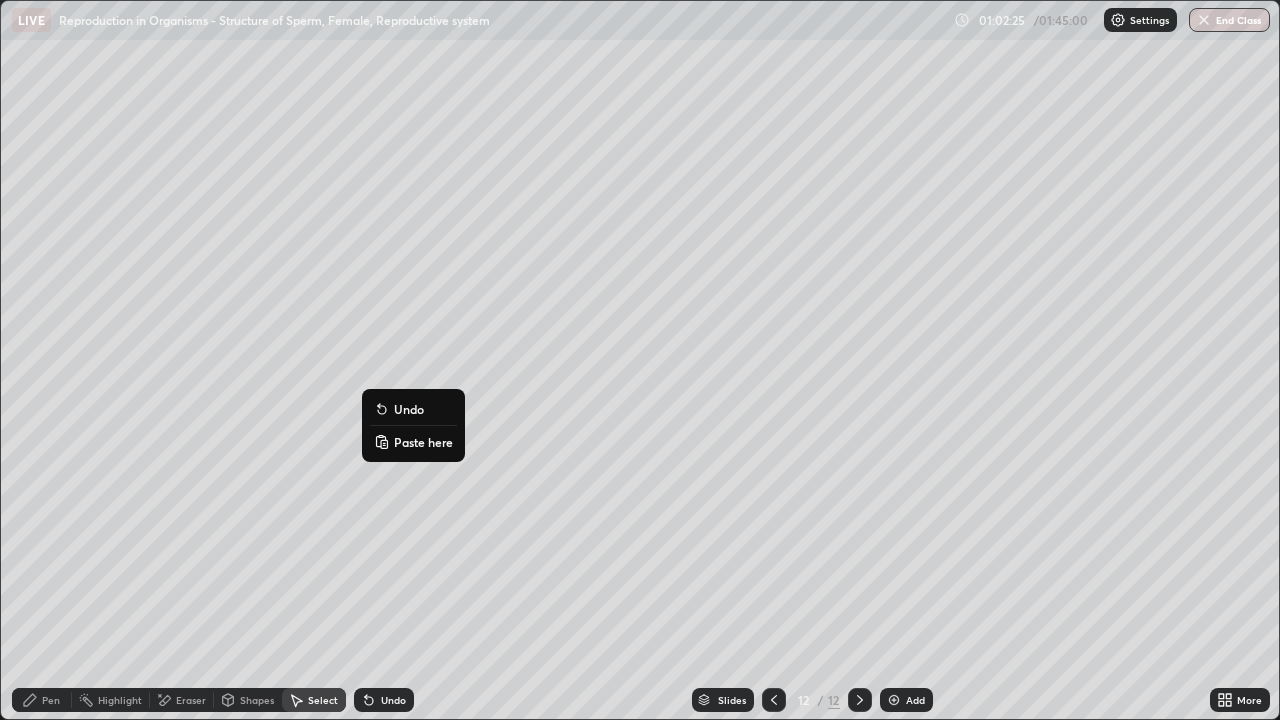 click on "Paste here" at bounding box center (423, 442) 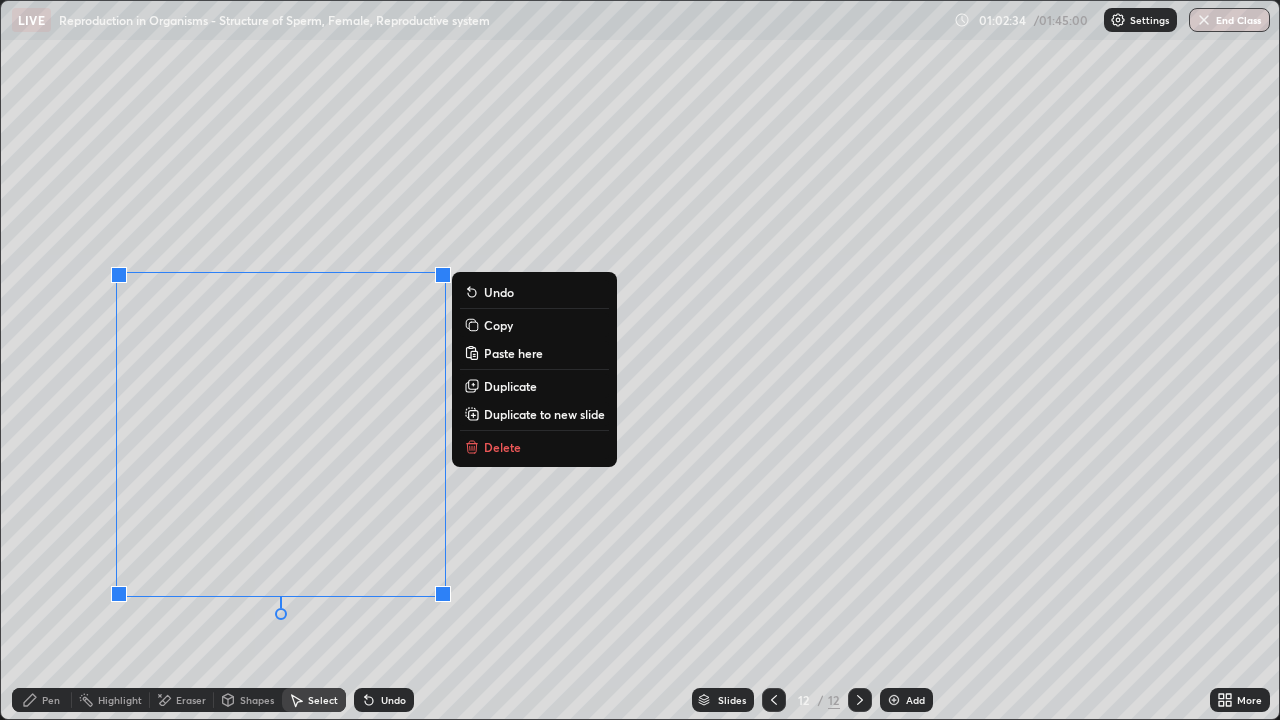 click on "0 ° Undo Copy Paste here Duplicate Duplicate to new slide Delete" at bounding box center (640, 360) 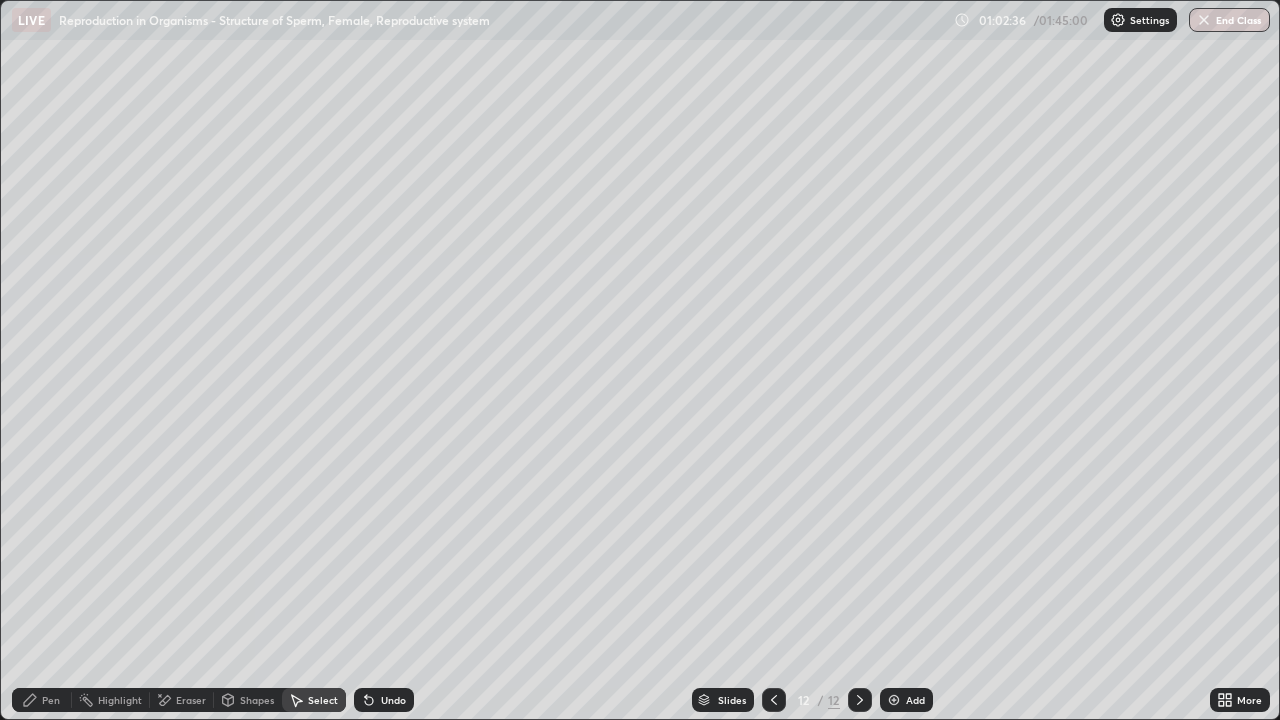 click on "Pen" at bounding box center [51, 700] 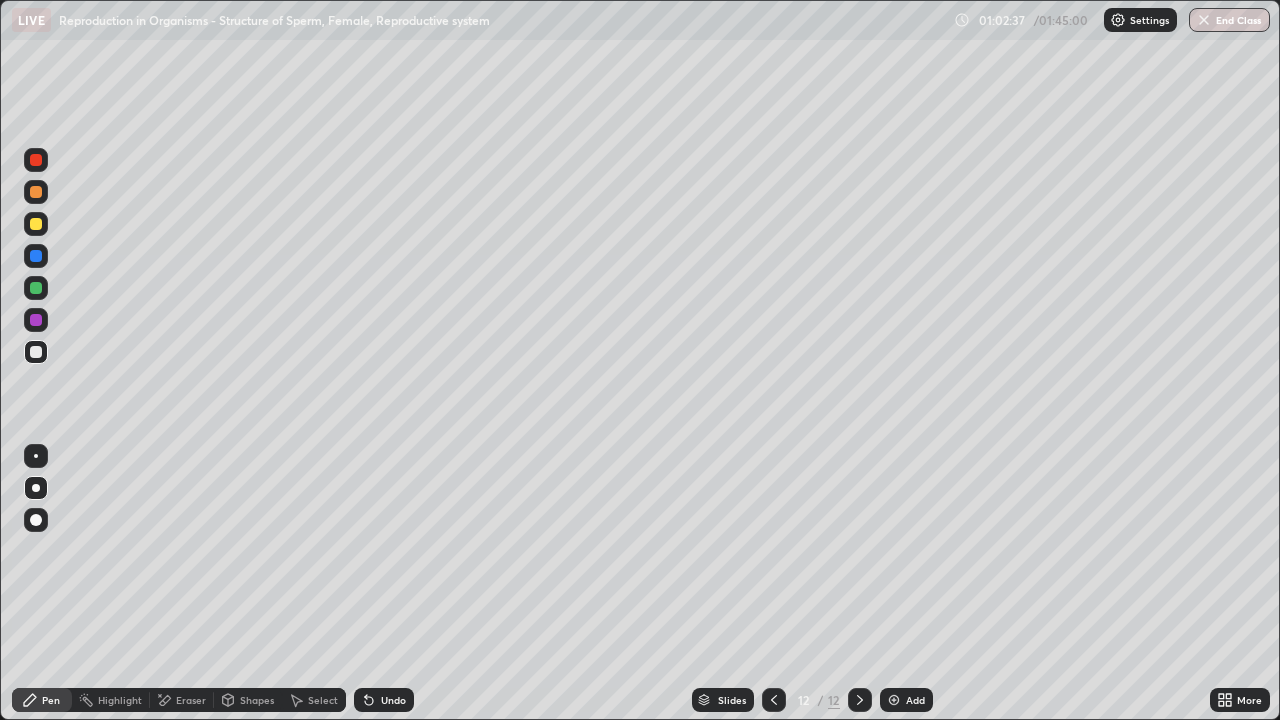 click at bounding box center (36, 224) 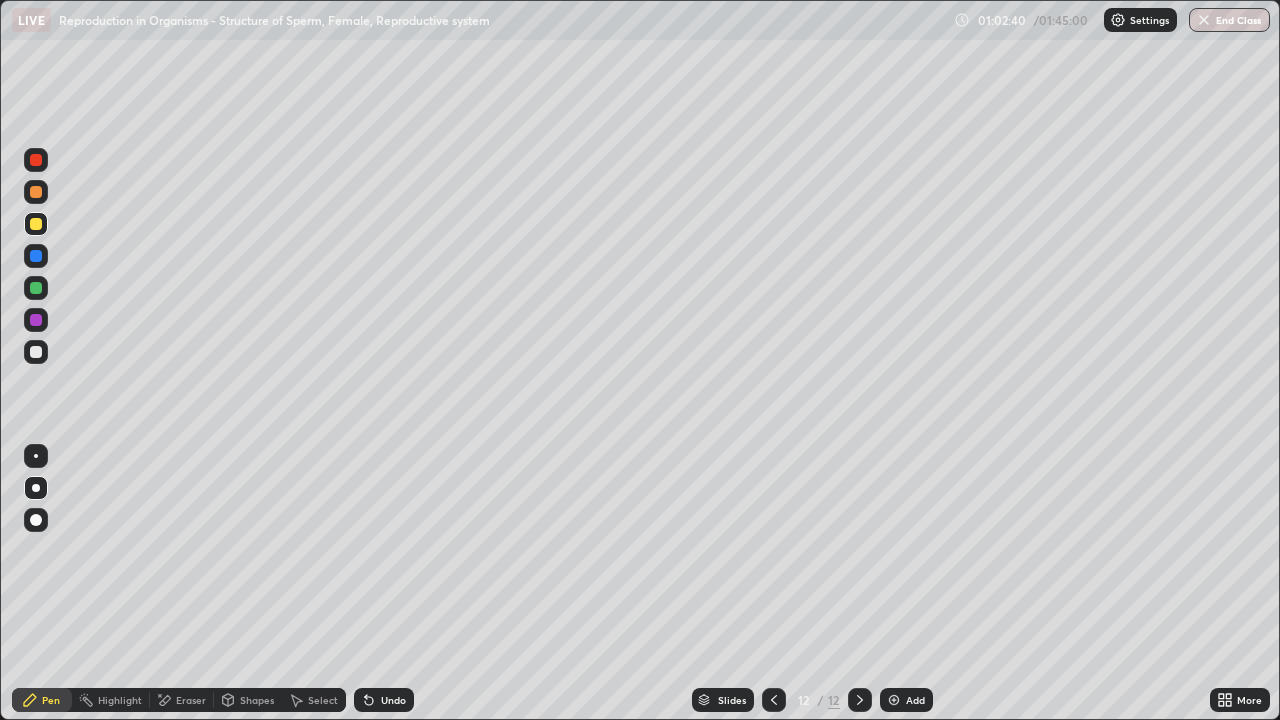 click at bounding box center (36, 456) 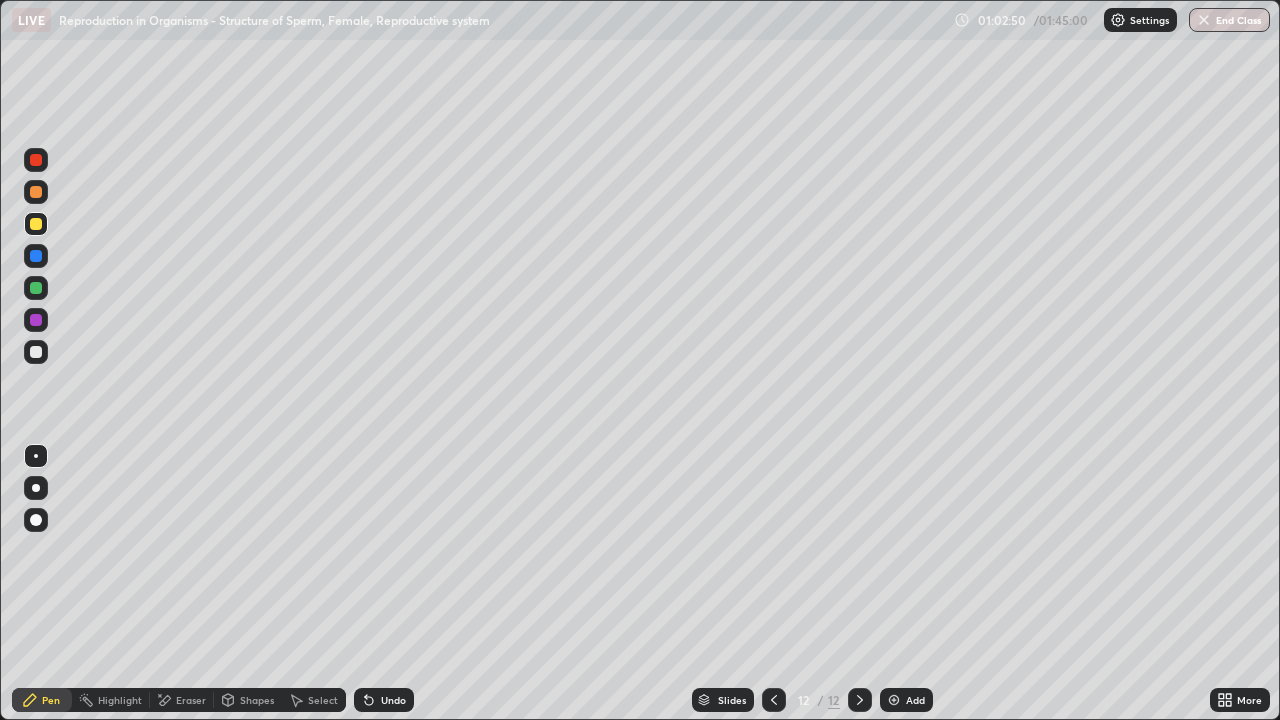 click on "Undo" at bounding box center (393, 700) 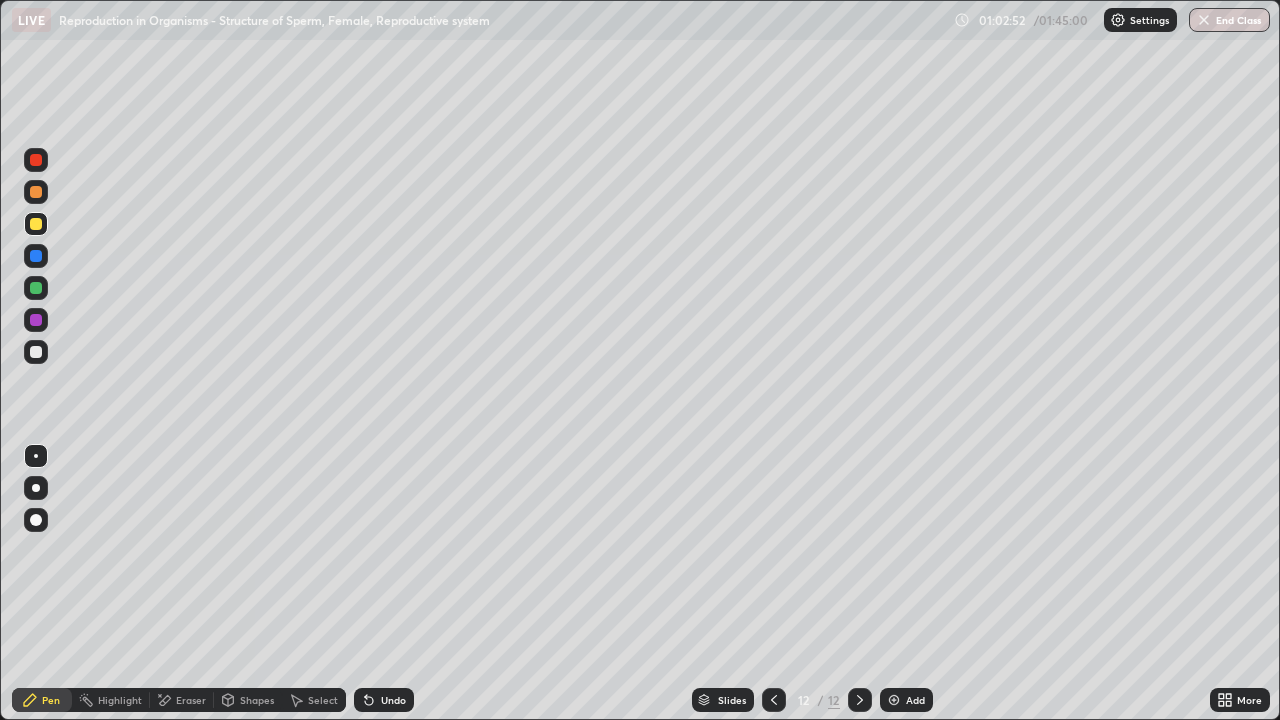 click on "Undo" at bounding box center [393, 700] 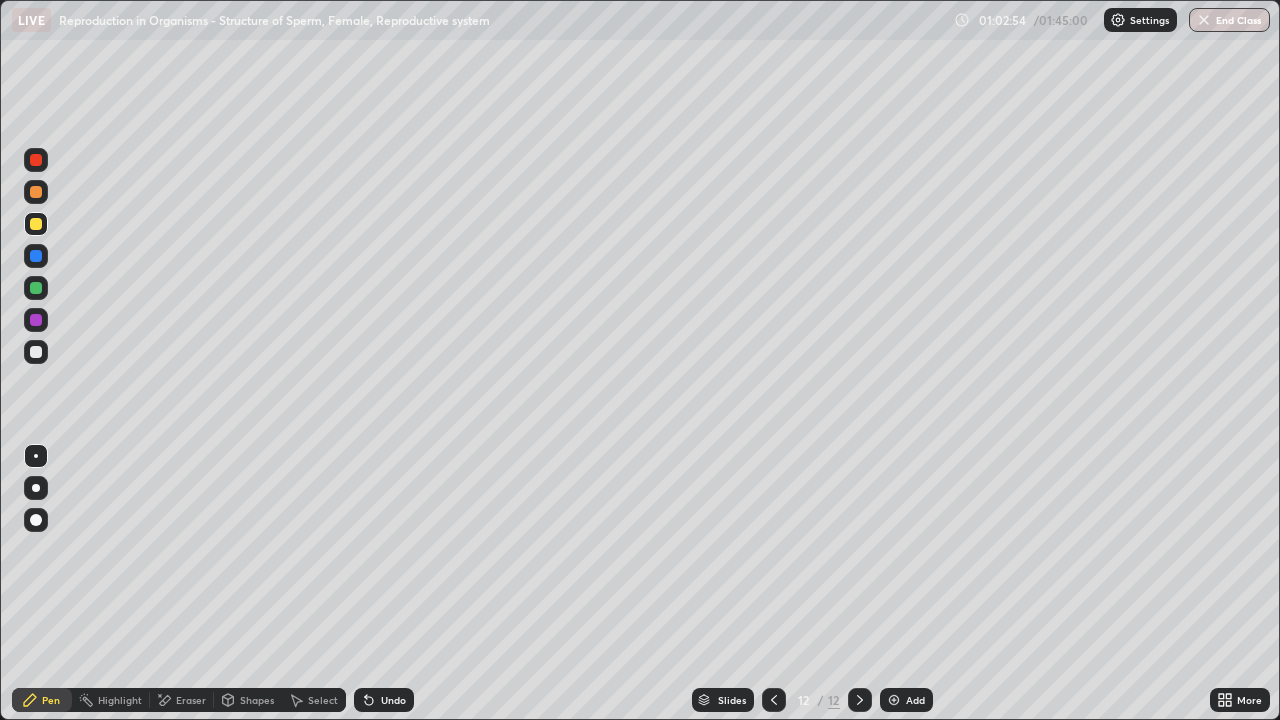 click 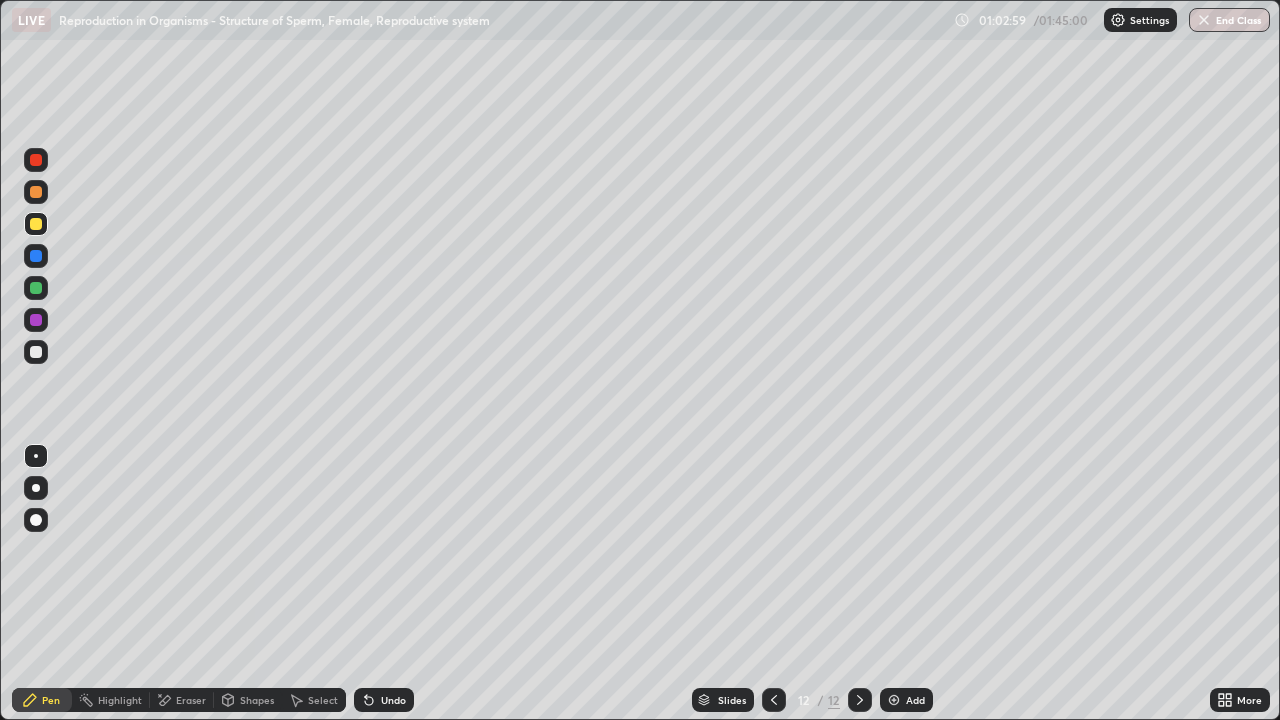 click at bounding box center [36, 192] 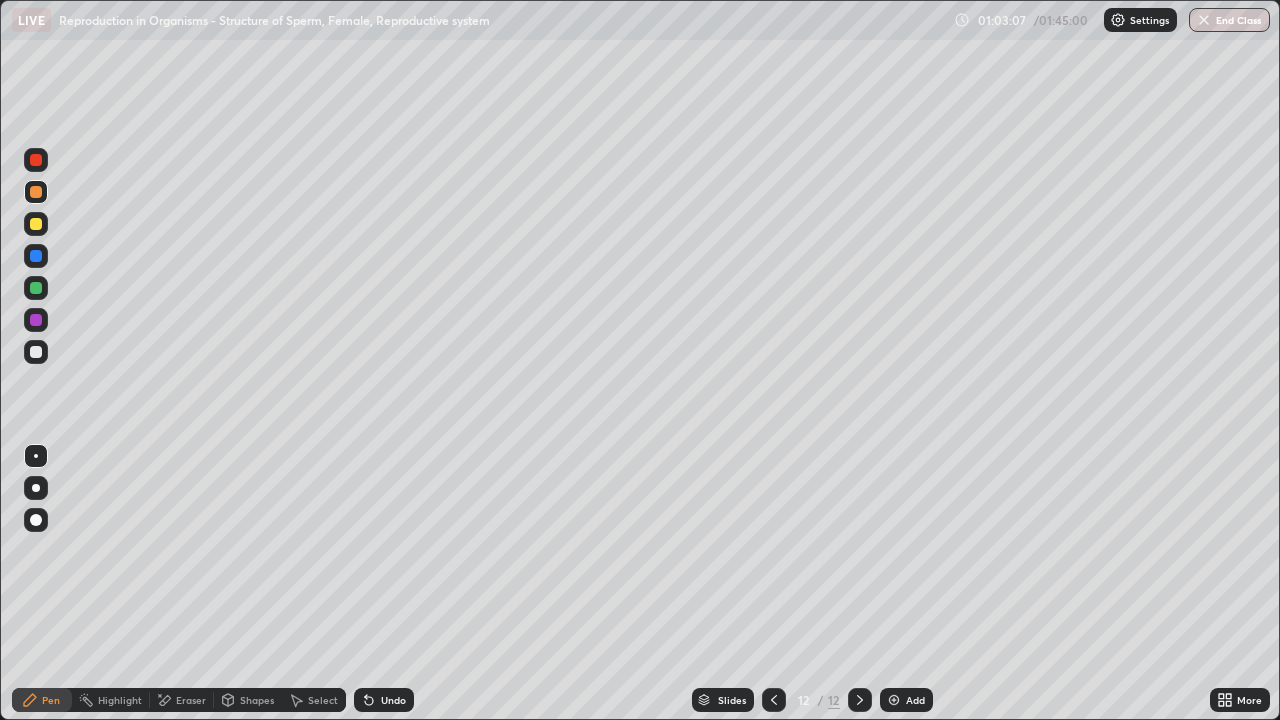 click at bounding box center [36, 224] 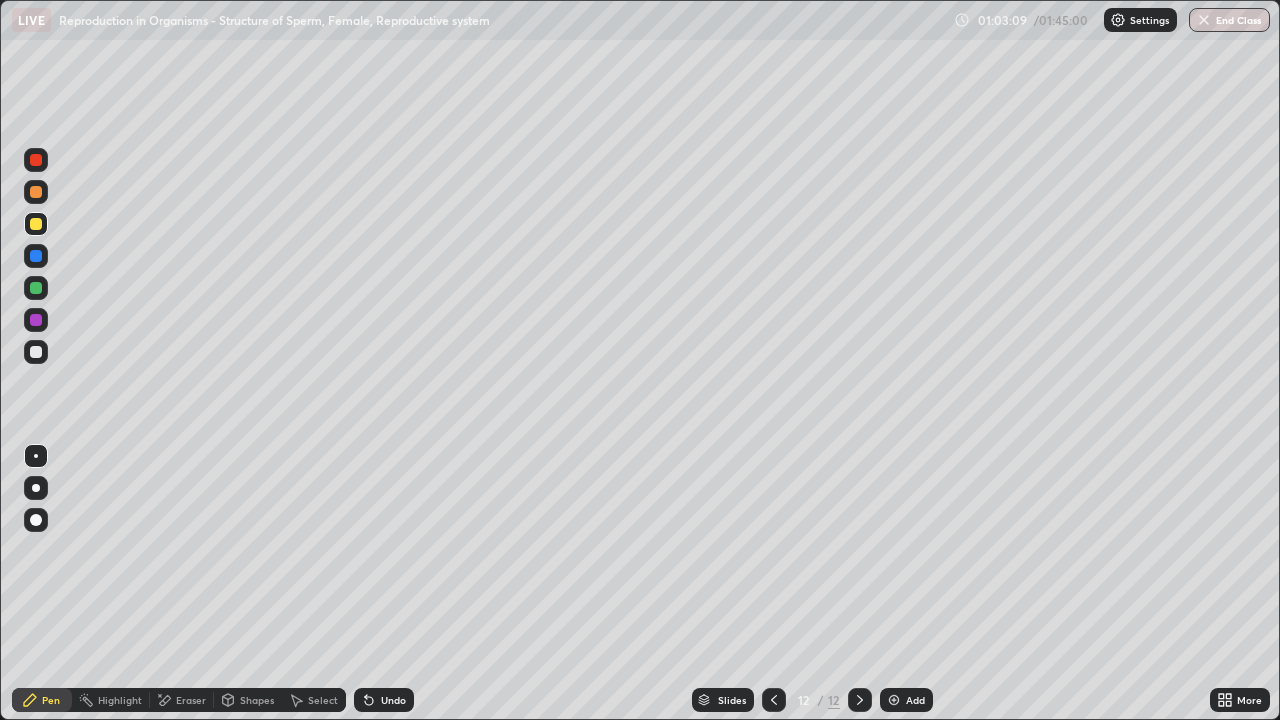 click at bounding box center (36, 256) 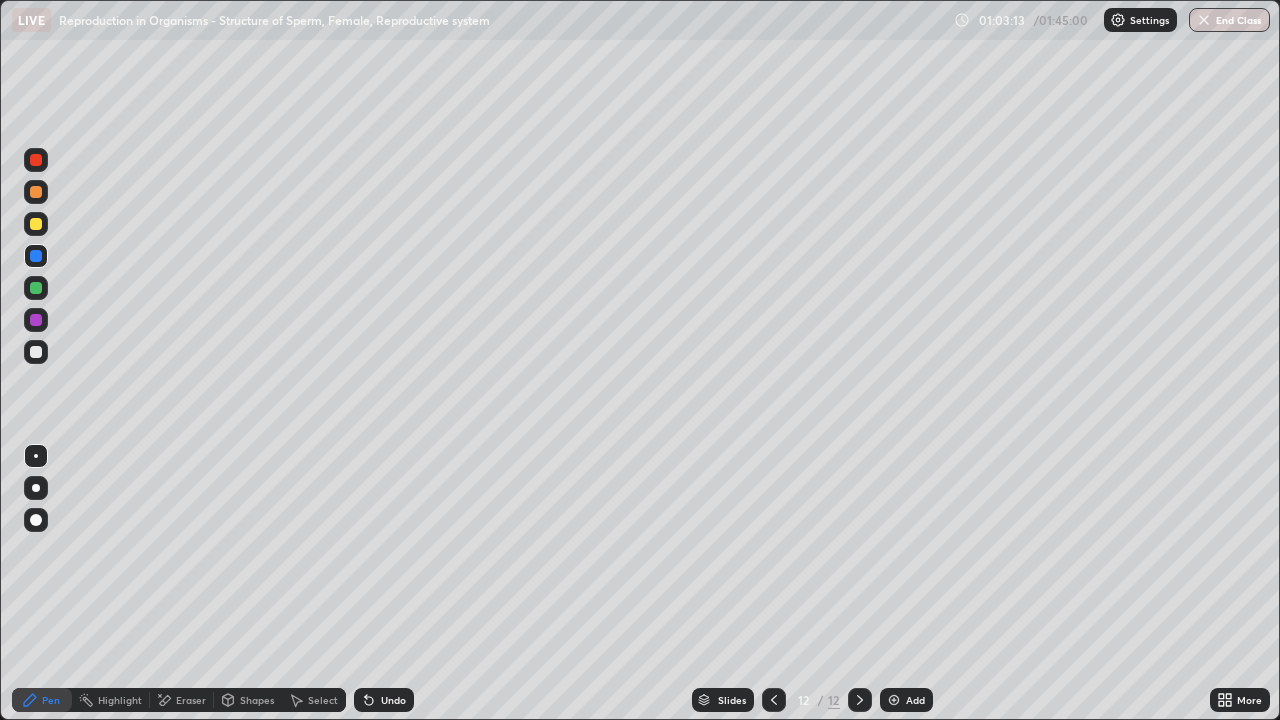 click at bounding box center (36, 224) 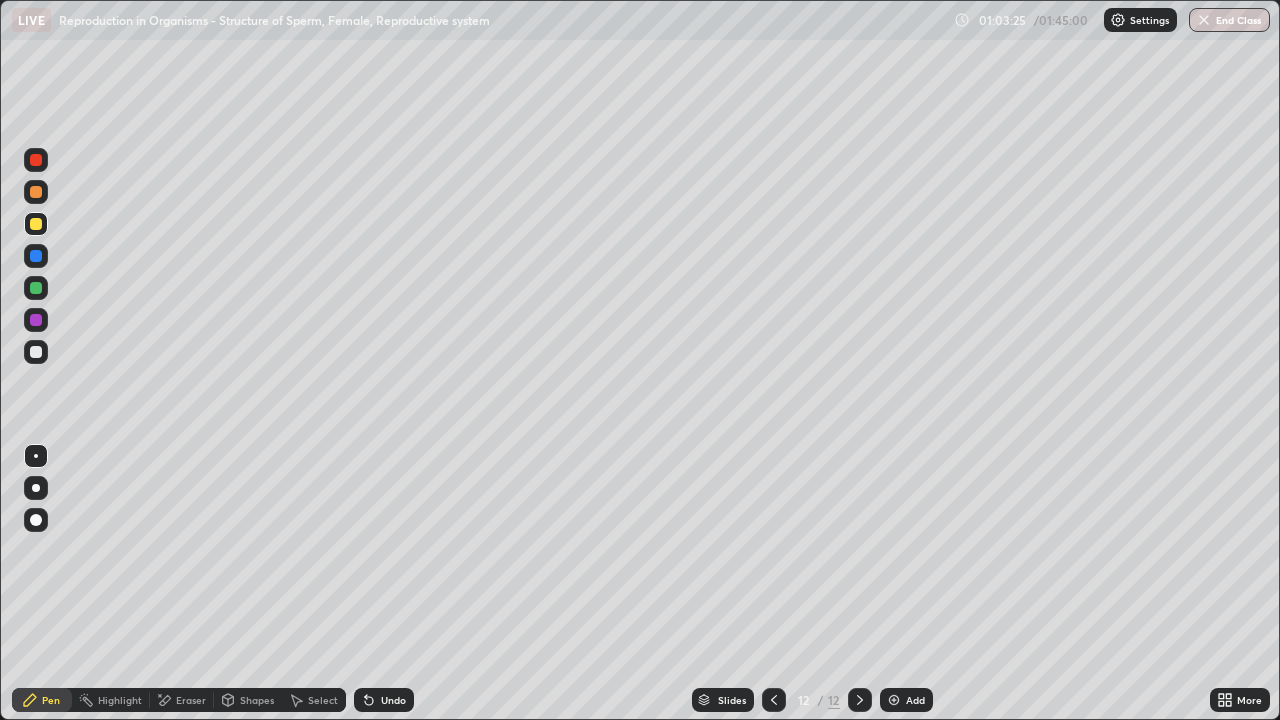 click at bounding box center (36, 352) 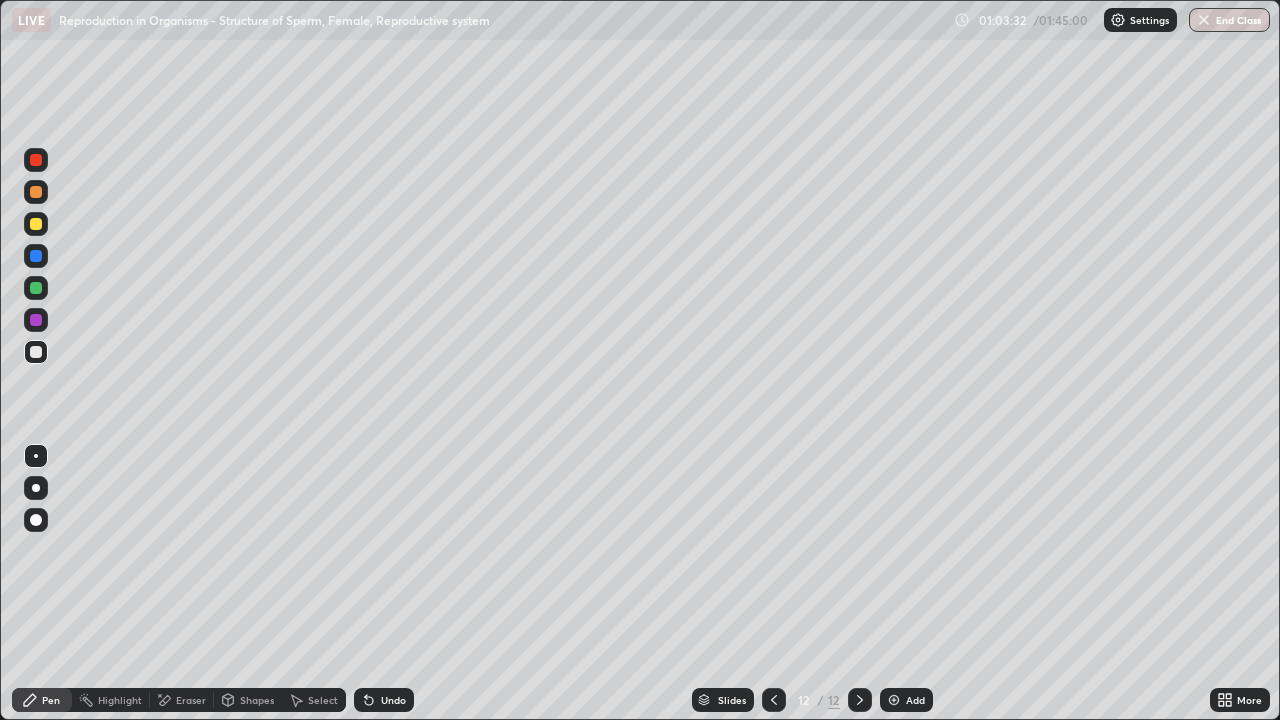 click on "Undo" at bounding box center (384, 700) 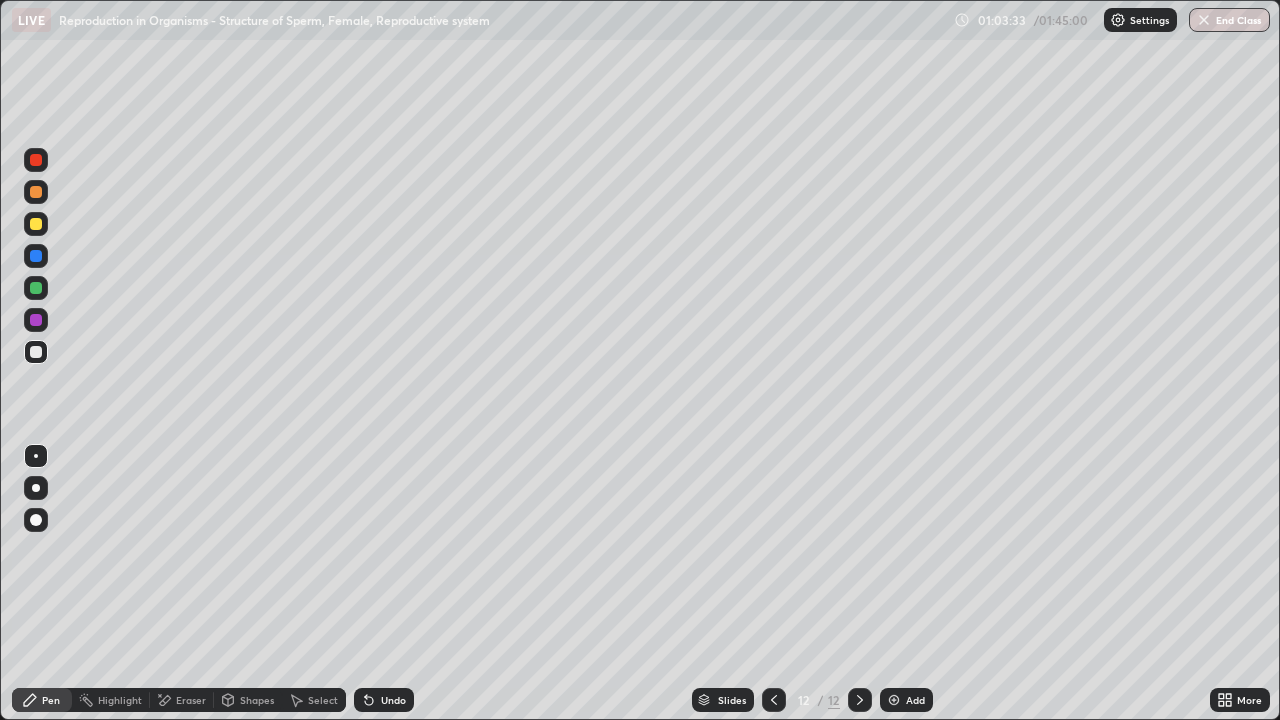click on "Undo" at bounding box center [384, 700] 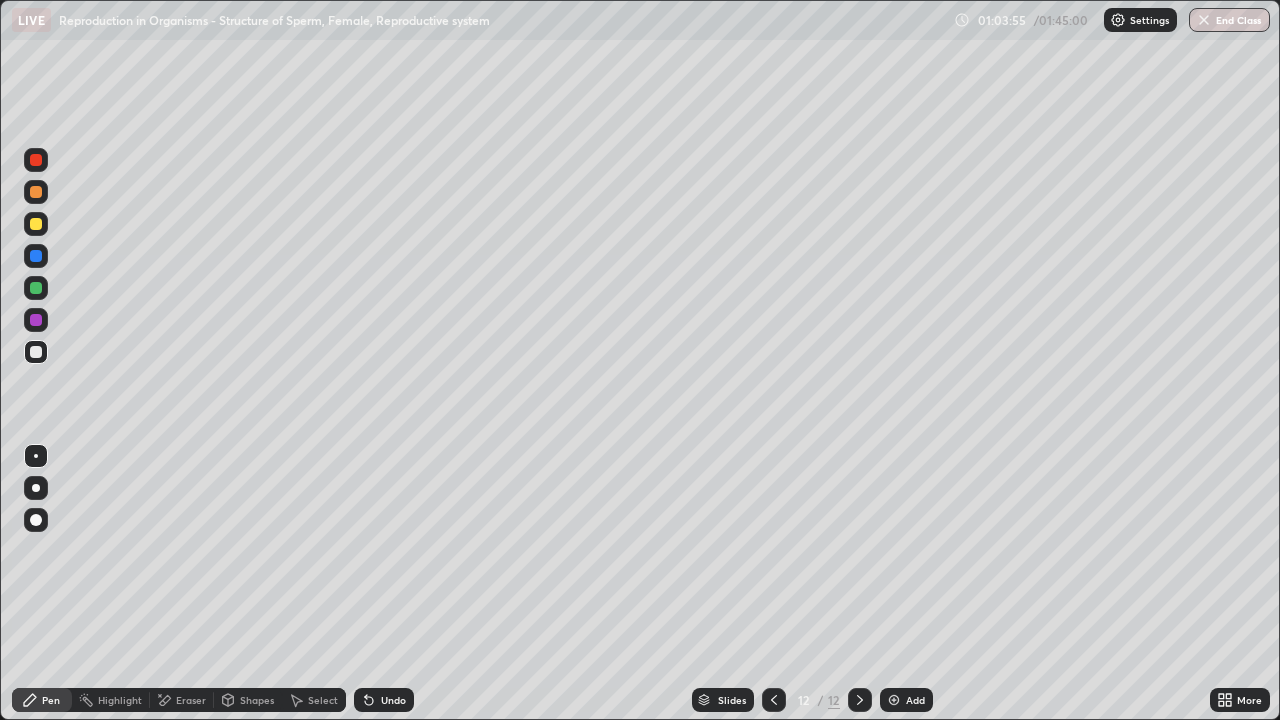 click at bounding box center (36, 256) 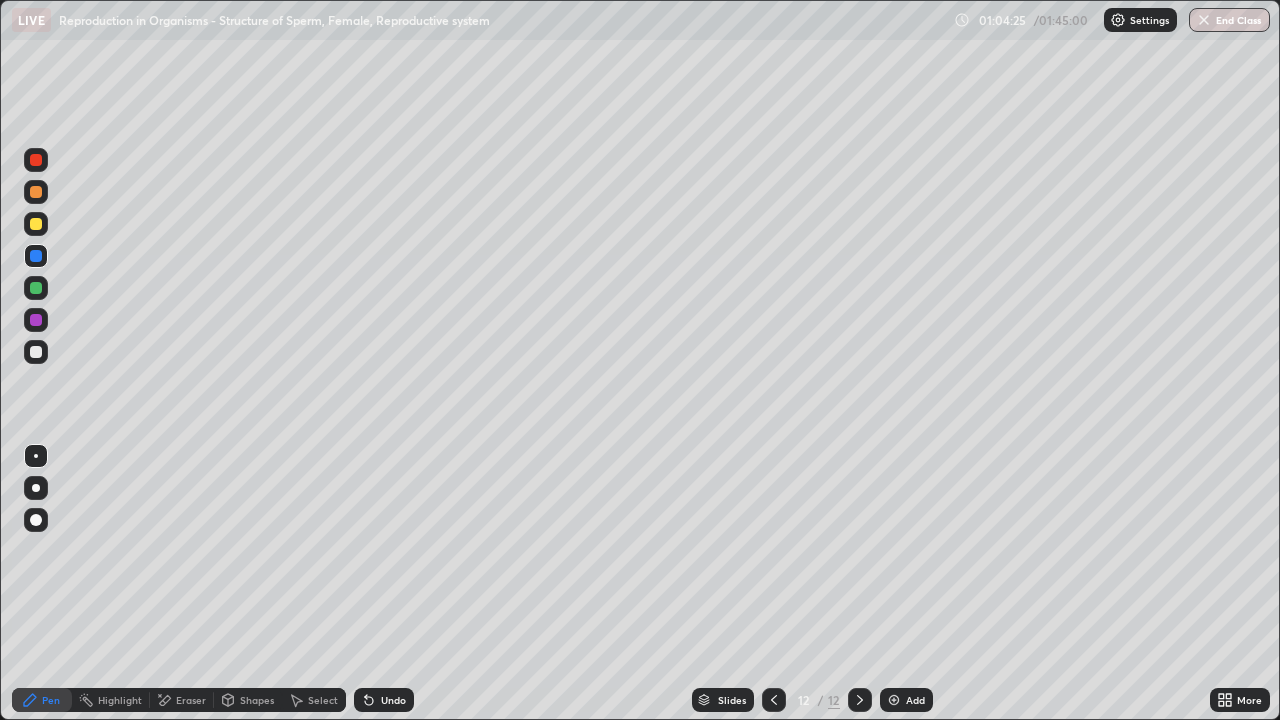 click at bounding box center [36, 224] 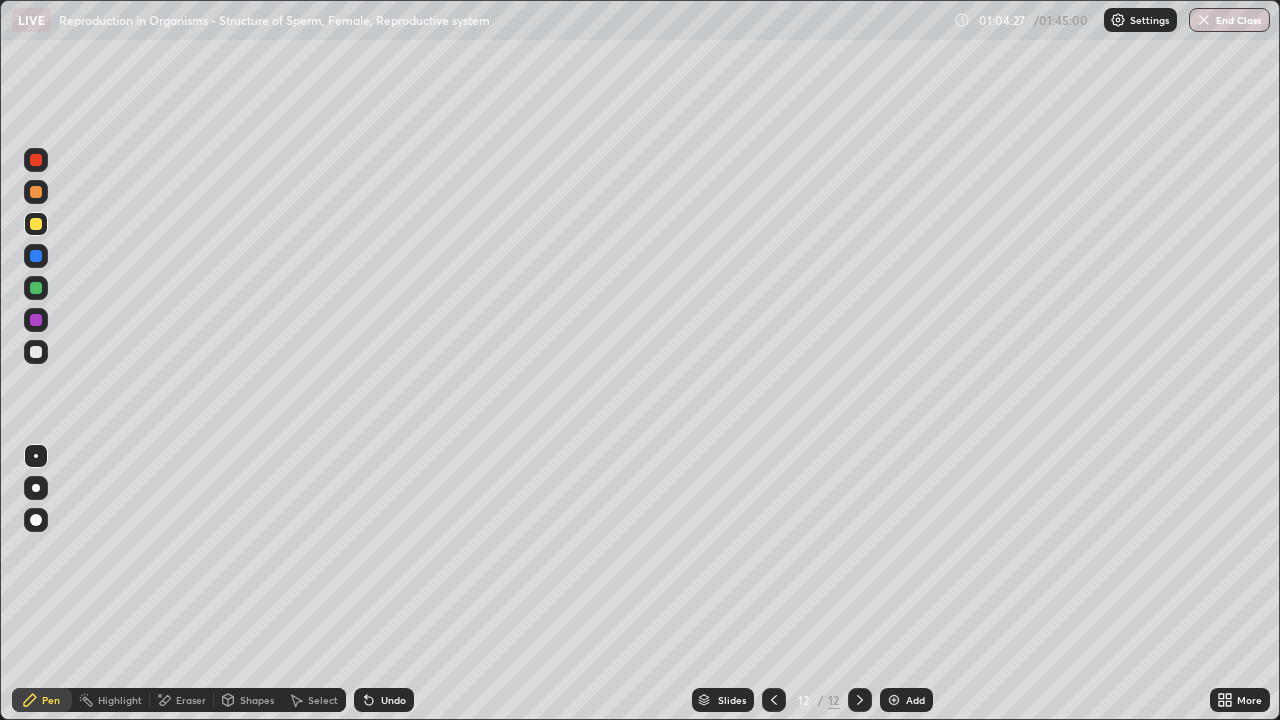 click at bounding box center (36, 288) 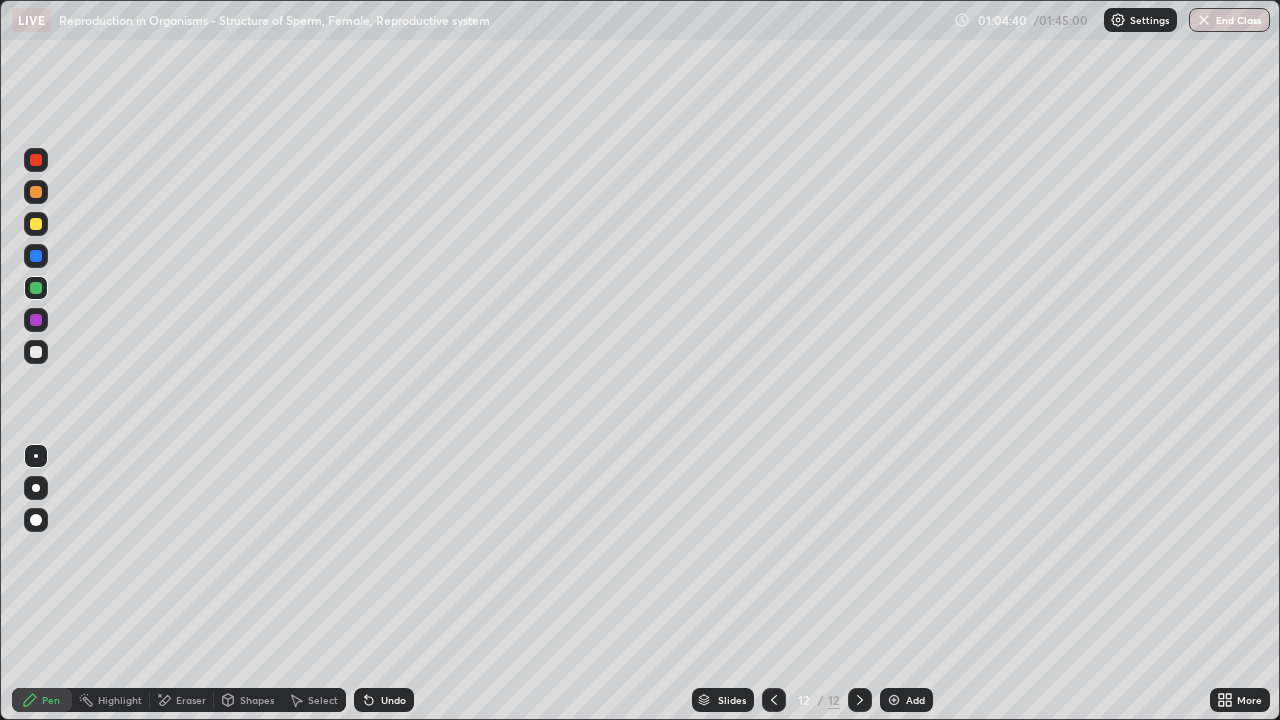 click at bounding box center (36, 352) 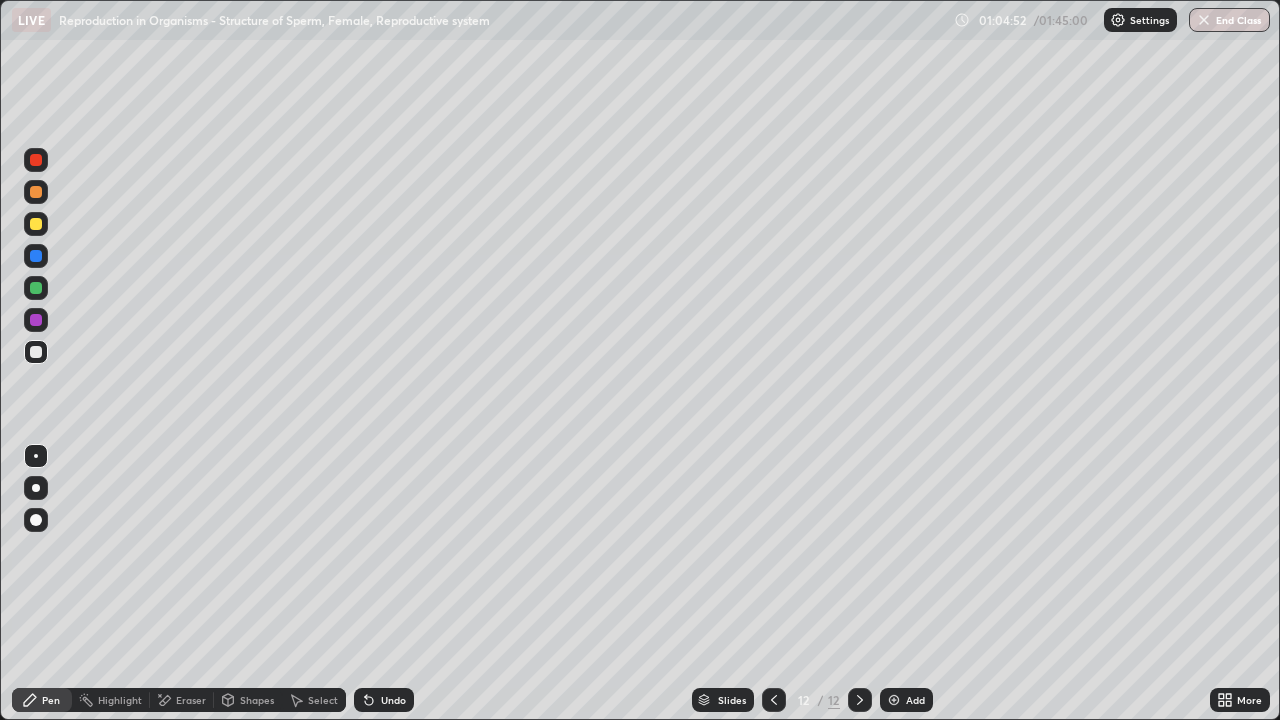 click at bounding box center [36, 352] 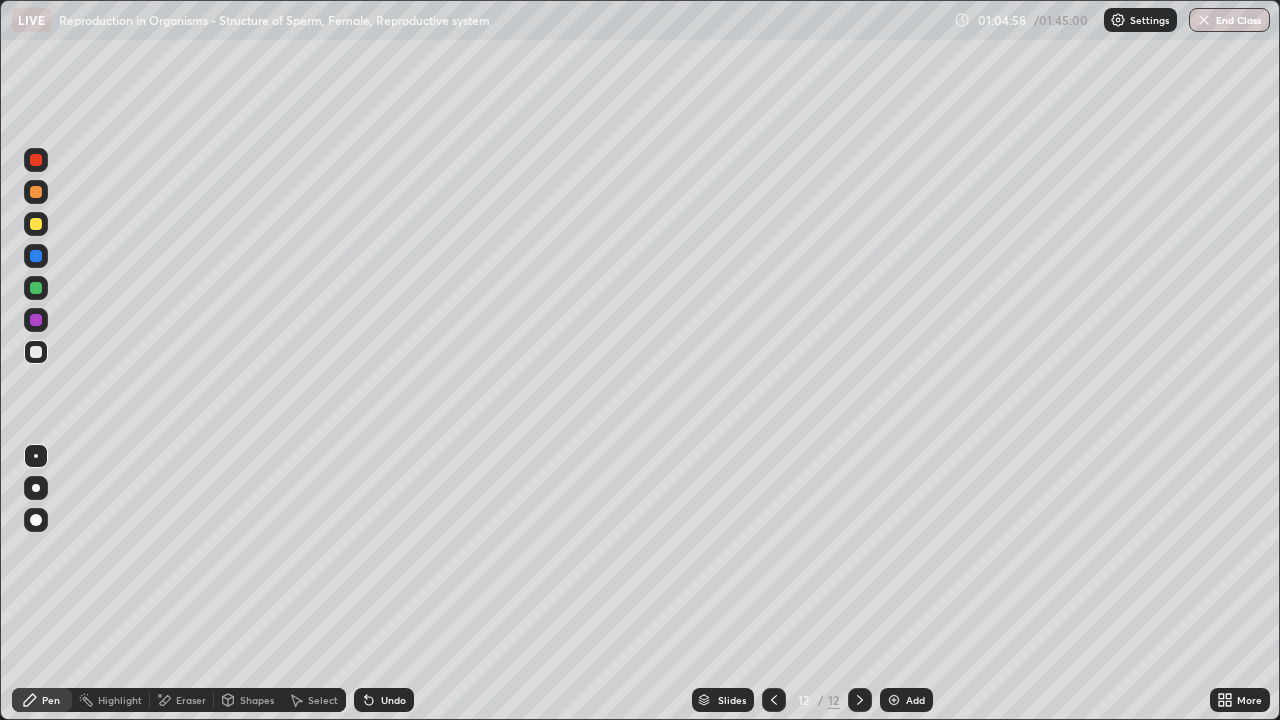 click at bounding box center [36, 320] 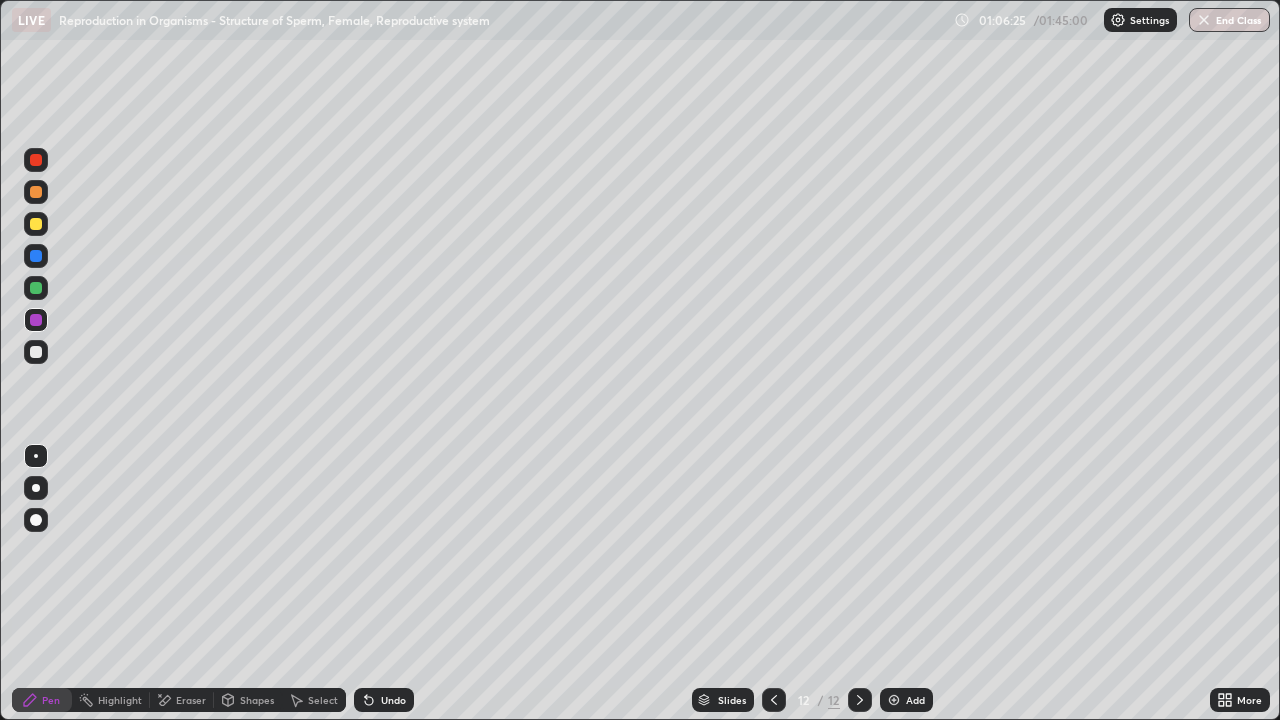 click on "Eraser" at bounding box center (191, 700) 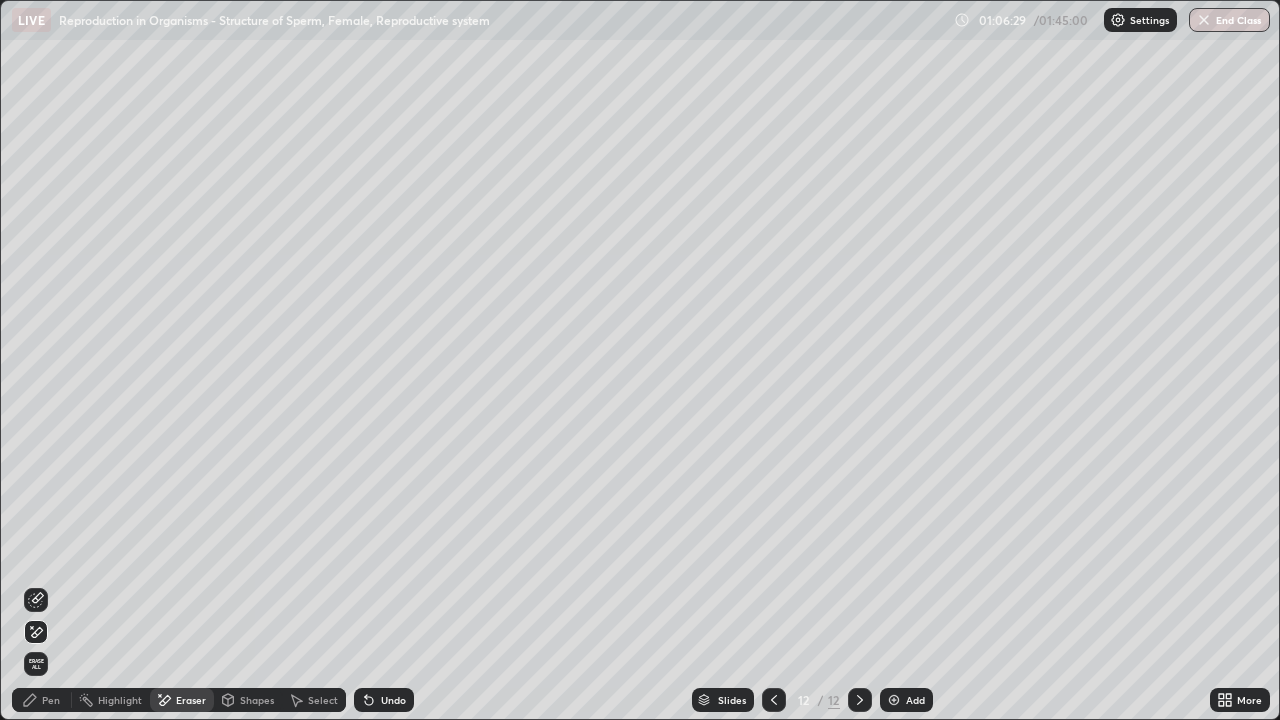 click on "Undo" at bounding box center (393, 700) 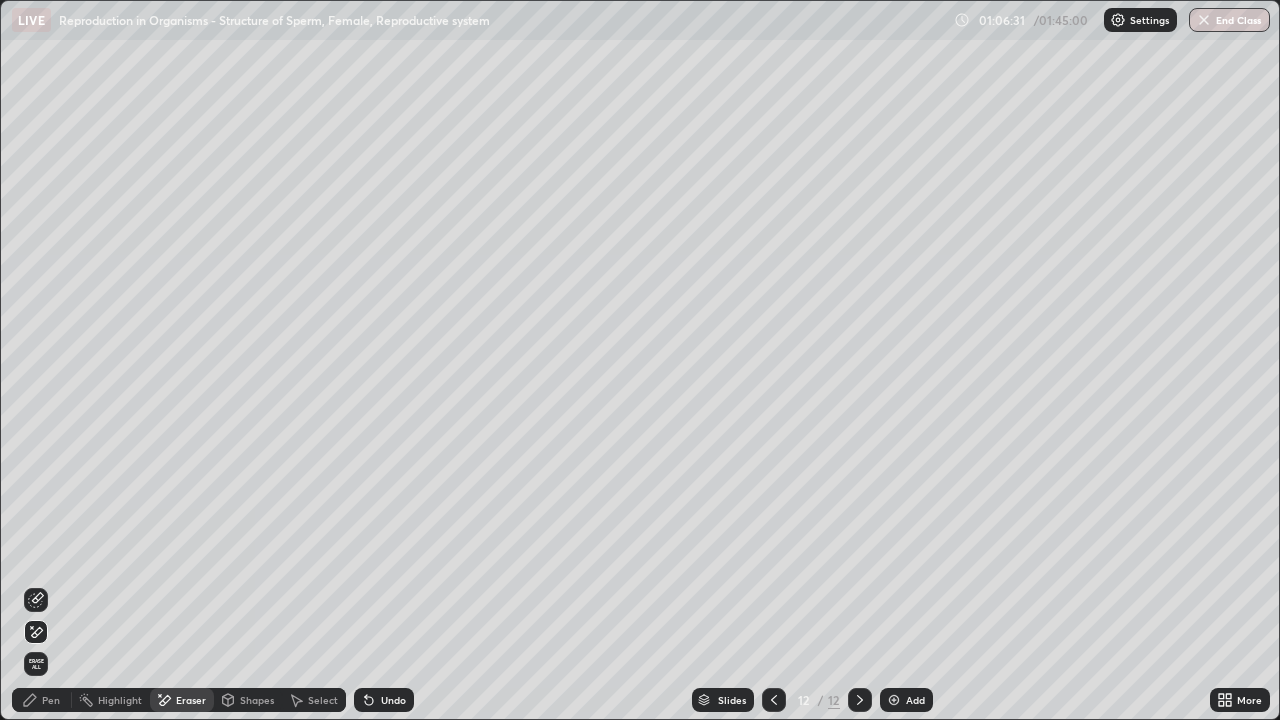 click on "Undo" at bounding box center [393, 700] 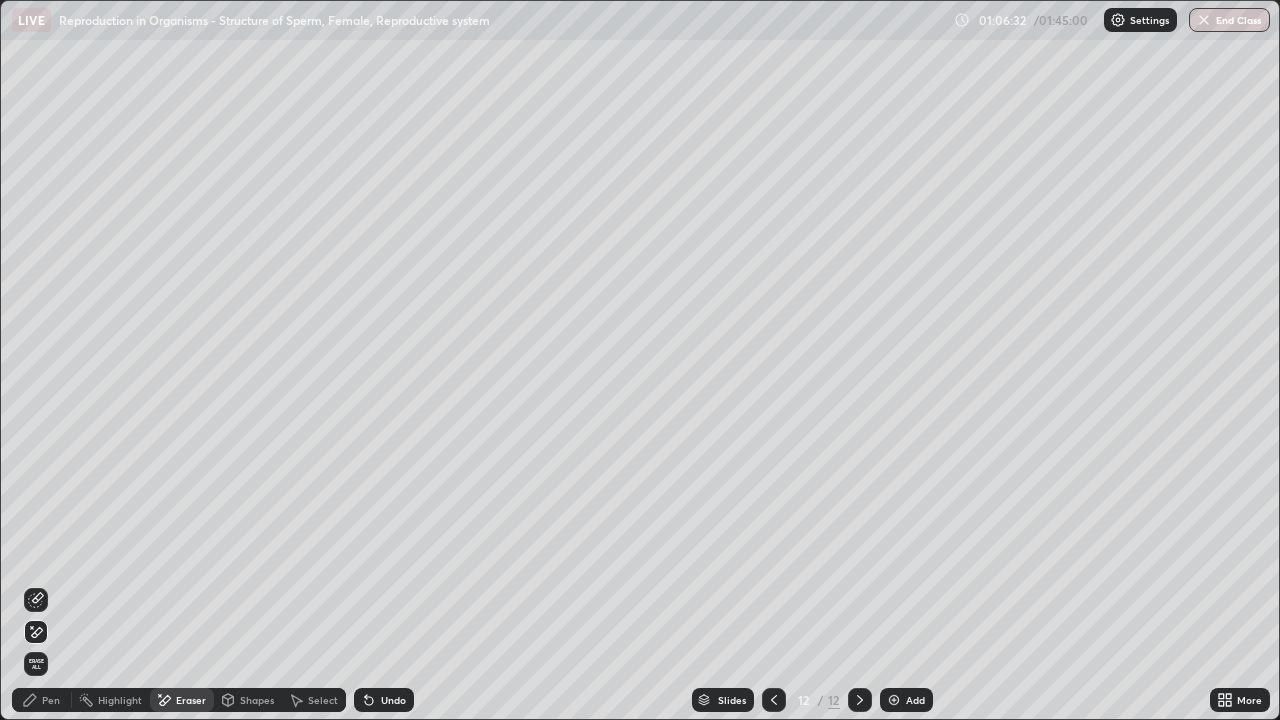 click on "Undo" at bounding box center [384, 700] 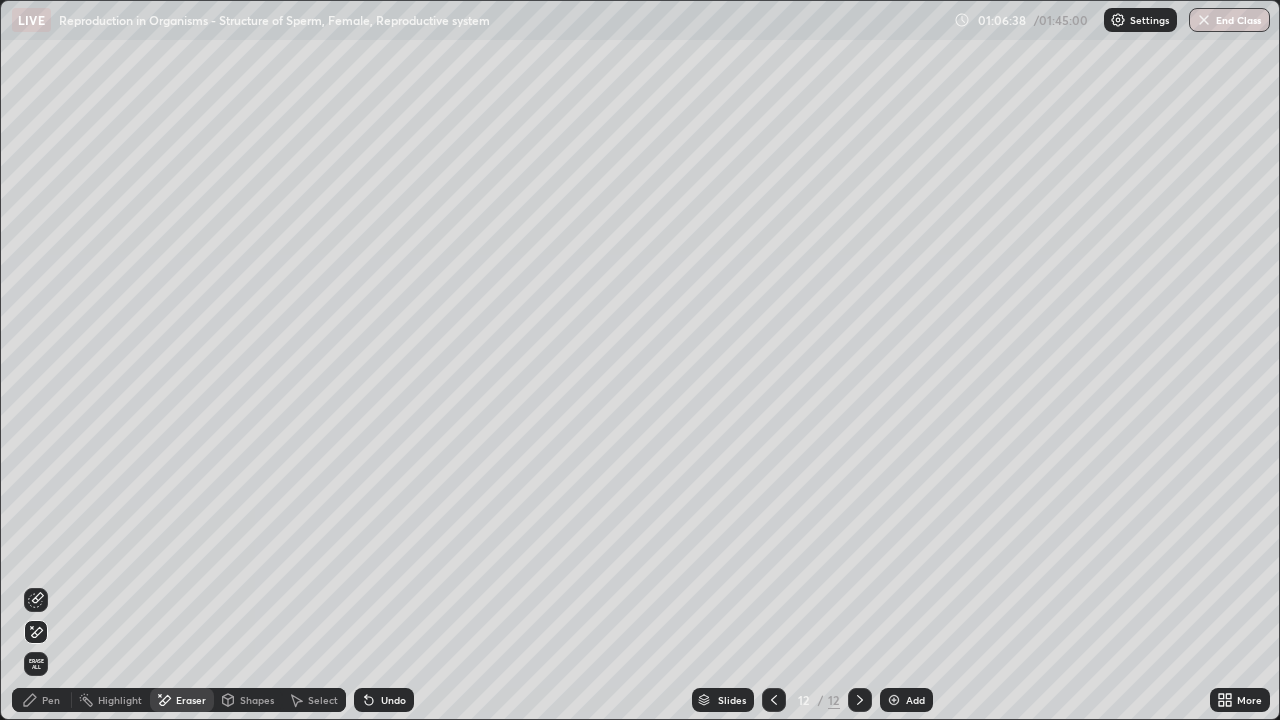 click on "Pen" at bounding box center (51, 700) 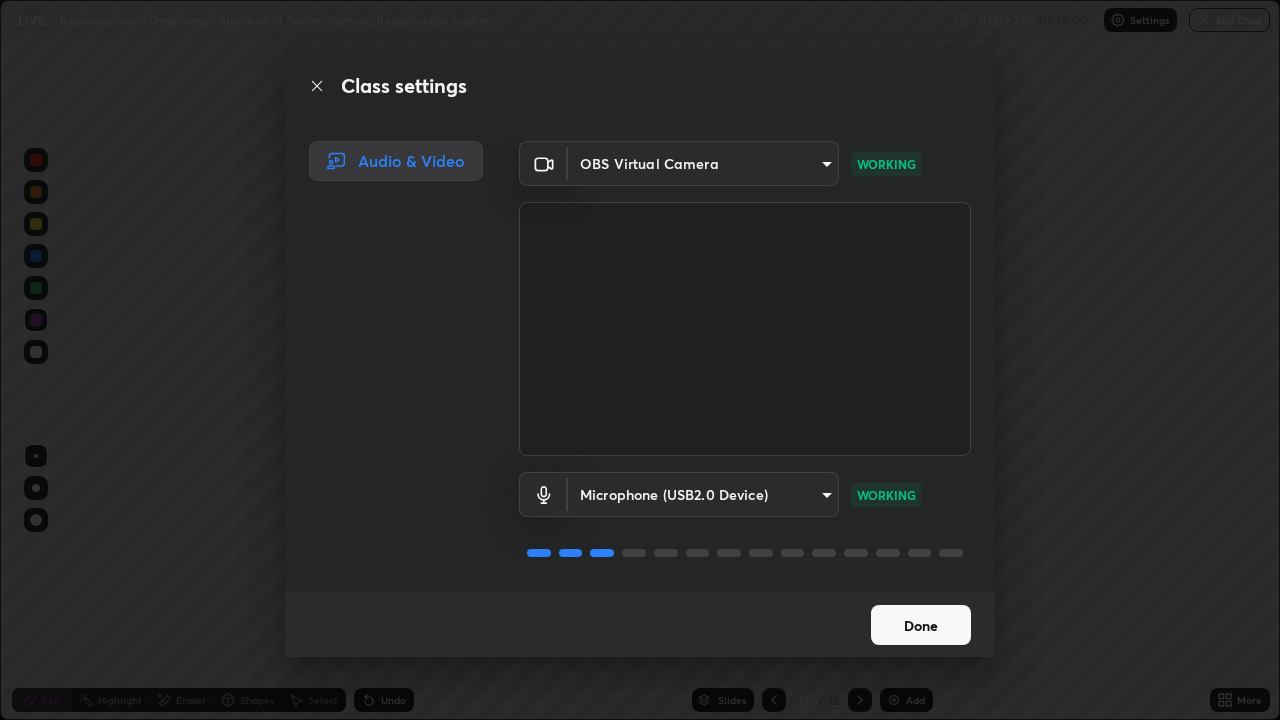 click on "Done" at bounding box center (921, 625) 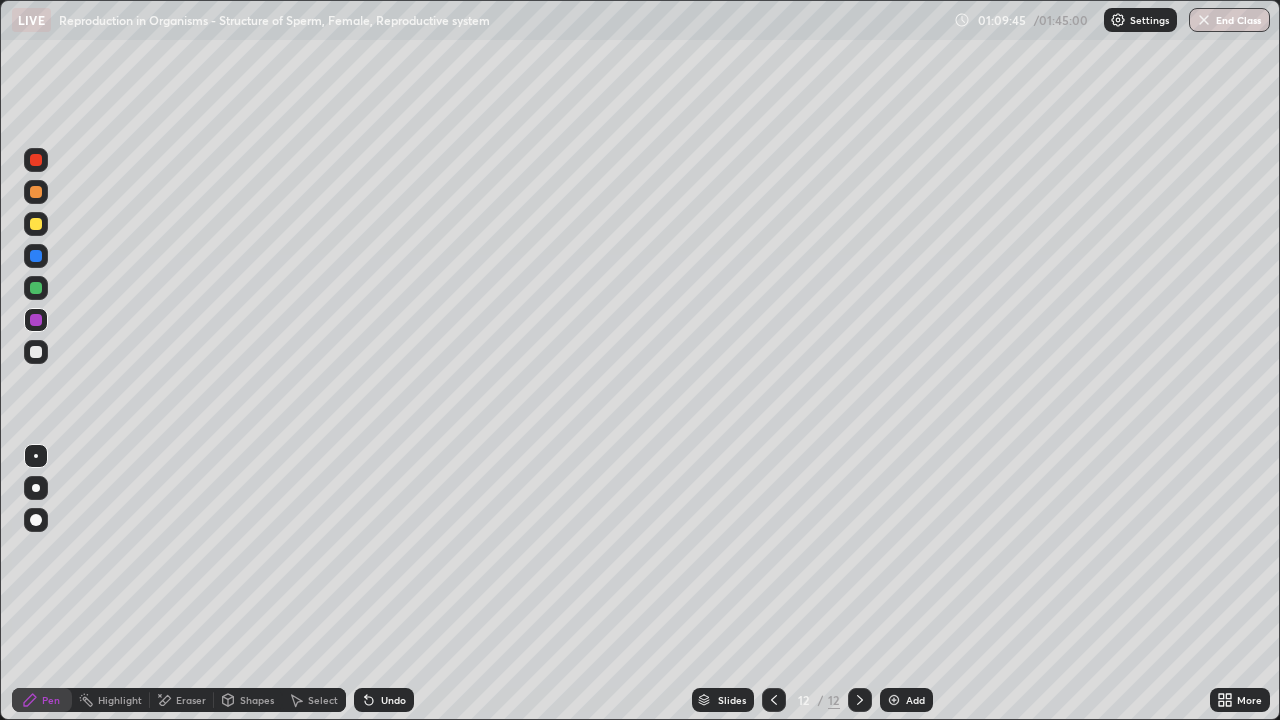 click at bounding box center (36, 160) 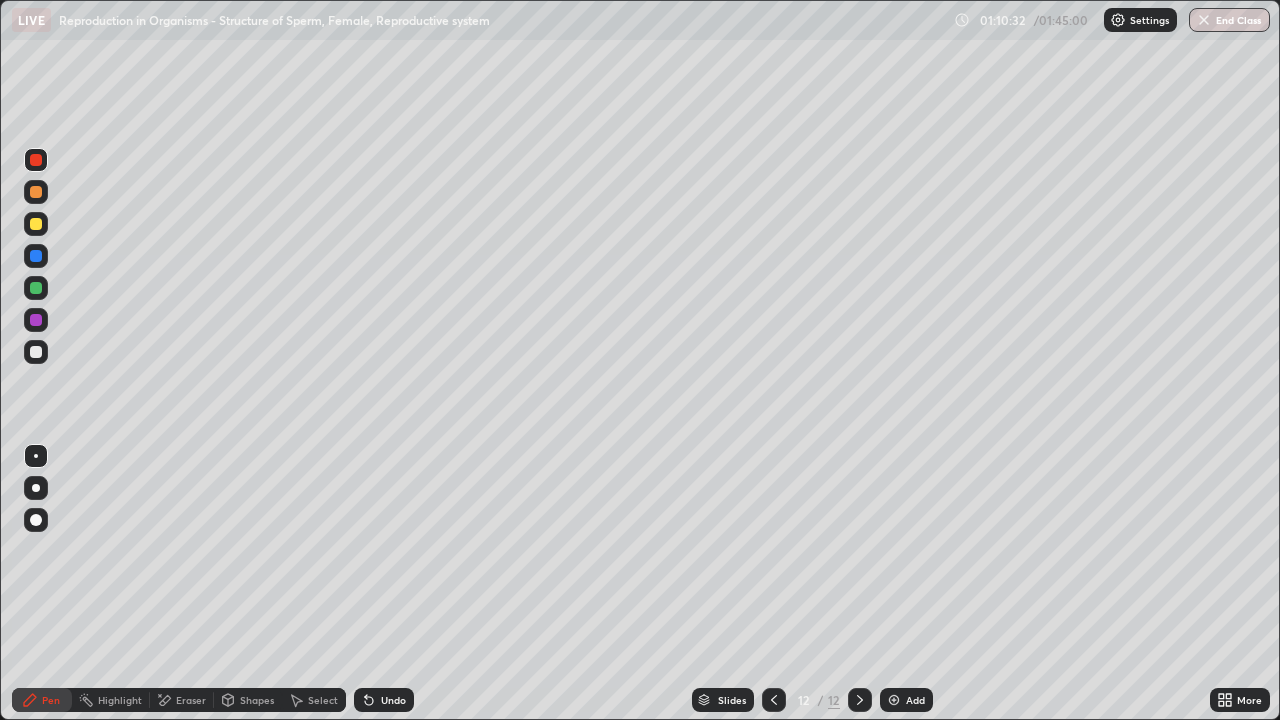 click at bounding box center (894, 700) 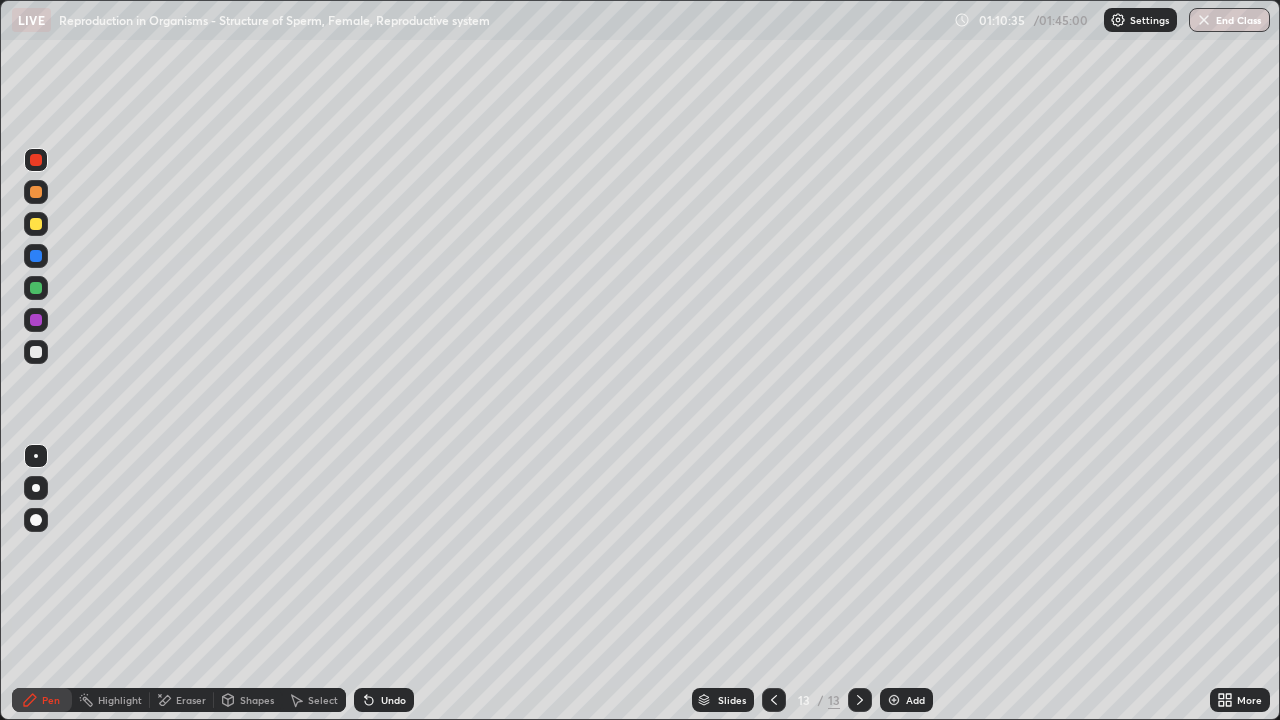 click at bounding box center [36, 256] 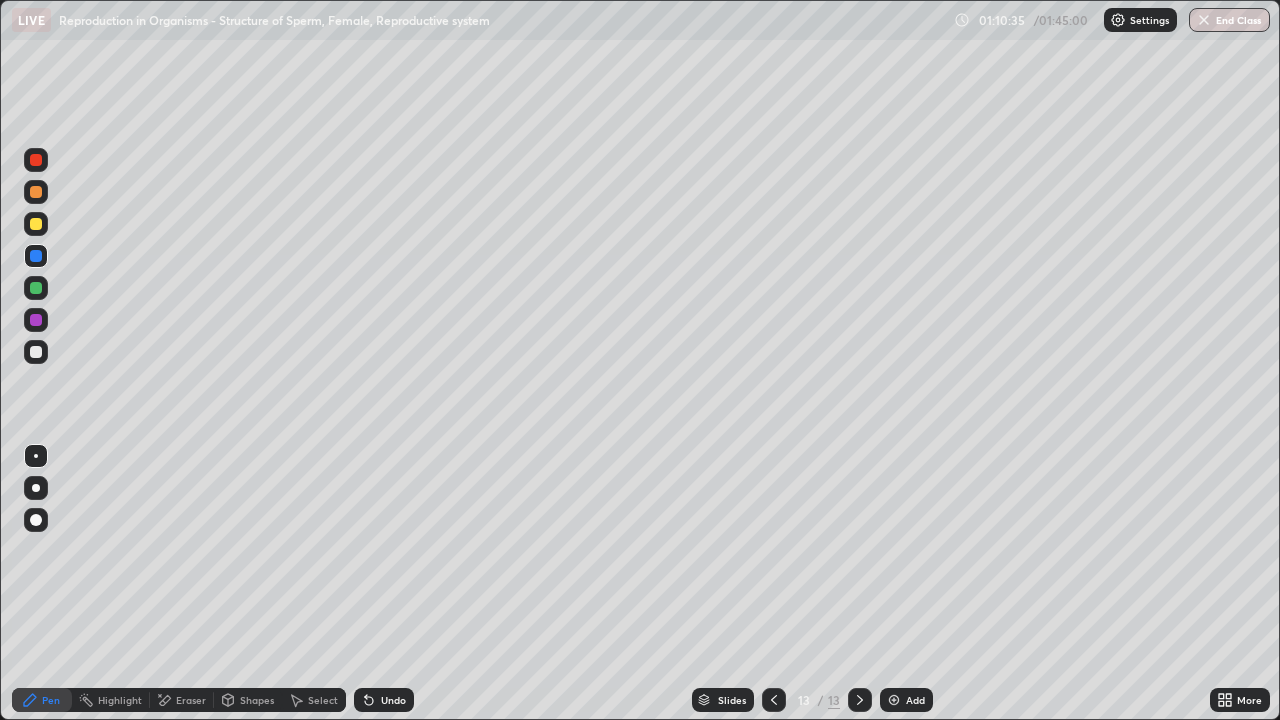 click at bounding box center [36, 288] 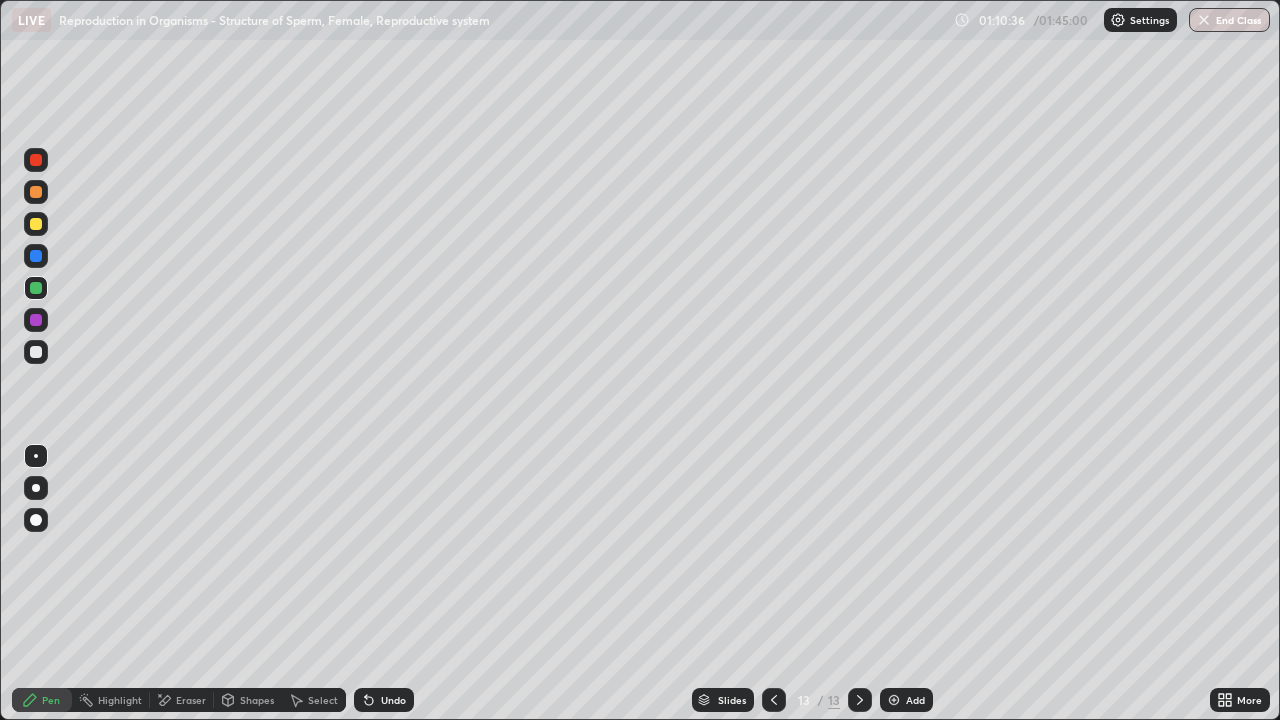 click at bounding box center (36, 488) 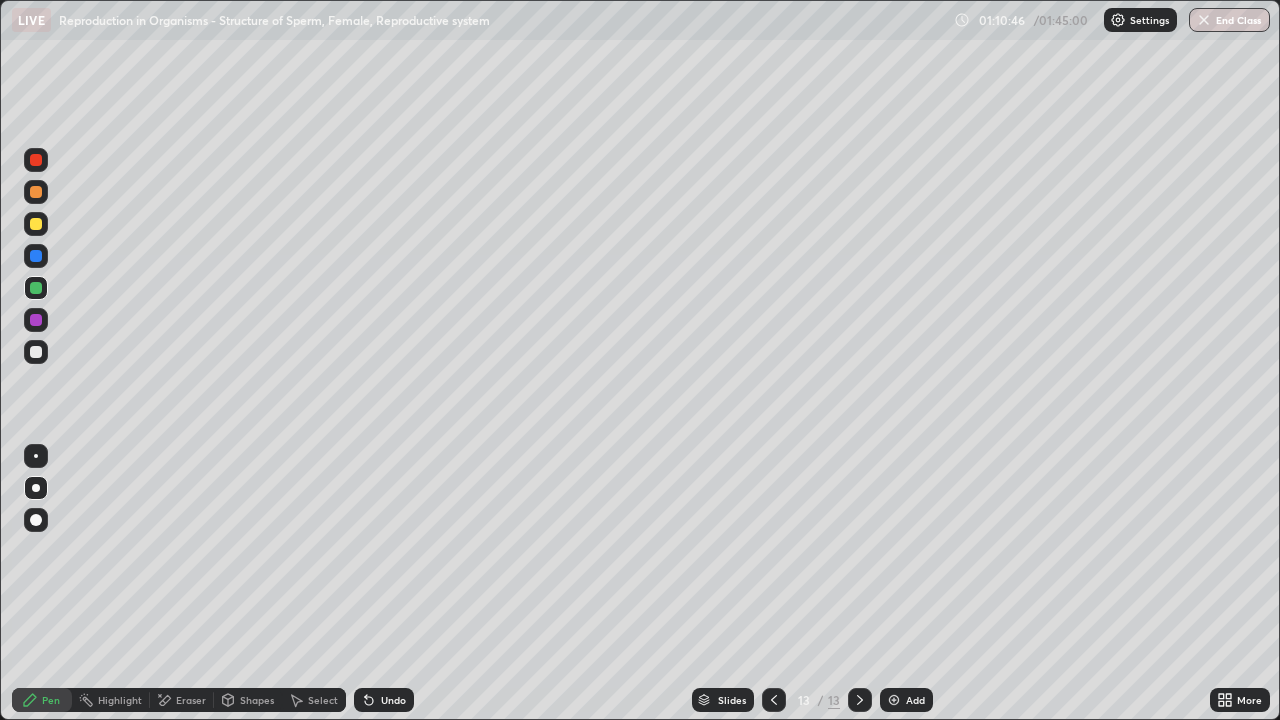 click at bounding box center [36, 352] 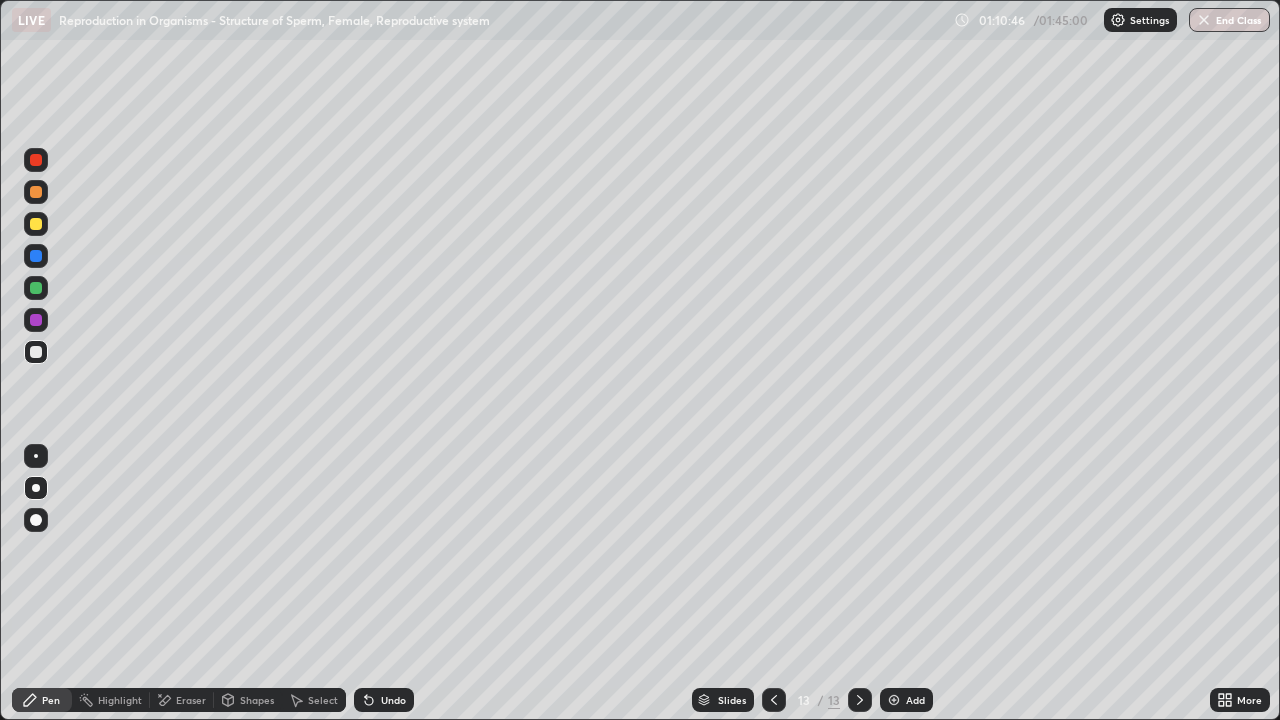 click at bounding box center [36, 456] 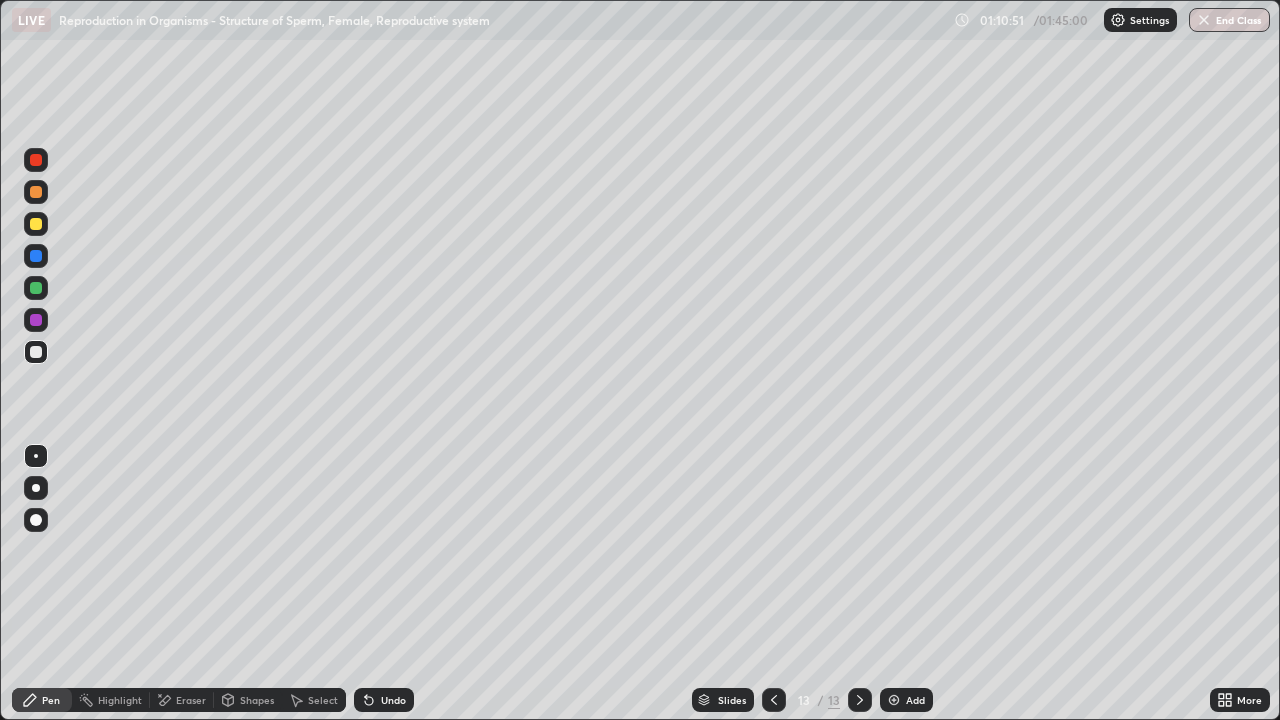 click 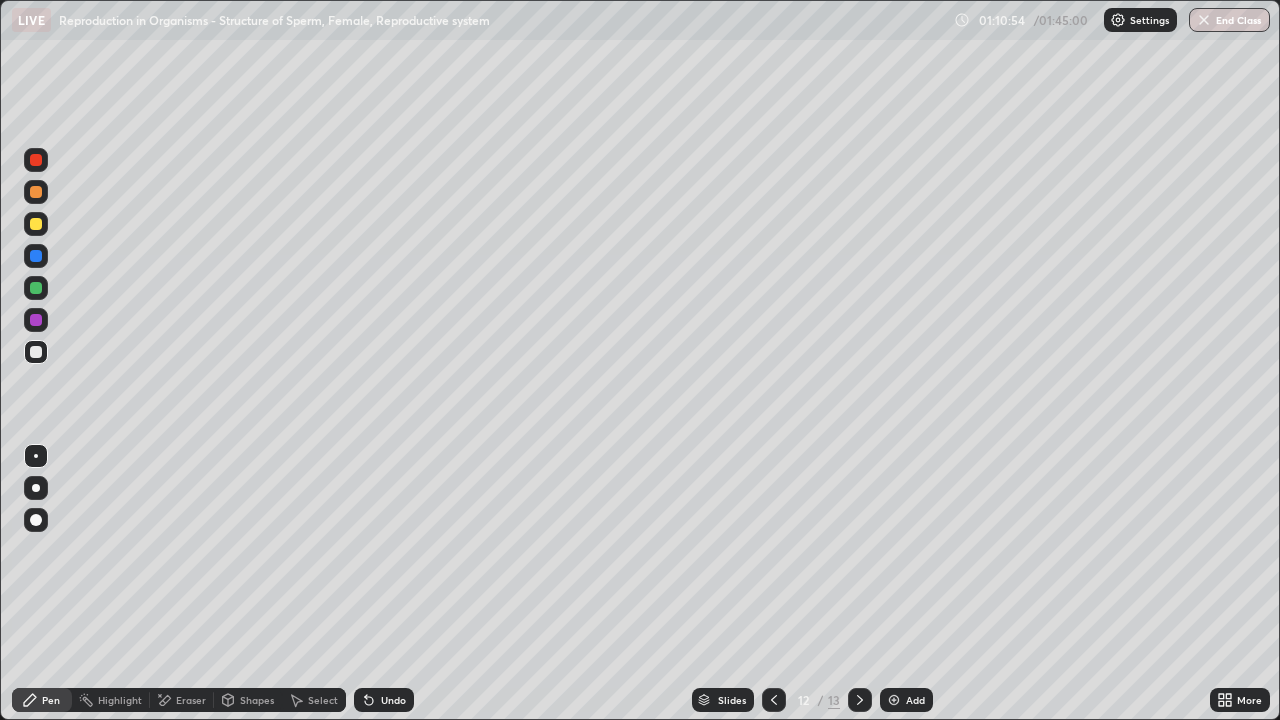 click 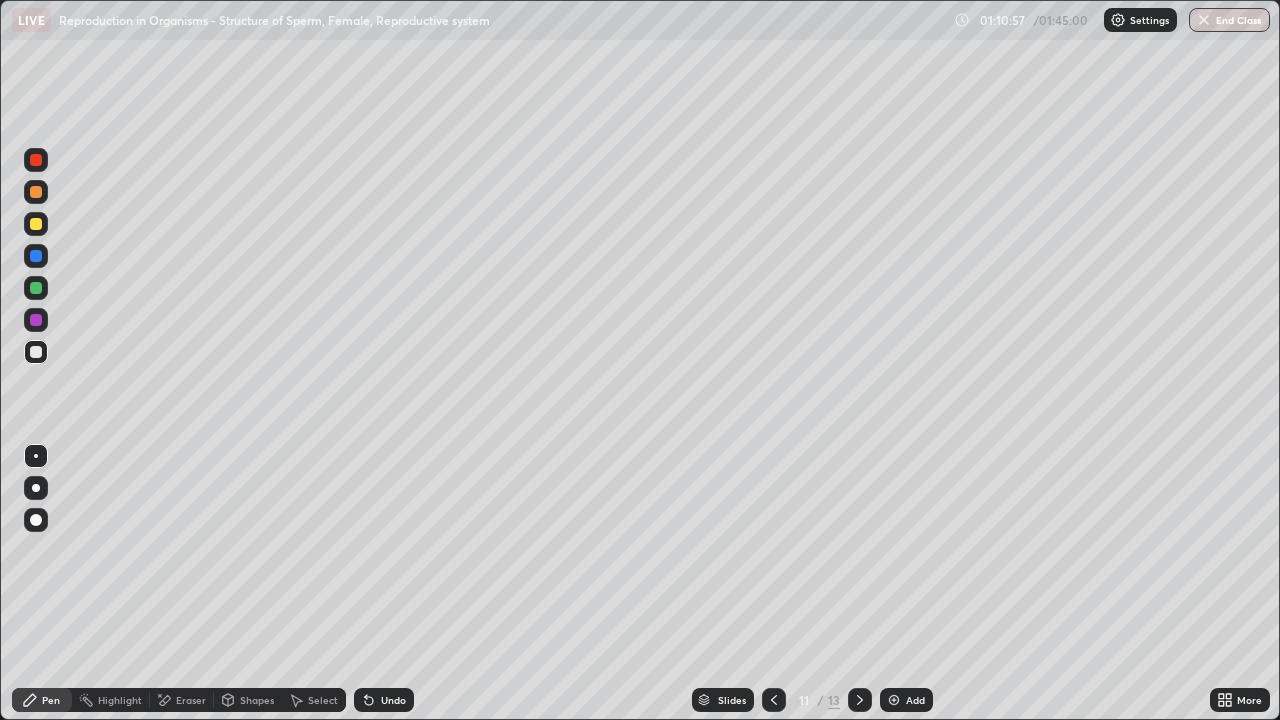 click 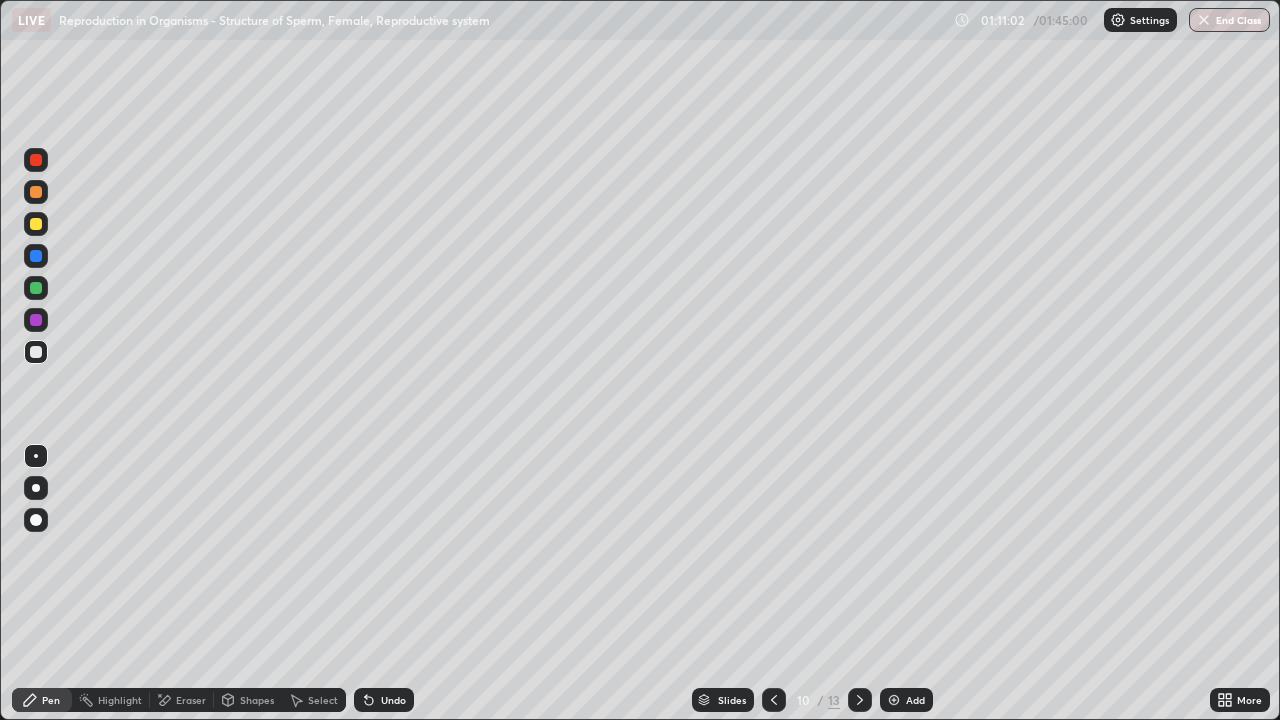 click 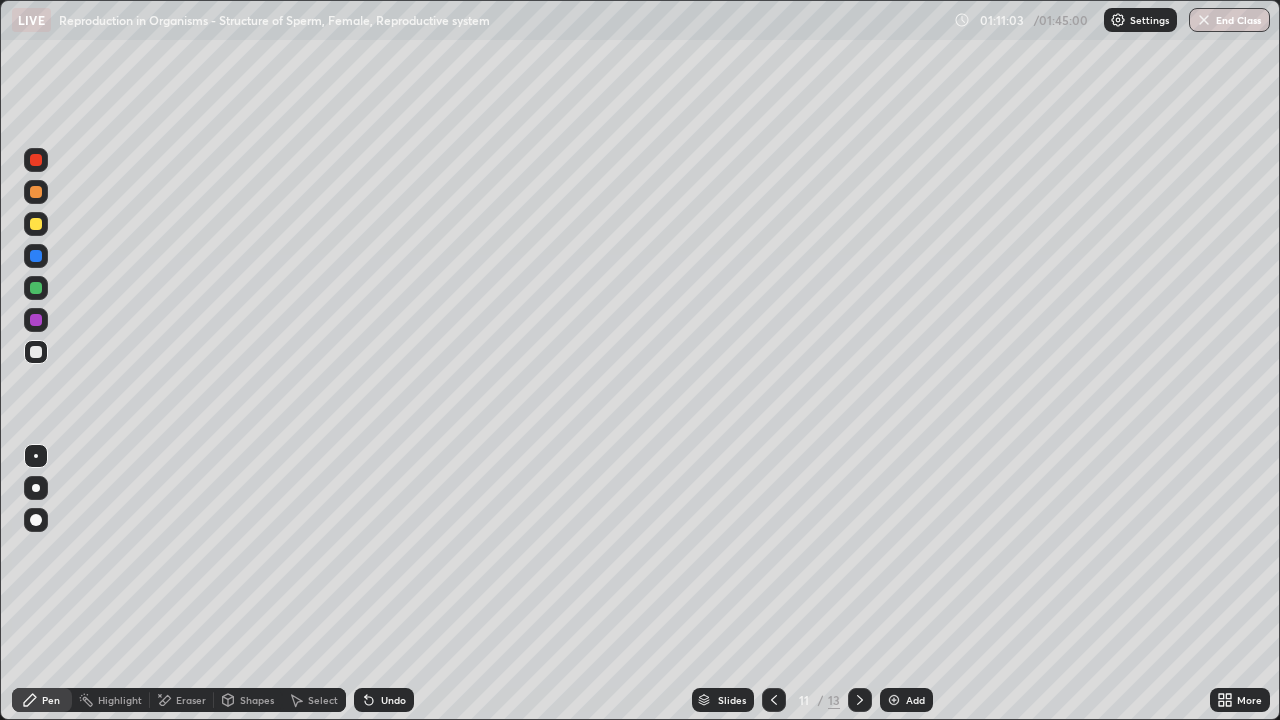 click 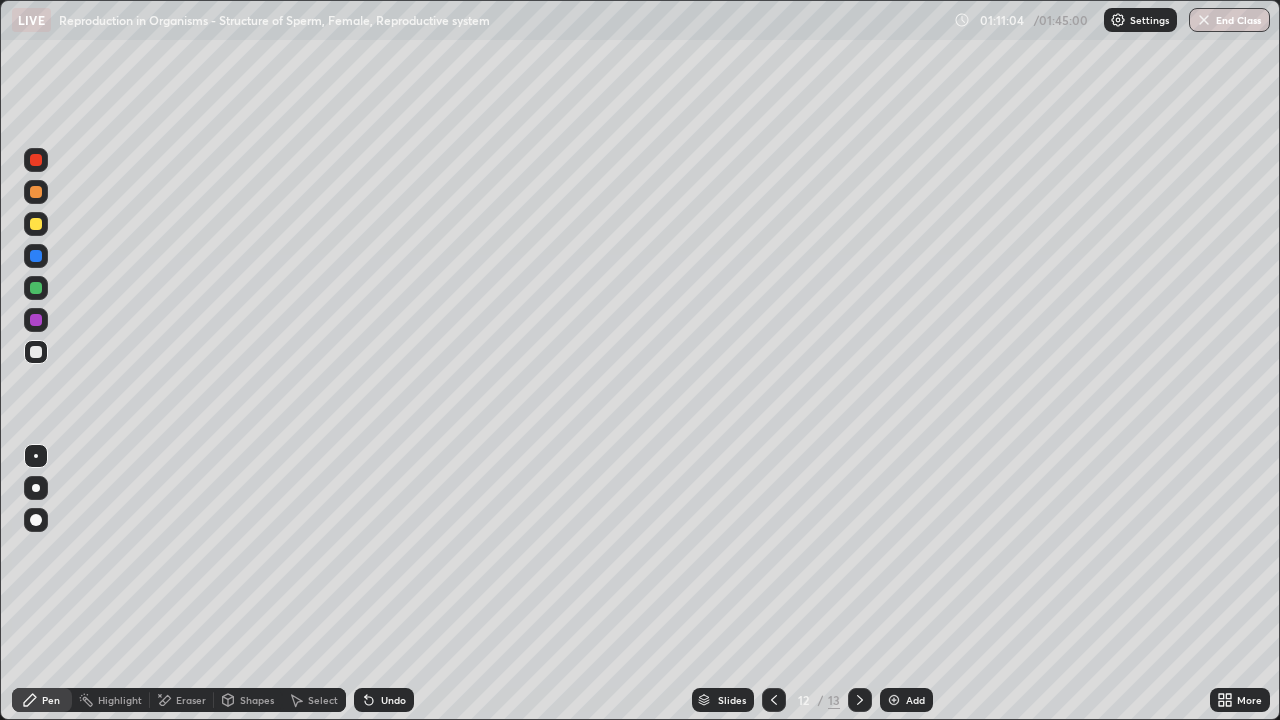 click 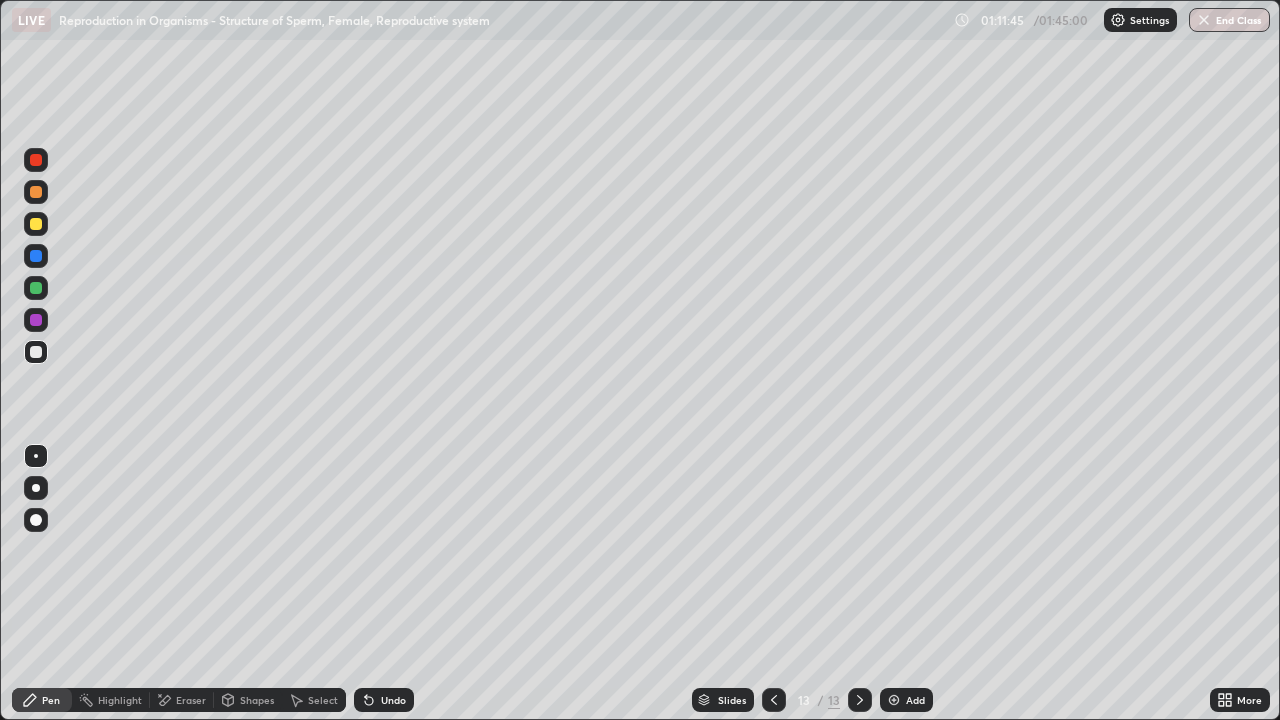 click at bounding box center [36, 456] 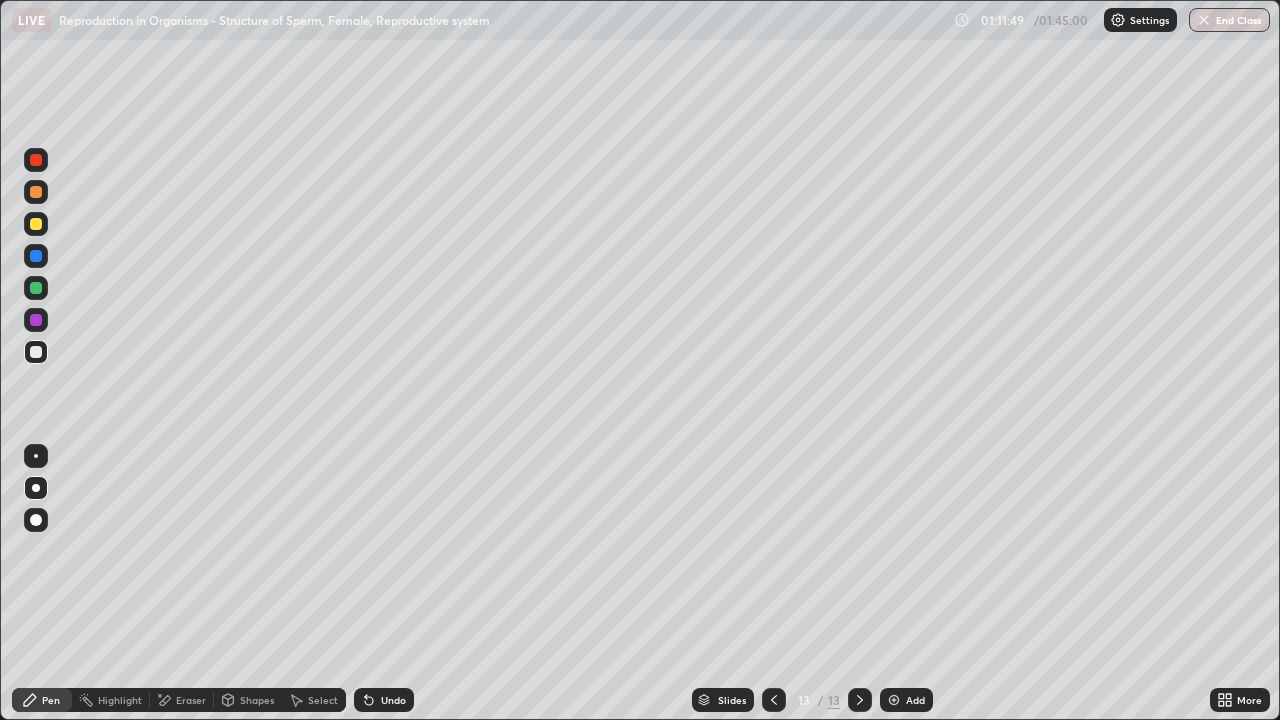 click at bounding box center [36, 288] 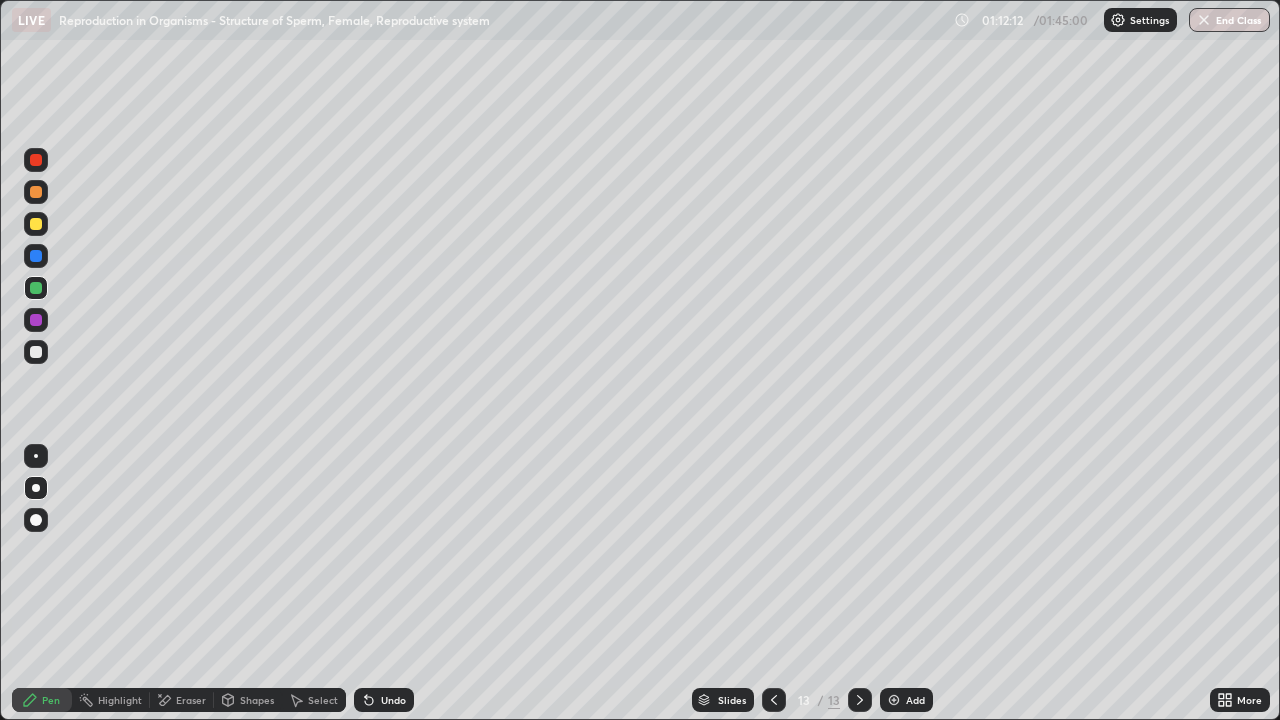 click at bounding box center [36, 352] 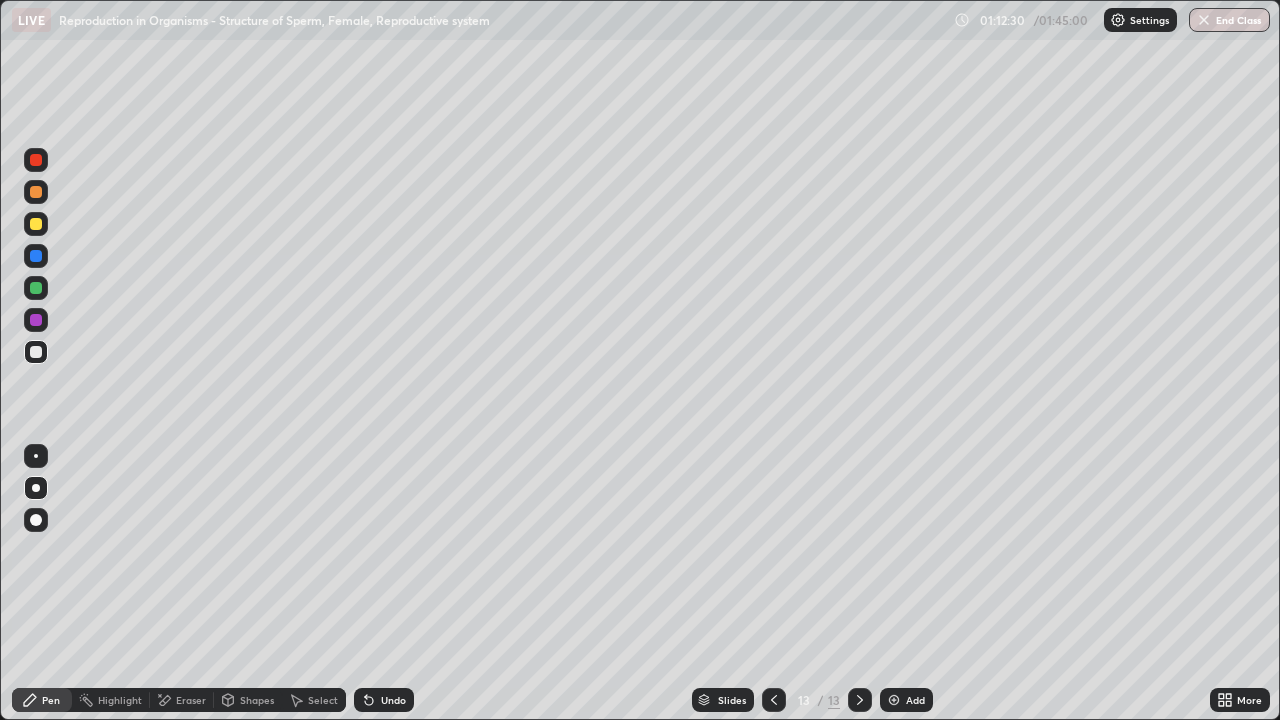click at bounding box center [36, 320] 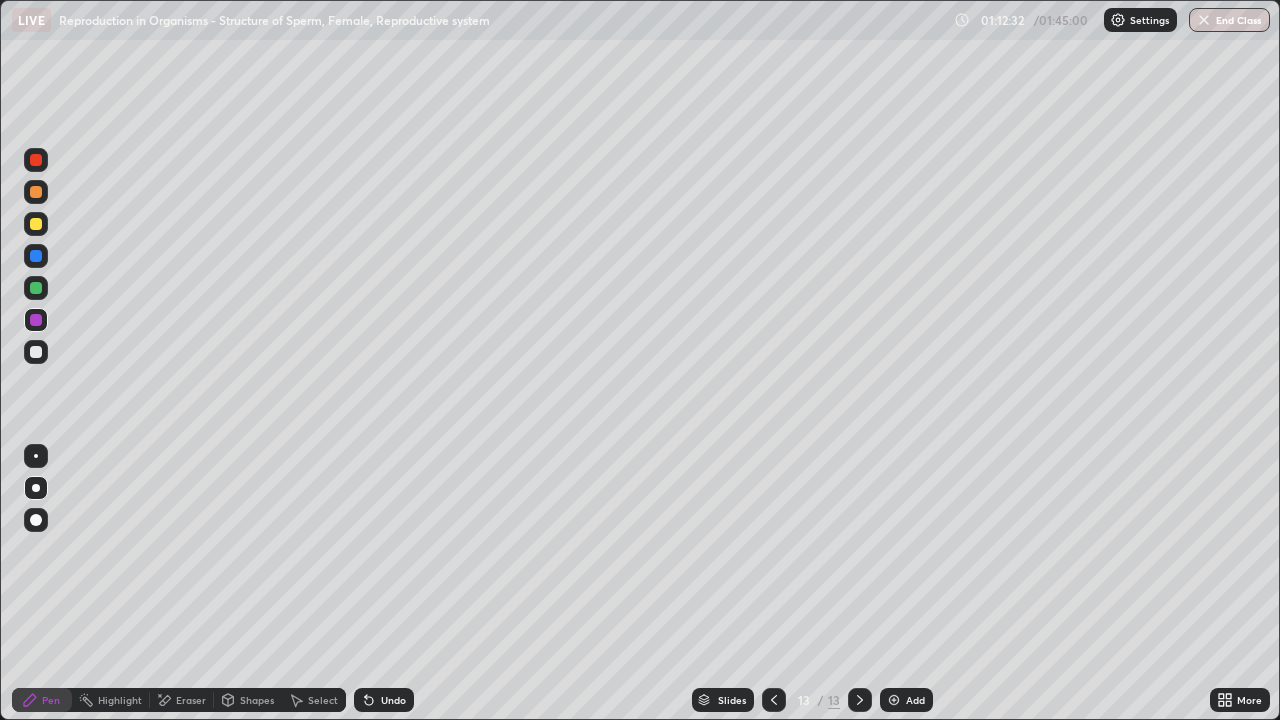 click at bounding box center (36, 256) 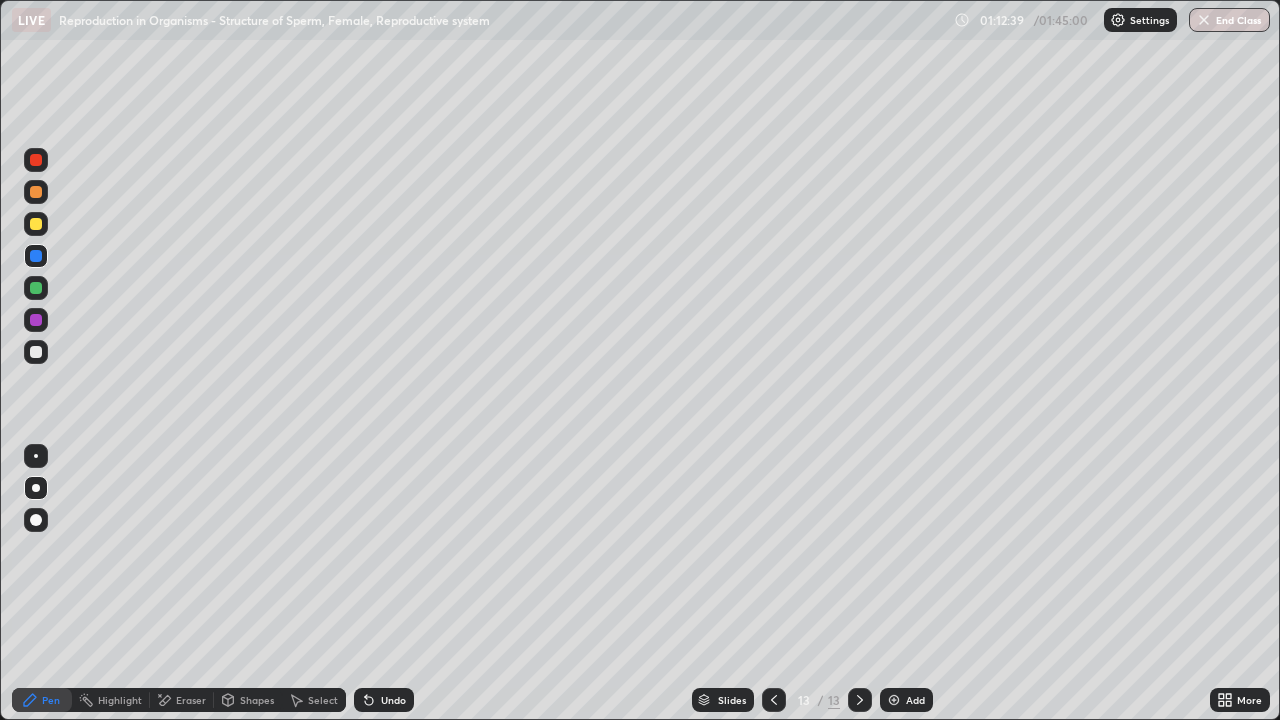 click at bounding box center [36, 352] 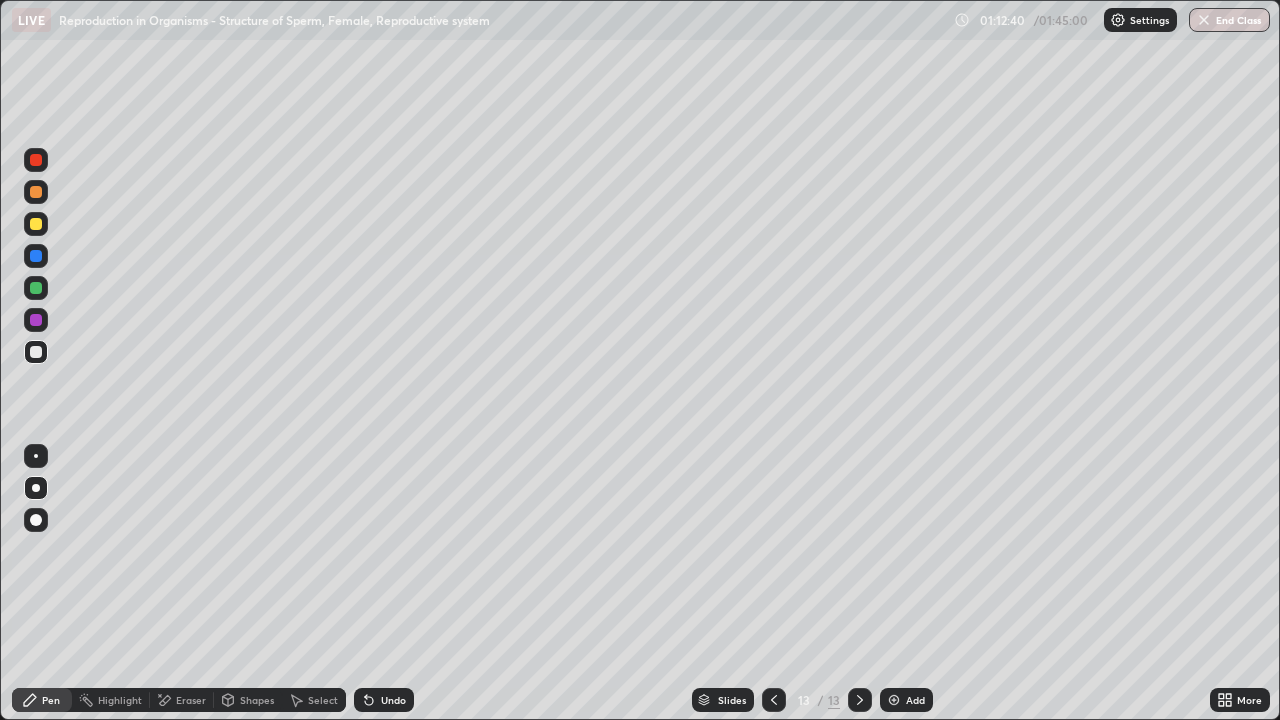 click at bounding box center [36, 456] 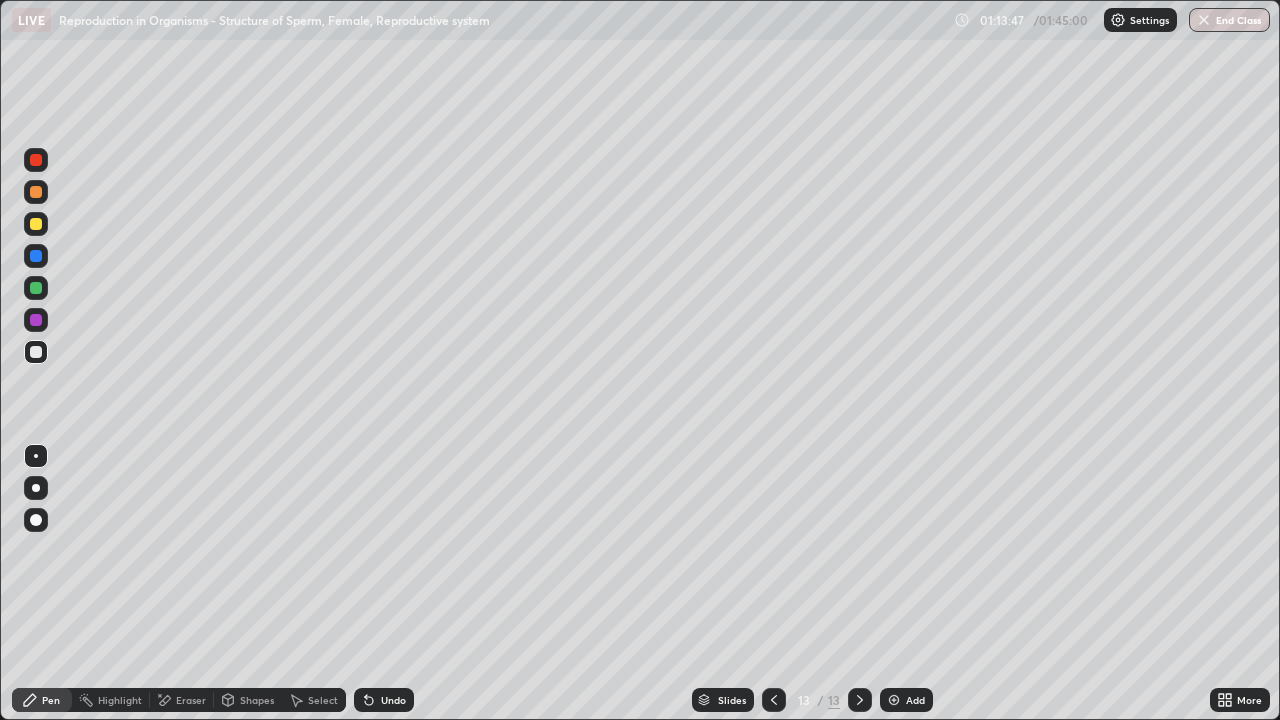 click at bounding box center (894, 700) 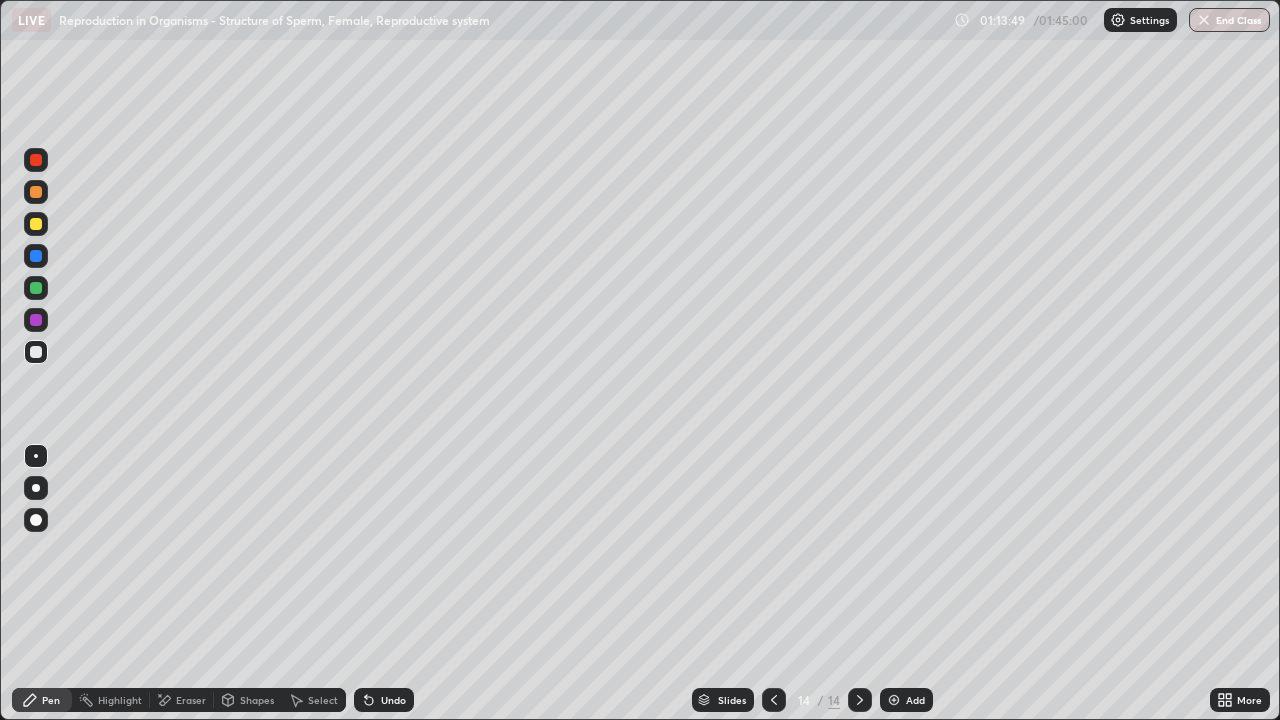 click at bounding box center [36, 256] 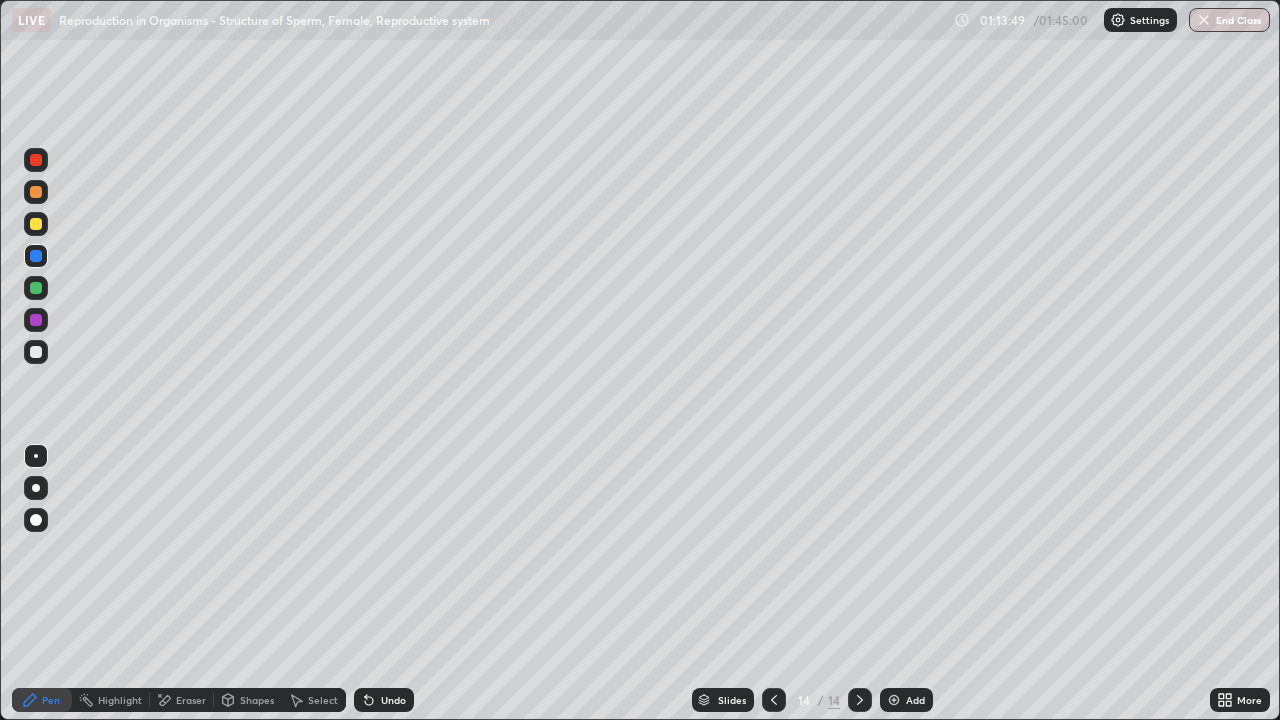 click at bounding box center [36, 488] 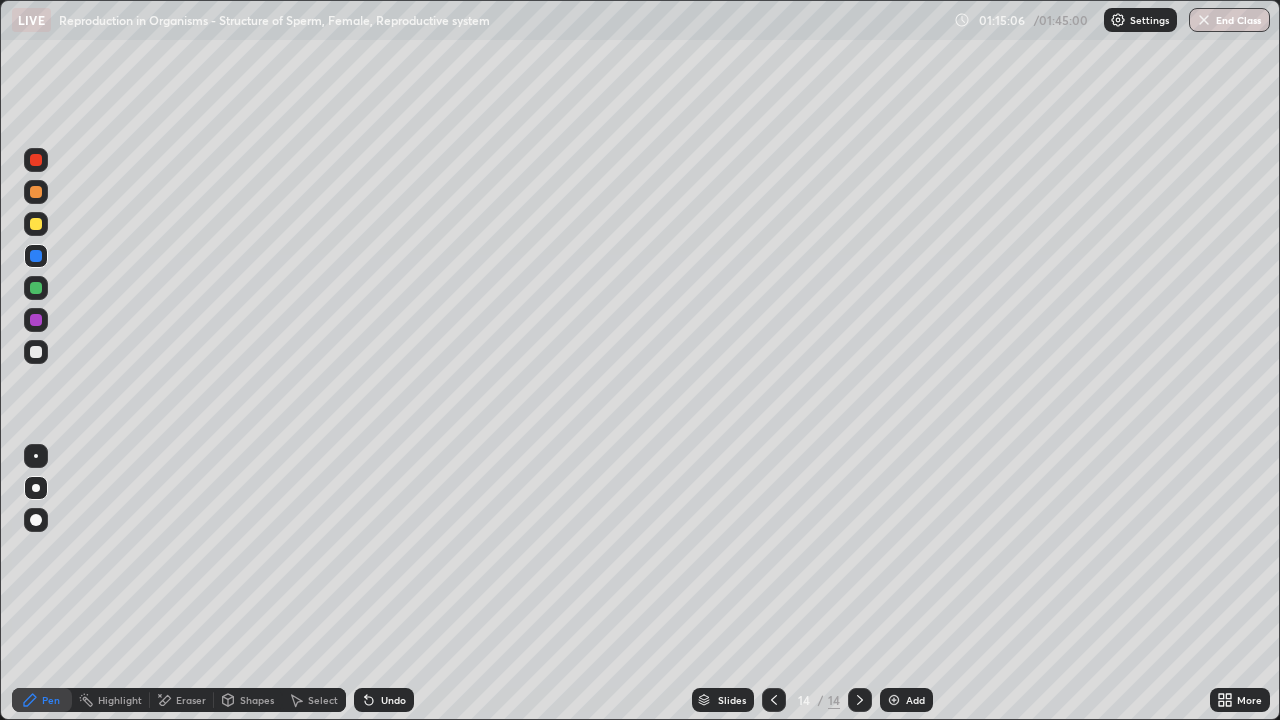 click at bounding box center (36, 352) 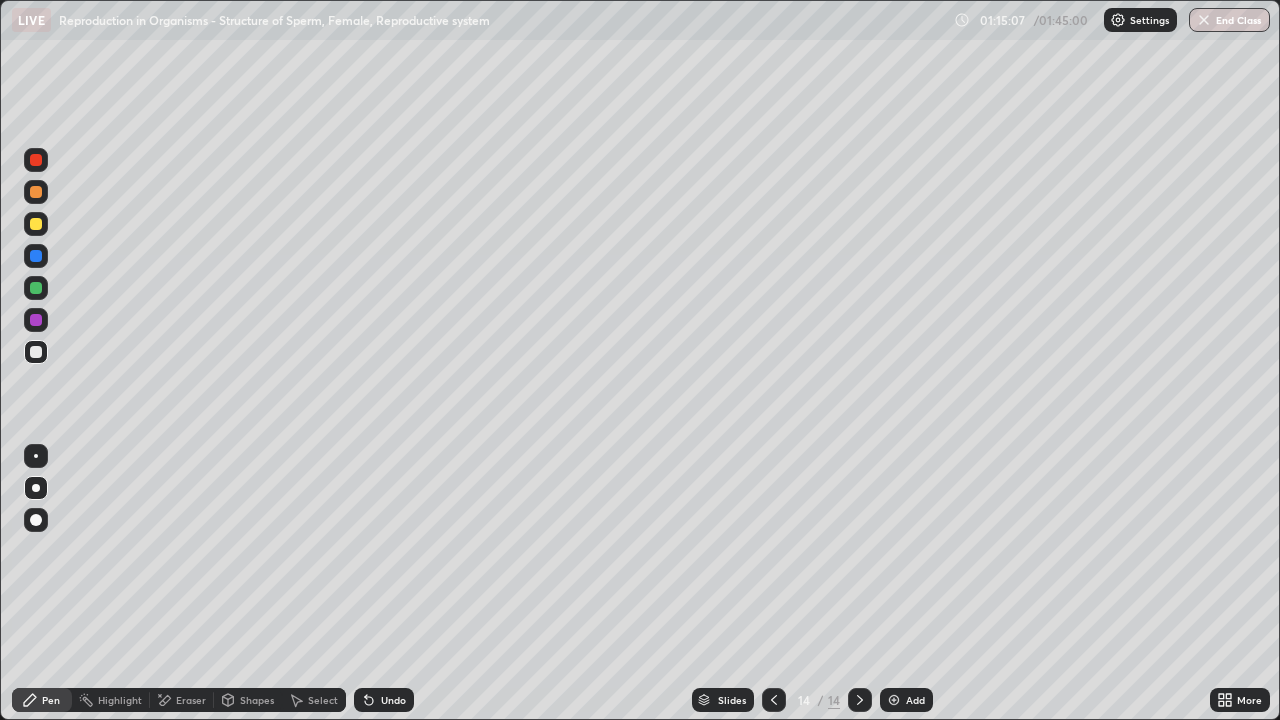 click at bounding box center (36, 456) 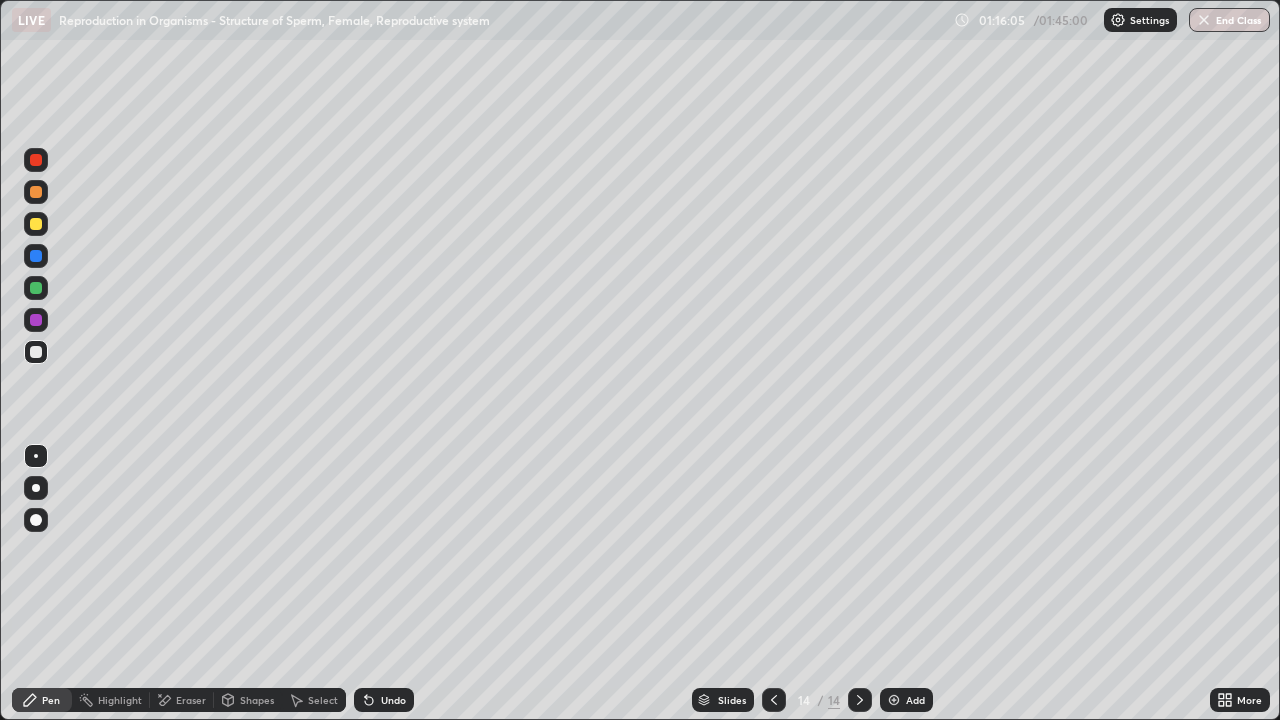 click at bounding box center (36, 352) 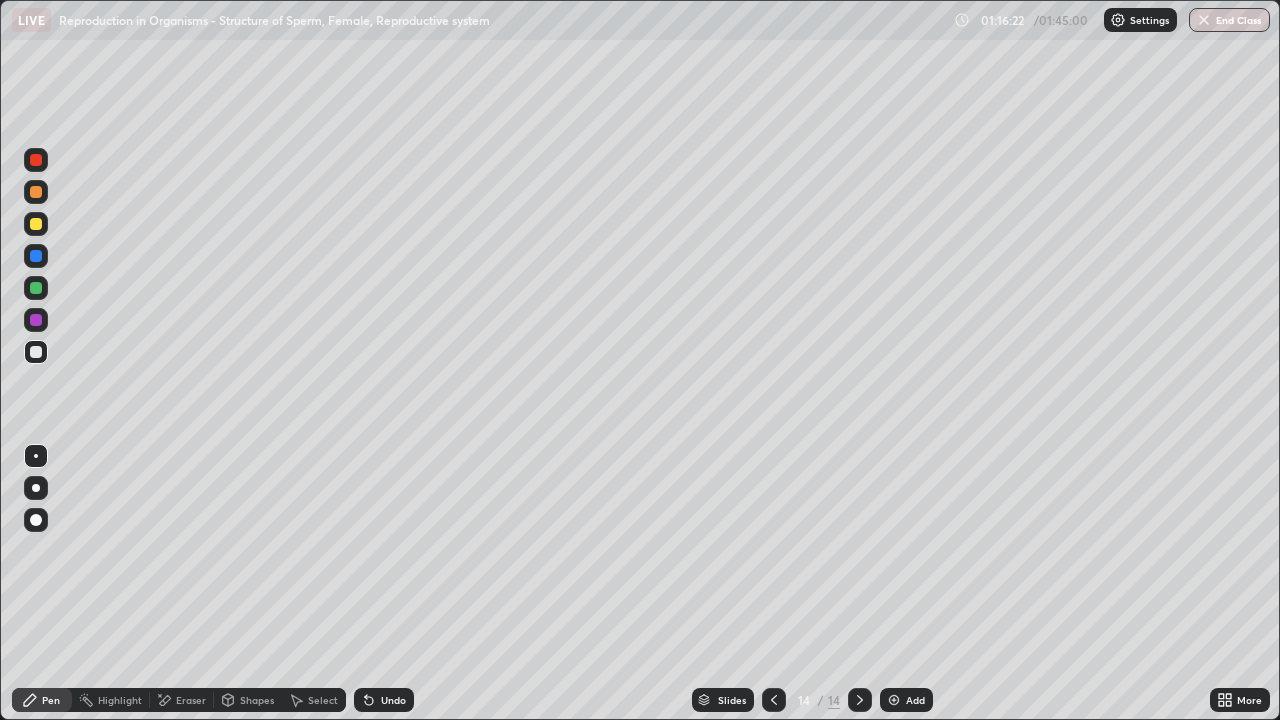 click at bounding box center (36, 288) 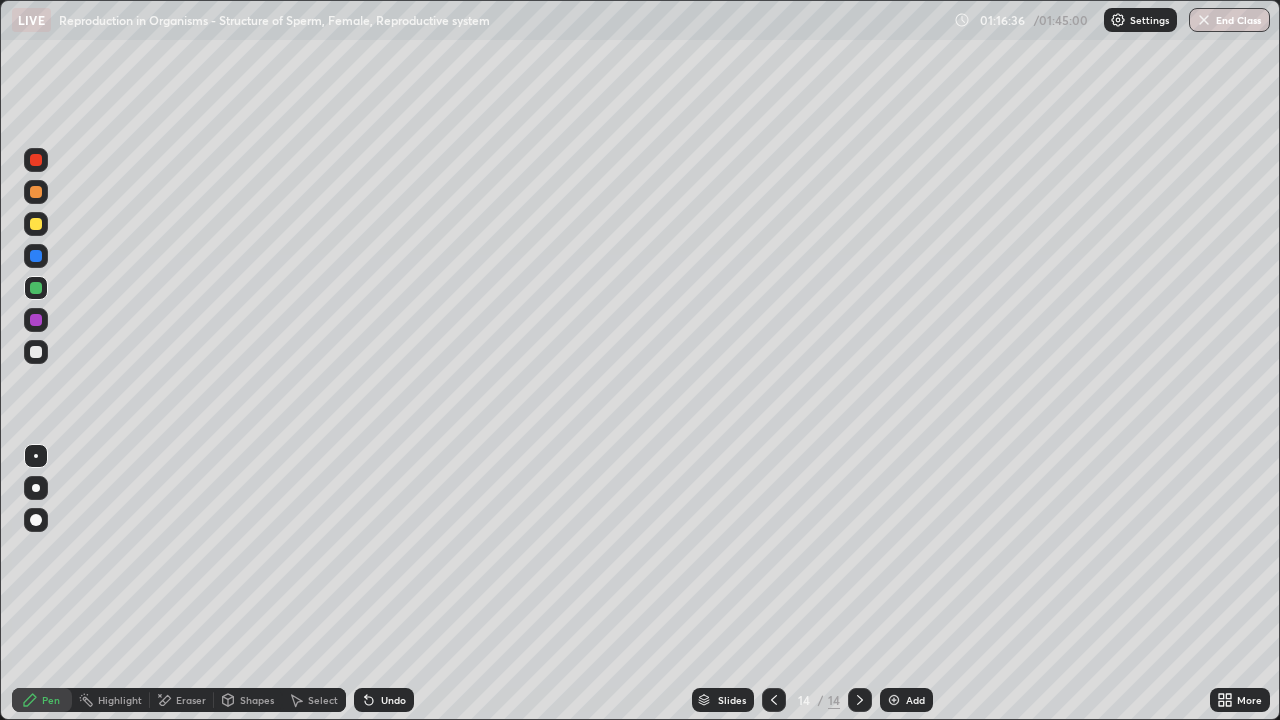click at bounding box center [36, 352] 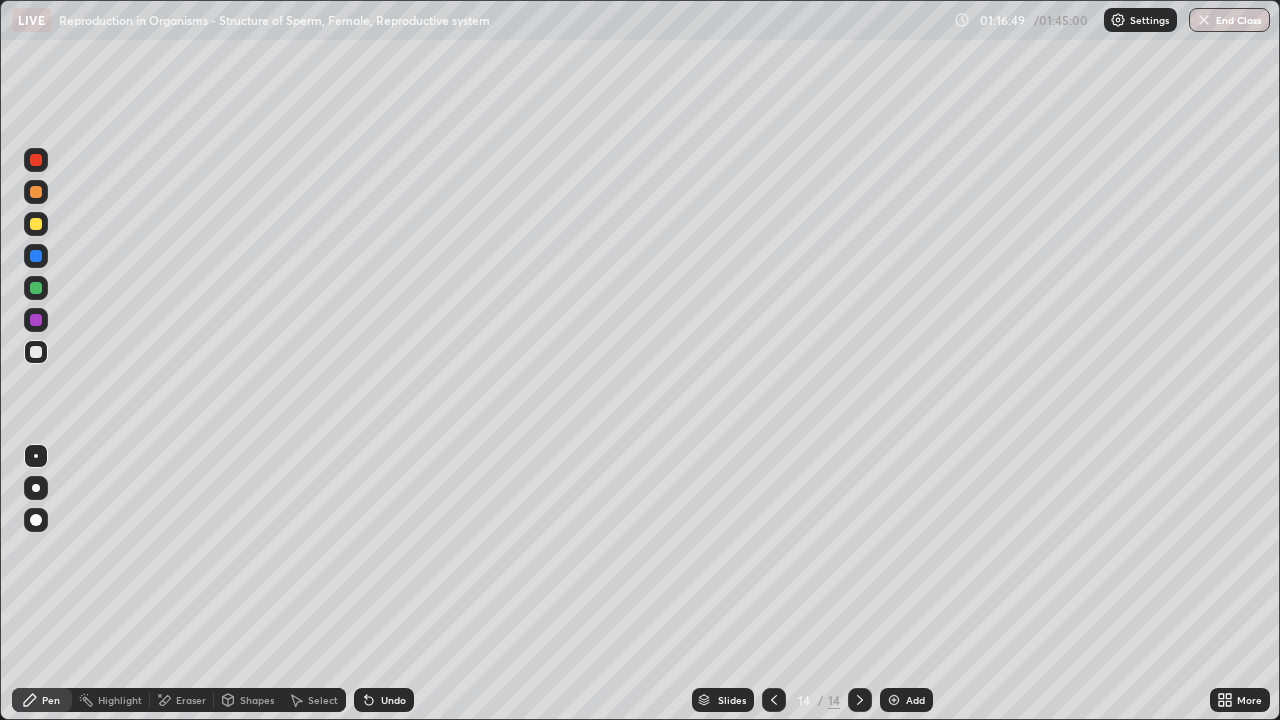 click on "Eraser" at bounding box center (191, 700) 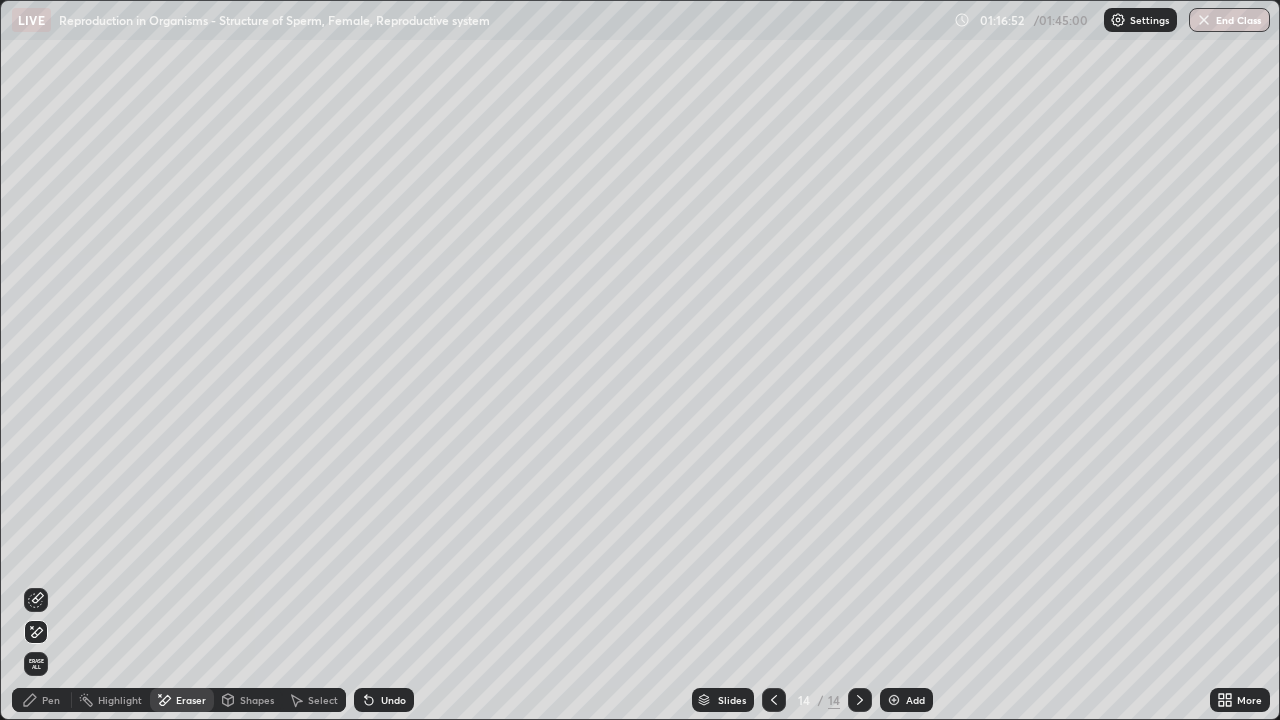 click on "Pen" at bounding box center (51, 700) 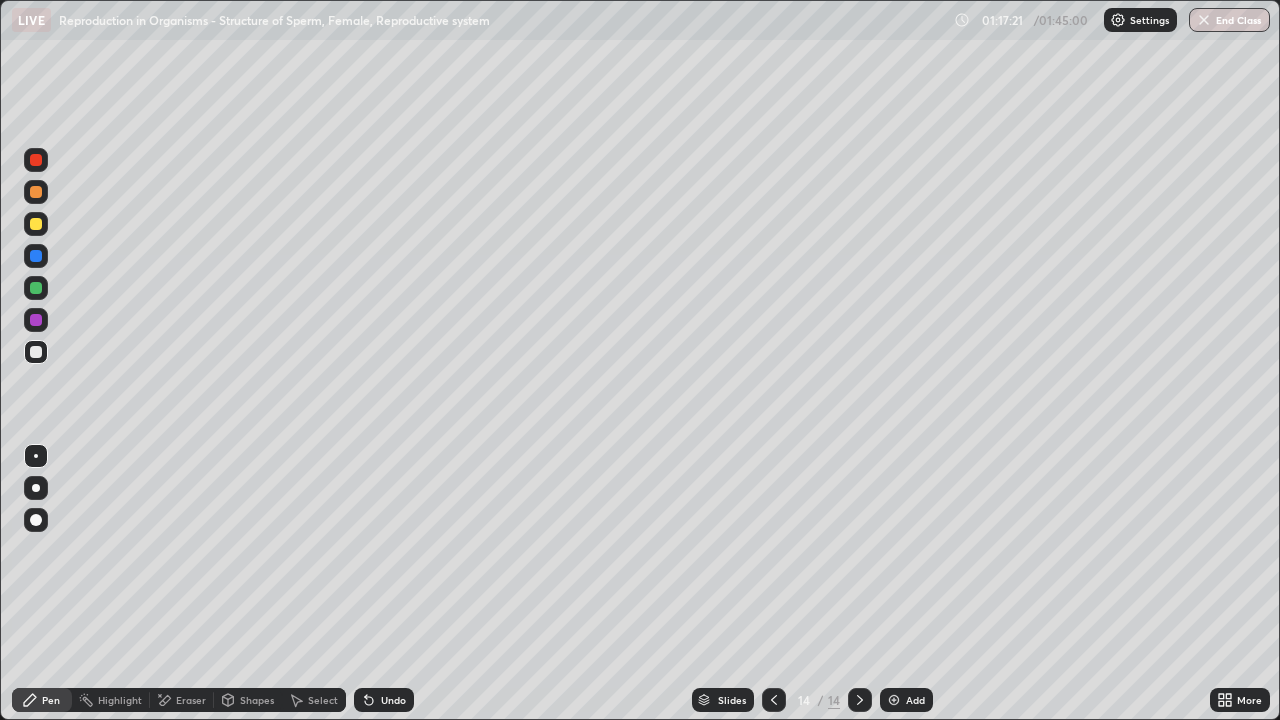 click on "Undo" at bounding box center (393, 700) 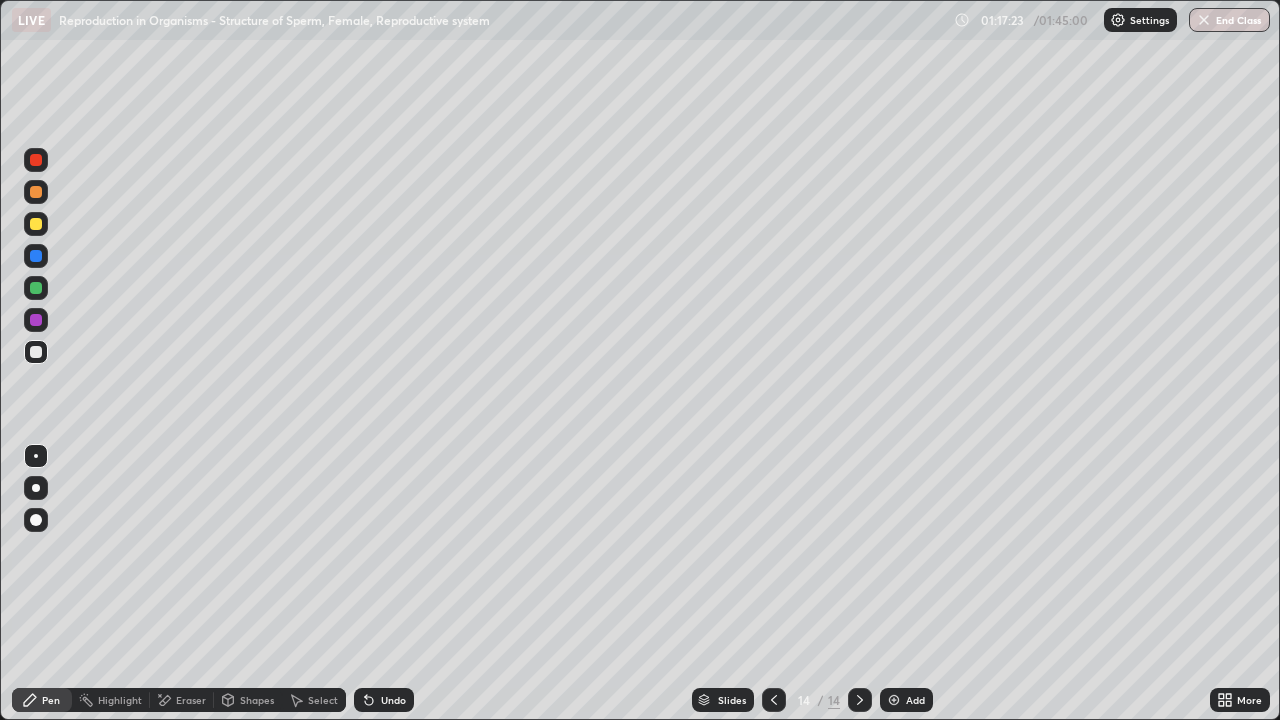 click on "Eraser" at bounding box center [191, 700] 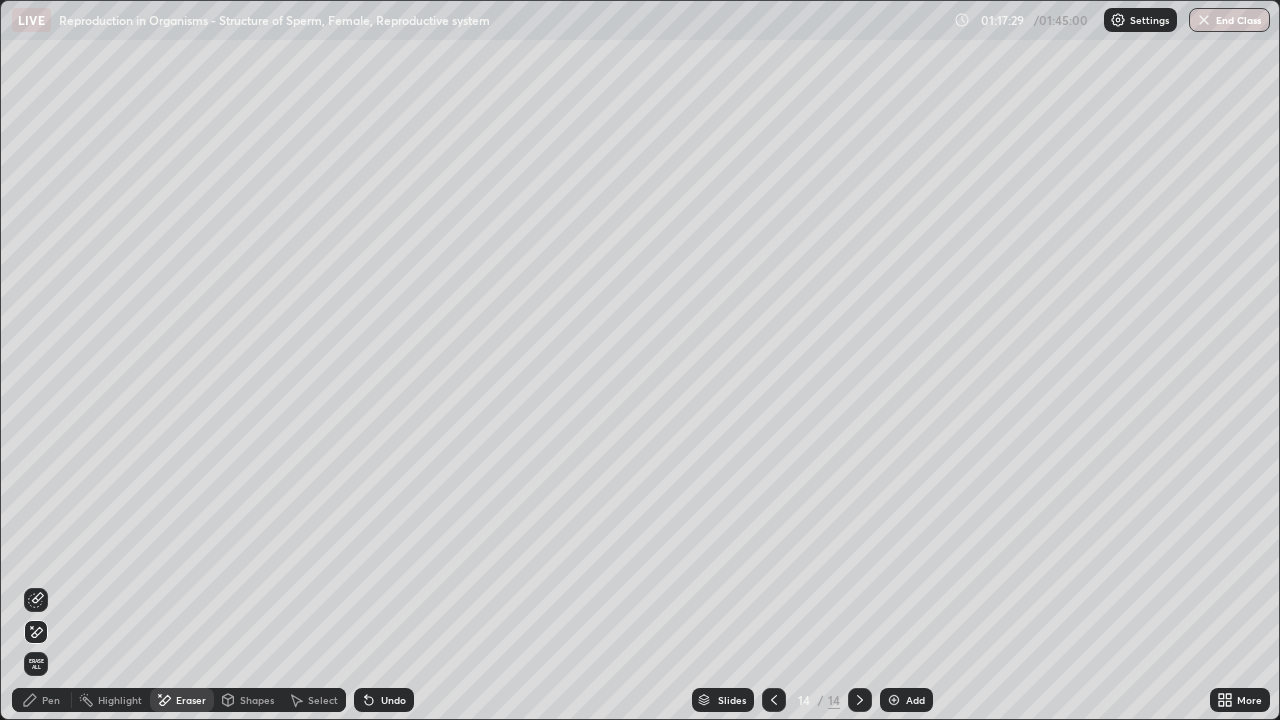 click on "Pen" at bounding box center (51, 700) 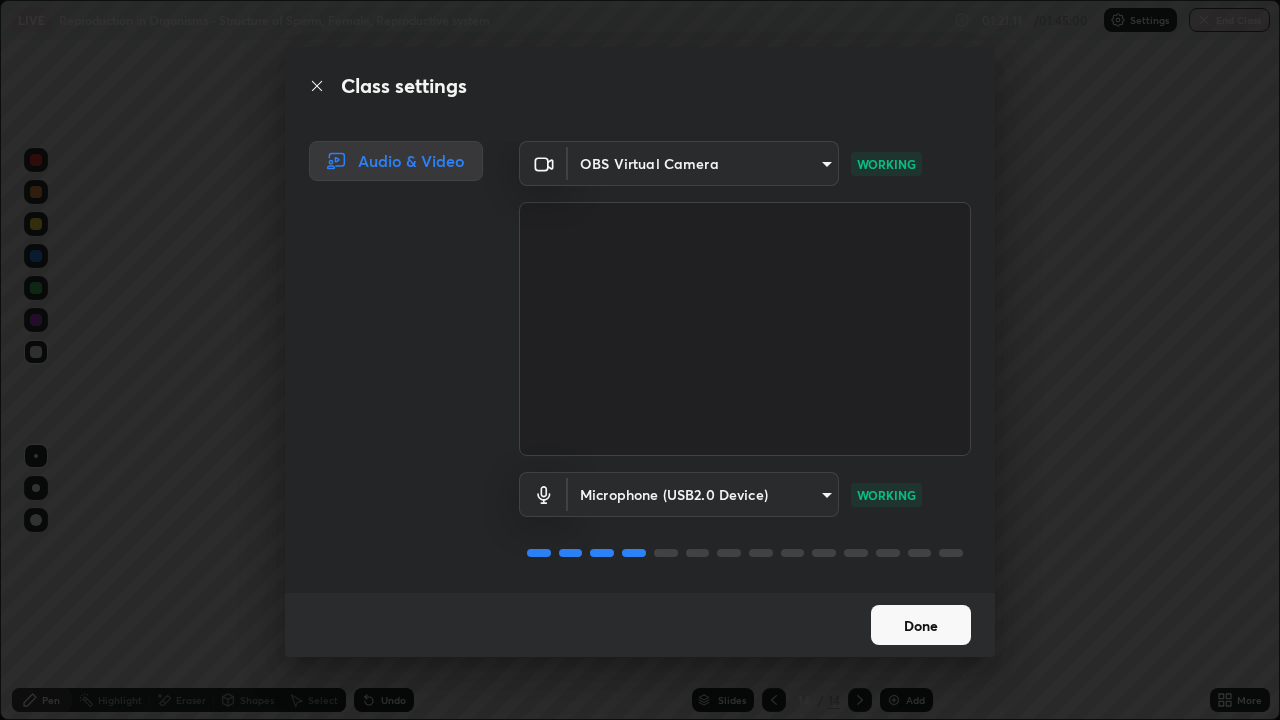 click on "Done" at bounding box center [921, 625] 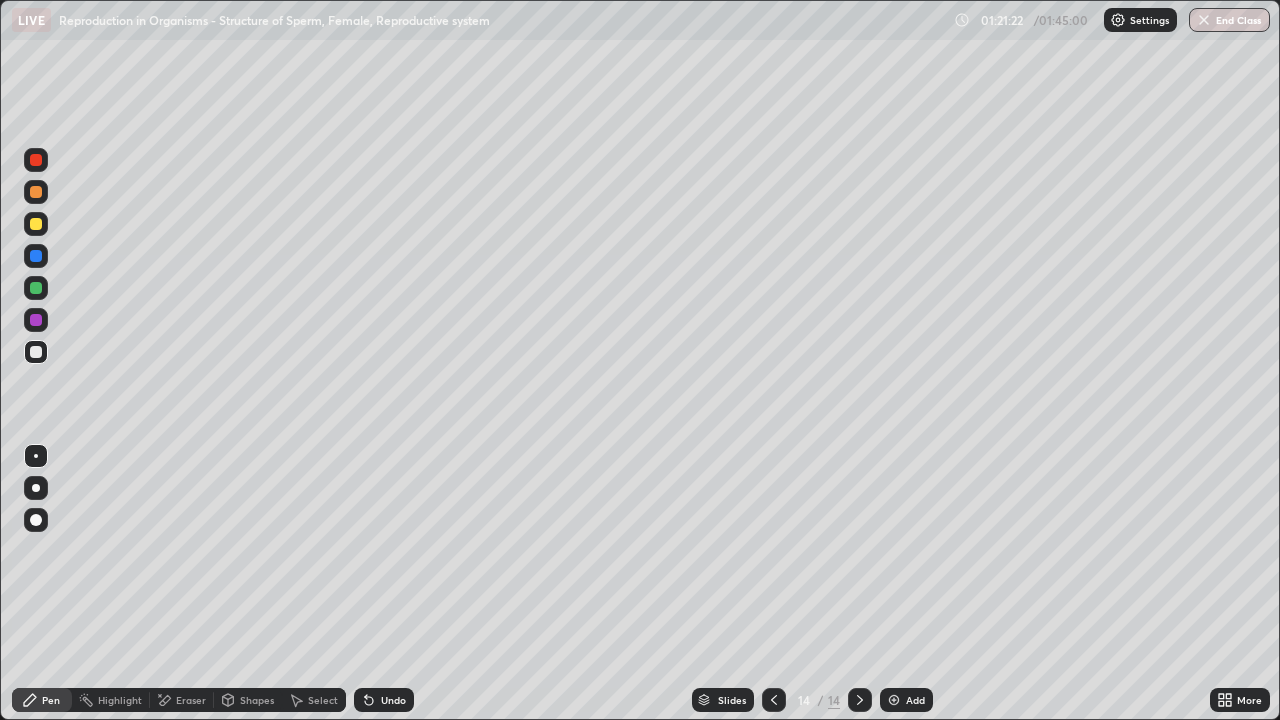 click at bounding box center [36, 256] 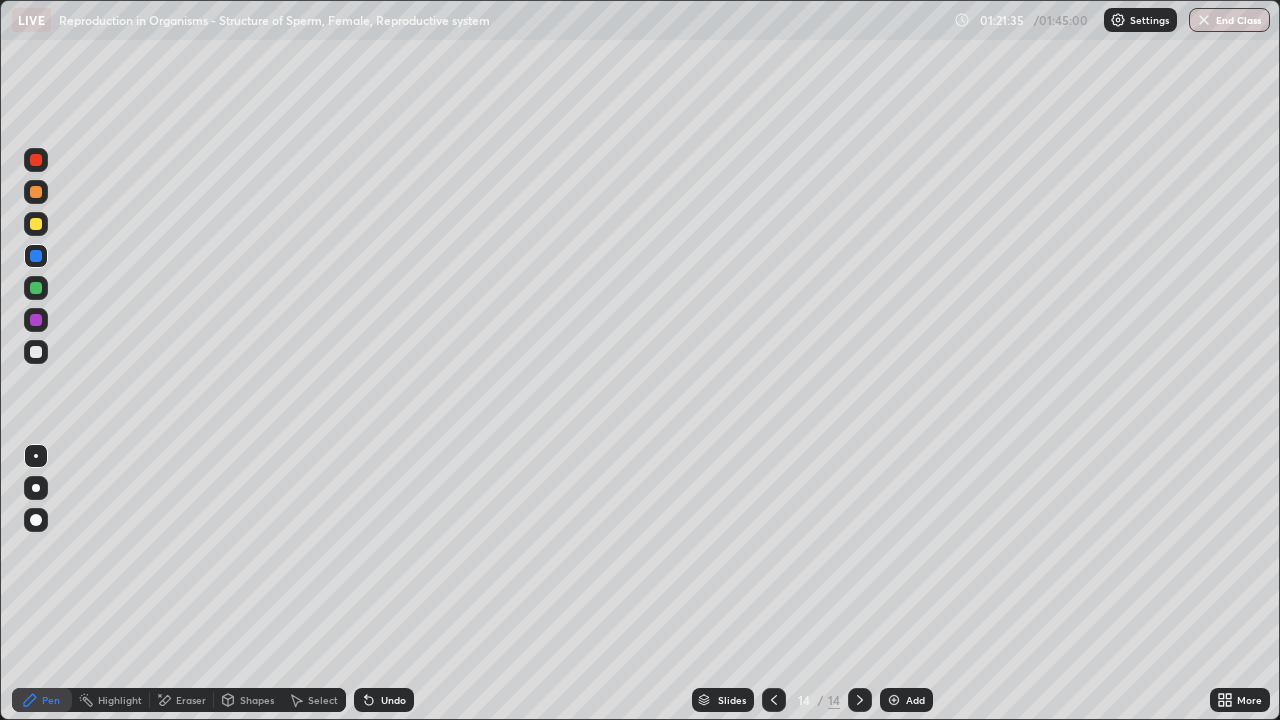 click at bounding box center (36, 352) 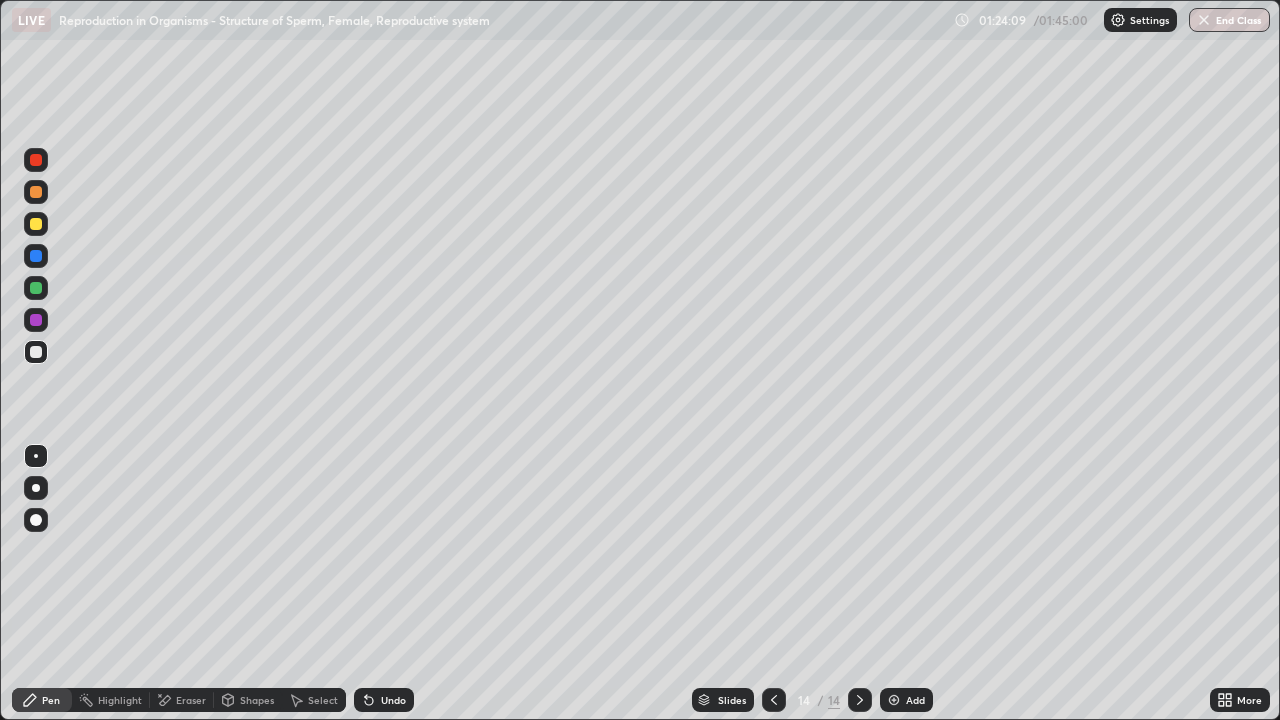 click at bounding box center (36, 352) 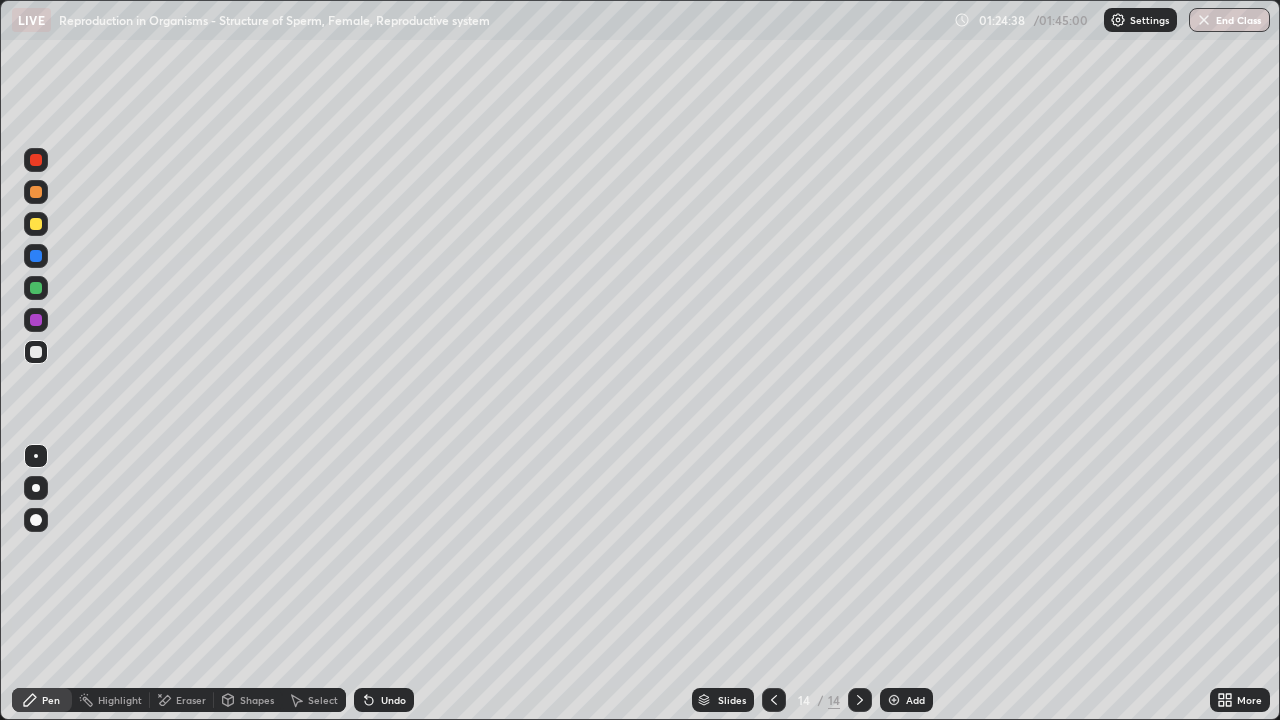 click on "Undo" at bounding box center [393, 700] 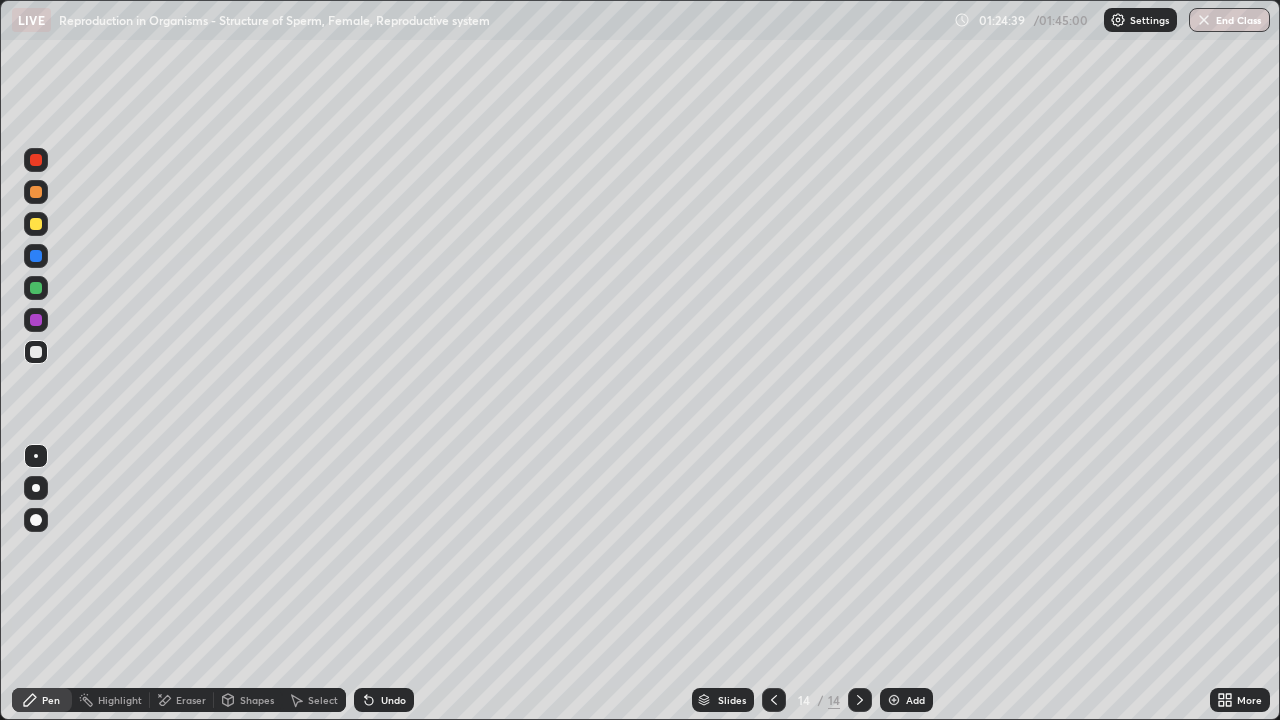 click on "Undo" at bounding box center [384, 700] 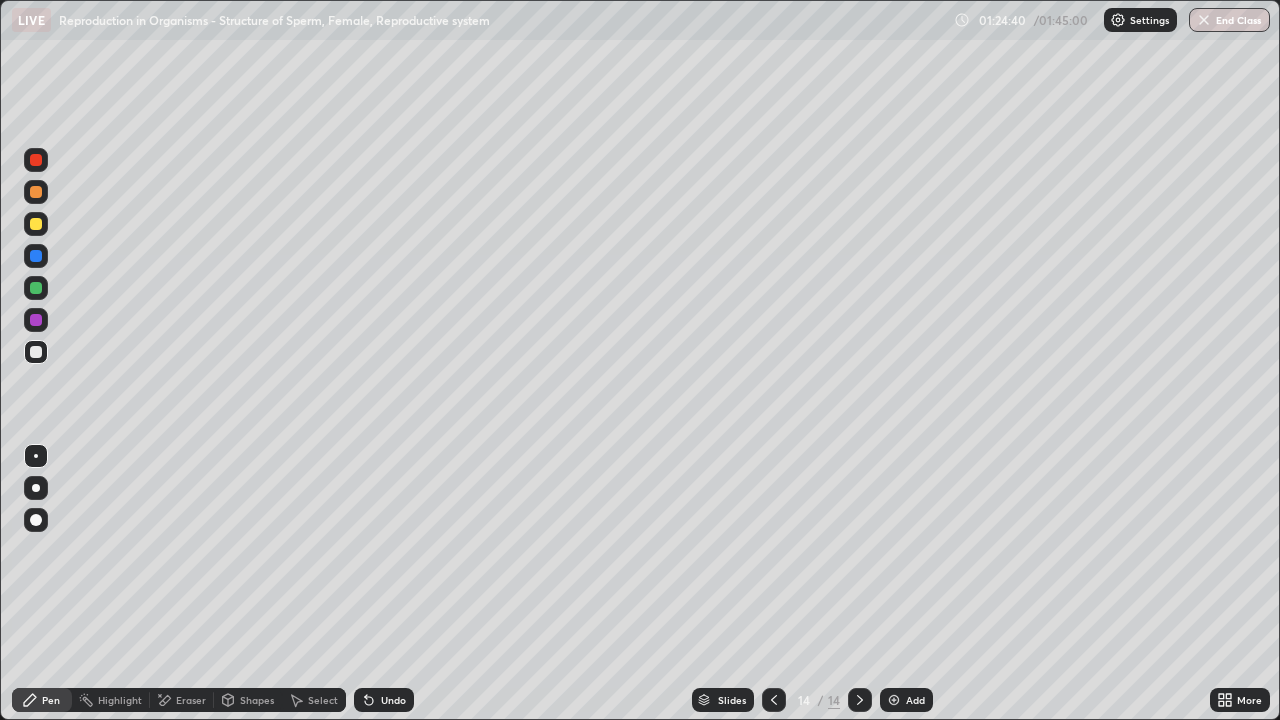 click on "Undo" at bounding box center [384, 700] 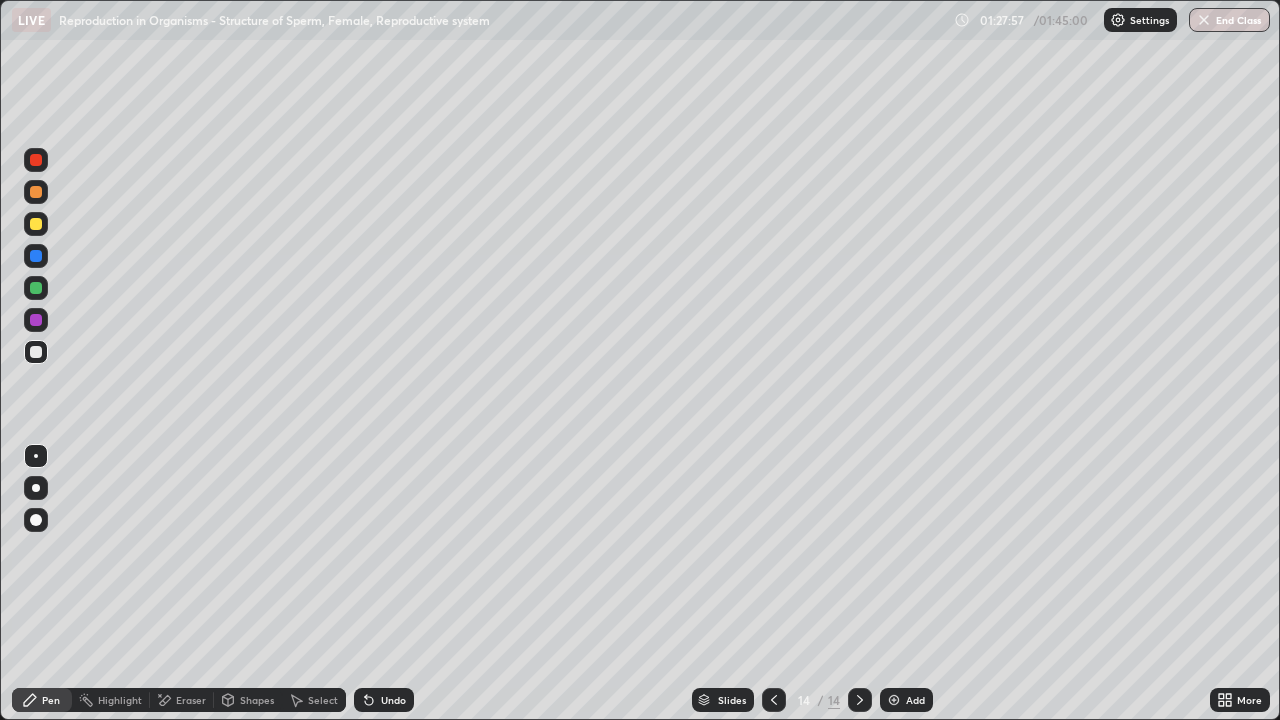 click at bounding box center [894, 700] 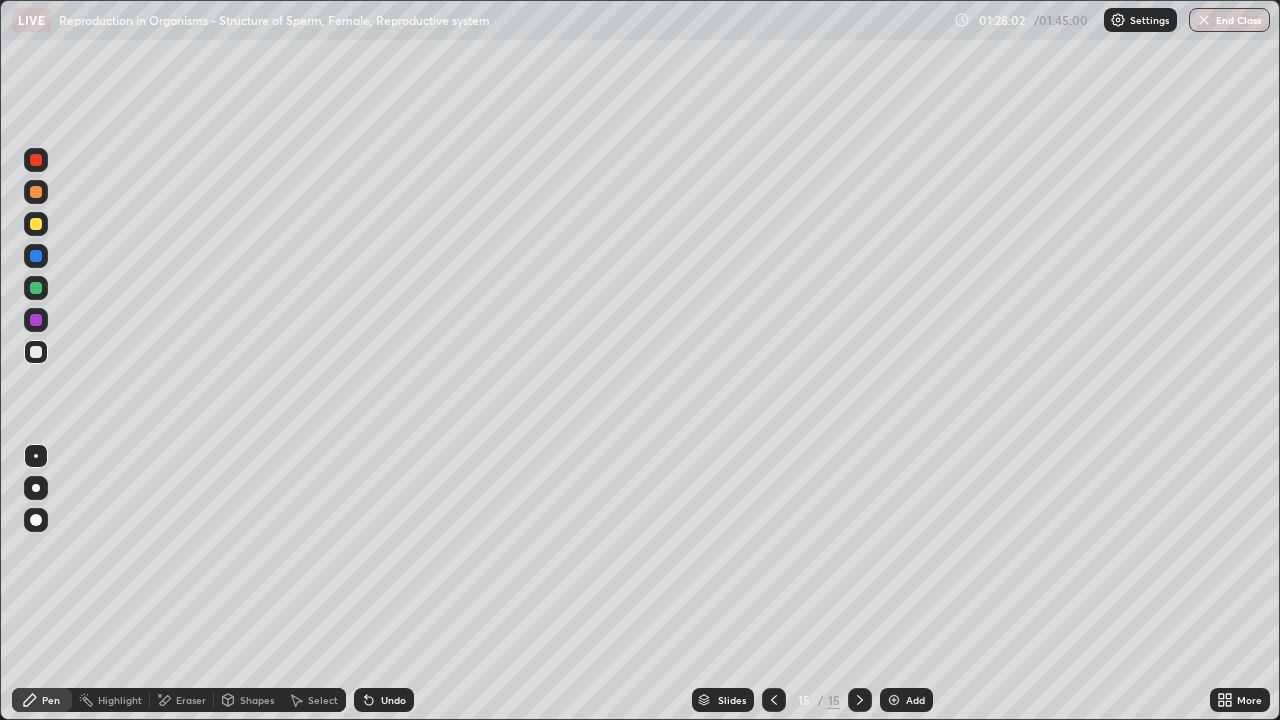 click at bounding box center [36, 288] 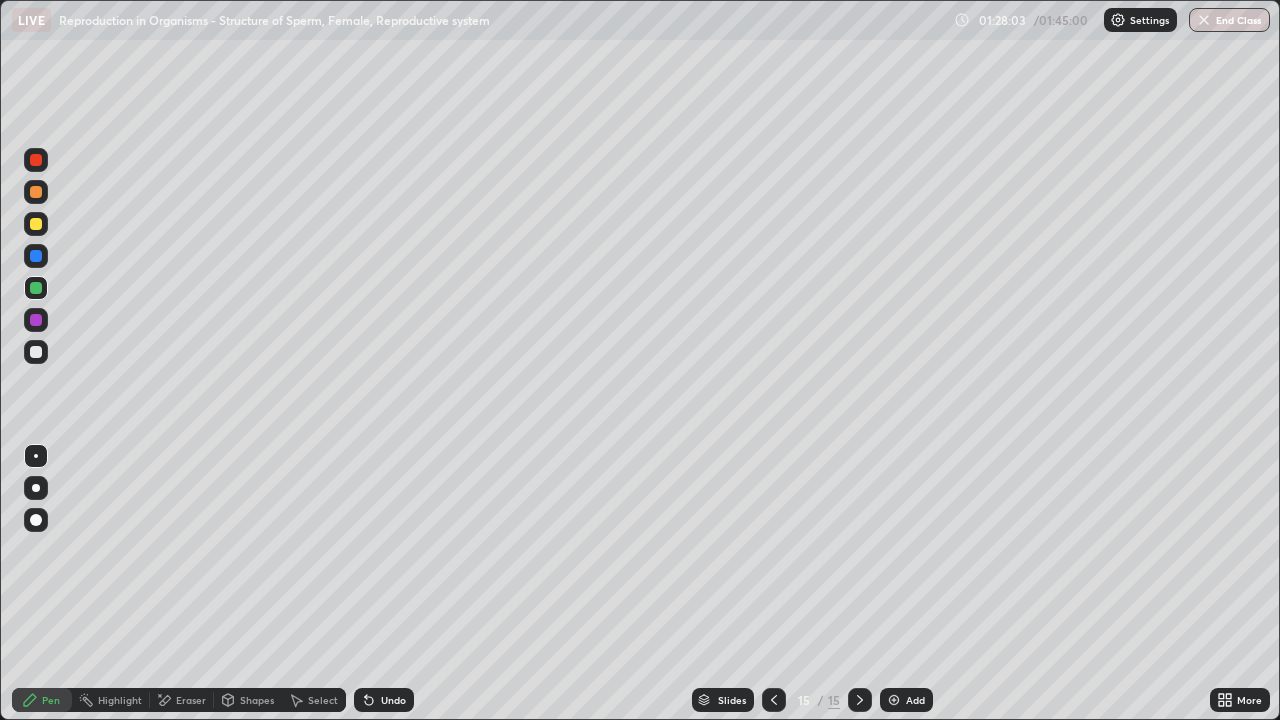 click at bounding box center [36, 488] 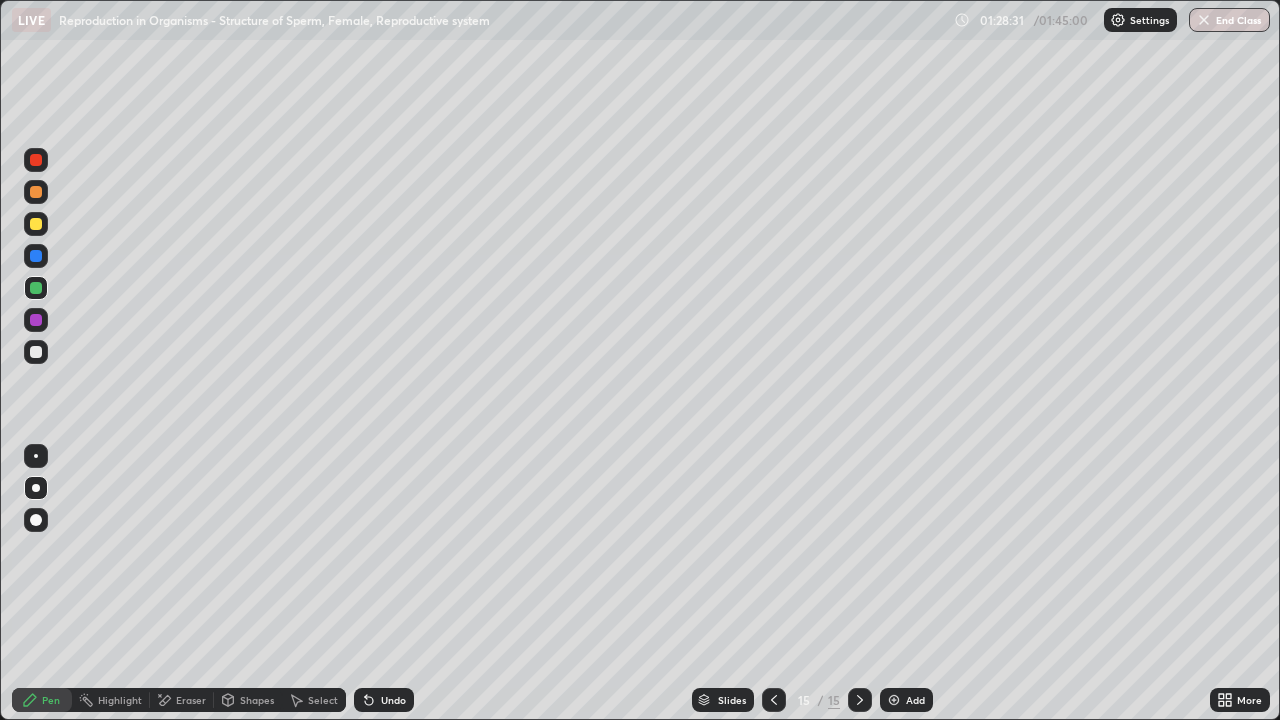 click at bounding box center (36, 320) 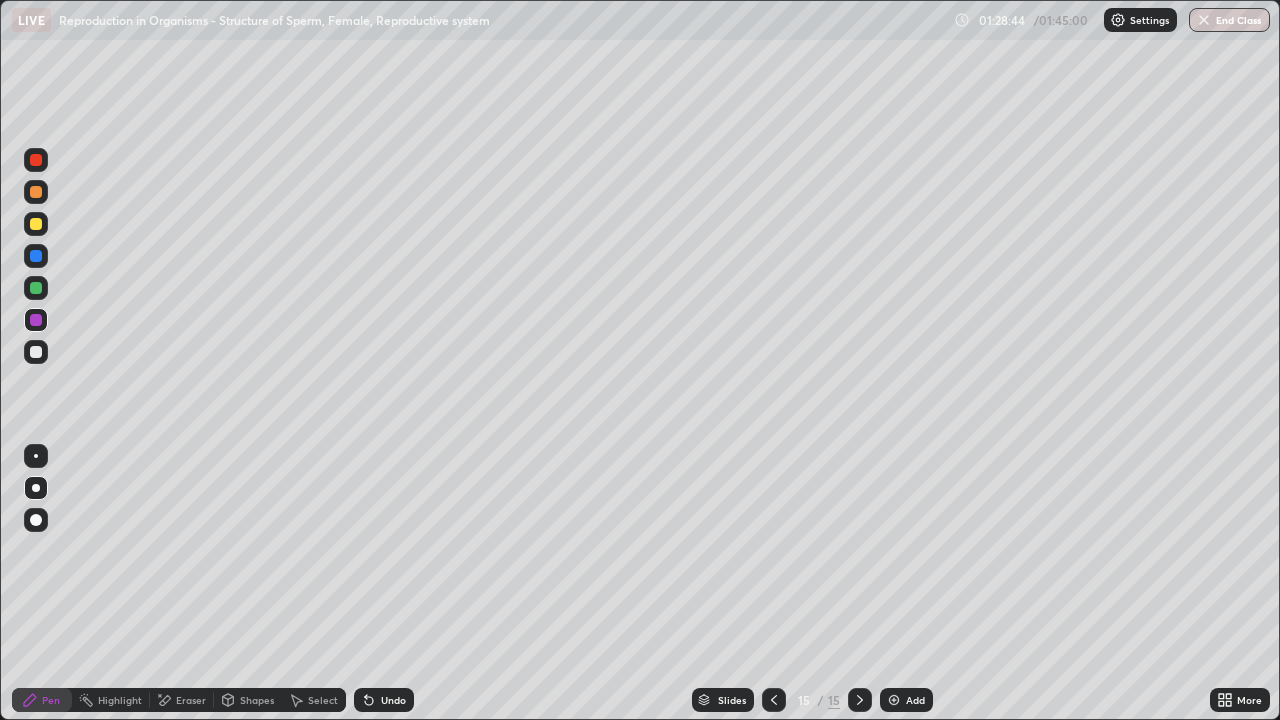 click at bounding box center [36, 352] 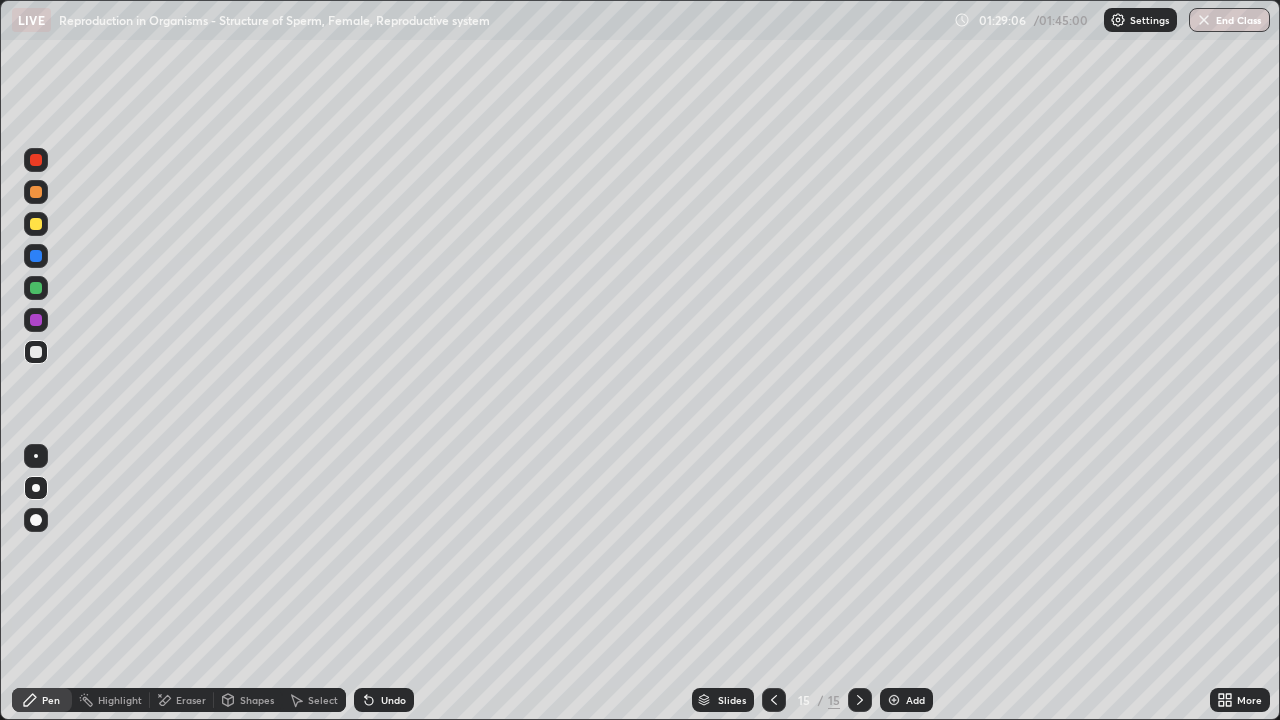 click at bounding box center [36, 320] 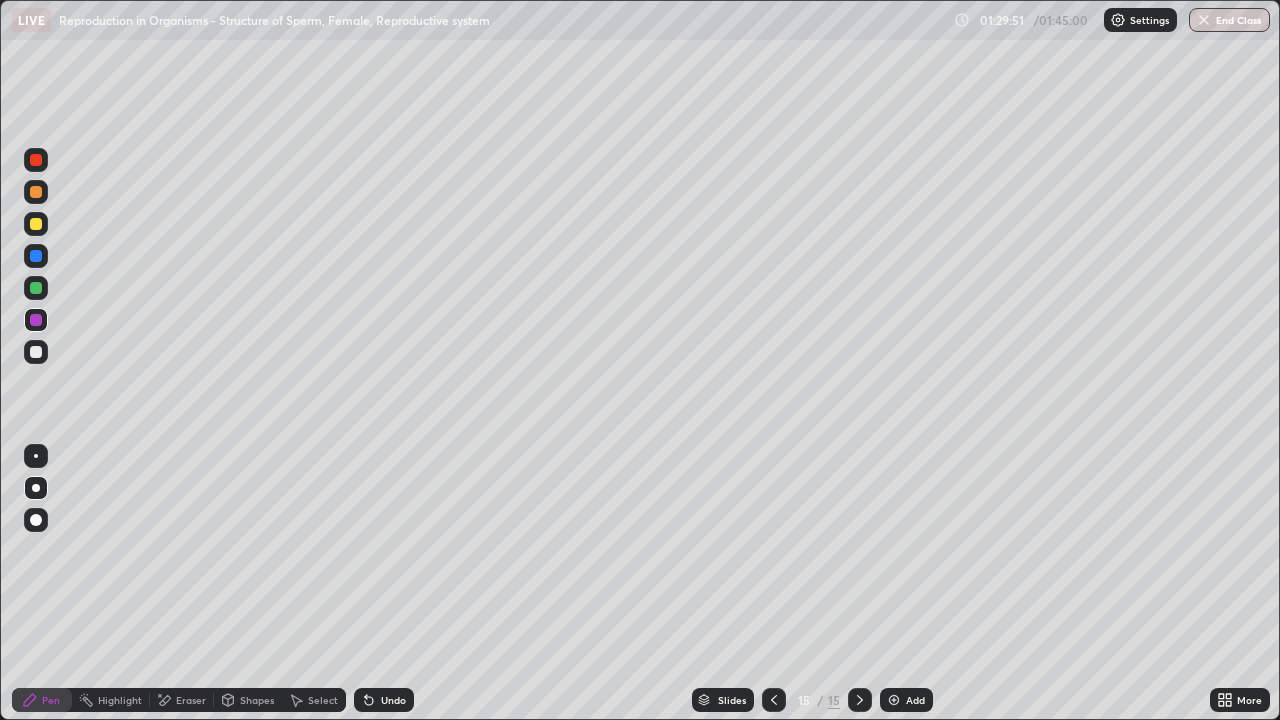 click at bounding box center (36, 352) 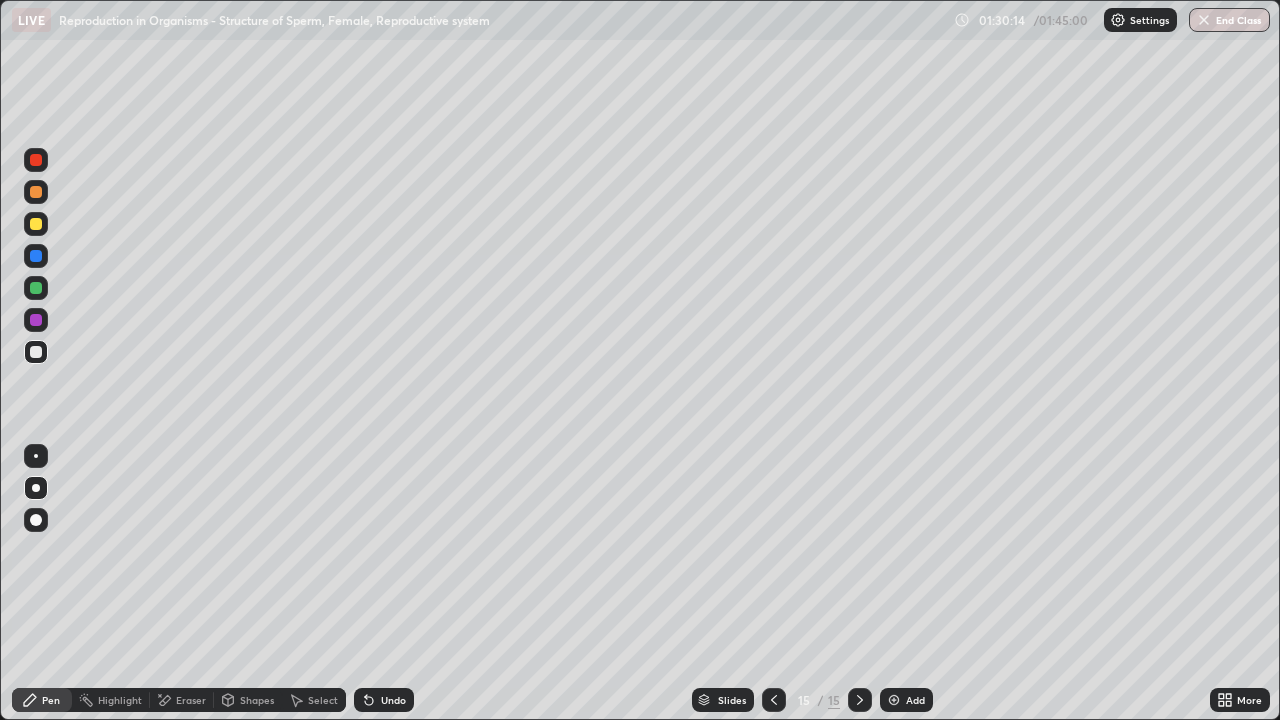 click at bounding box center [36, 456] 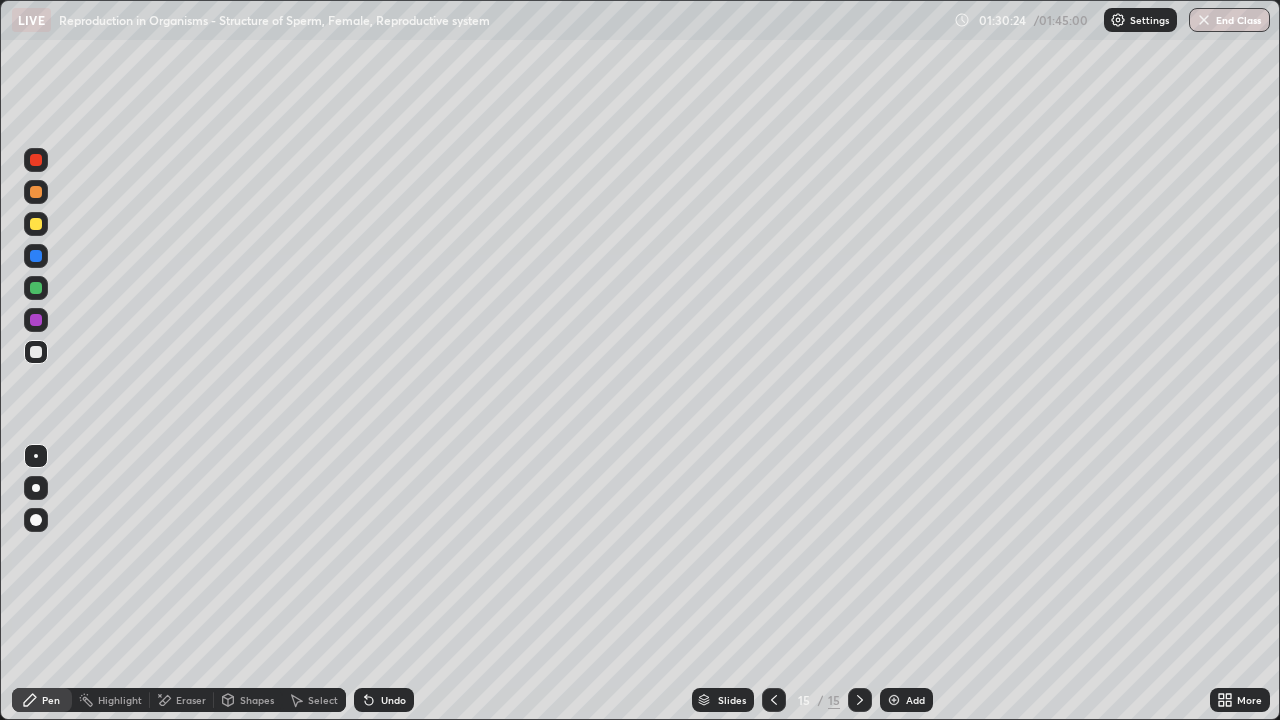 click at bounding box center (36, 320) 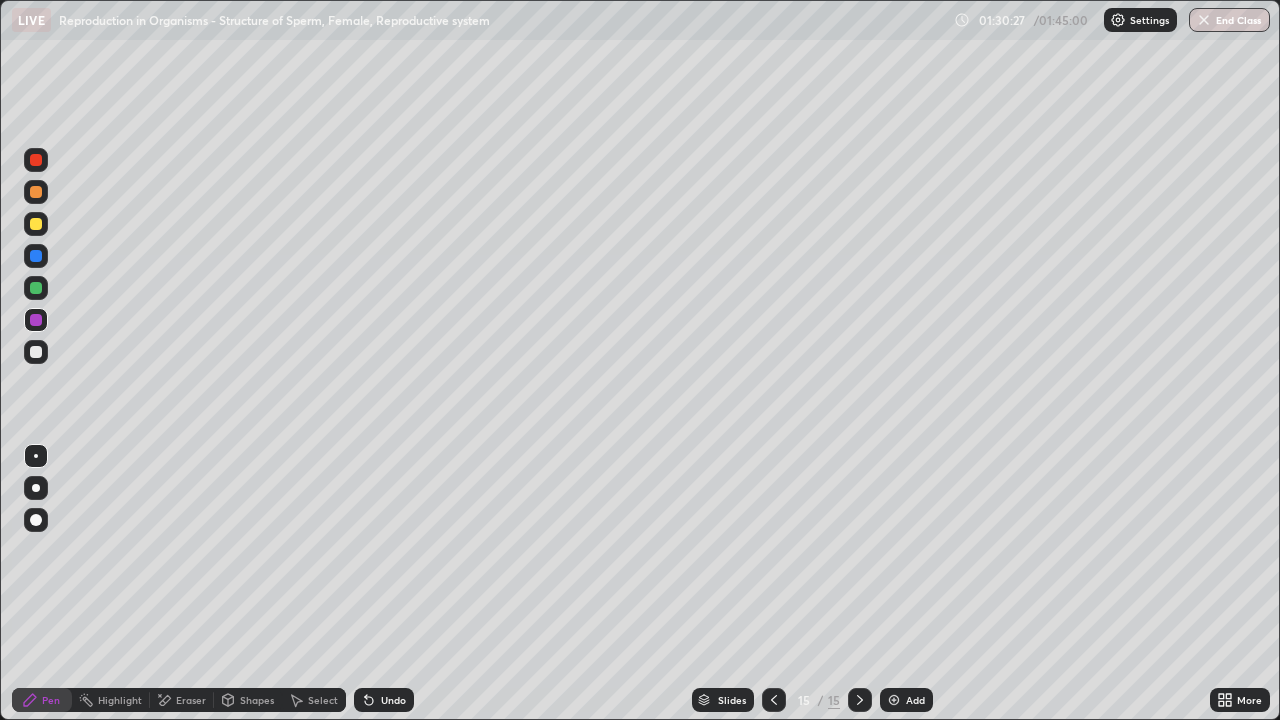 click at bounding box center (36, 352) 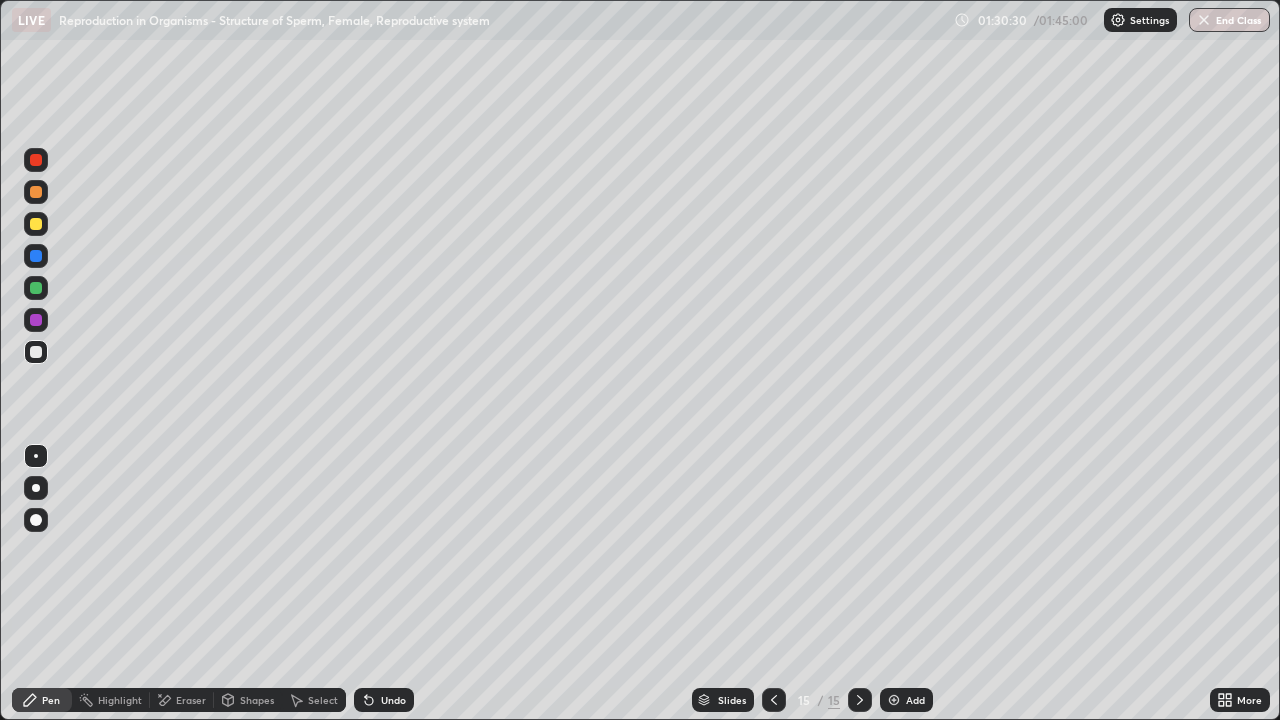 click at bounding box center (36, 320) 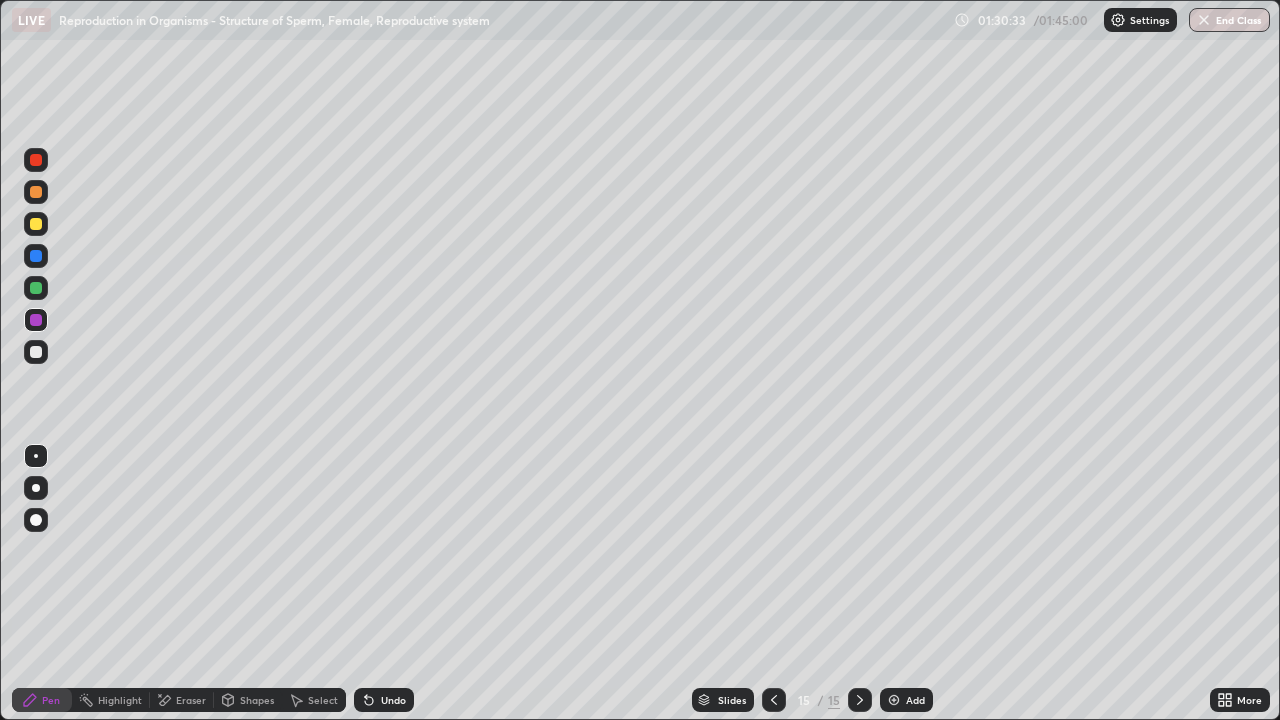 click on "Eraser" at bounding box center (191, 700) 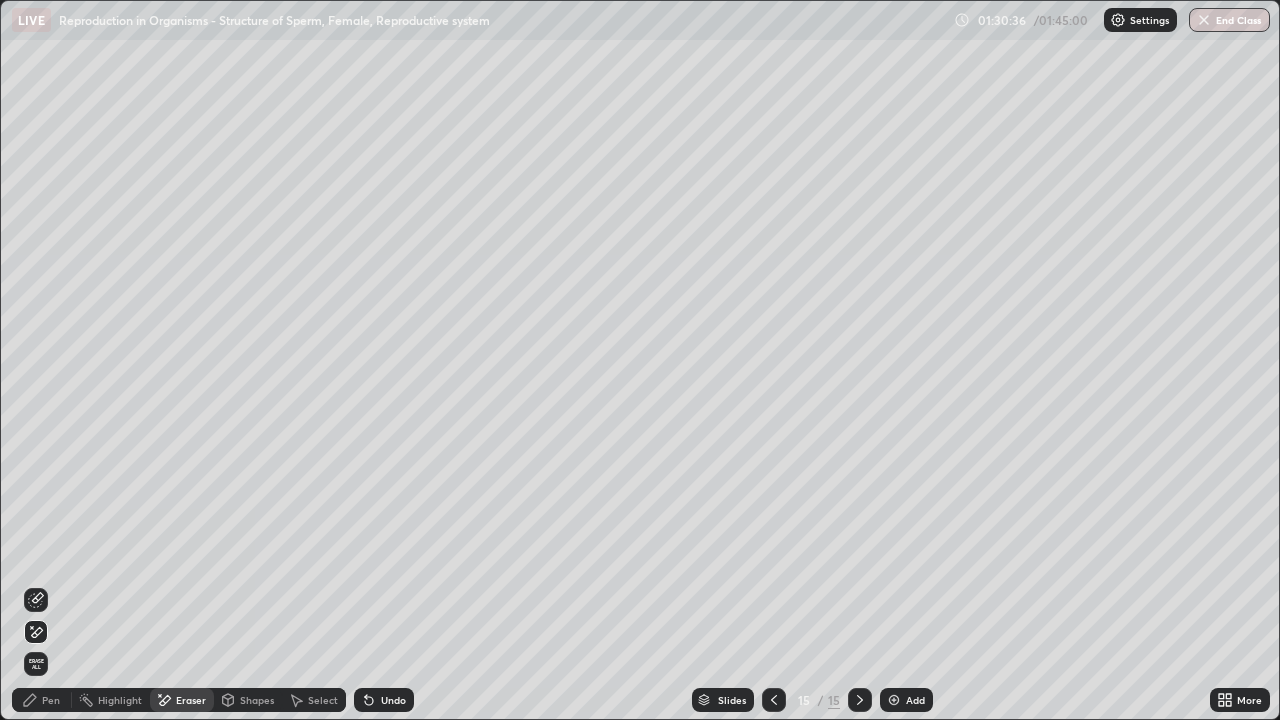 click at bounding box center [36, 600] 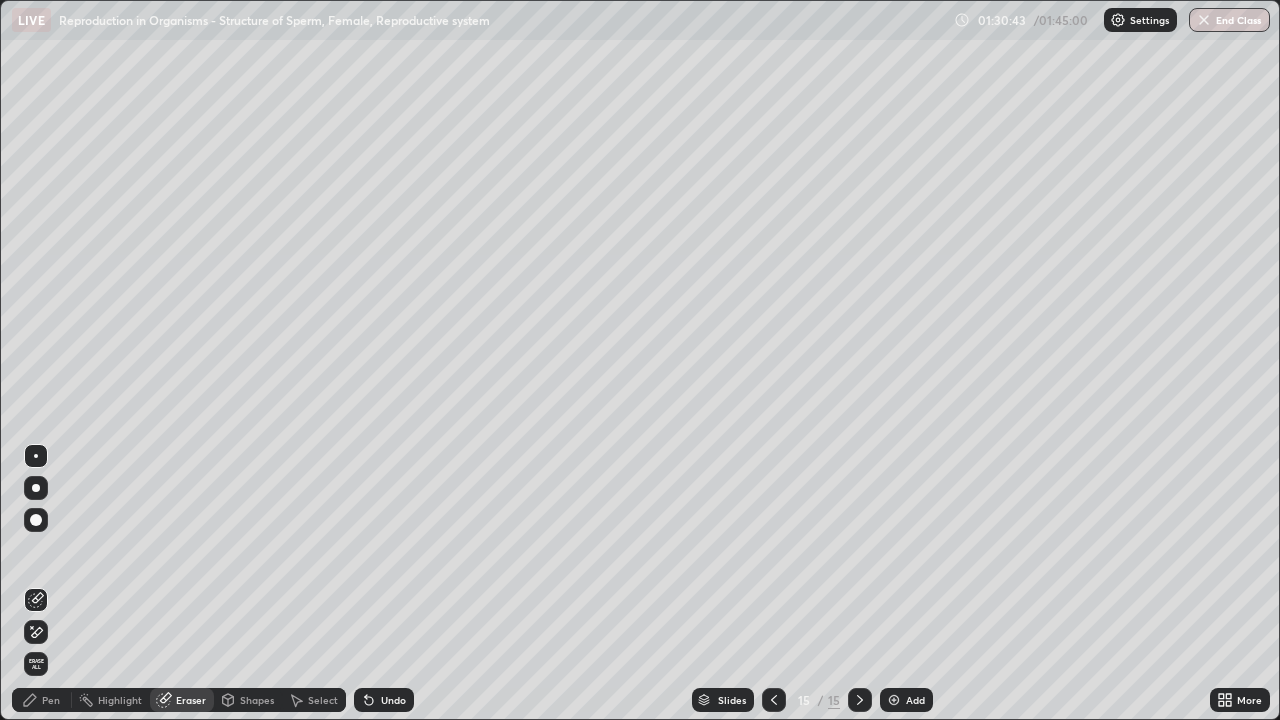 click on "Pen" at bounding box center (42, 700) 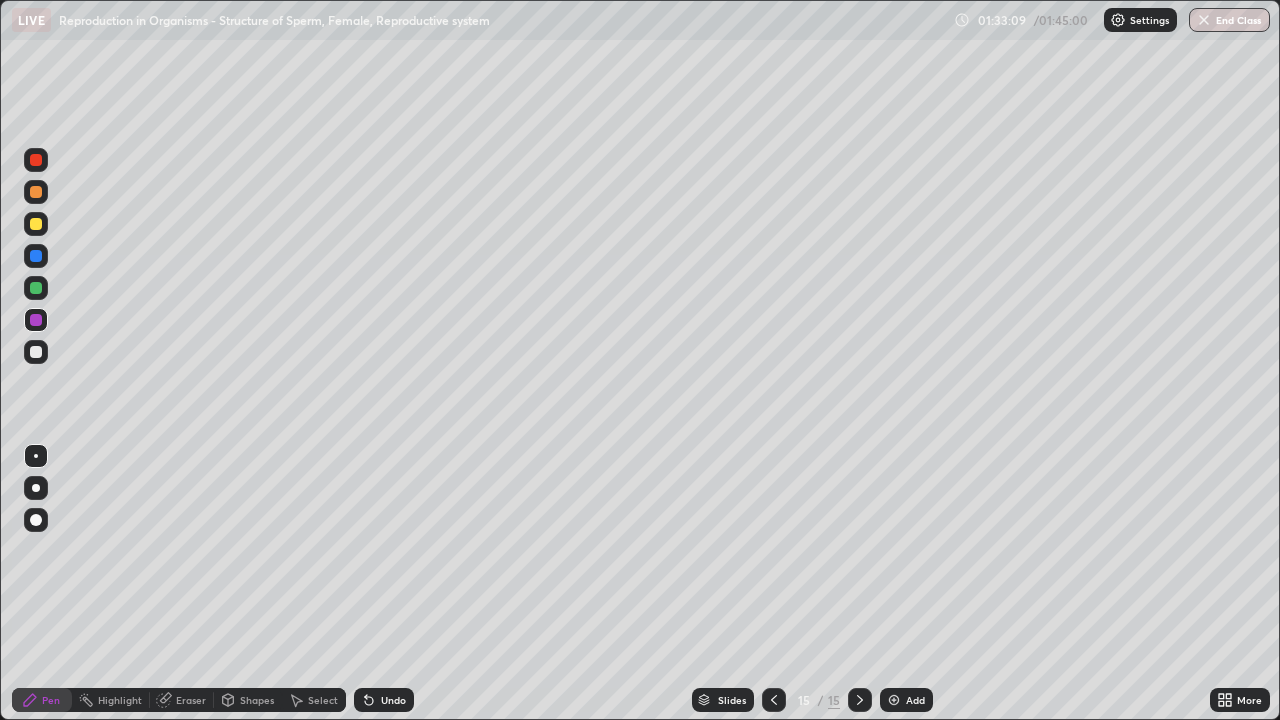 click 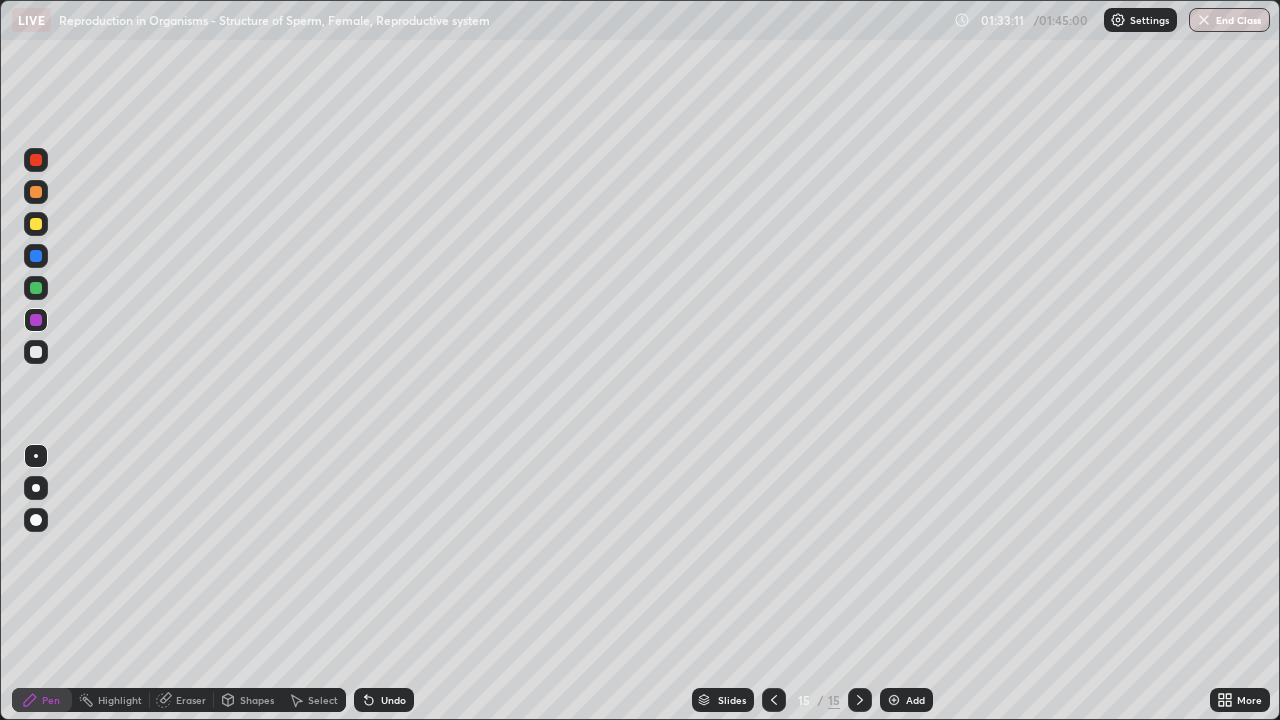 click on "Add" at bounding box center (906, 700) 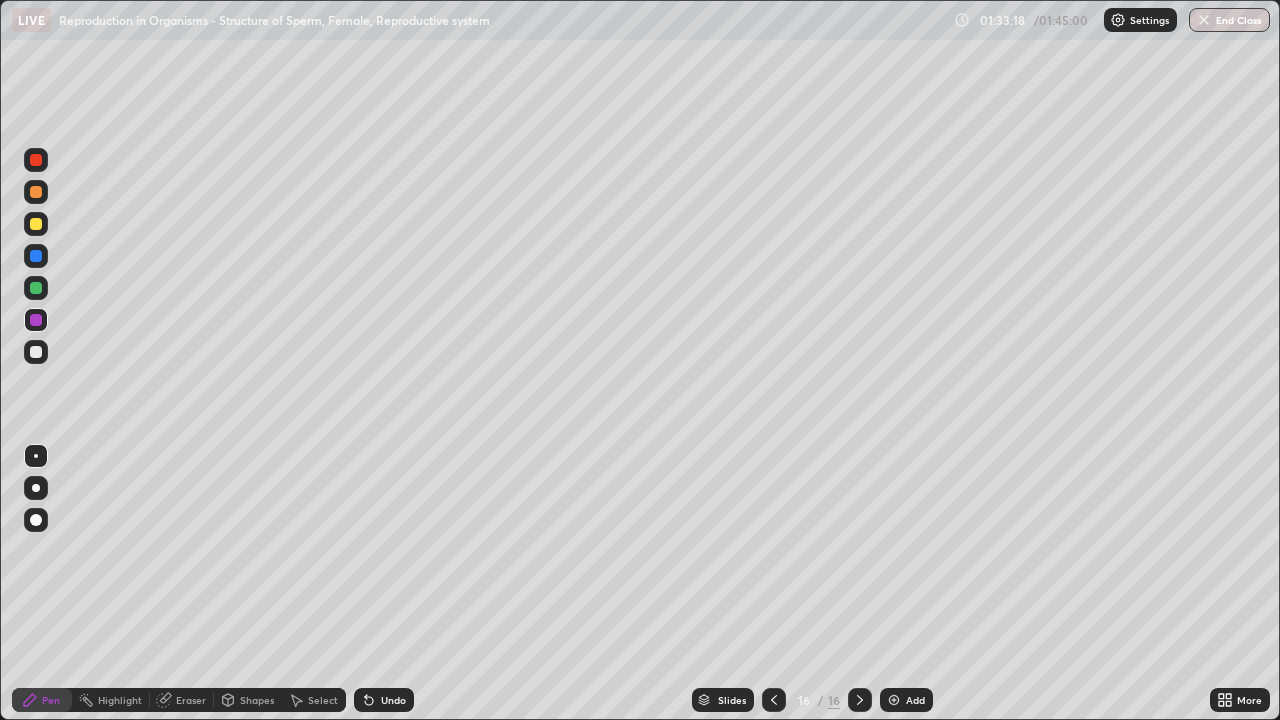click 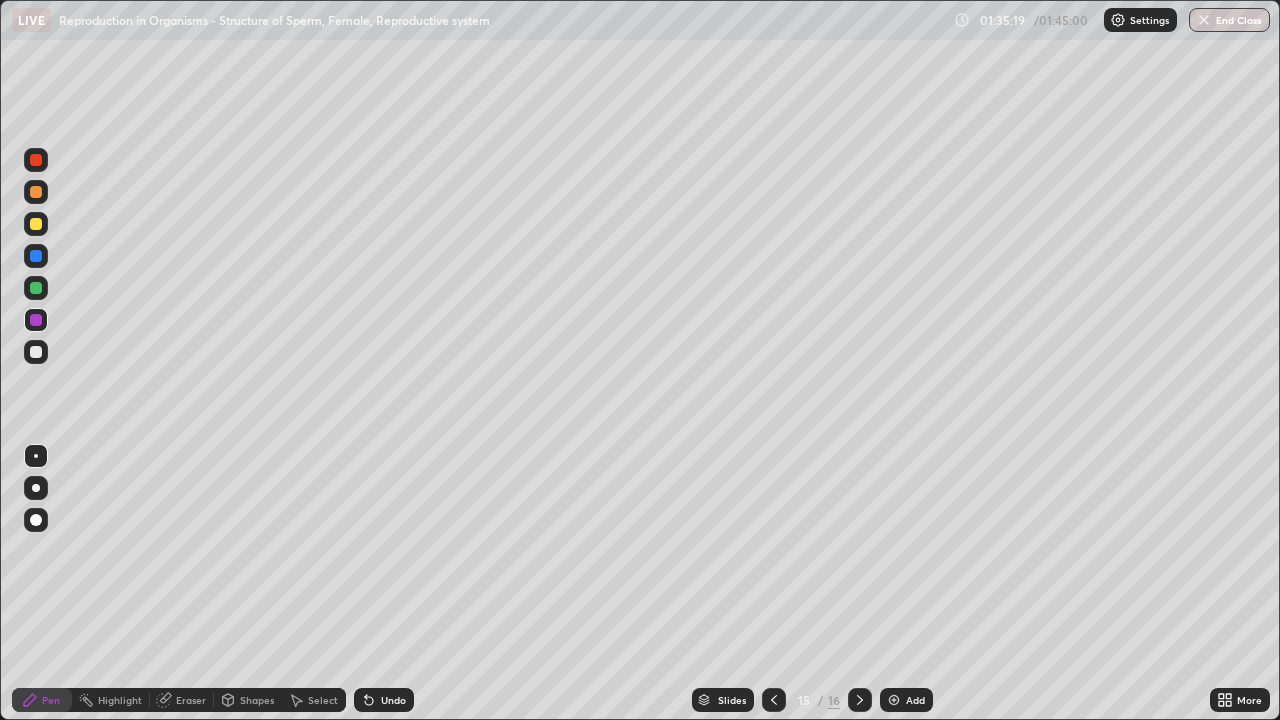 click at bounding box center [1204, 20] 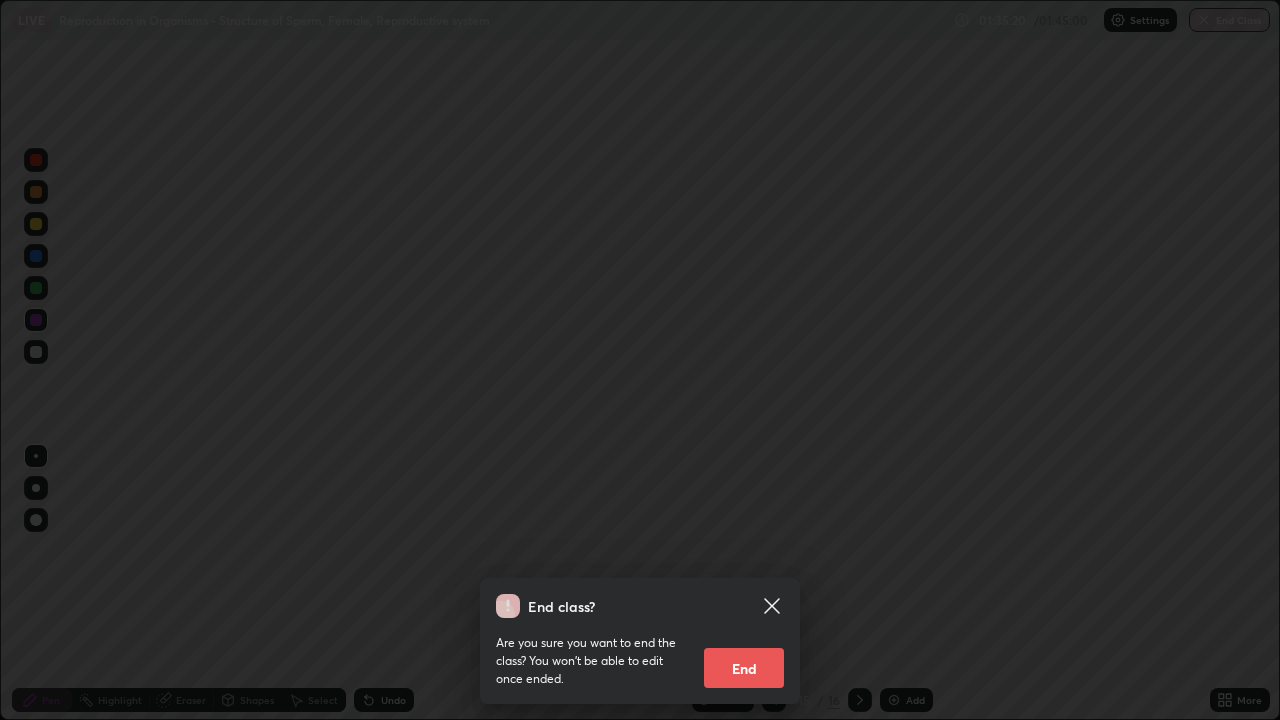click on "End" at bounding box center (744, 668) 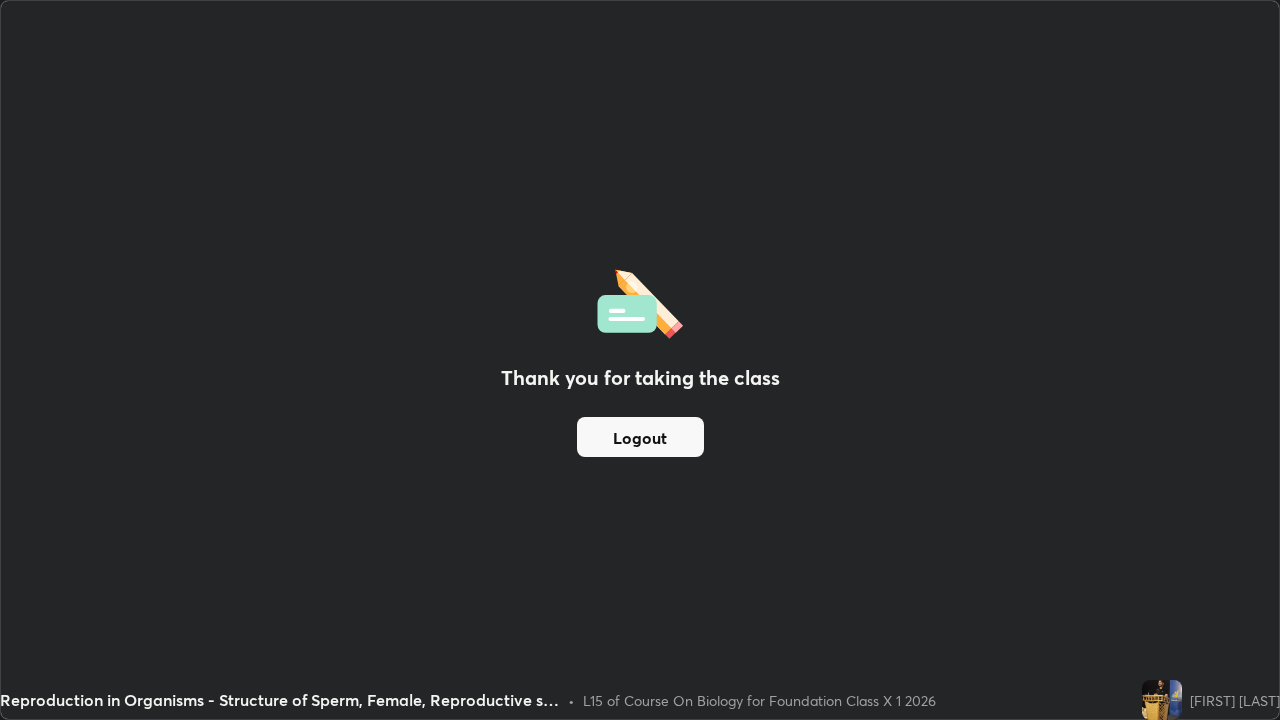 click on "Thank you for taking the class Logout" at bounding box center [640, 360] 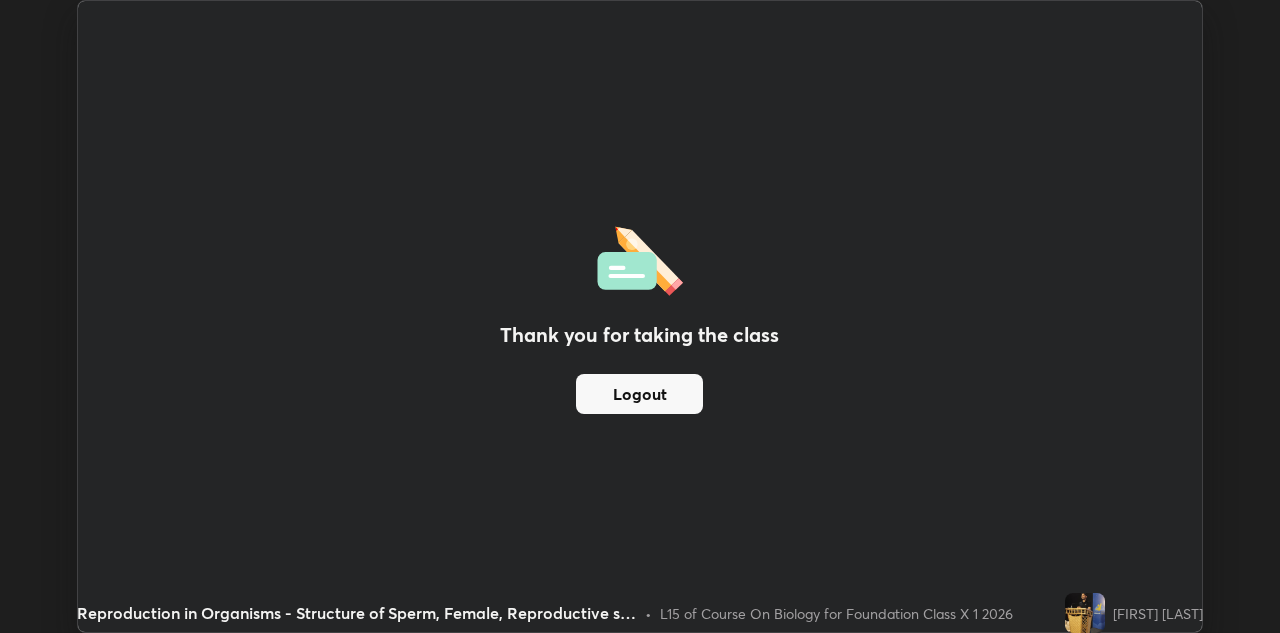scroll, scrollTop: 633, scrollLeft: 1280, axis: both 